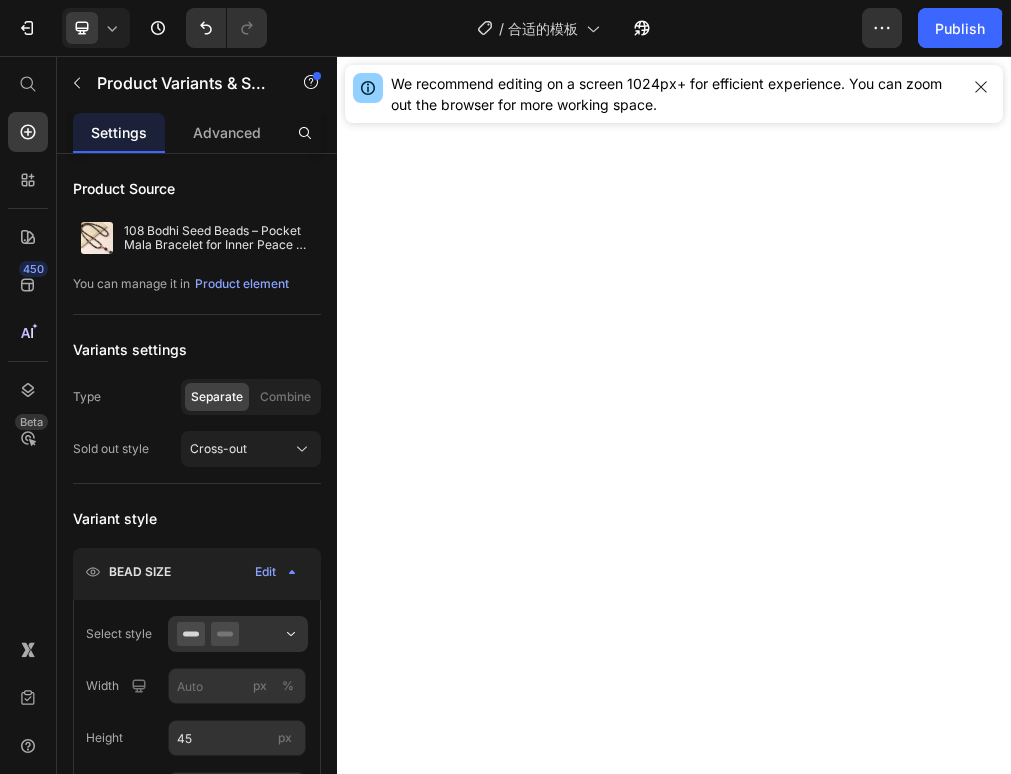 scroll, scrollTop: 0, scrollLeft: 0, axis: both 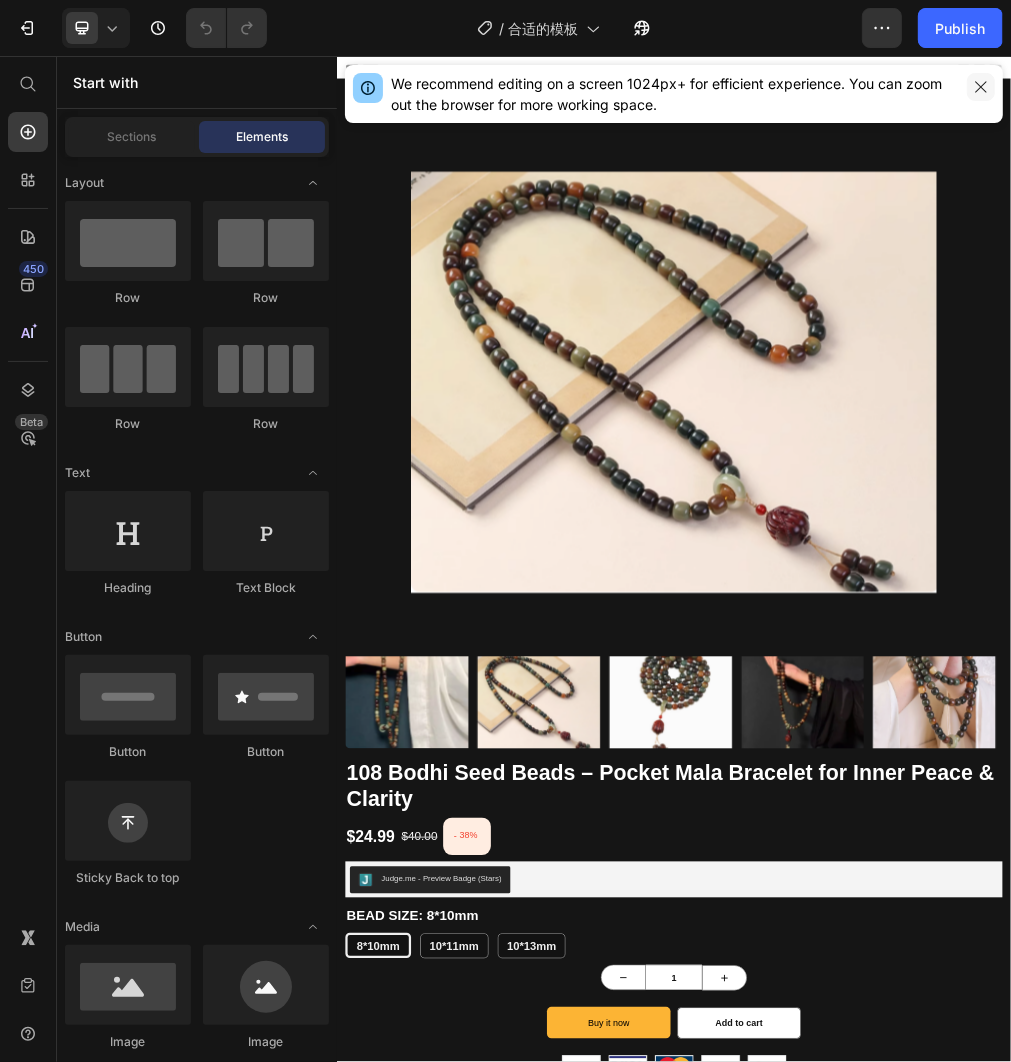 click 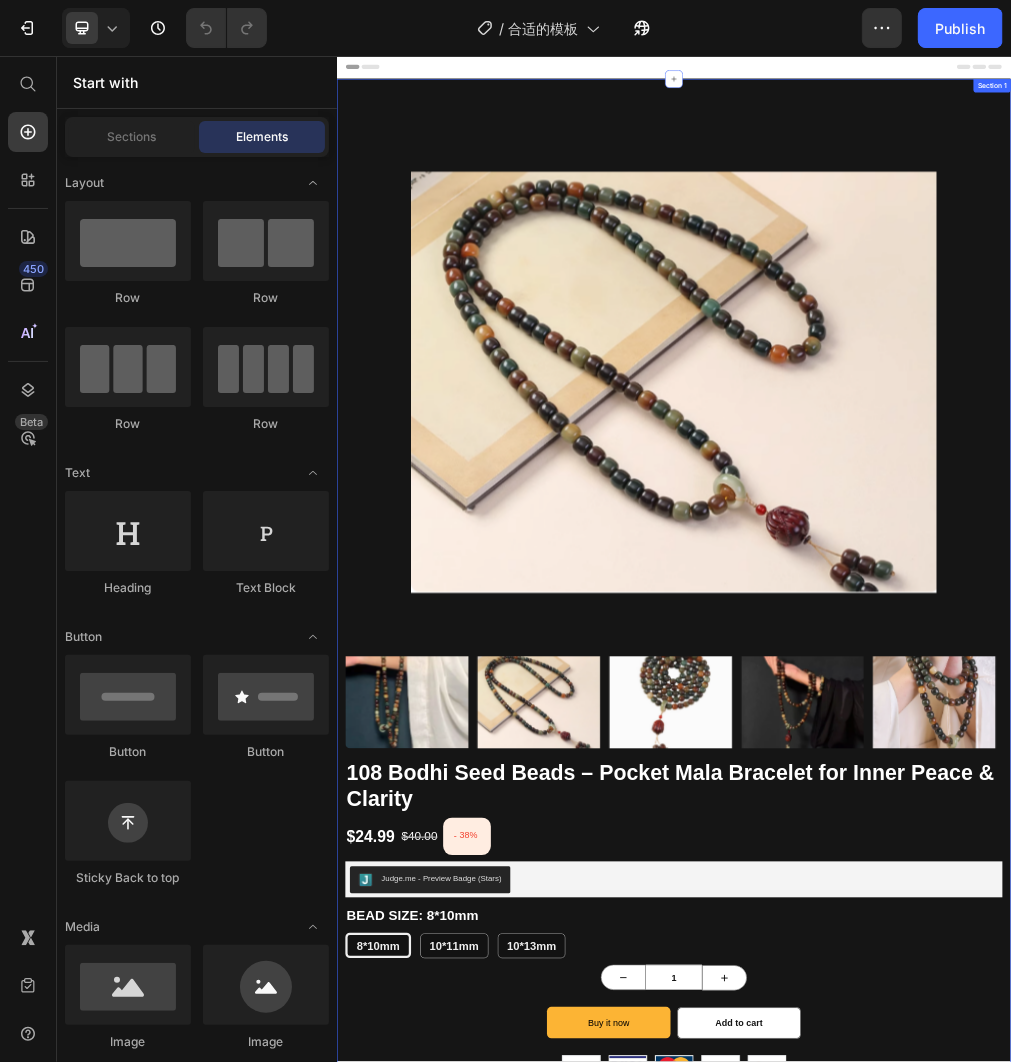 click on "Product Images 108 Bodhi Seed Beads – Pocket Mala Bracelet for Inner Peace & Clarity (P) Title $24.99 (P) Price $40.00 (P) Price - 38% (P) Tag Row Judge.me - Preview Badge (Stars) Judge.me BEAD  SIZE: 8*10mm 8*10mm 8*10mm 8*10mm 10*11mm 10*11mm 10*11mm 10*13mm 10*13mm 10*13mm Product Variants & Swatches 1 Product Quantity Buy it now Dynamic Checkout Add to cart (P) Cart Button Row Image                Title Line Image Worldwide Free Shipping  Text Block Total delivery time  Processing Time: 2-5 business days Standard Shipping Time: 10-20 business days Text Block Image Satisfaction Guaranteed Text Block Tashithangka offers a 30-day no-questions-asked return policy; we value your experience and feelings. Text Block Image  Customer Support Text Block Email us anytime at:  norbu@tashithangka.com contact available during our meditation  hours: 7/24 Service Text Block Row Specifications :
Item Type: Bracelet
Band type: premium elastic string
Wrist Circumference: 15-16cm
Bead Size: 8*10mm，10*11mm" at bounding box center (936, 2385) 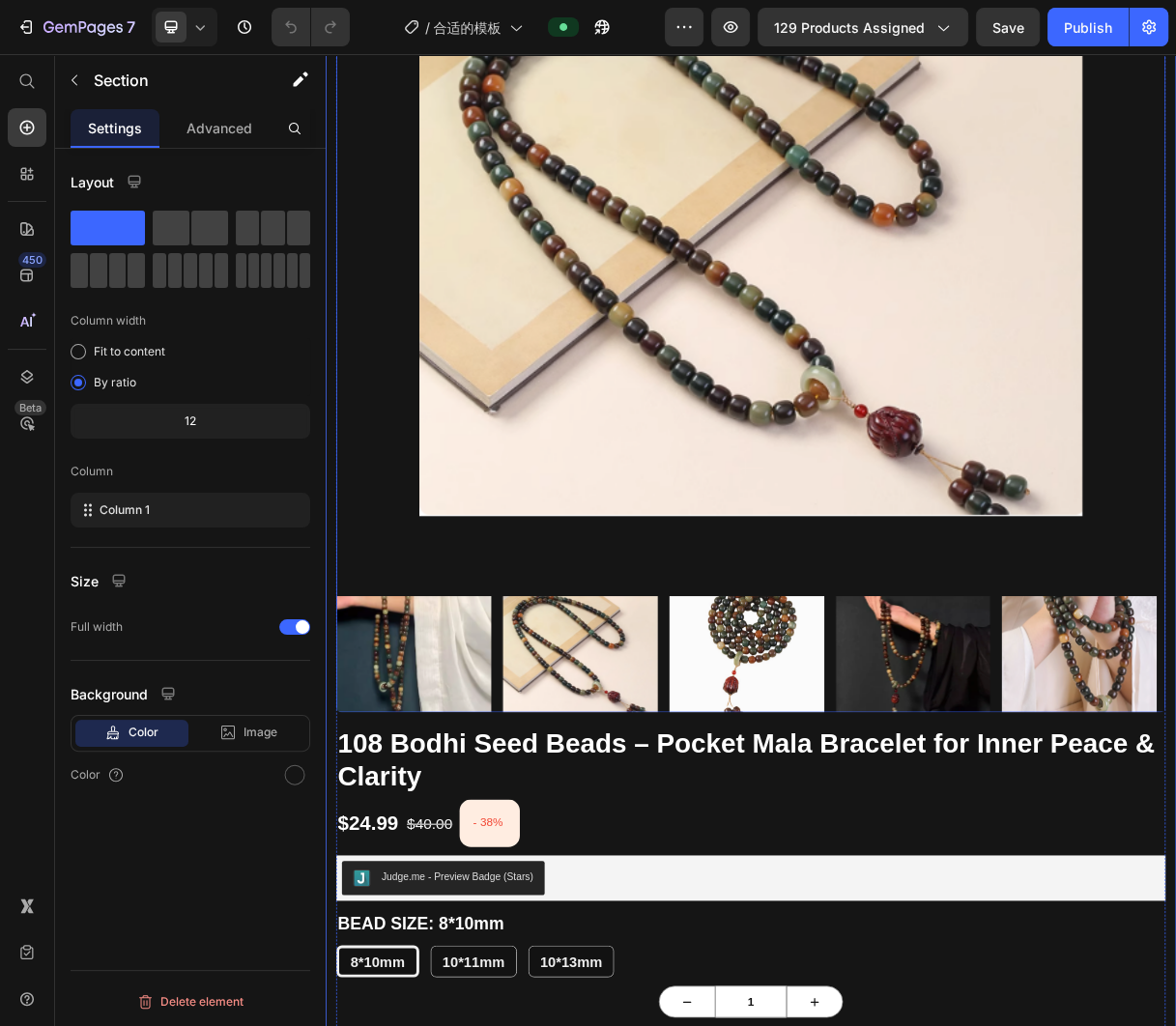 scroll, scrollTop: 294, scrollLeft: 0, axis: vertical 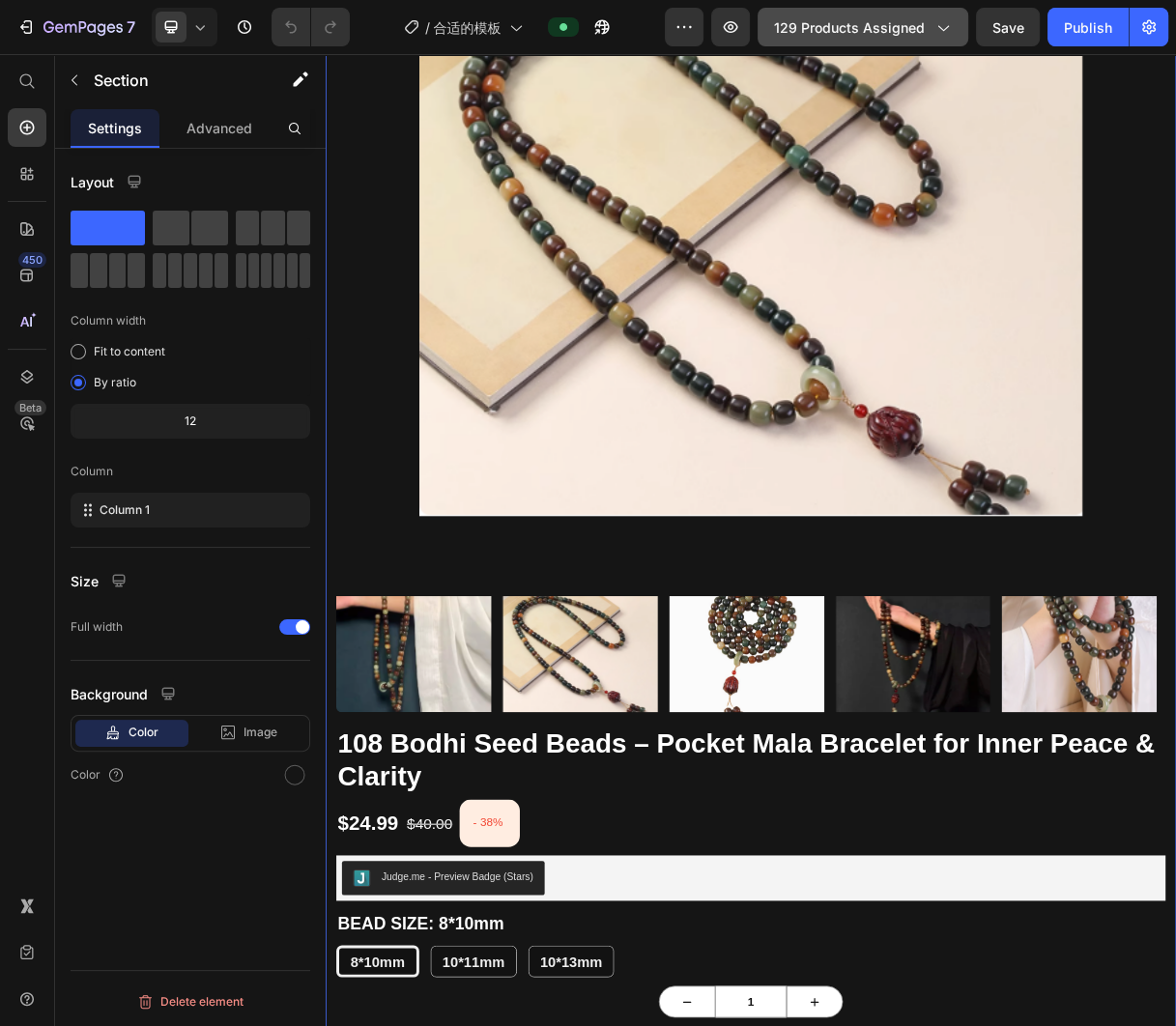 click on "129 products assigned" at bounding box center [863, 27] 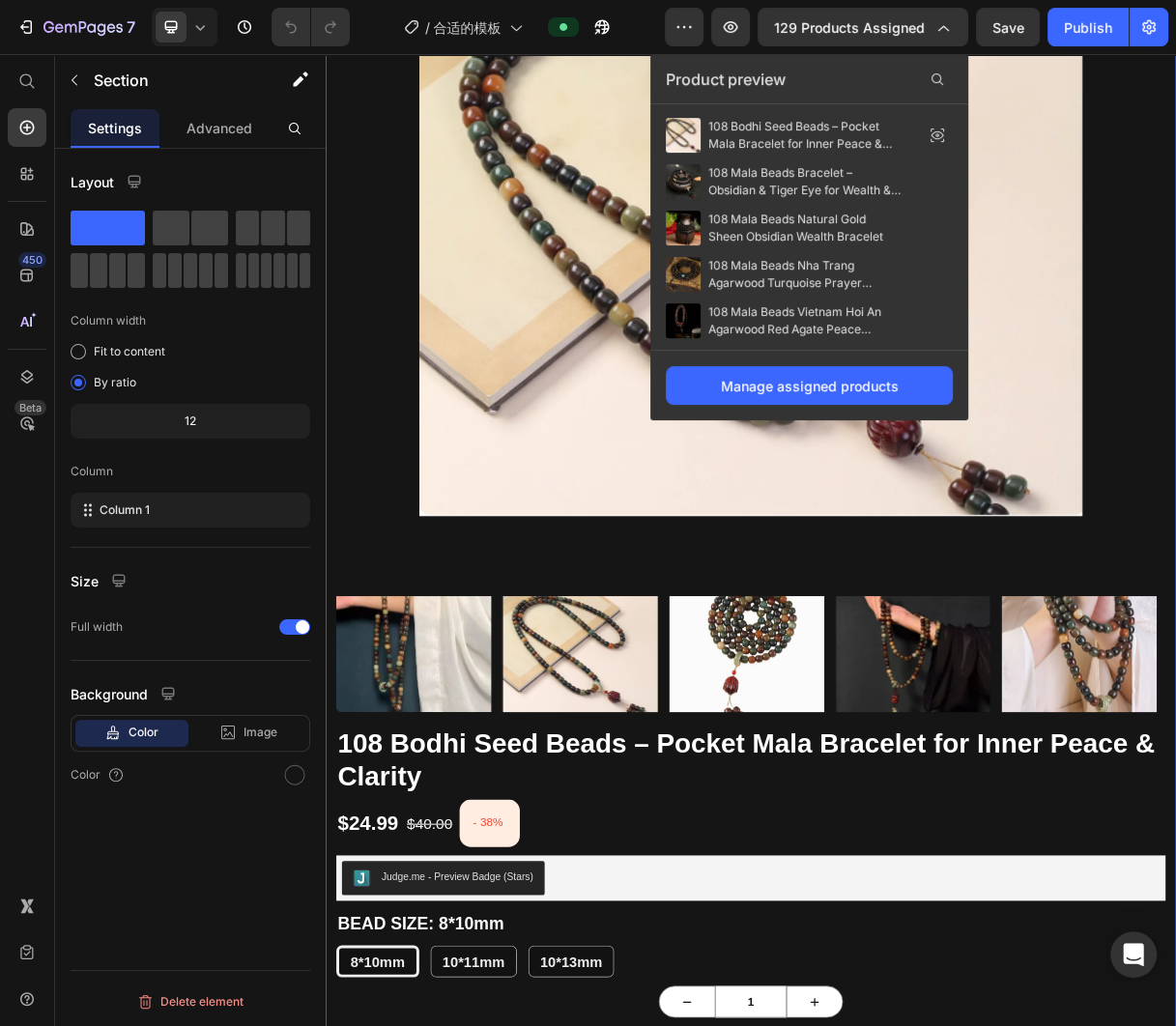 click on "Product preview" at bounding box center [809, 79] 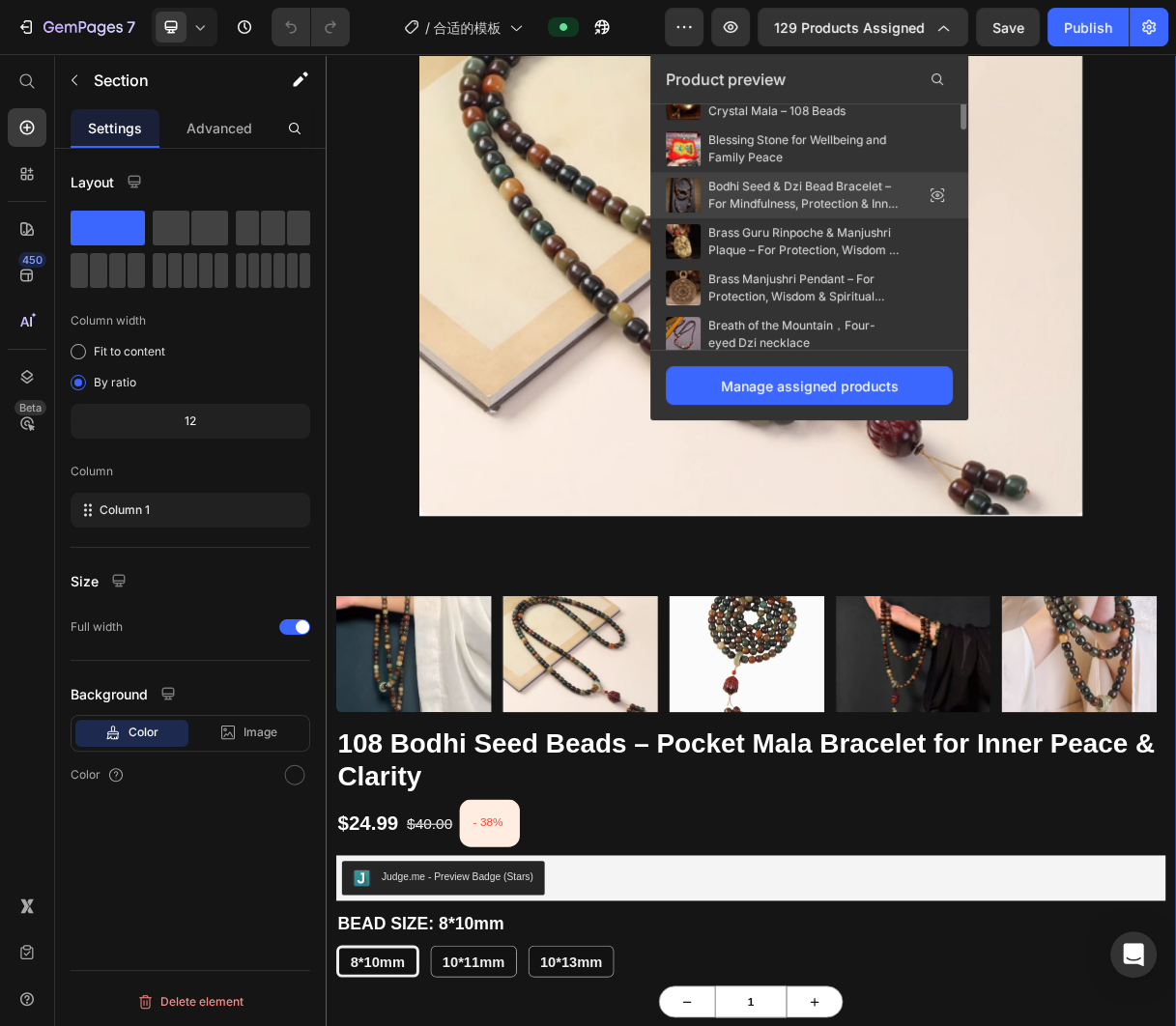 scroll, scrollTop: 438, scrollLeft: 0, axis: vertical 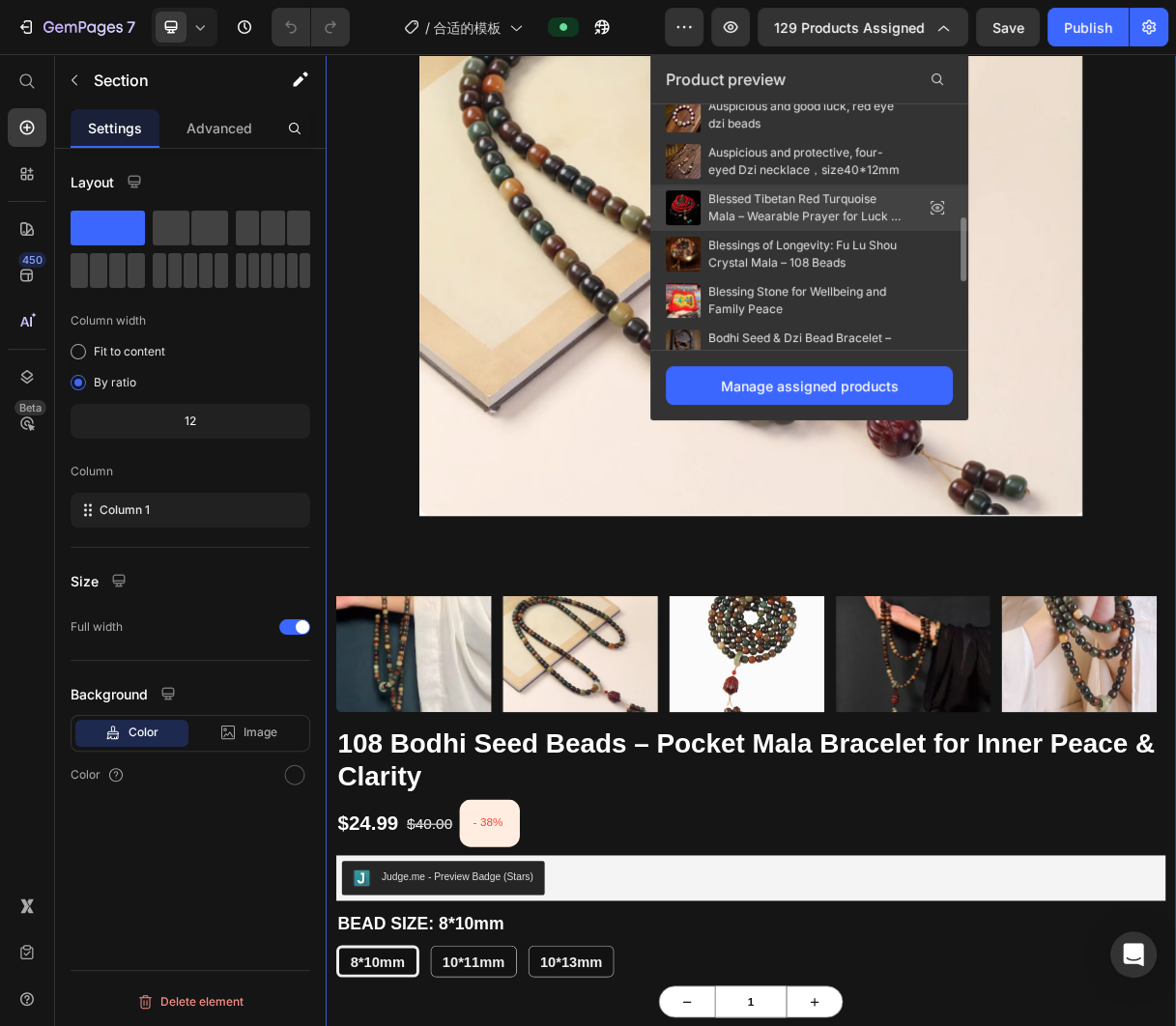 click on "Blessed Tibetan Red Turquoise Mala – Wearable Prayer for Luck & Inner Harmony" at bounding box center [805, 208] 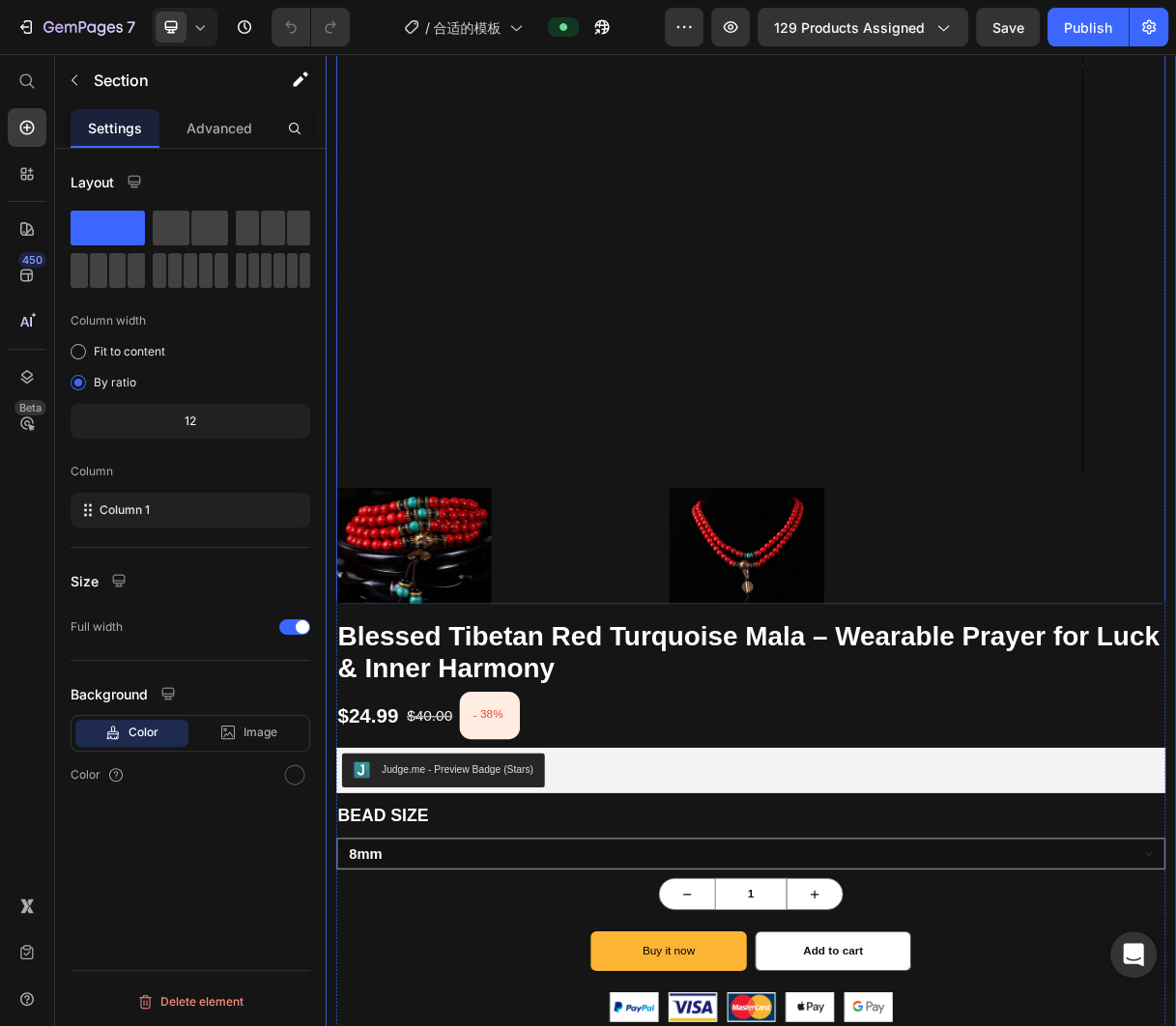 scroll, scrollTop: 623, scrollLeft: 0, axis: vertical 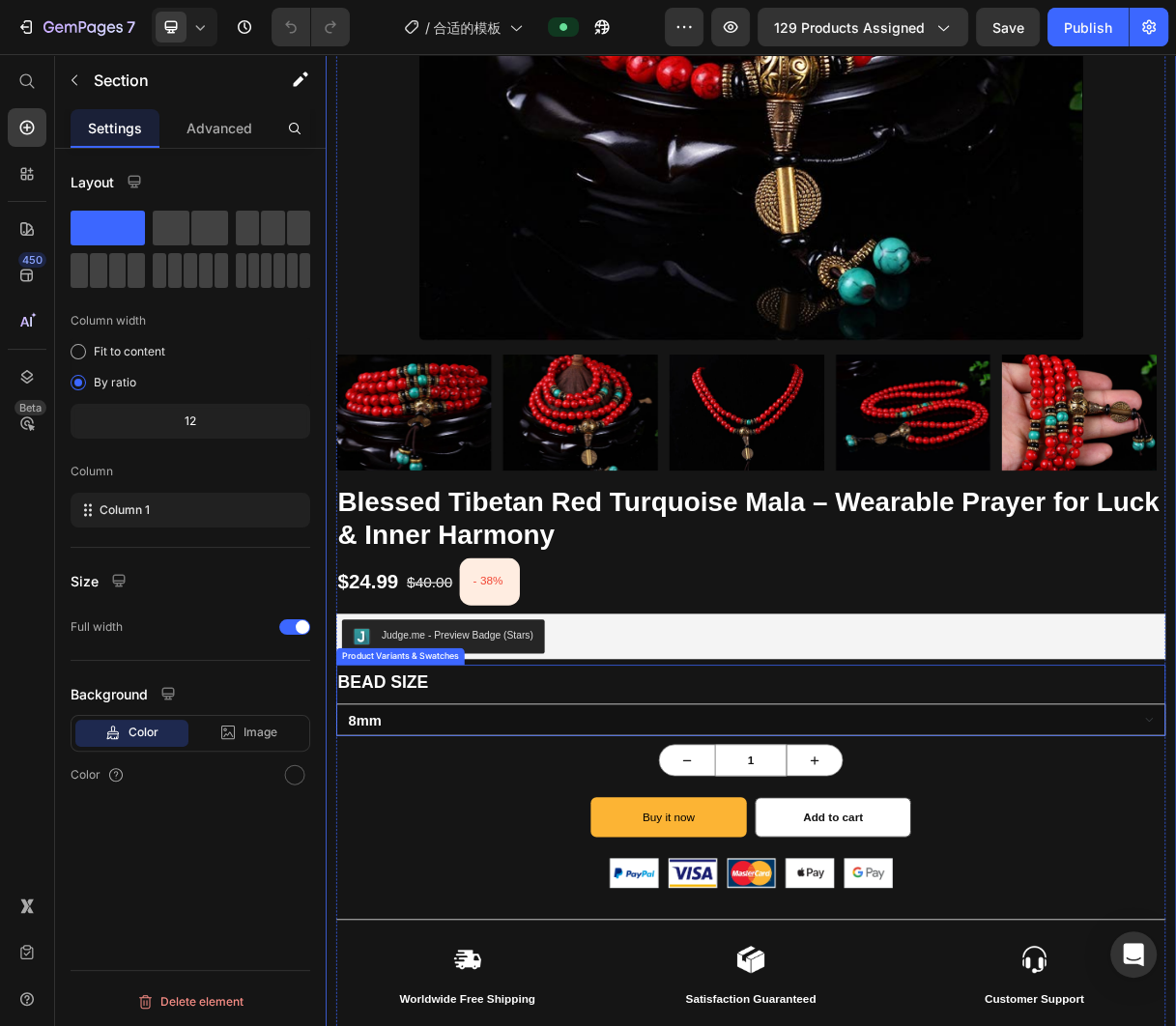 click on "8mm" at bounding box center [905, 961] 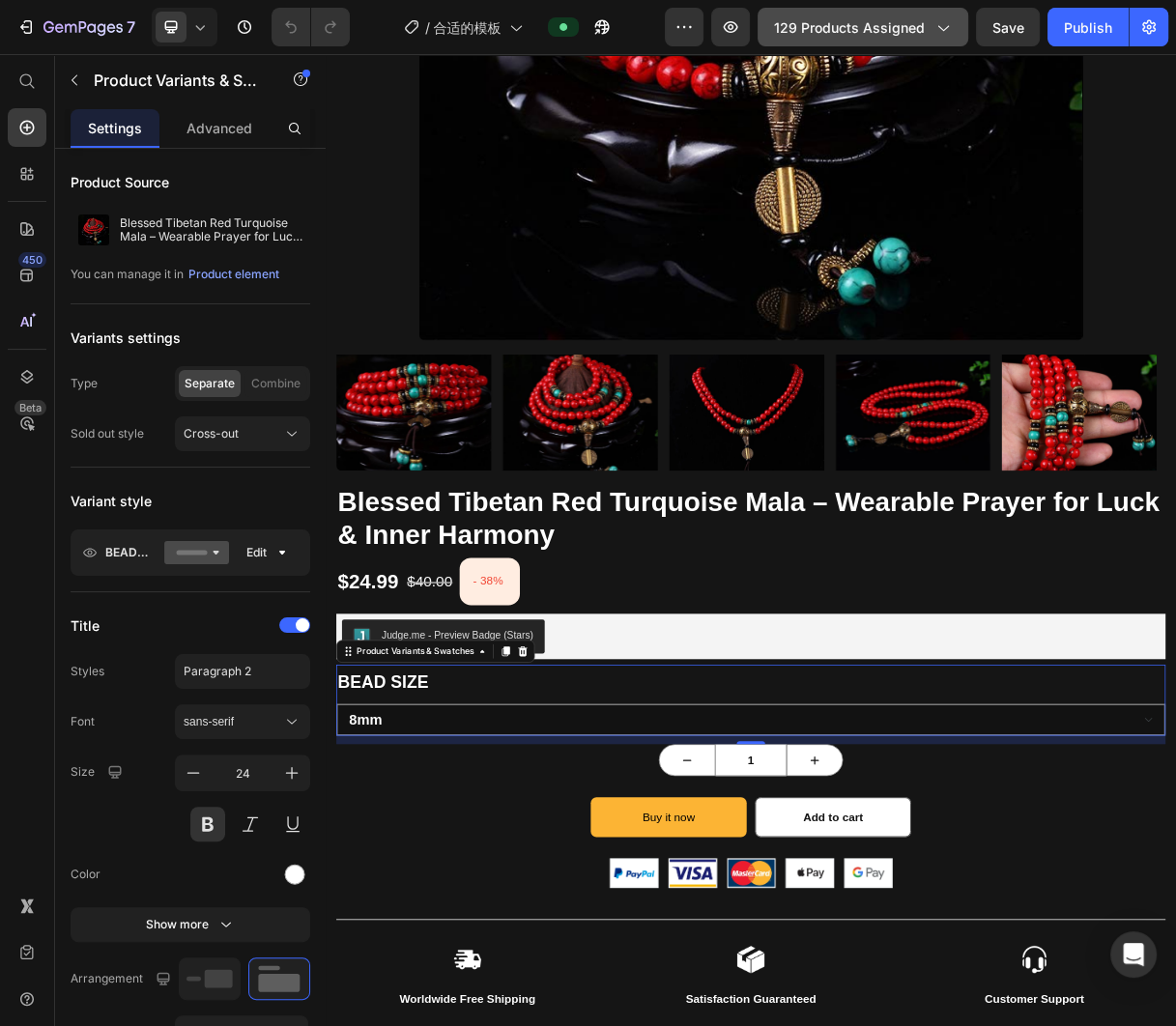 click on "129 products assigned" 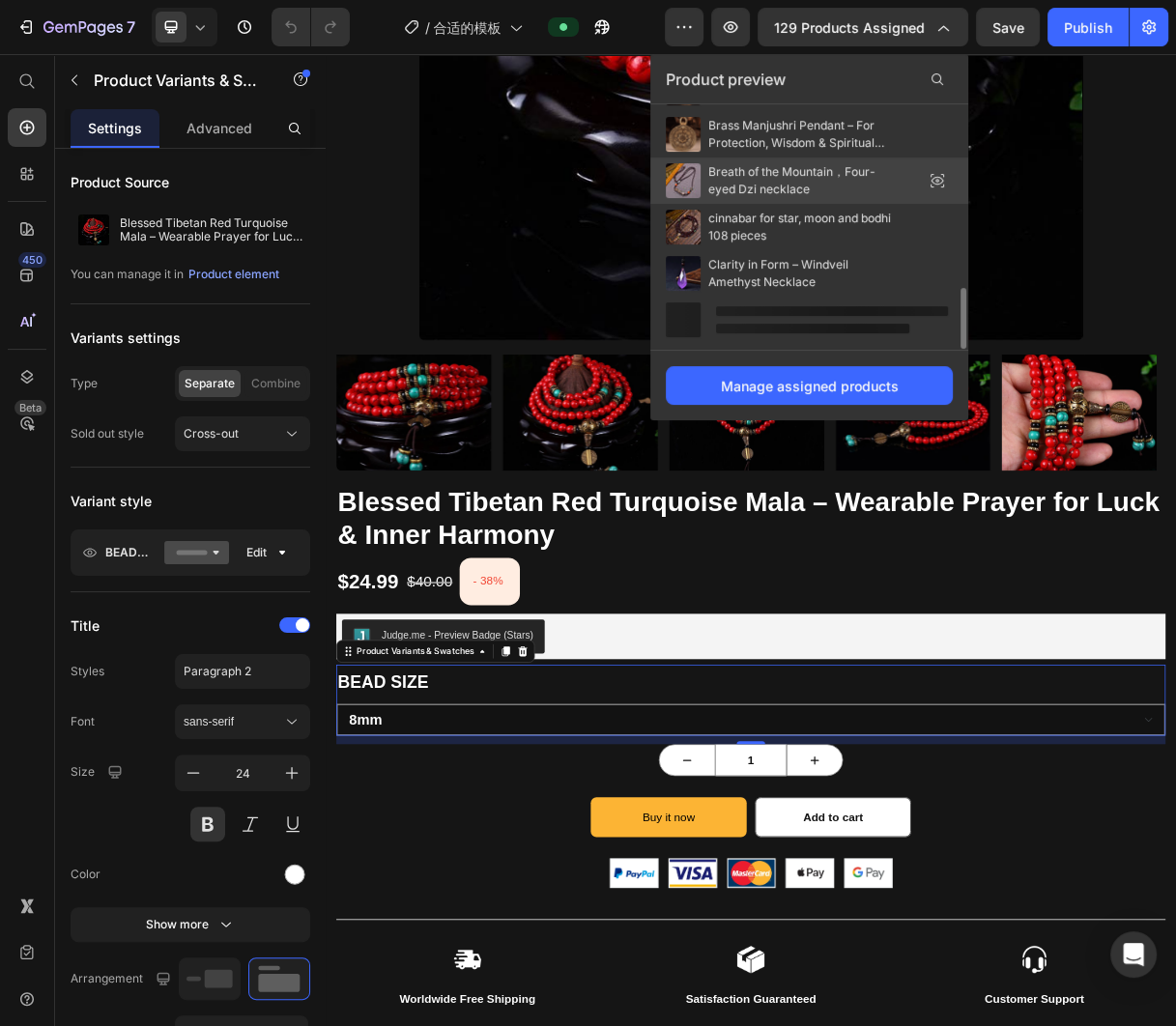 scroll, scrollTop: 697, scrollLeft: 0, axis: vertical 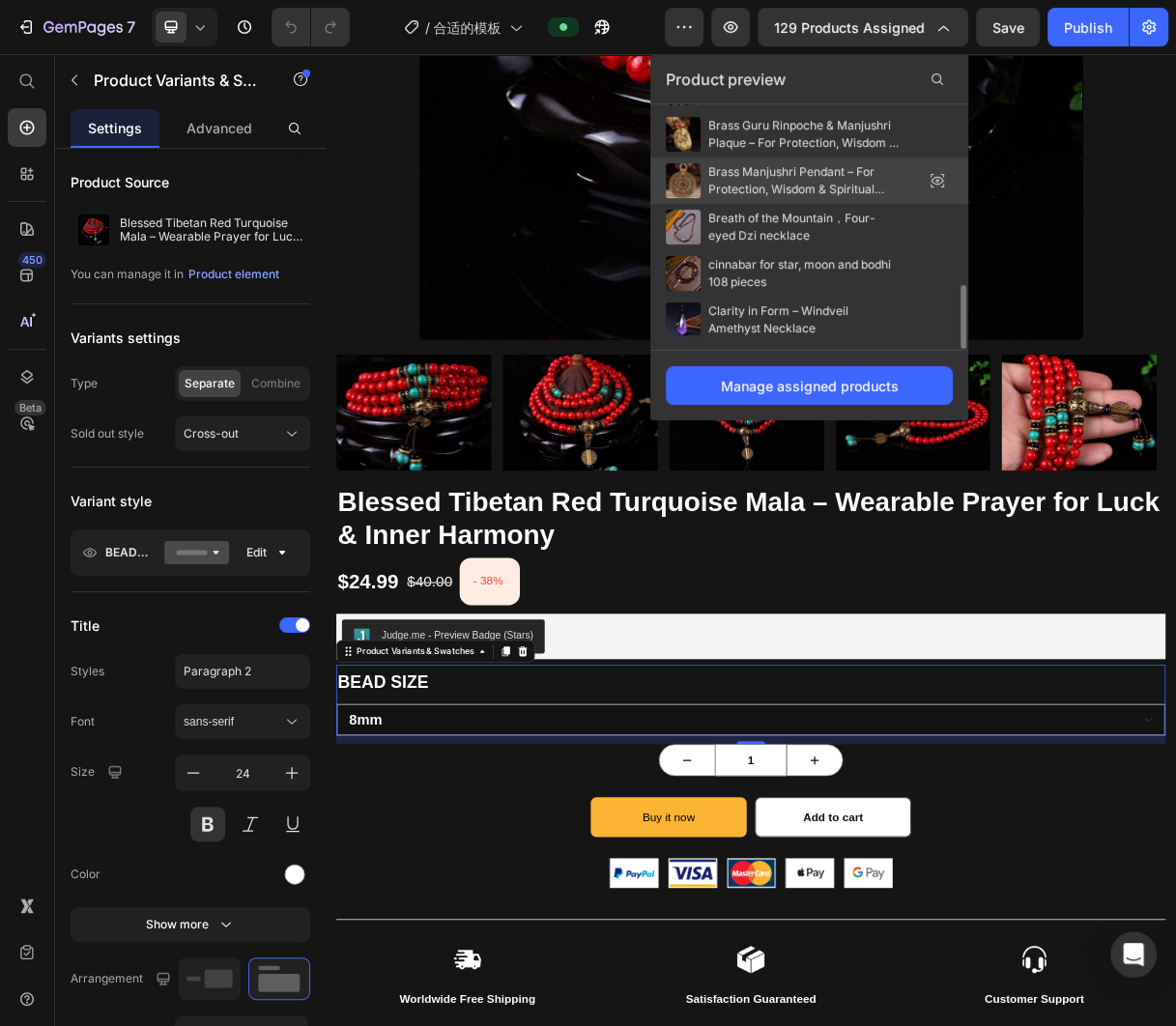 click on "Brass Manjushri Pendant – For Protection, Wisdom & Spiritual Balance" at bounding box center (805, 181) 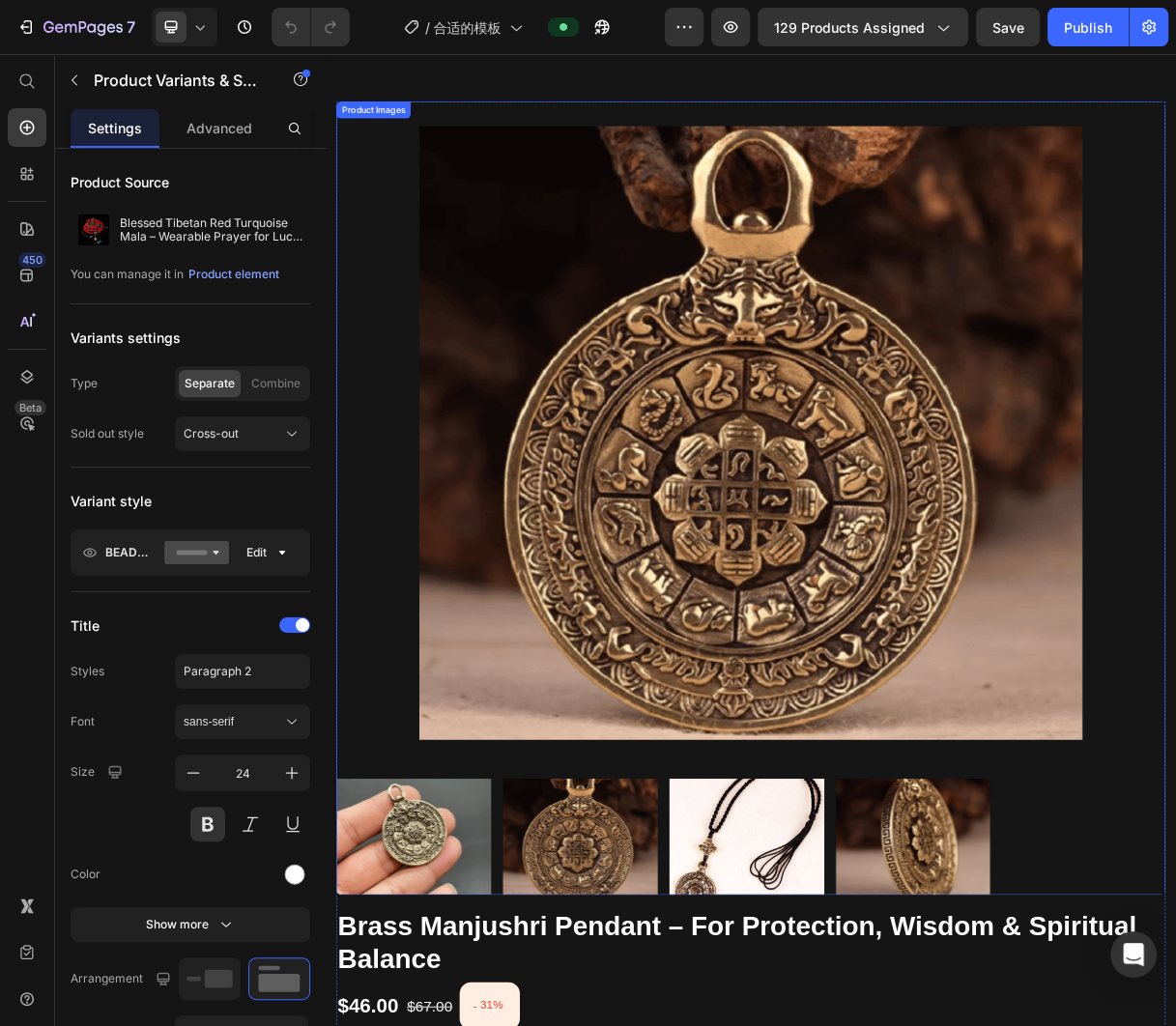 scroll, scrollTop: 0, scrollLeft: 0, axis: both 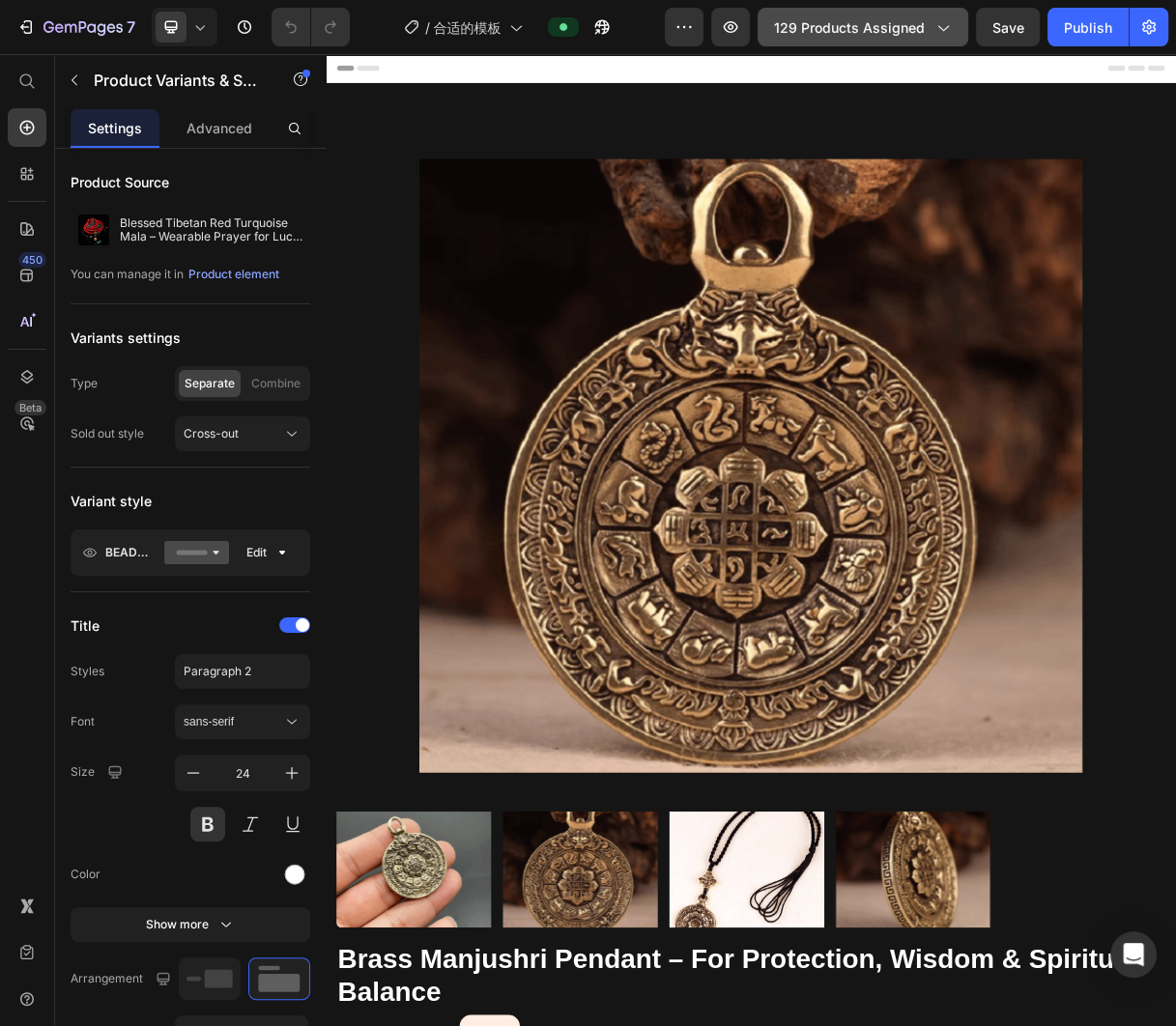 click on "129 products assigned" at bounding box center [863, 27] 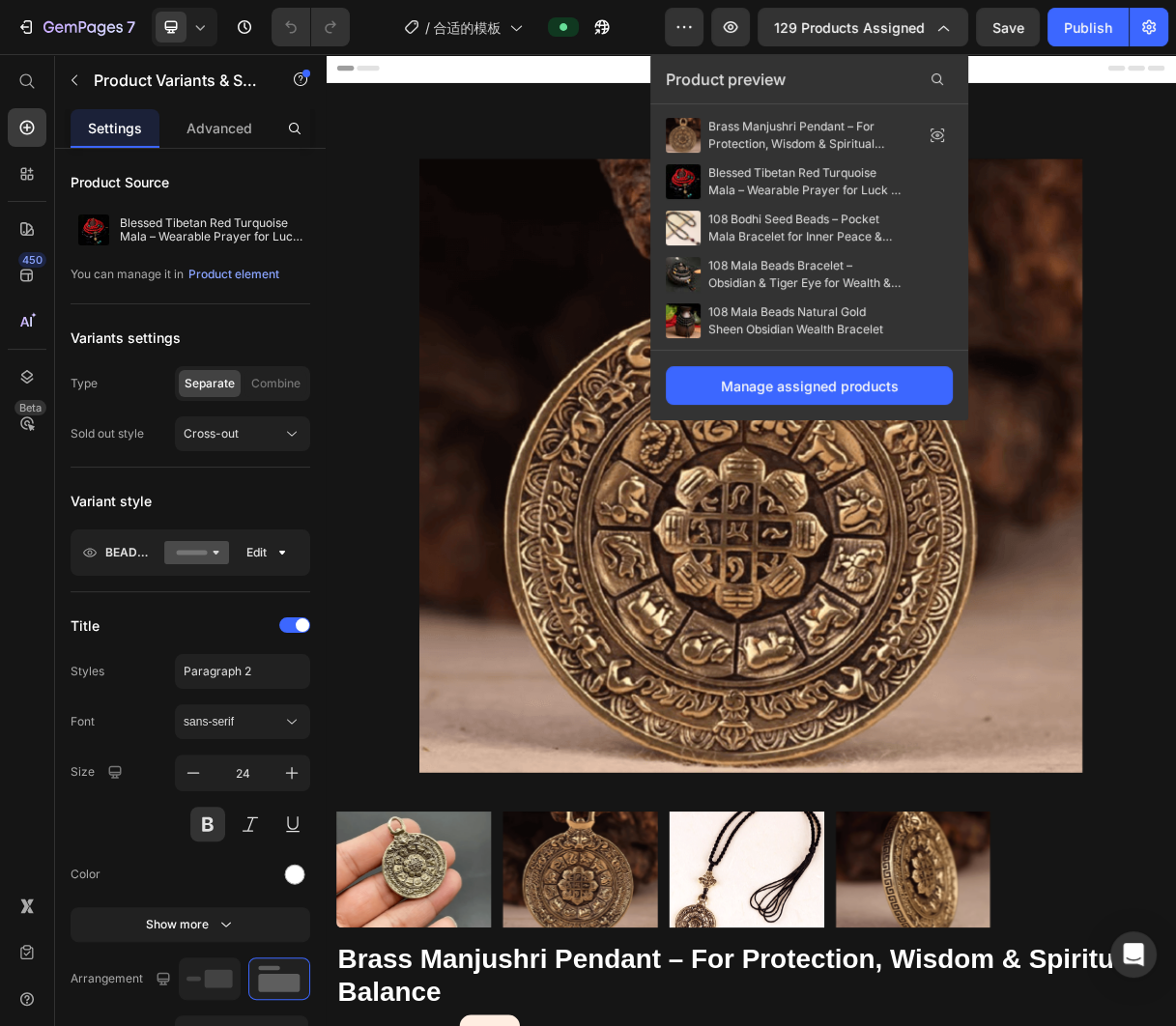 click on "Product preview" at bounding box center (809, 79) 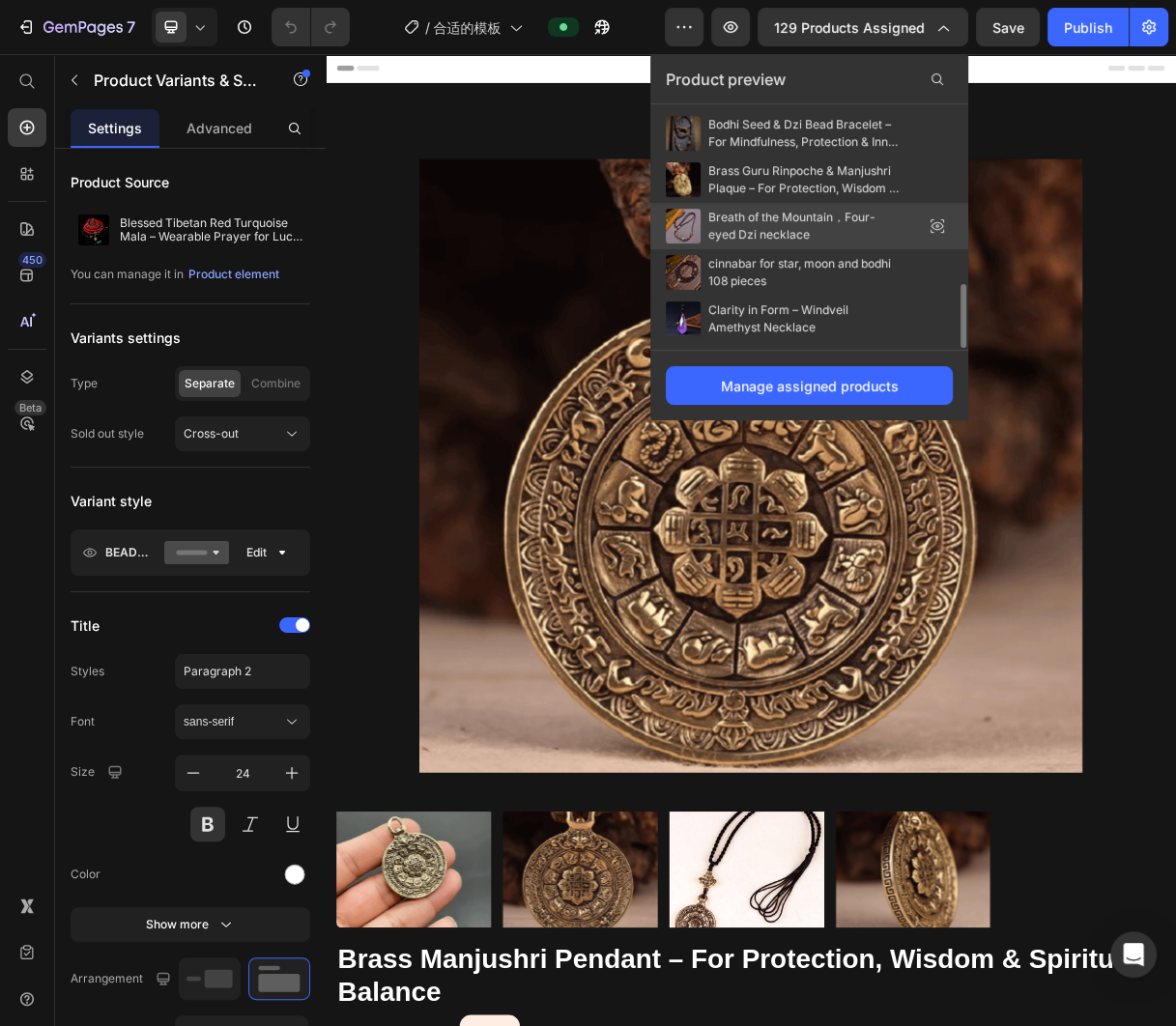 scroll, scrollTop: 697, scrollLeft: 0, axis: vertical 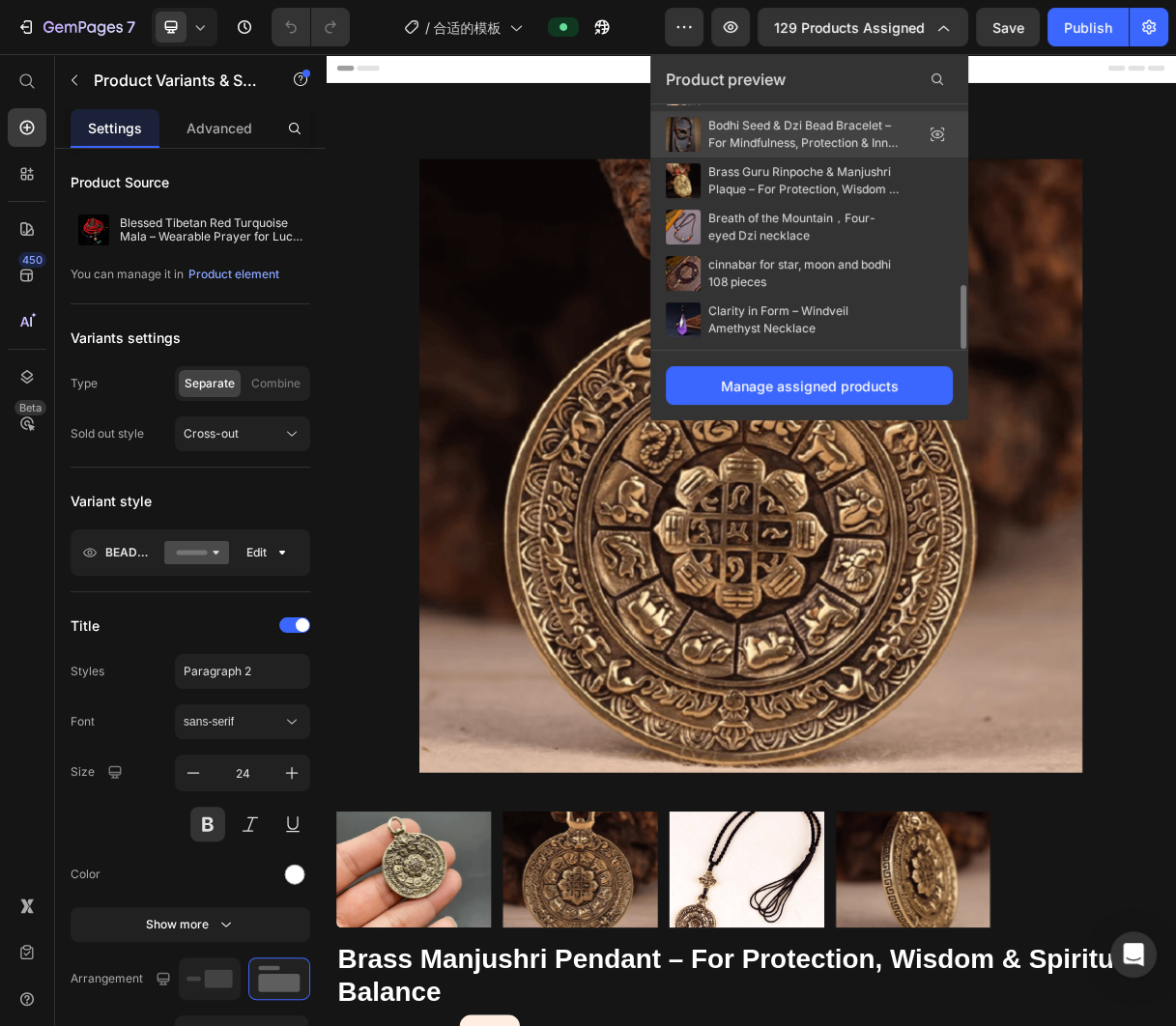 click on "Bodhi Seed & Dzi Bead Bracelet – For Mindfulness, Protection & Inner Peace" at bounding box center [805, 134] 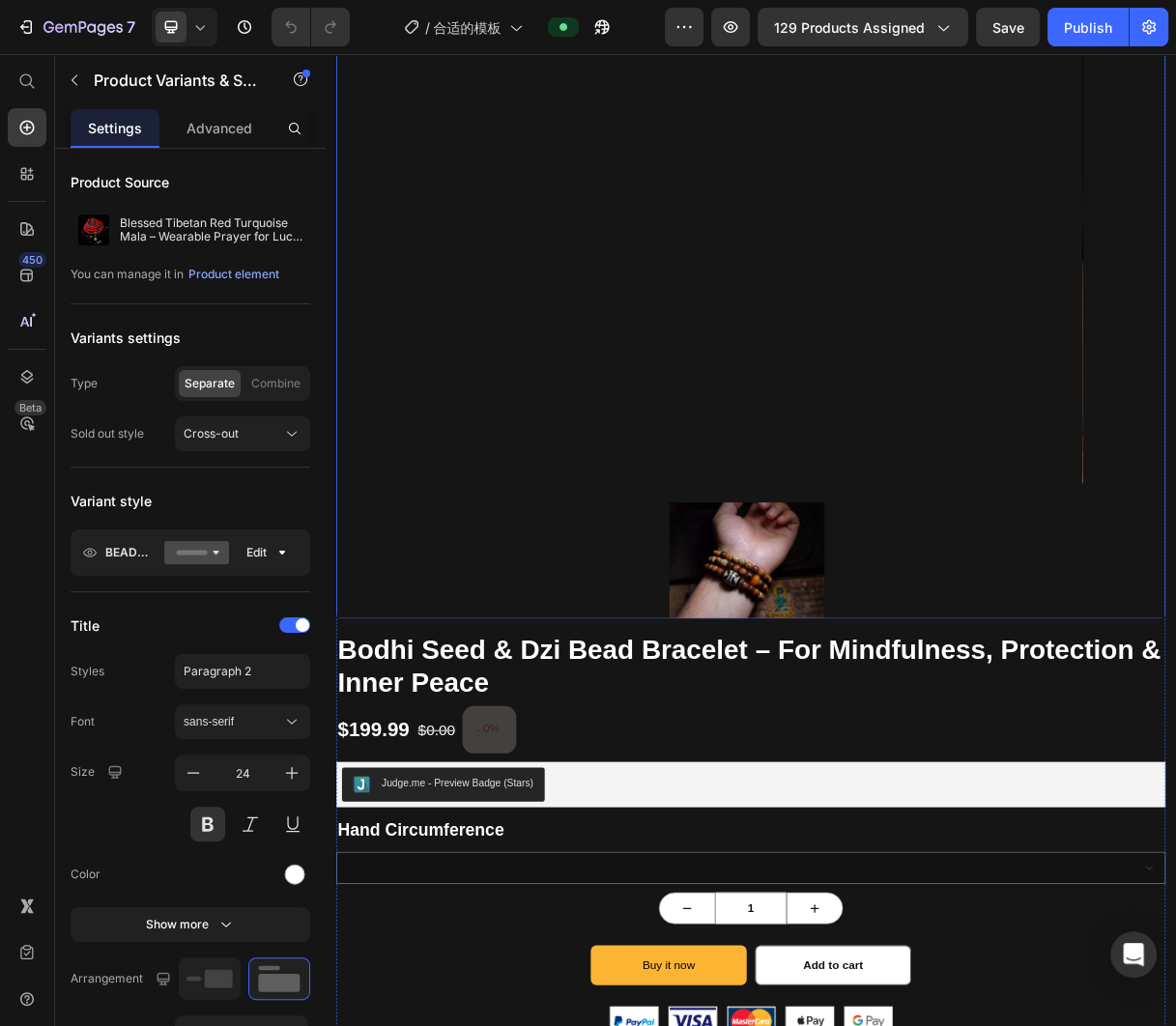 scroll, scrollTop: 537, scrollLeft: 0, axis: vertical 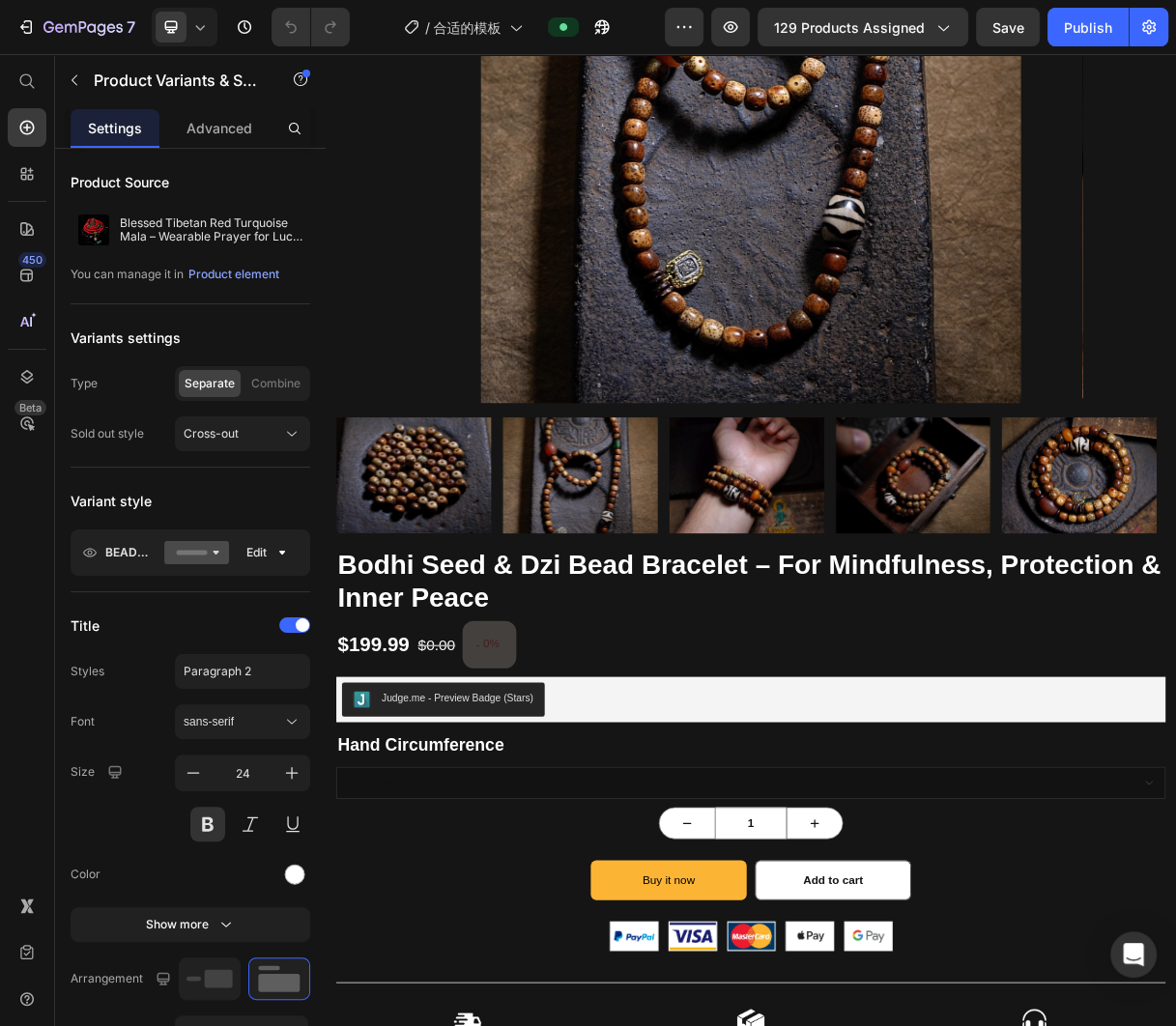click on "13-14cm 15cm 16-17cm 18cm 19-20cm" at bounding box center (905, 1047) 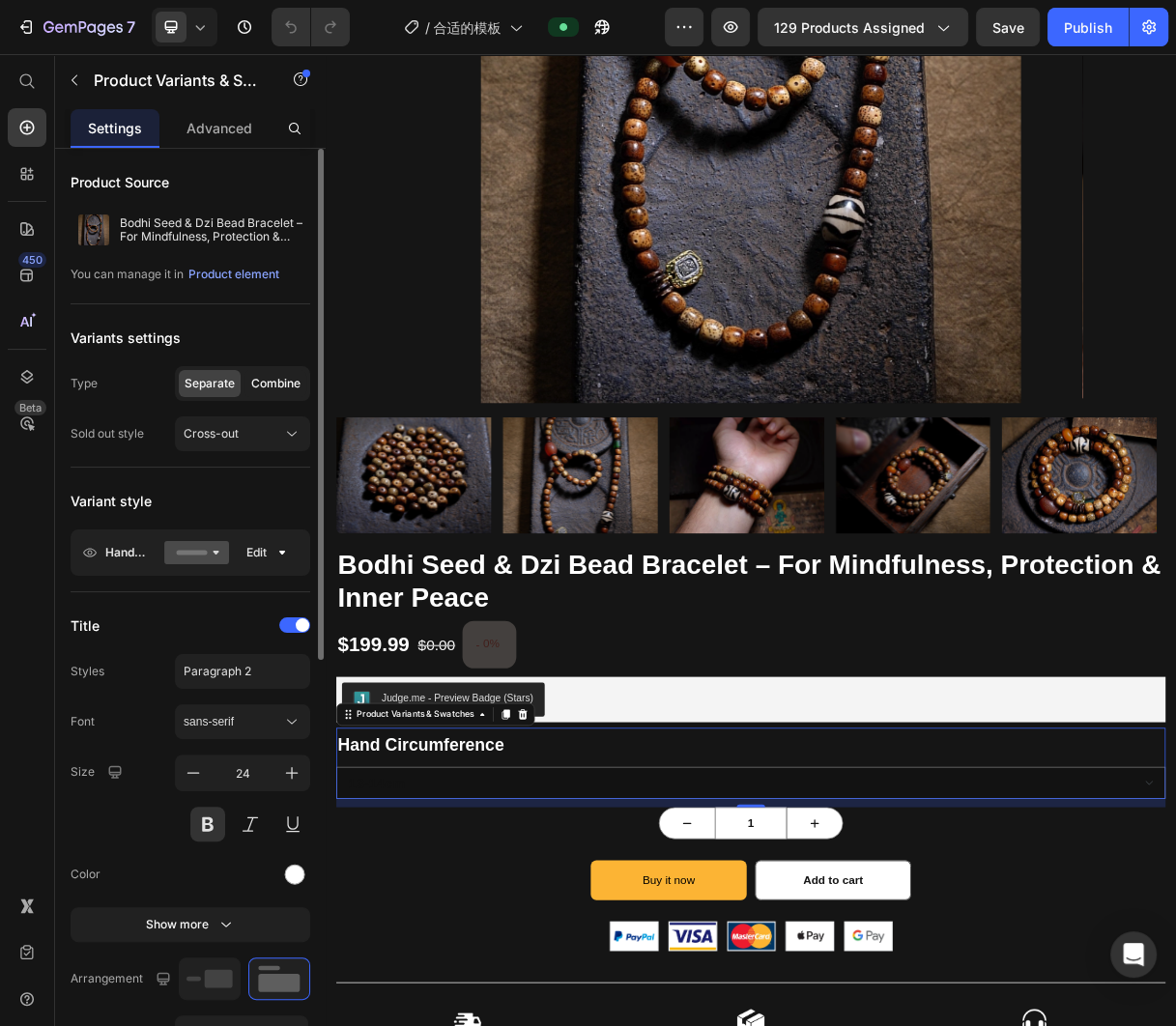click on "Combine" 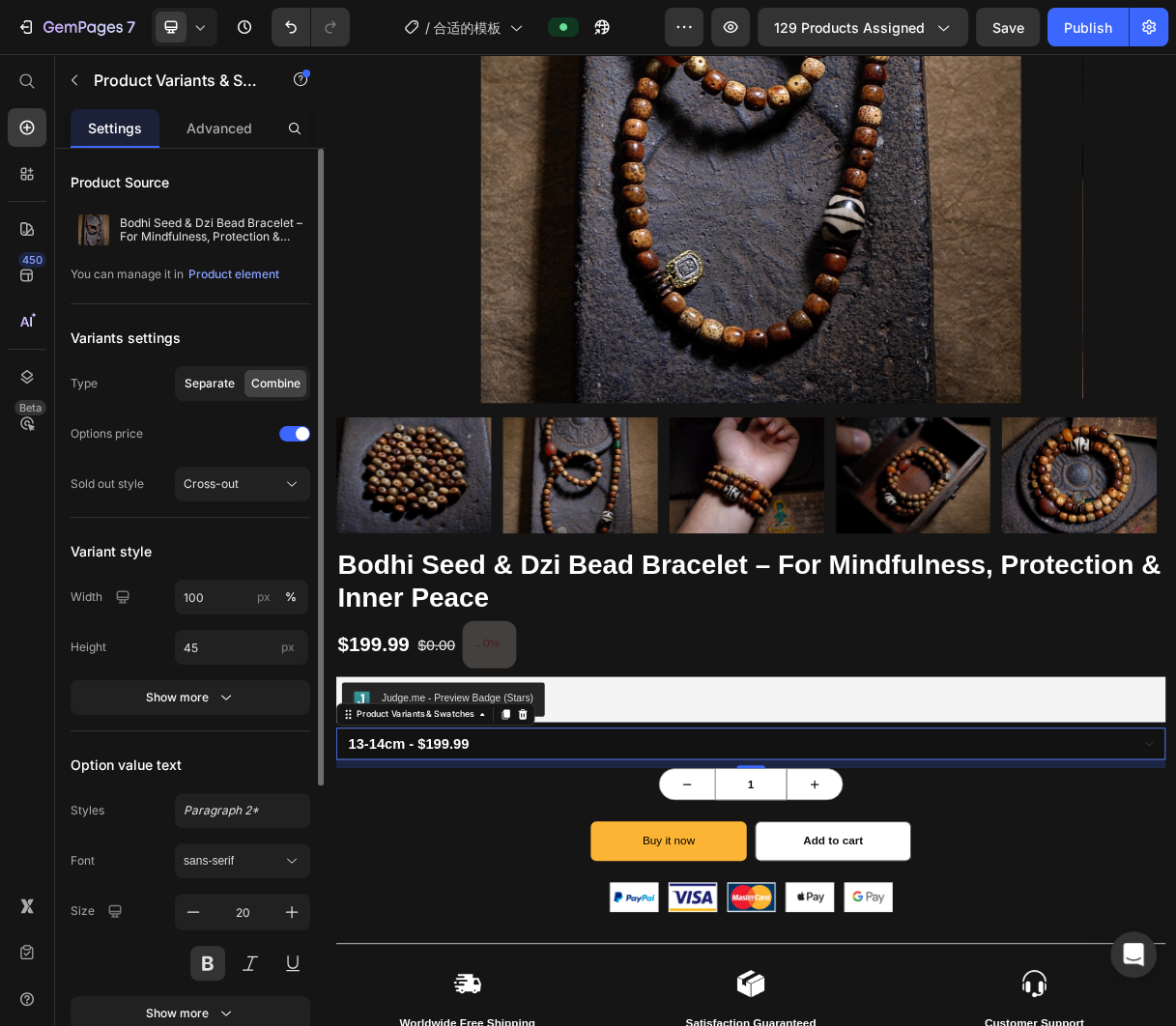 click on "Separate" 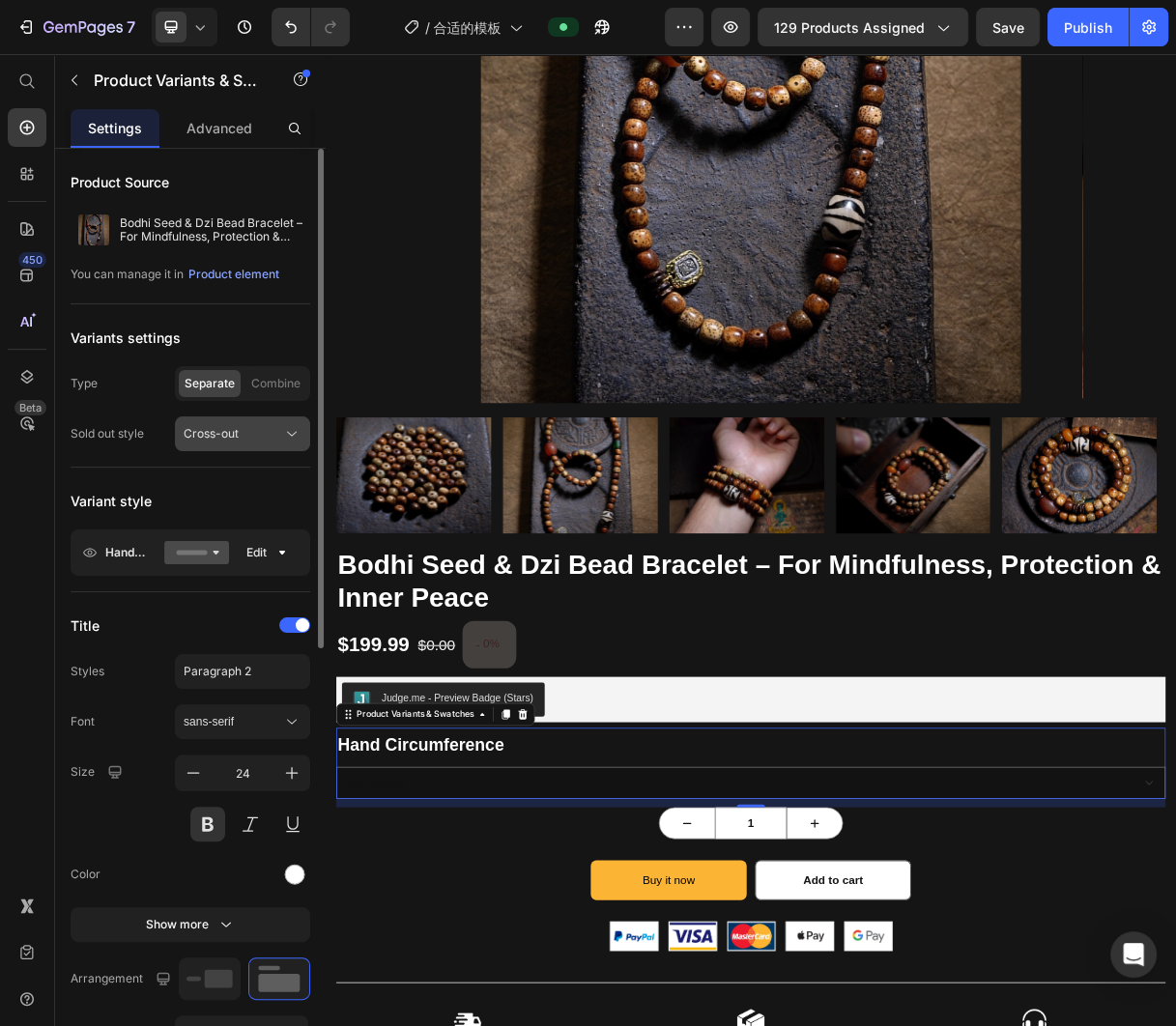 click on "Cross-out" at bounding box center (243, 434) 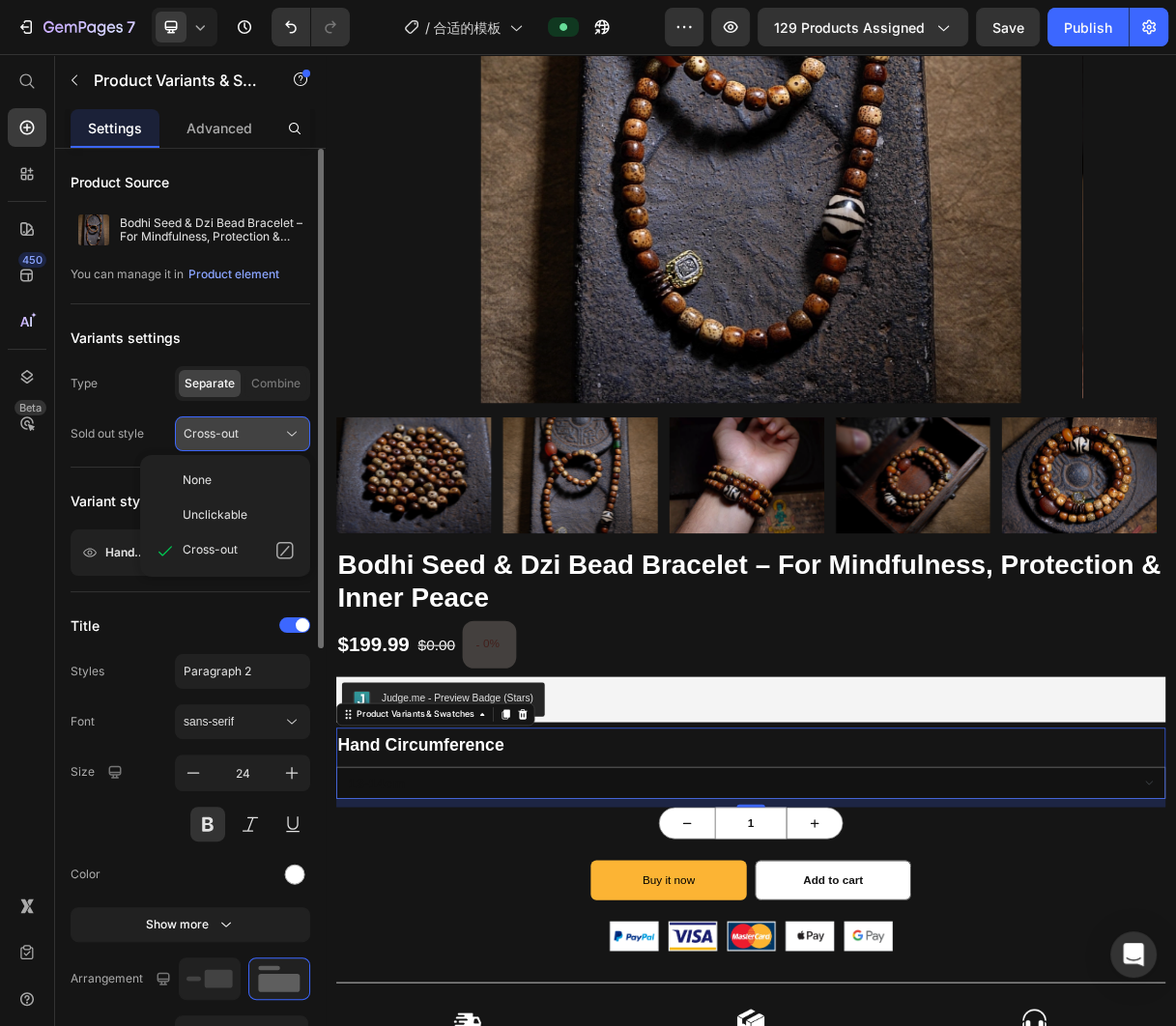 click on "Cross-out" at bounding box center (211, 434) 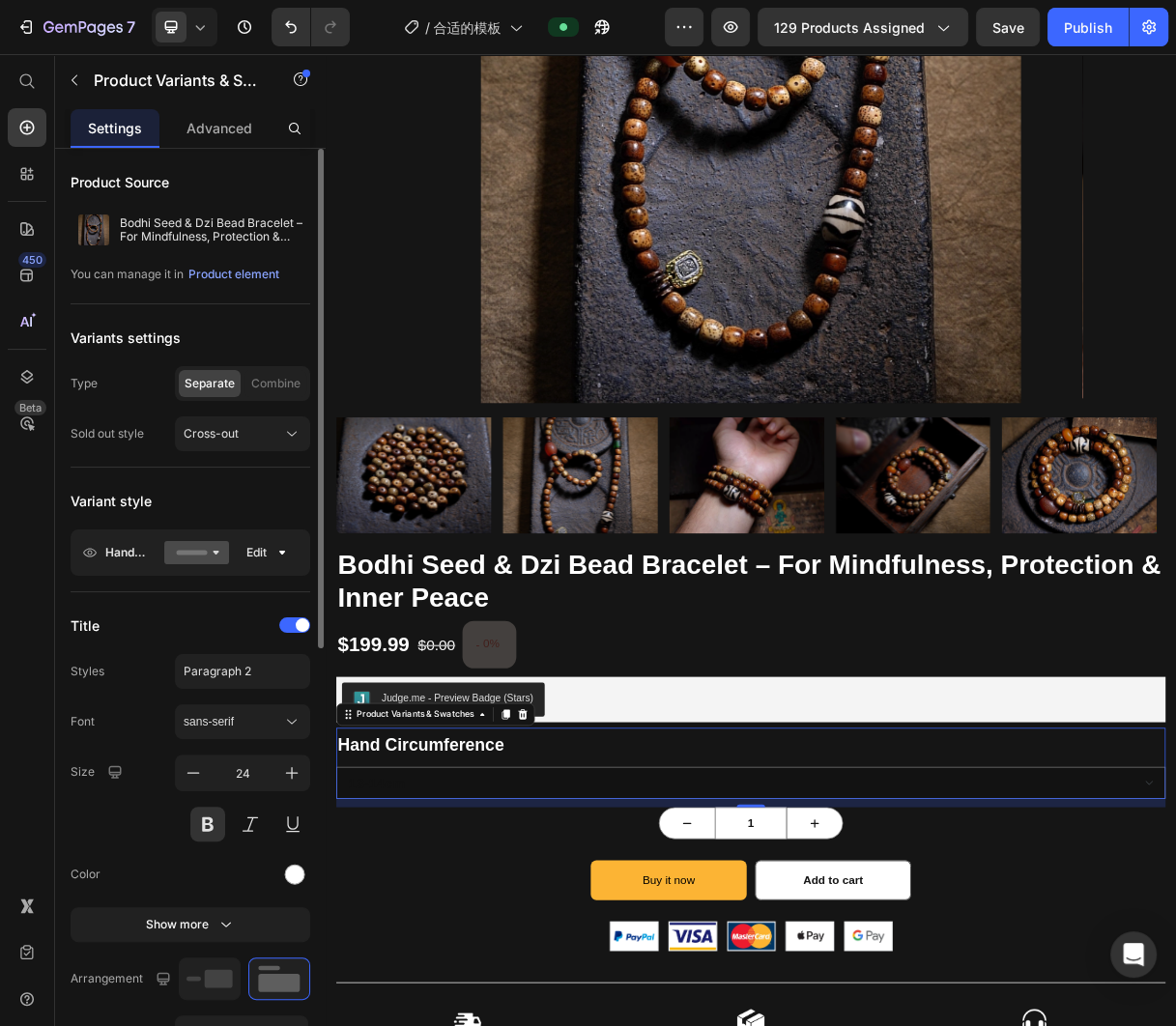 click on "Hand Circumference Edit" 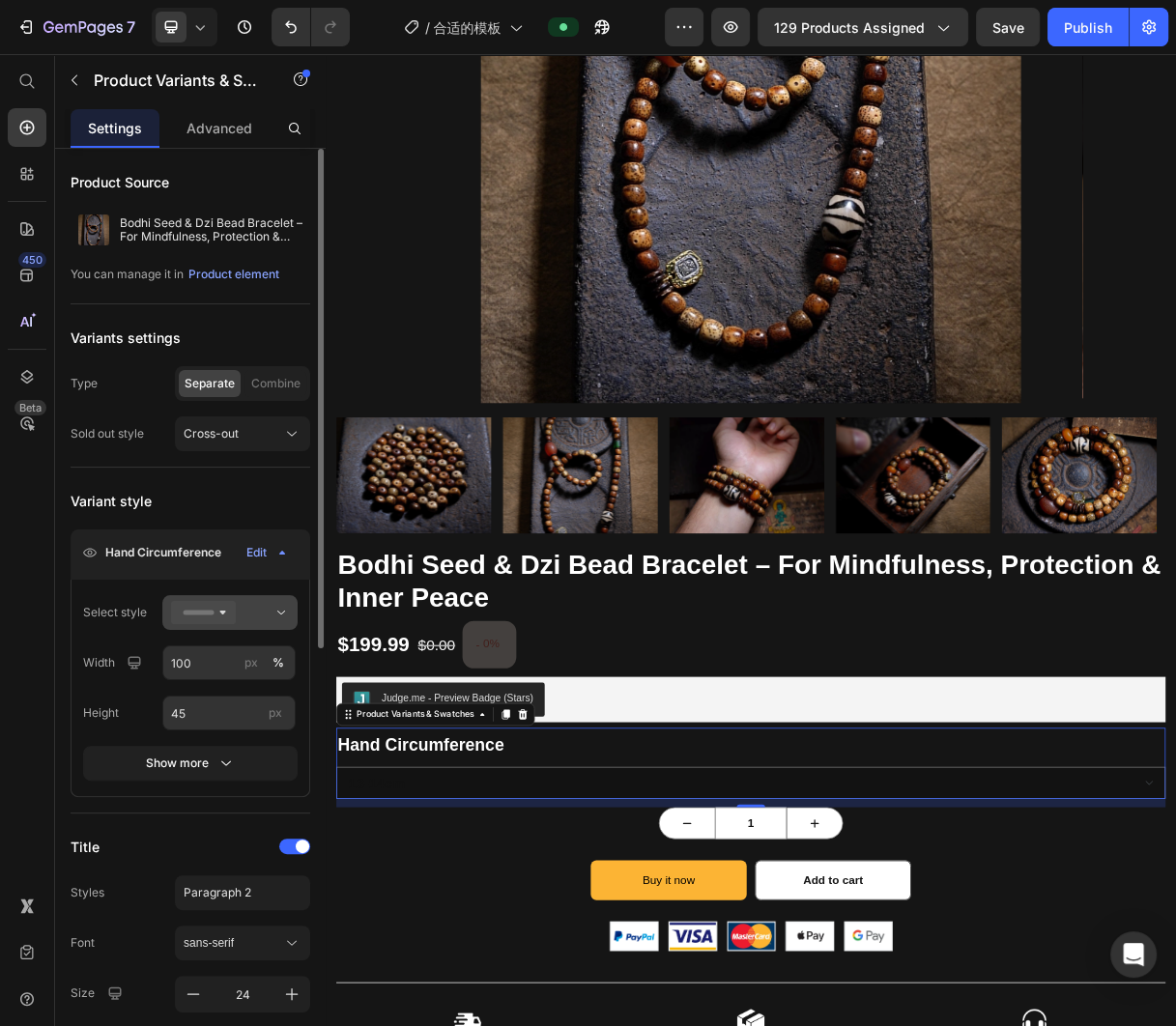 click at bounding box center (230, 613) 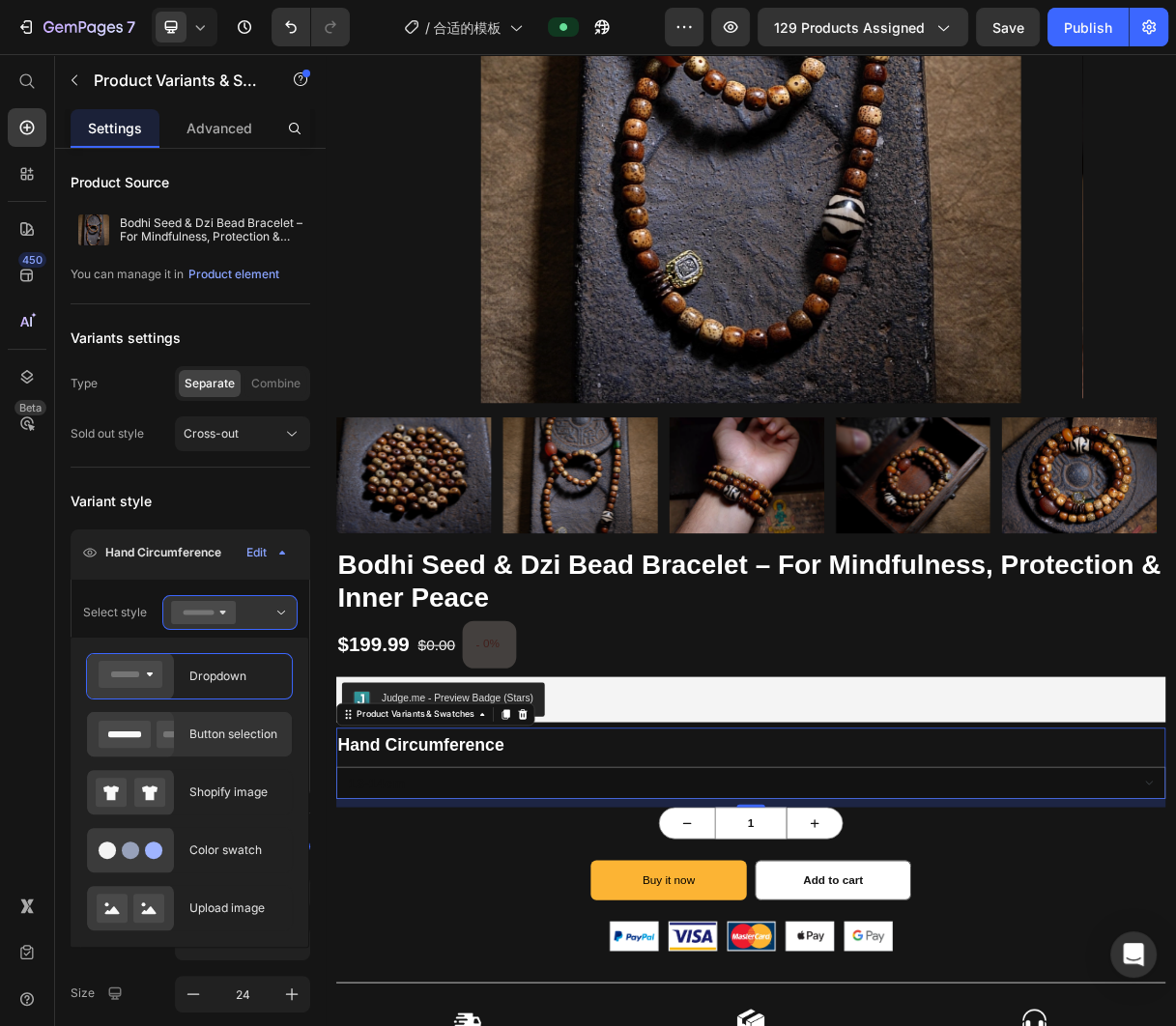 click on "Button selection" at bounding box center (235, 734) 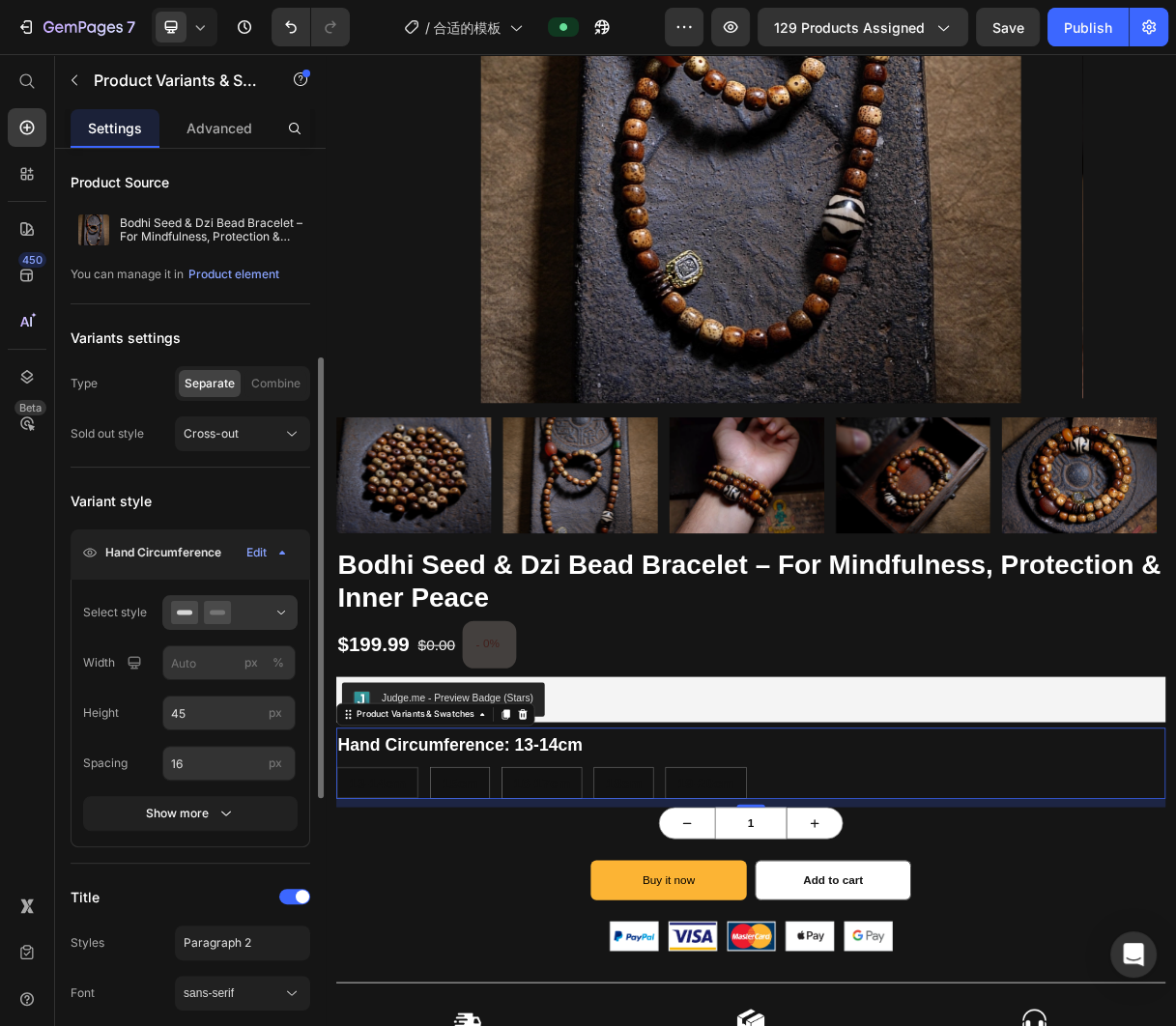 scroll, scrollTop: 142, scrollLeft: 0, axis: vertical 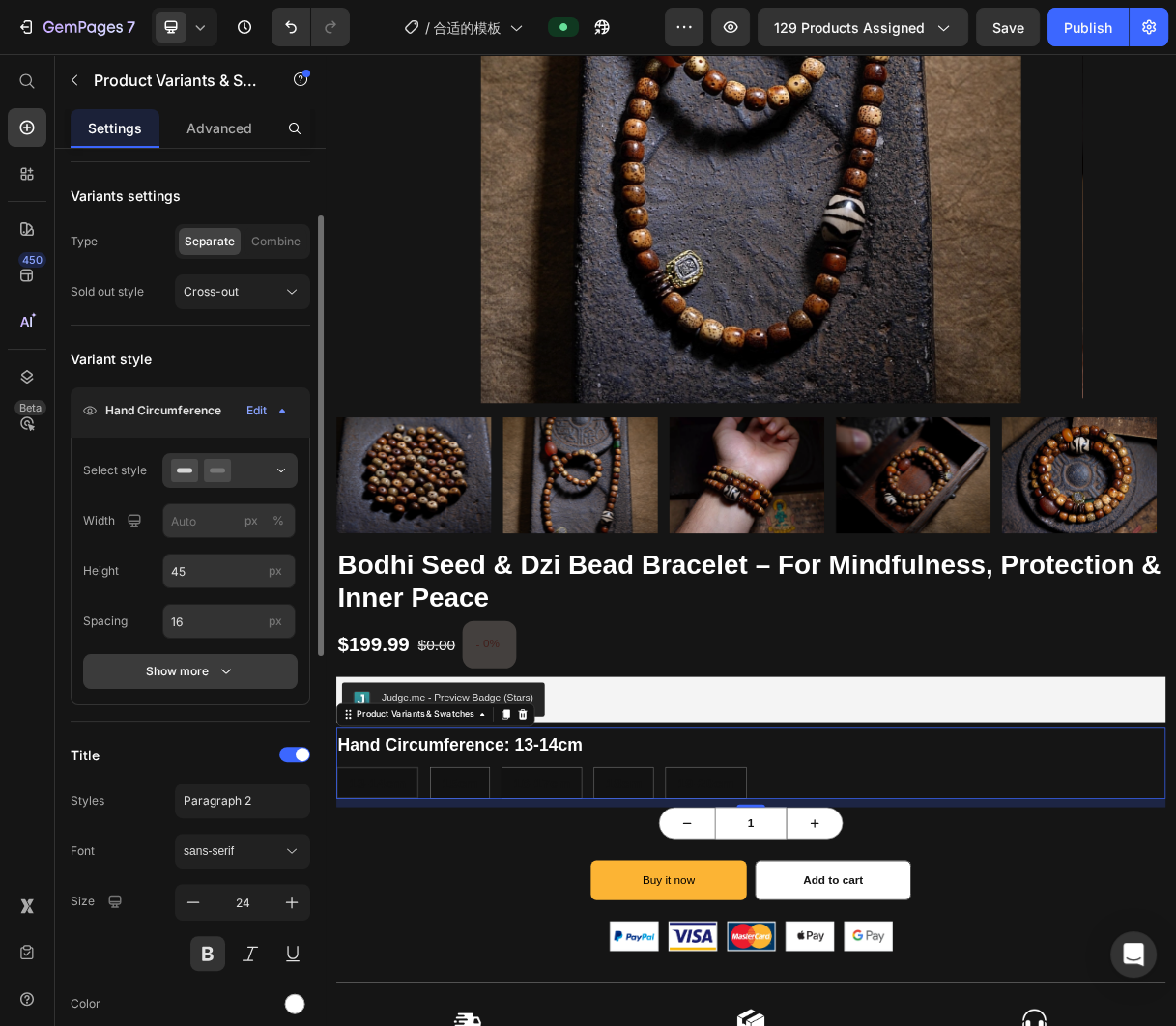click on "Show more" at bounding box center [190, 671] 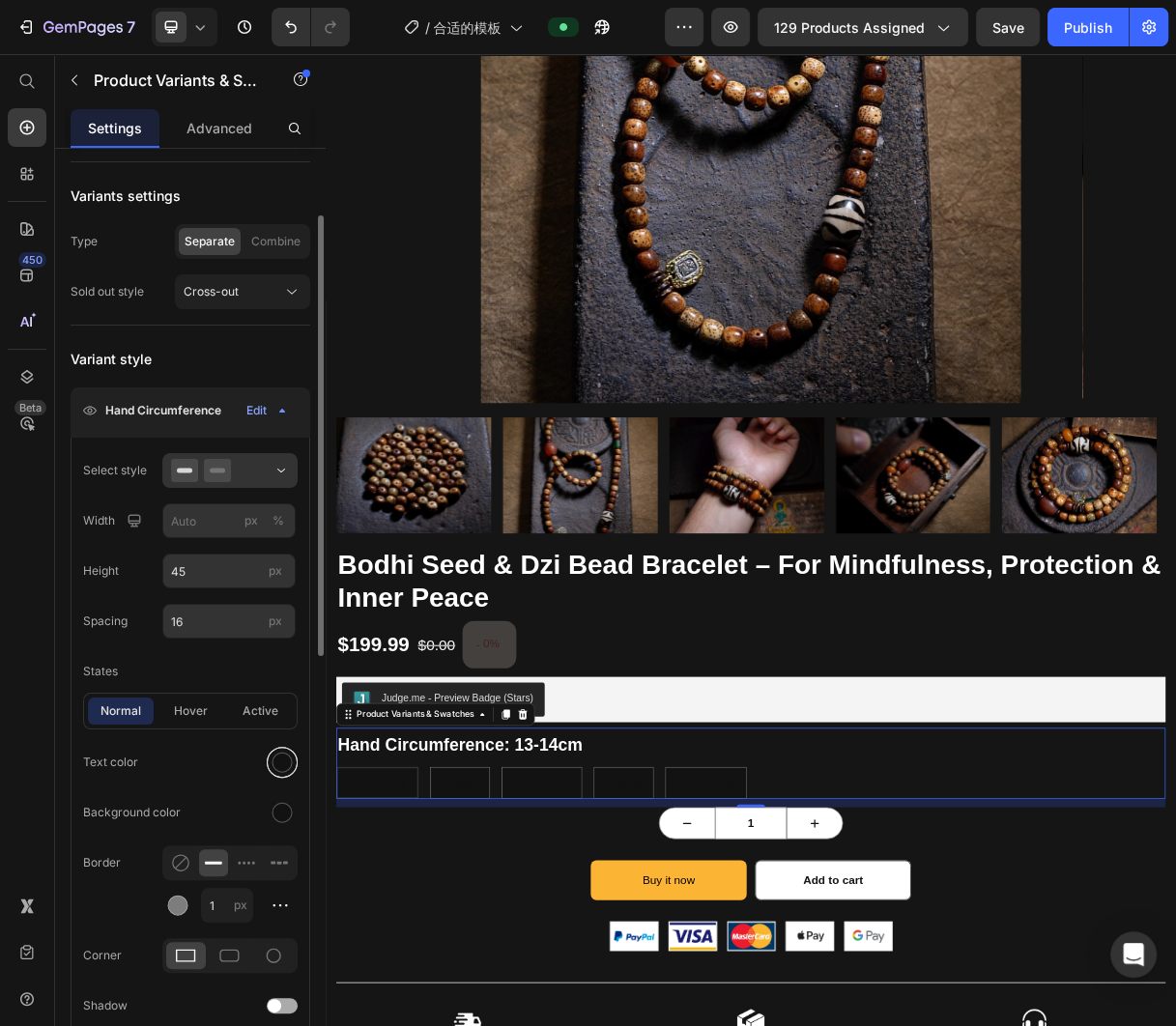 click at bounding box center [282, 762] 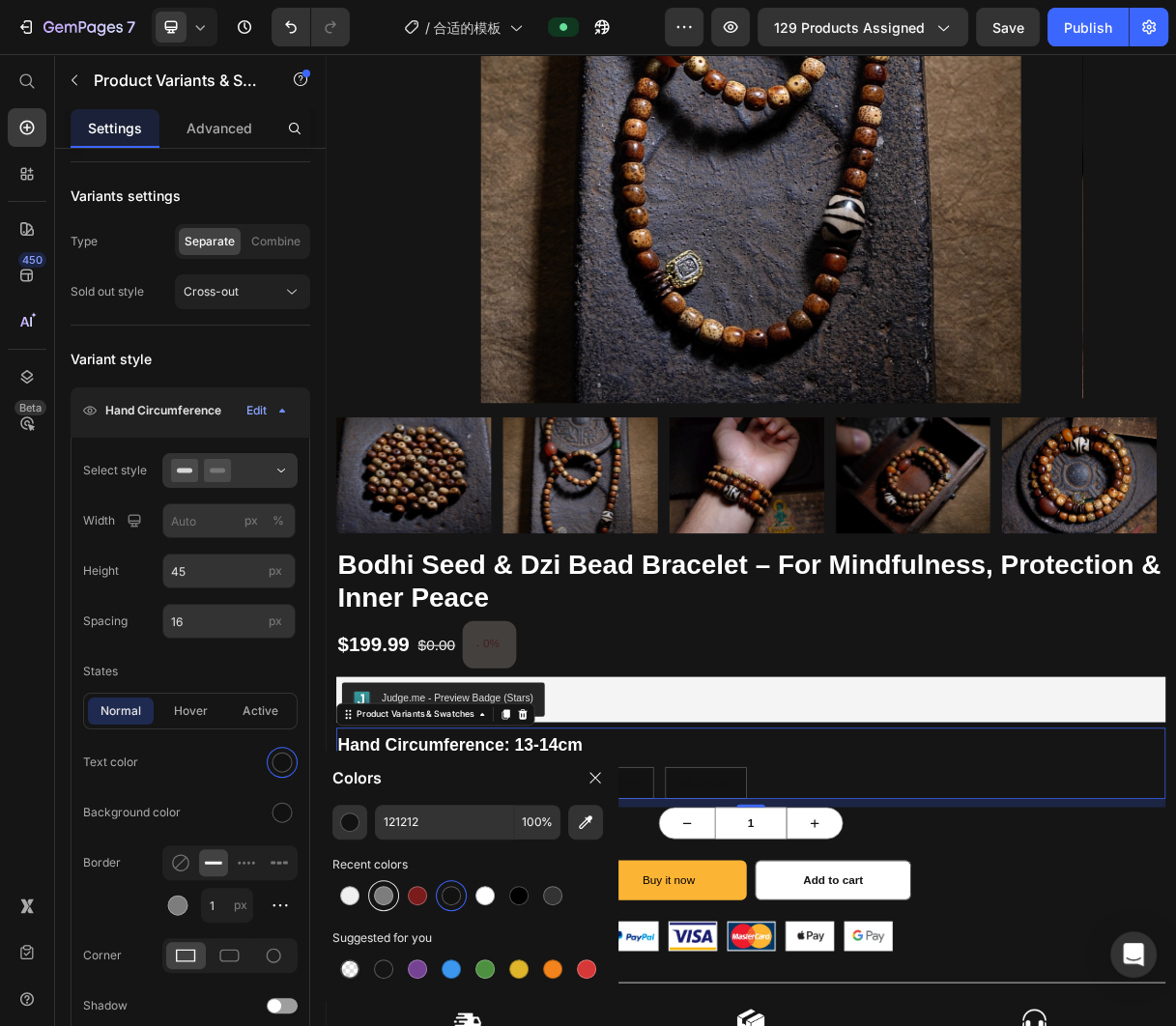 click at bounding box center (384, 896) 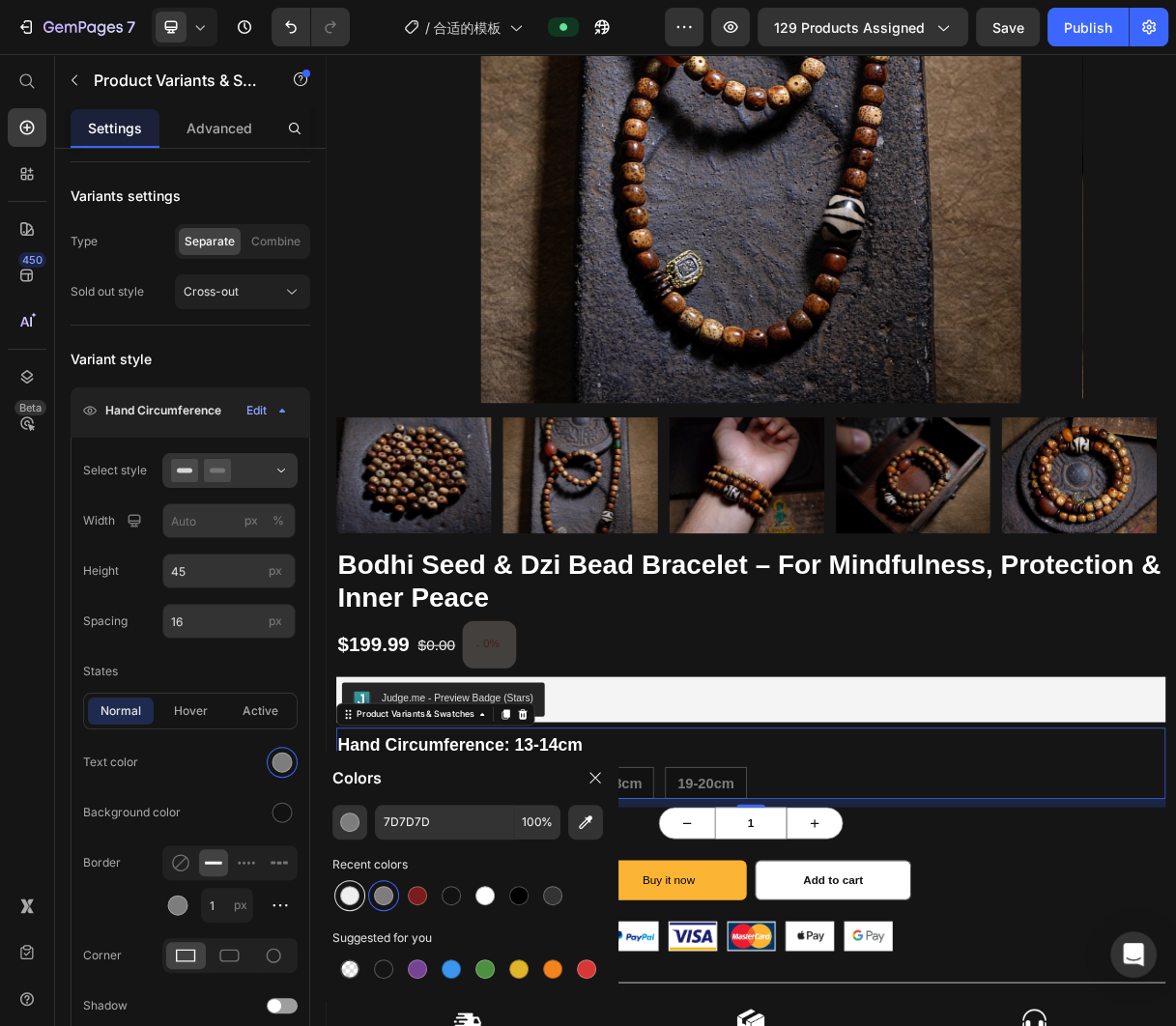 click at bounding box center [350, 896] 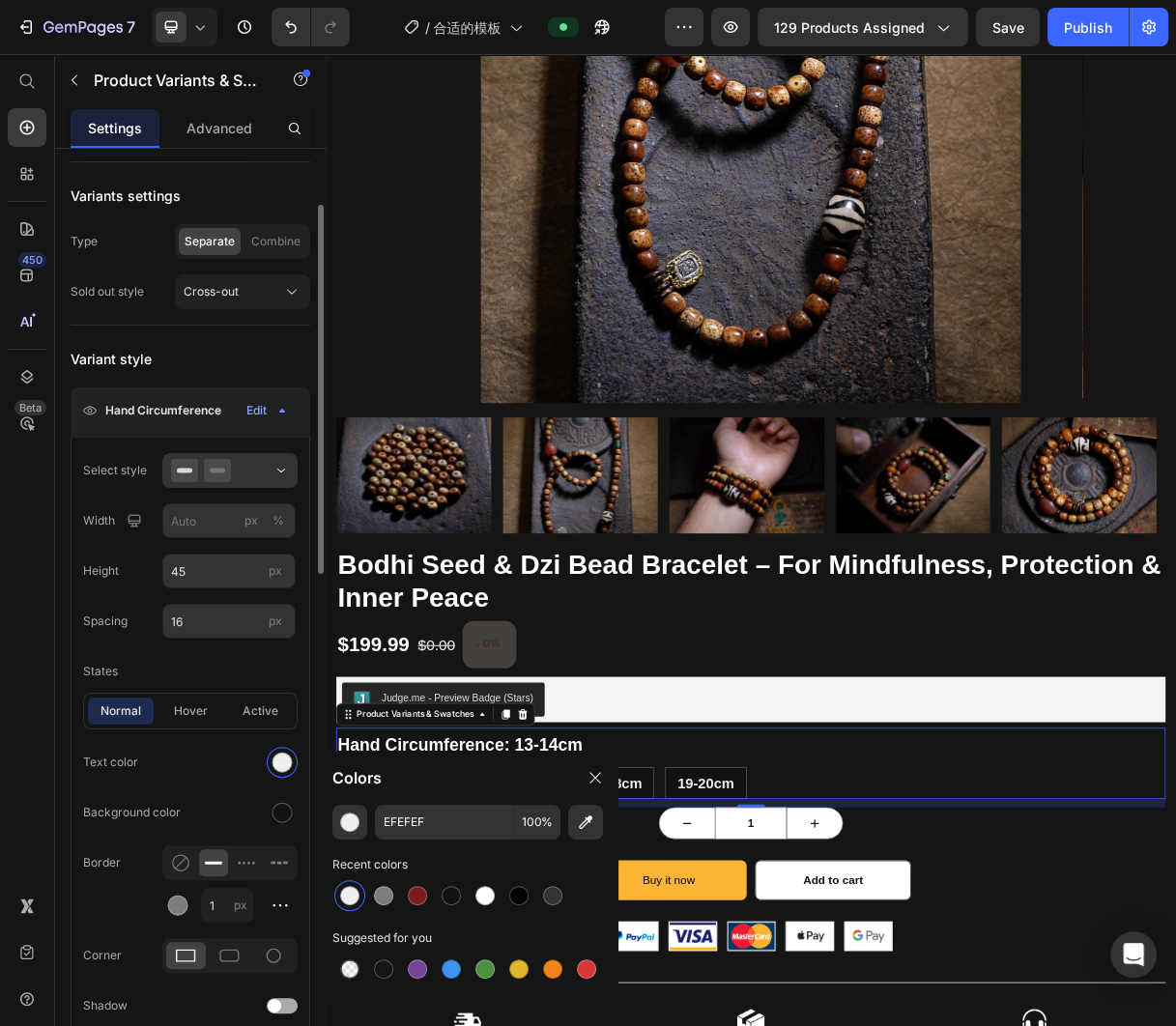 click on "Text color" at bounding box center [190, 762] 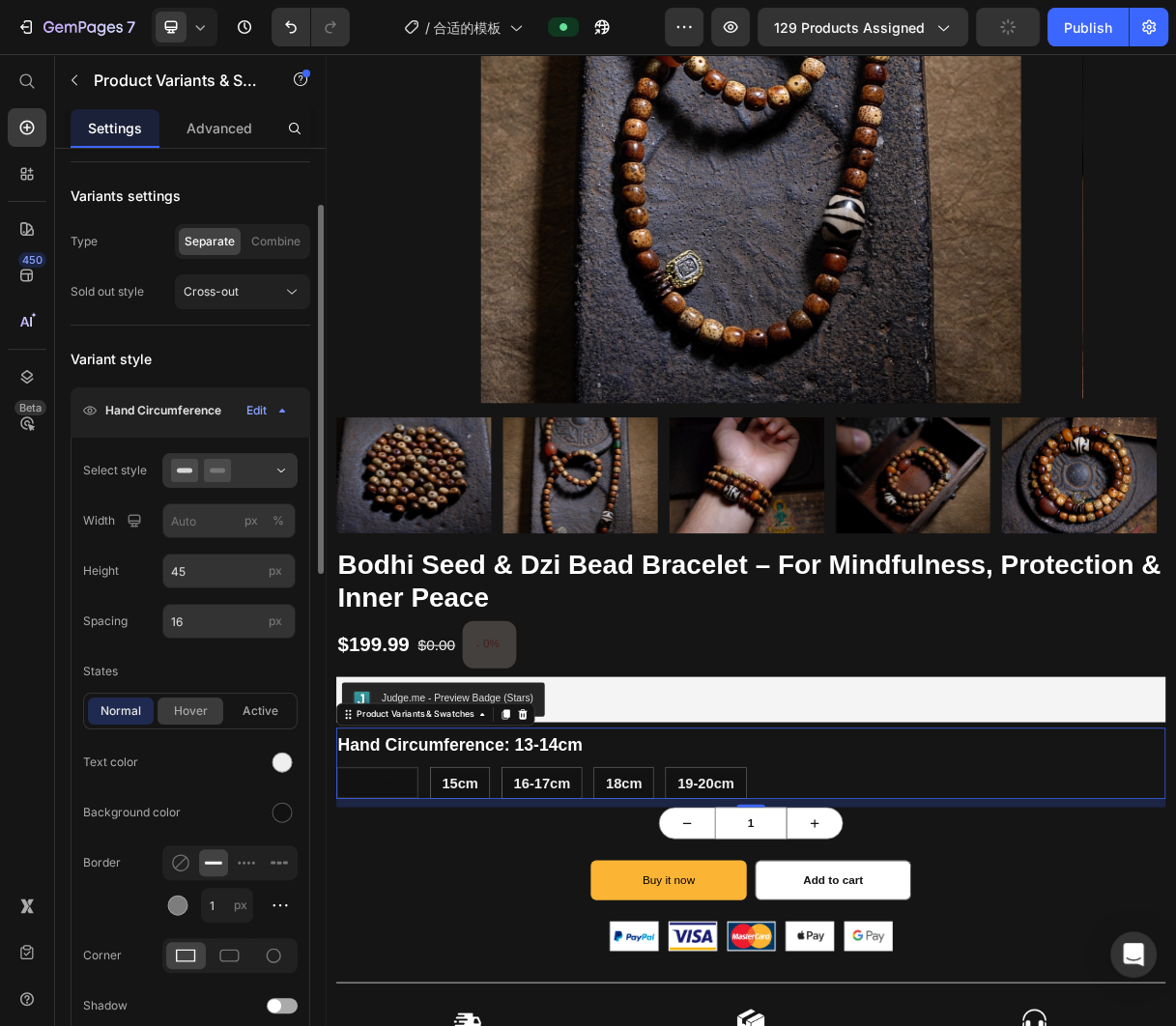 click on "hover" at bounding box center [190, 711] 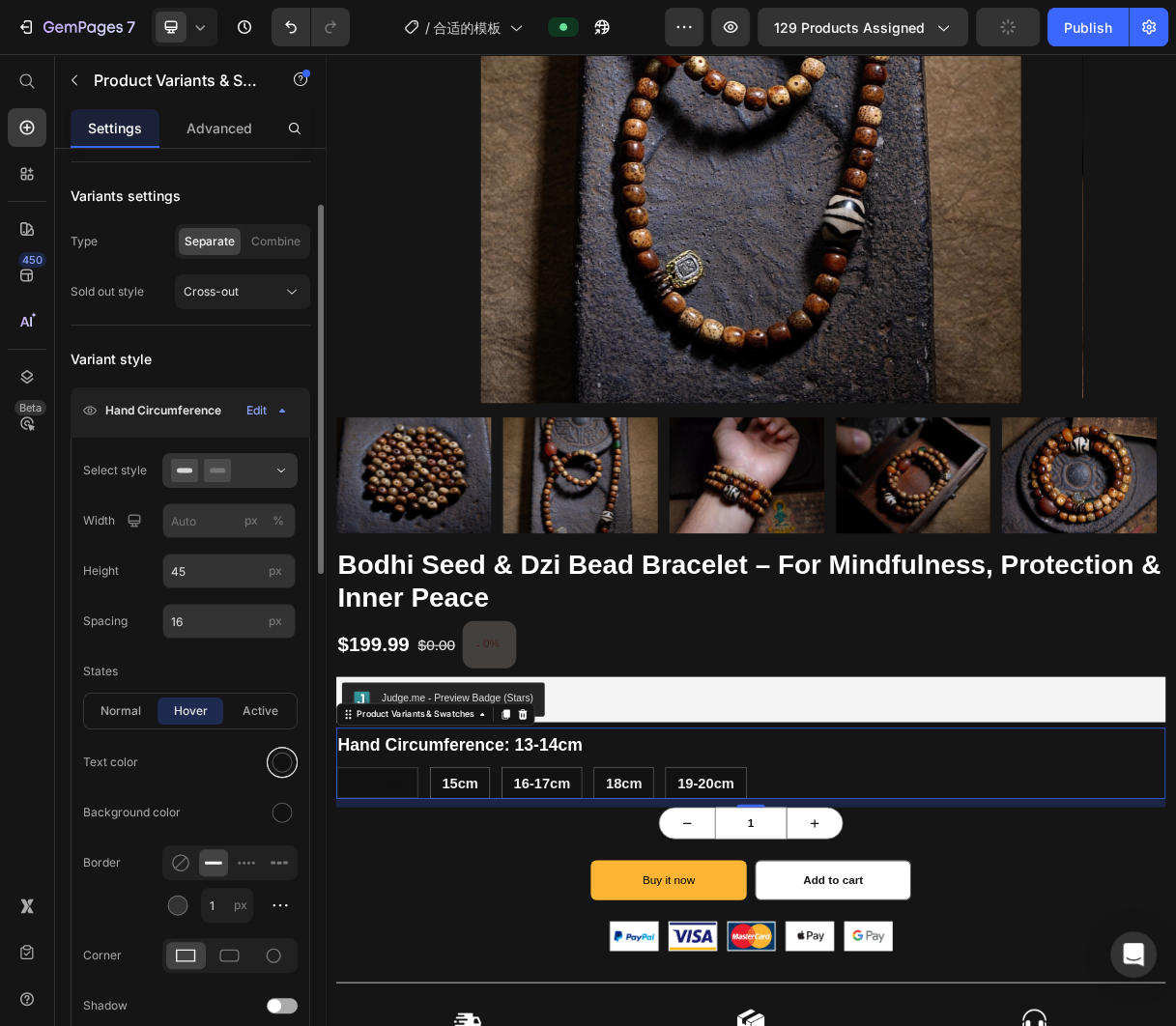 click at bounding box center [282, 762] 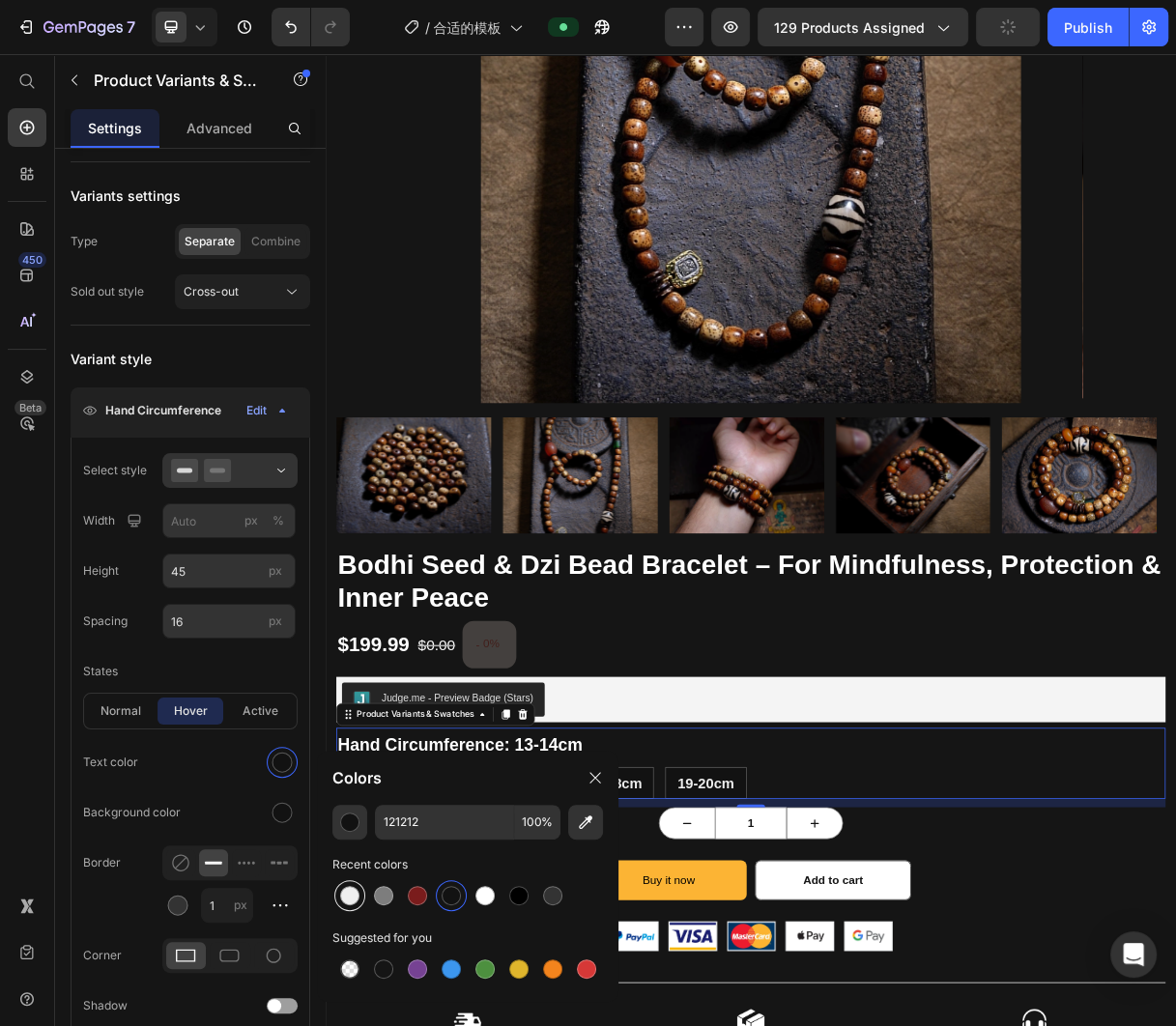click at bounding box center [350, 896] 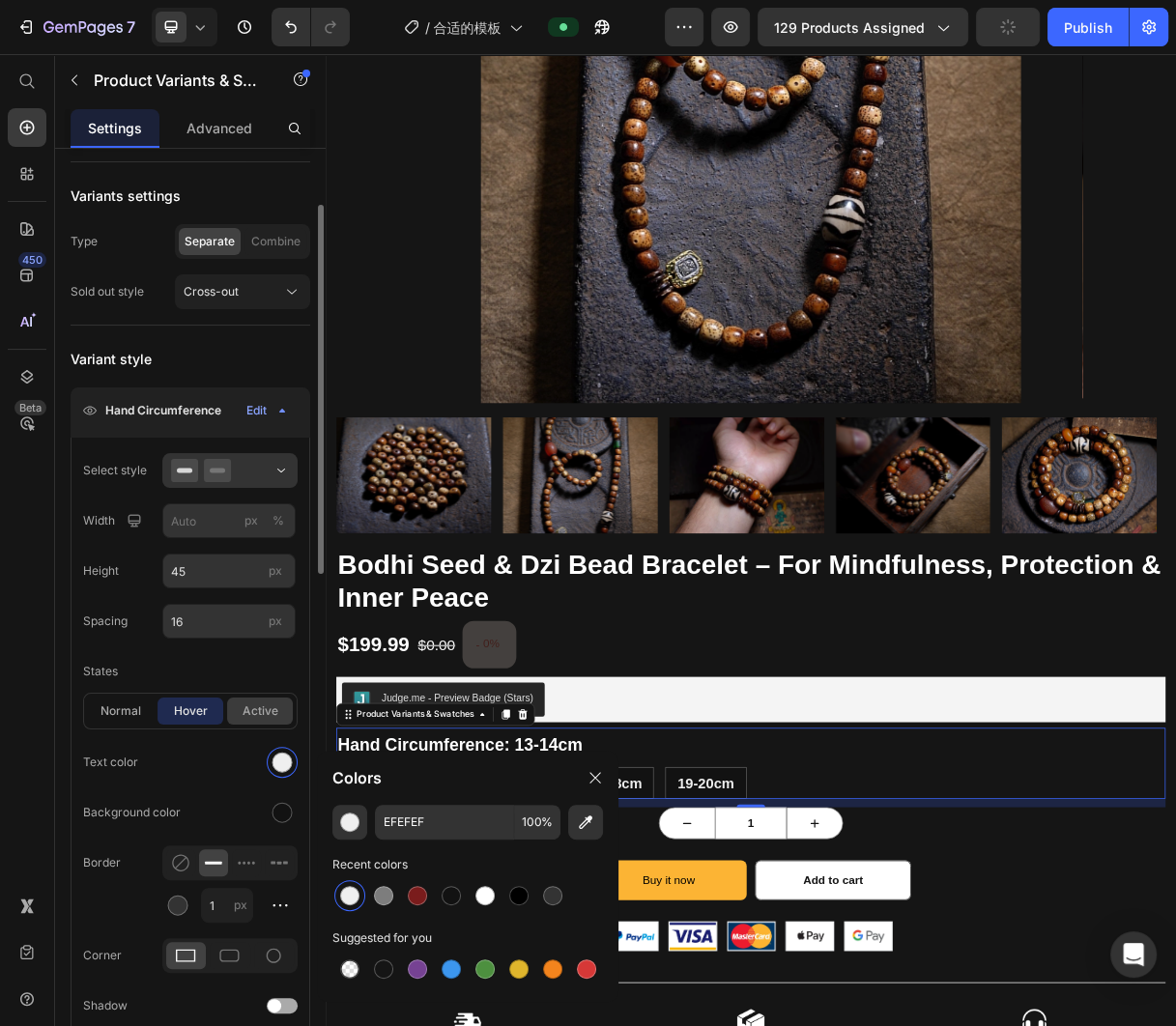 click on "active" at bounding box center (260, 711) 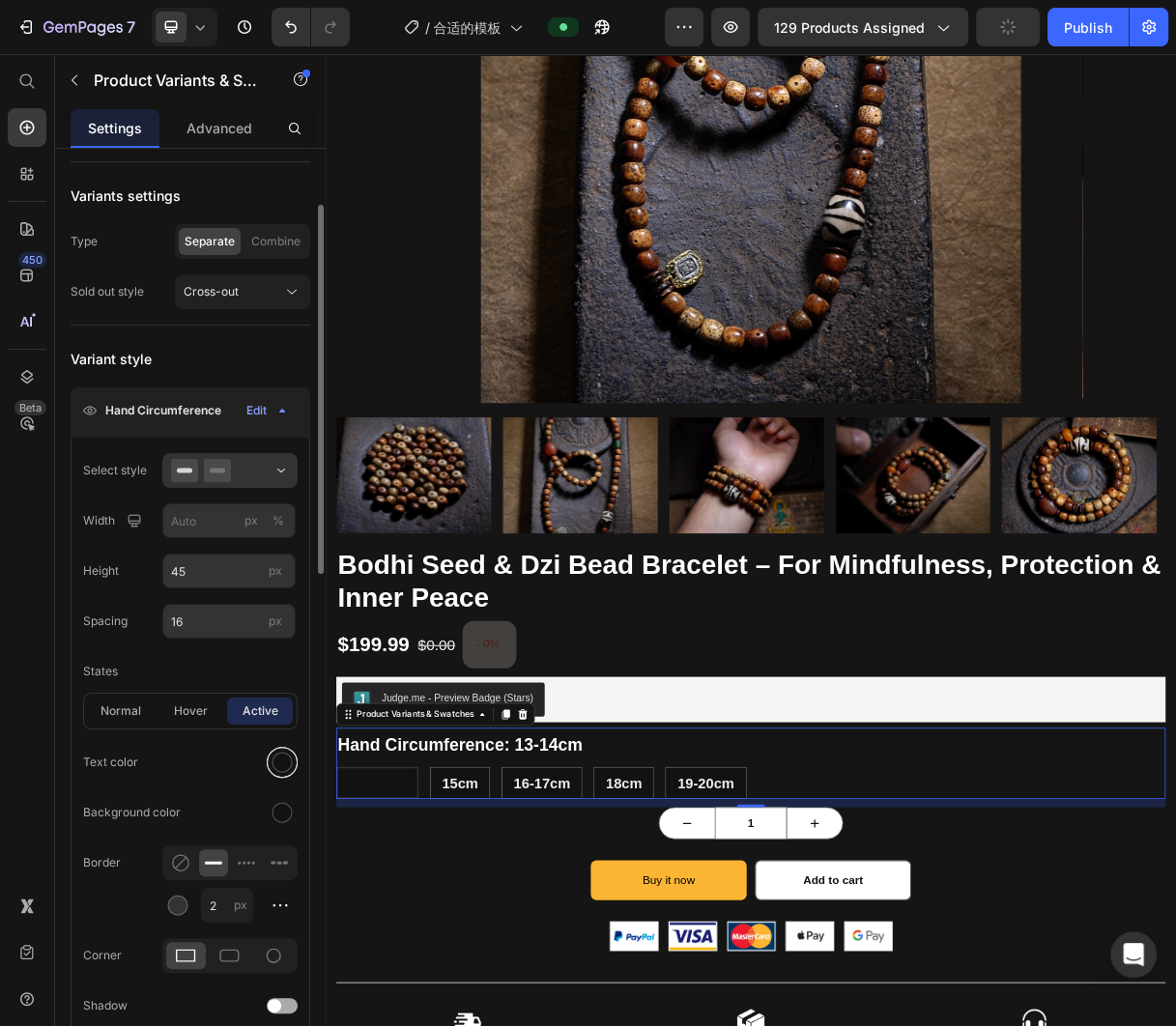 click at bounding box center (282, 762) 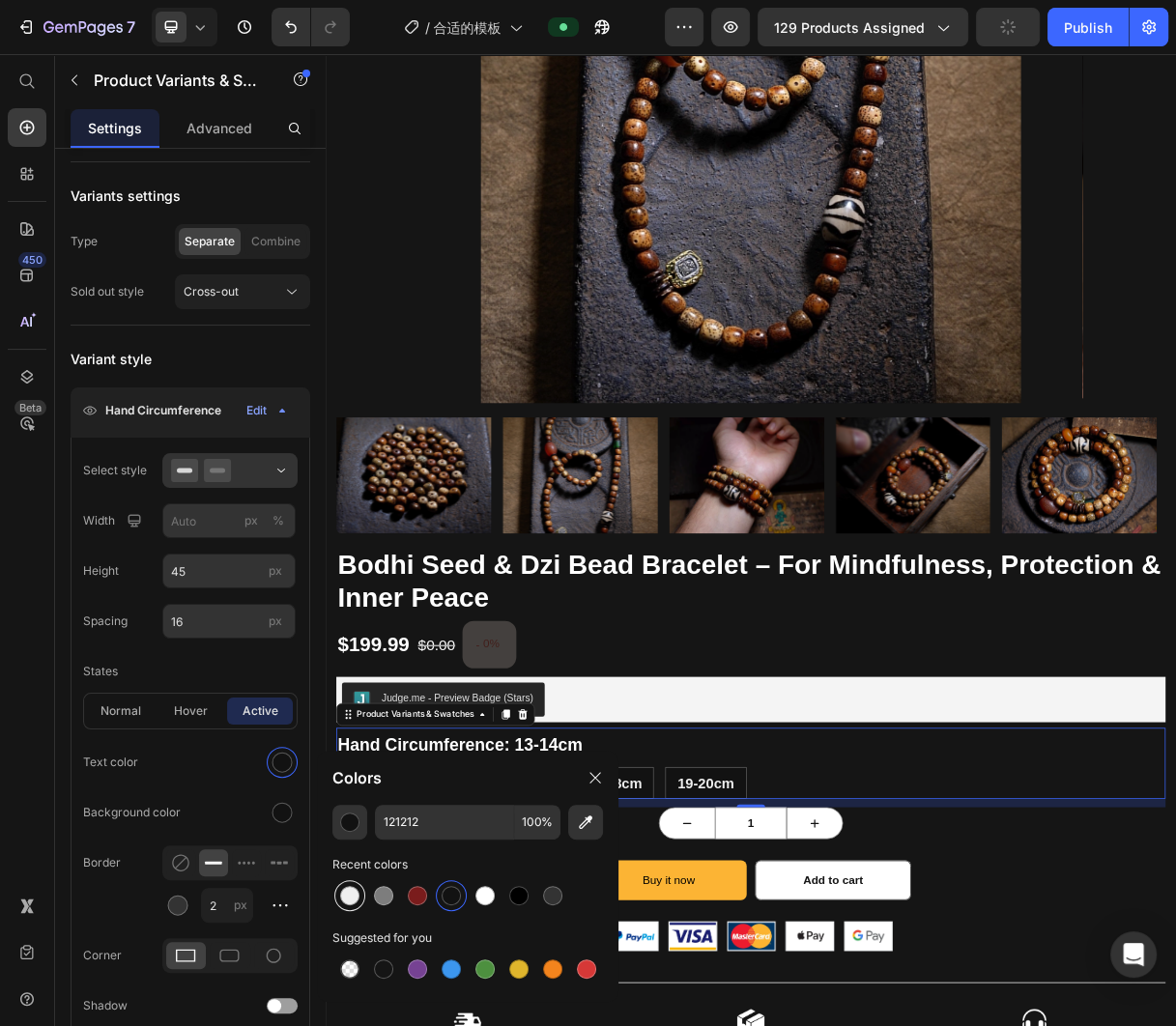 click at bounding box center [350, 896] 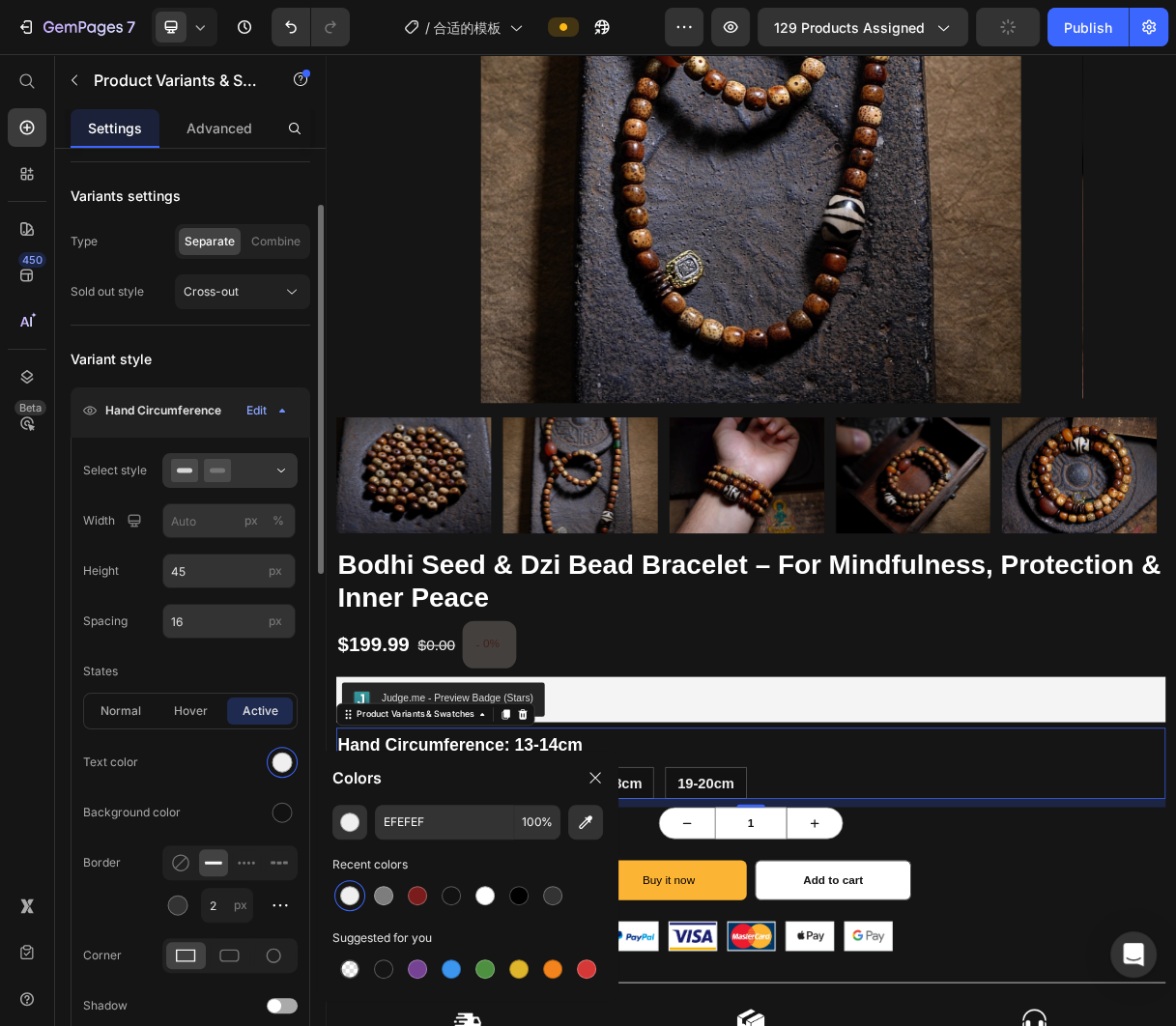 click on "Text color Background color Border 2 px Corner Shadow" 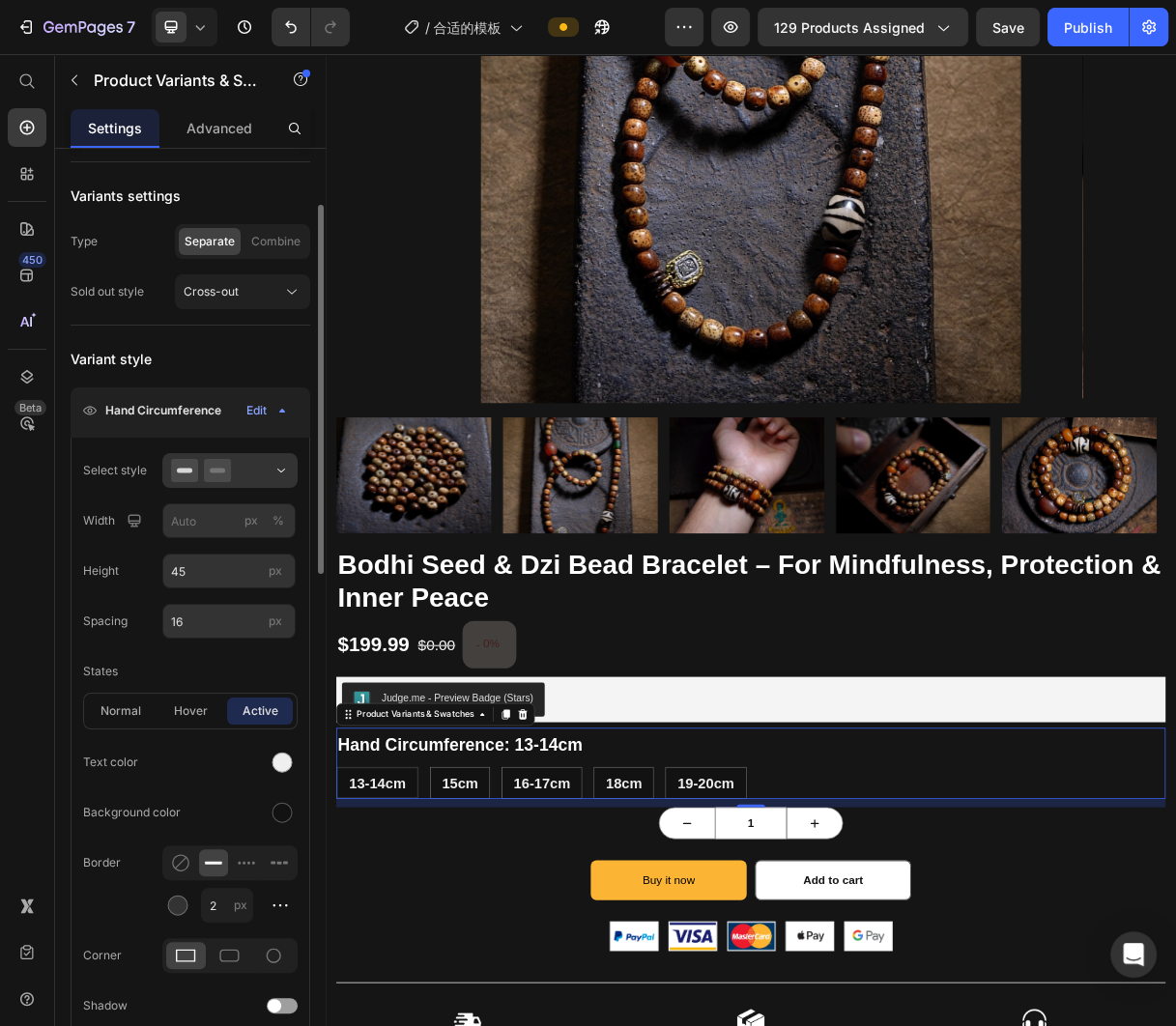 click on "Product Source Bodhi Seed & Dzi Bead Bracelet – For Mindfulness, Protection & Inner Peace  You can manage it in   Product element  Variants settings Type Separate Combine Sold out style Cross-out Variant style Hand Circumference Edit Select style Width px % Height 45 px Spacing 16 px States normal hover active Text color Background color Border 2 px Corner Shadow Show less Title Styles Paragraph 2 Font sans-serif Size 24 Color Show more Arrangement Gap 8 px Option value text Styles Paragraph 2* Font sans-serif Size 20 Show more Pre-selected option This option only supports 'Select Manually' in the Product module.  Learn More Size Full width Spacing 24 px Align  Delete element" at bounding box center [190, 1186] 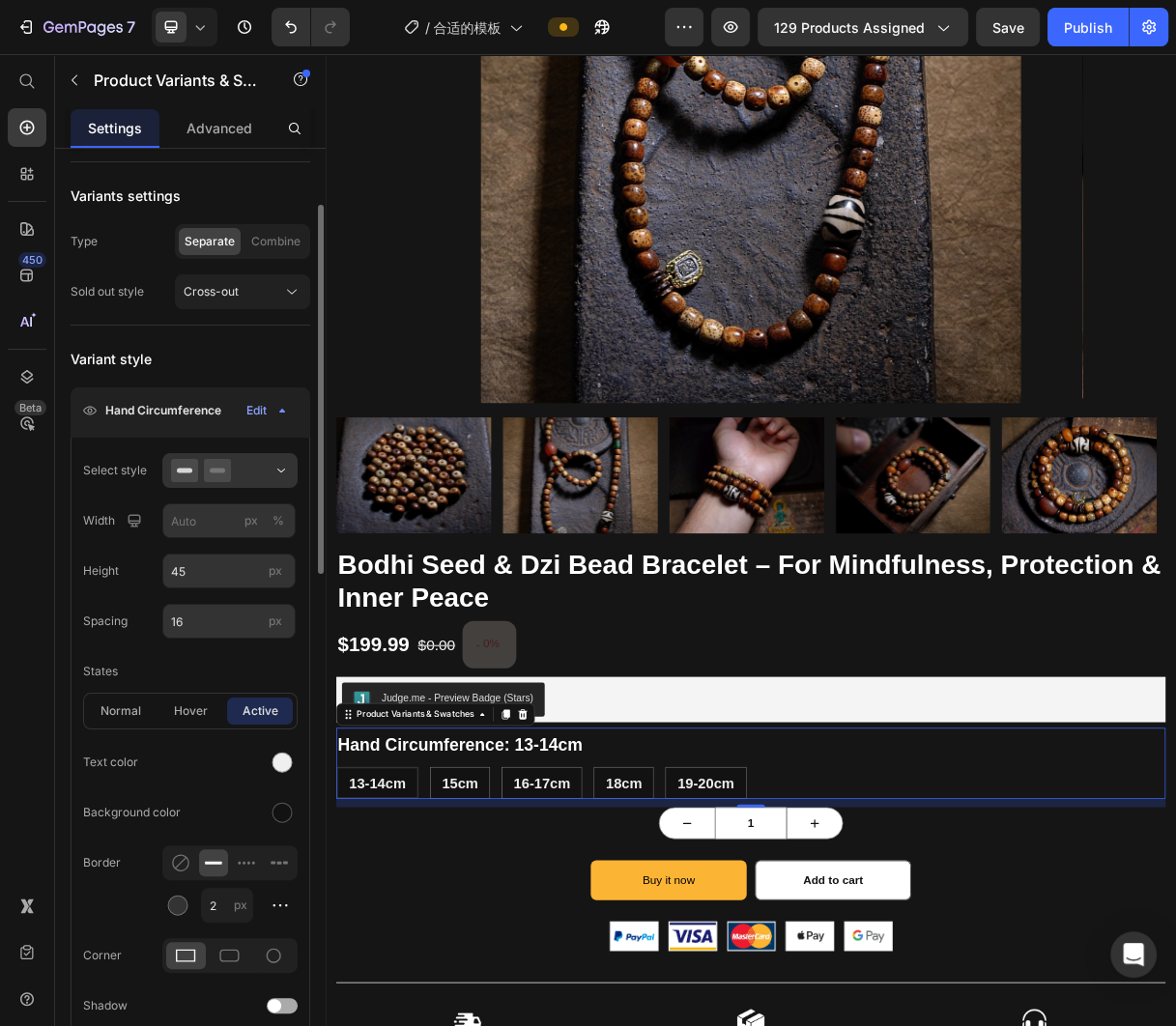 click on "normal hover active" 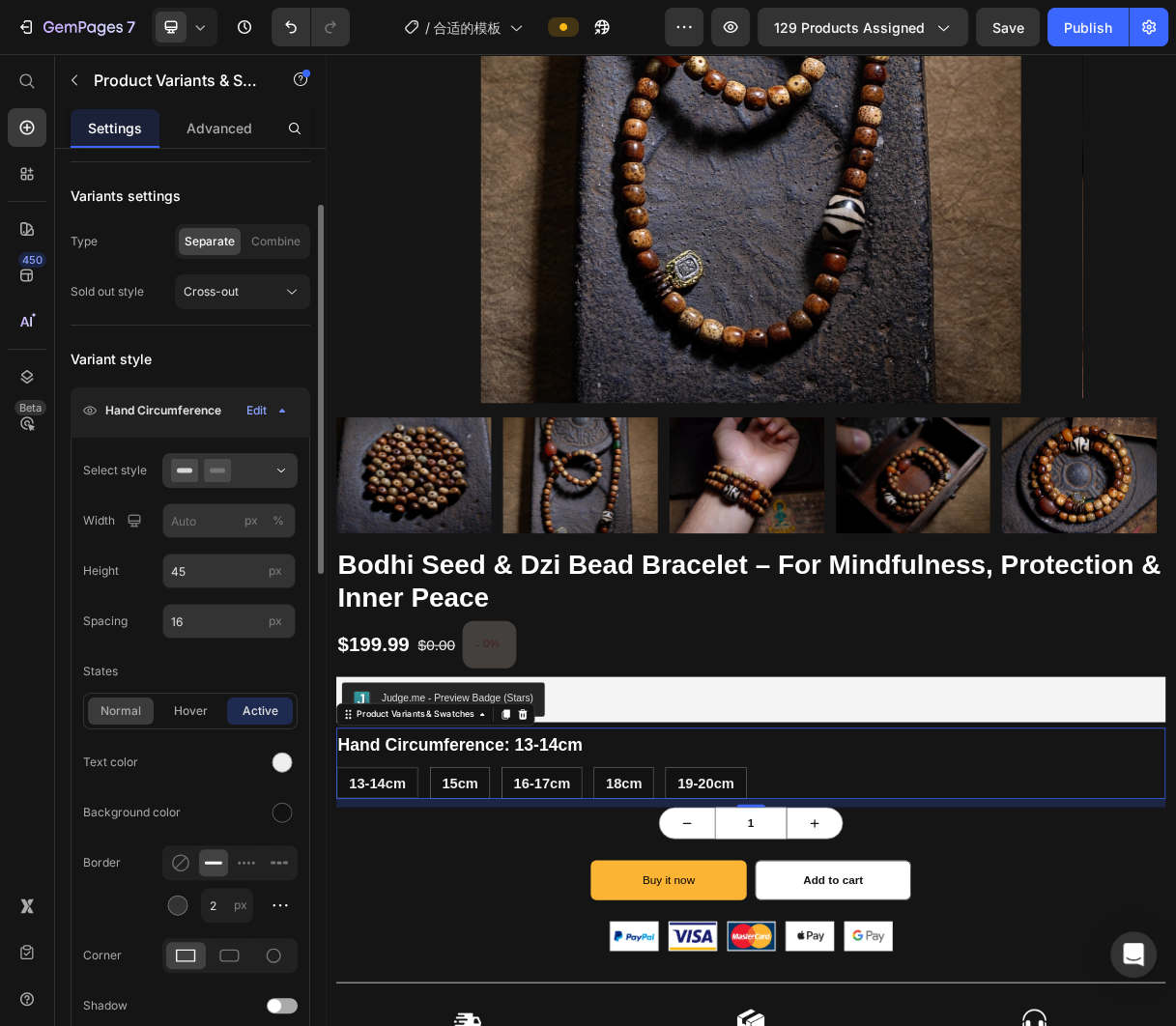 click on "normal" at bounding box center [121, 711] 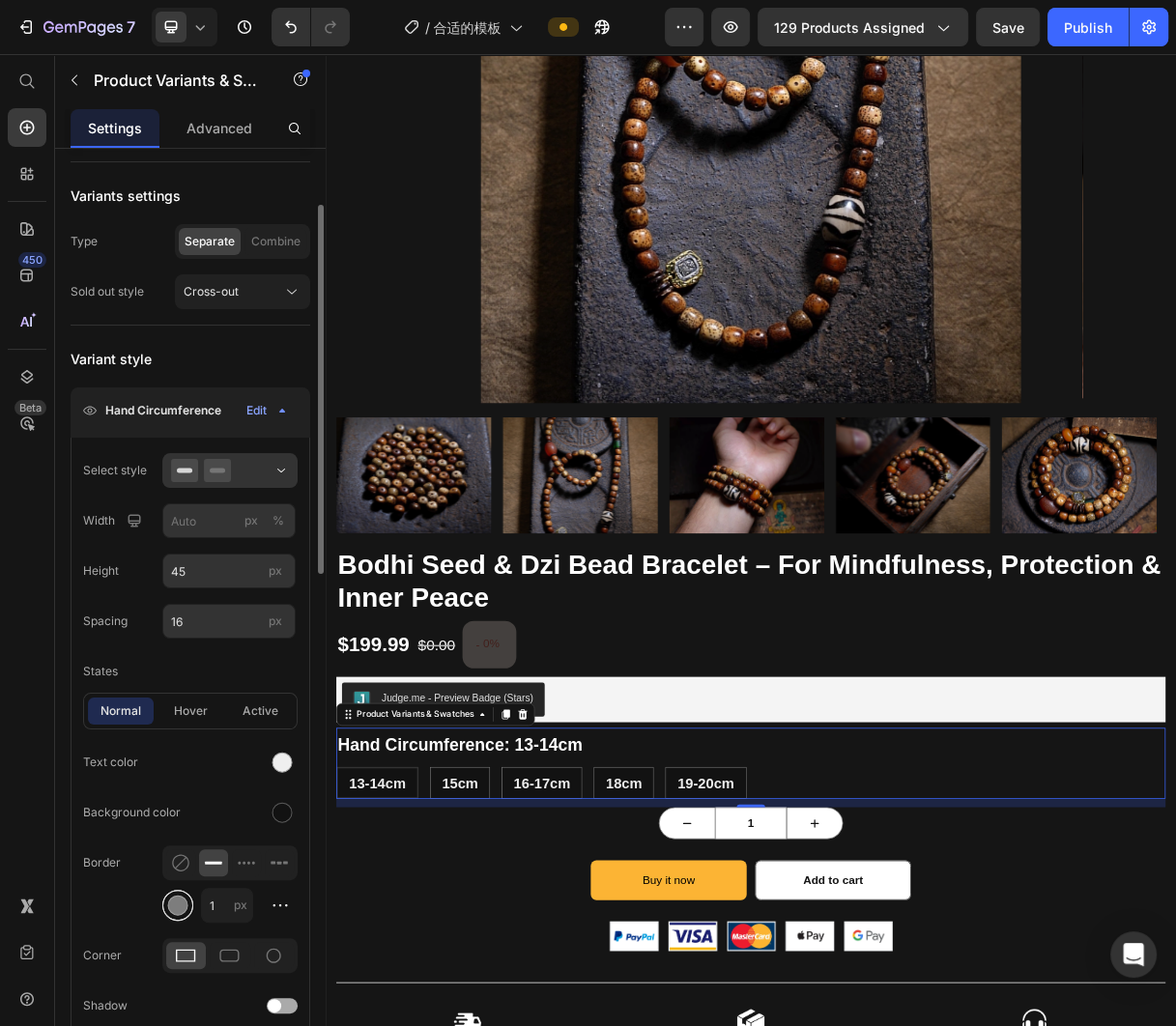 click at bounding box center [178, 905] 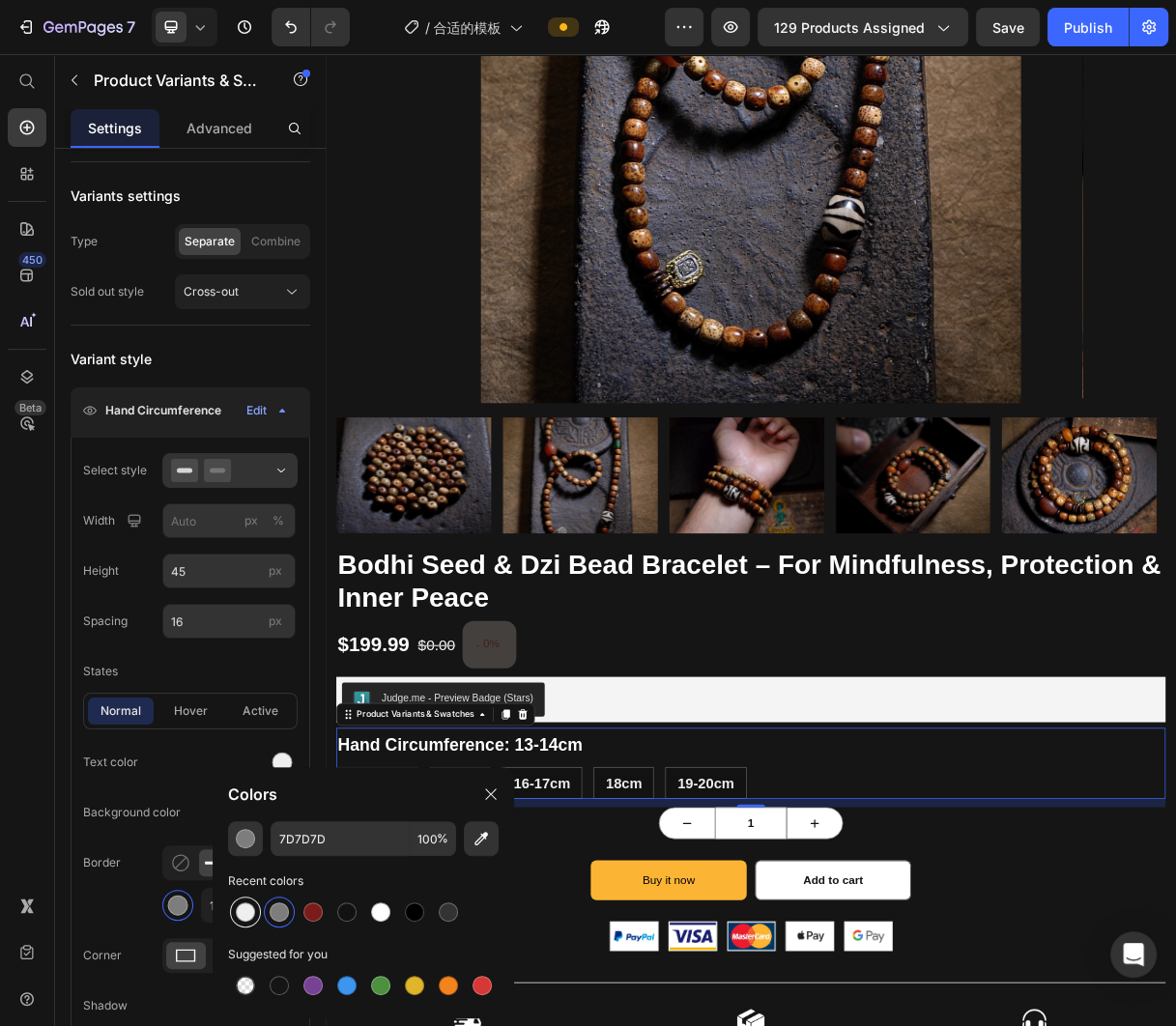 click at bounding box center (245, 912) 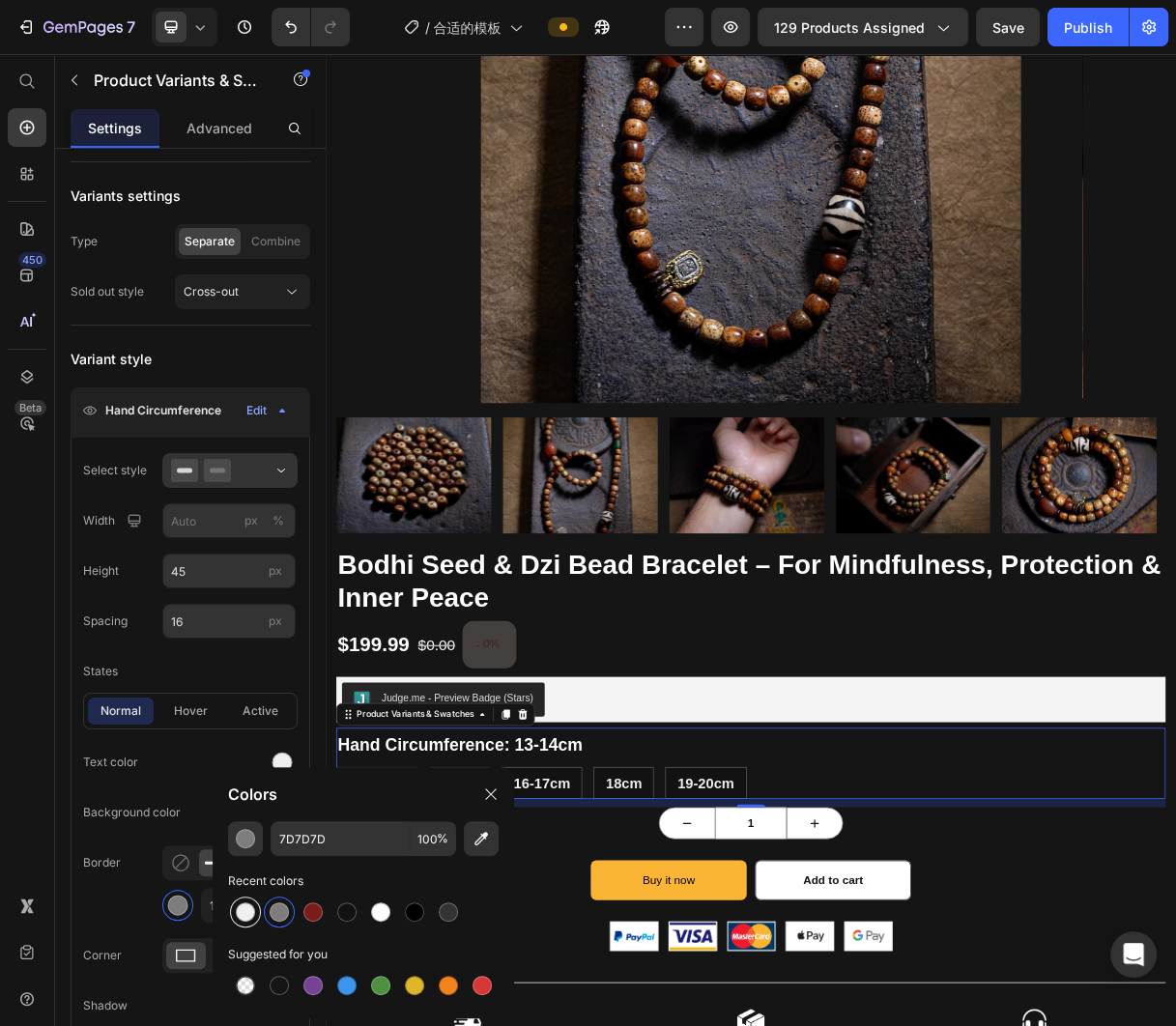 type on "EFEFEF" 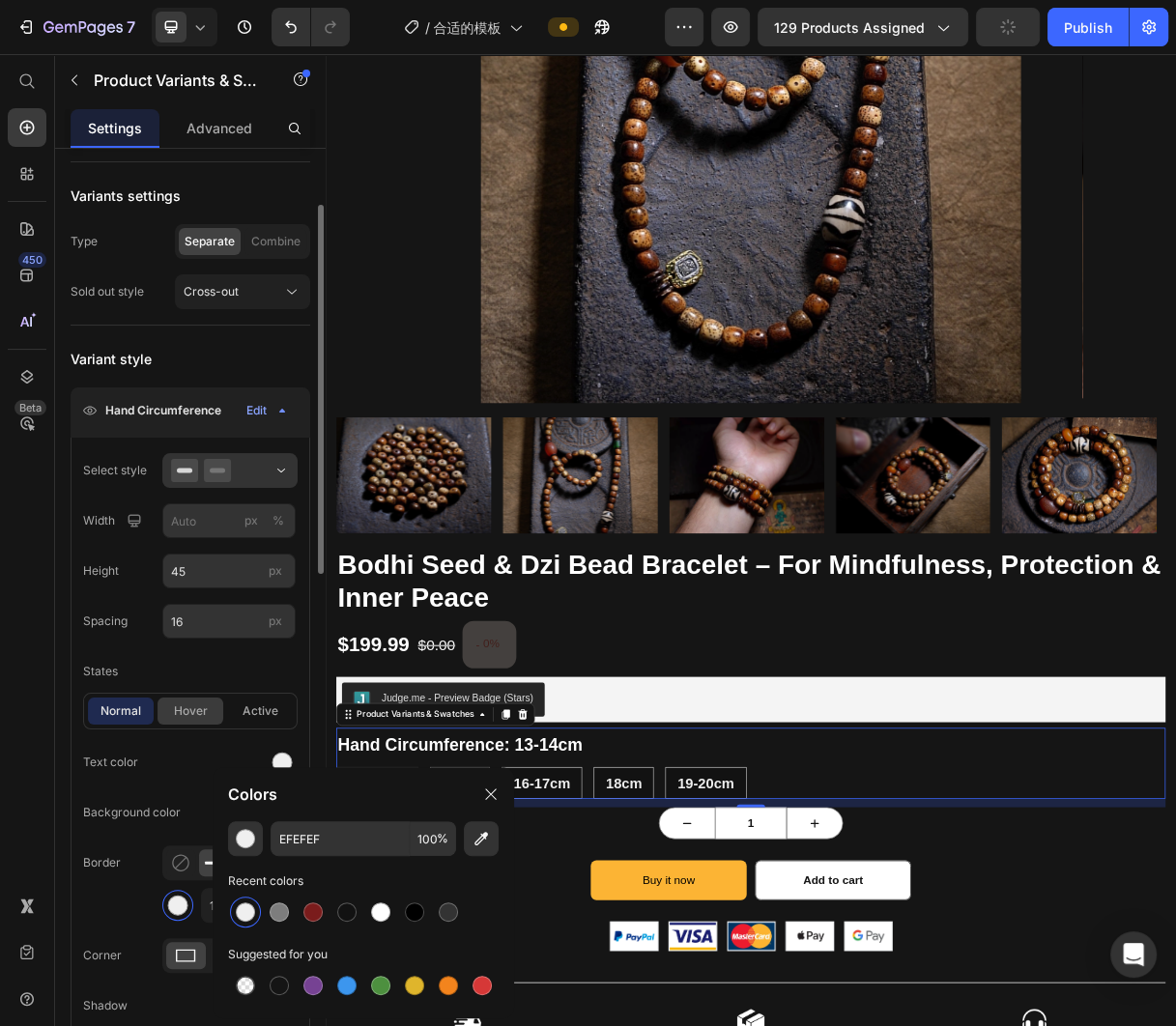 click on "hover" at bounding box center [190, 711] 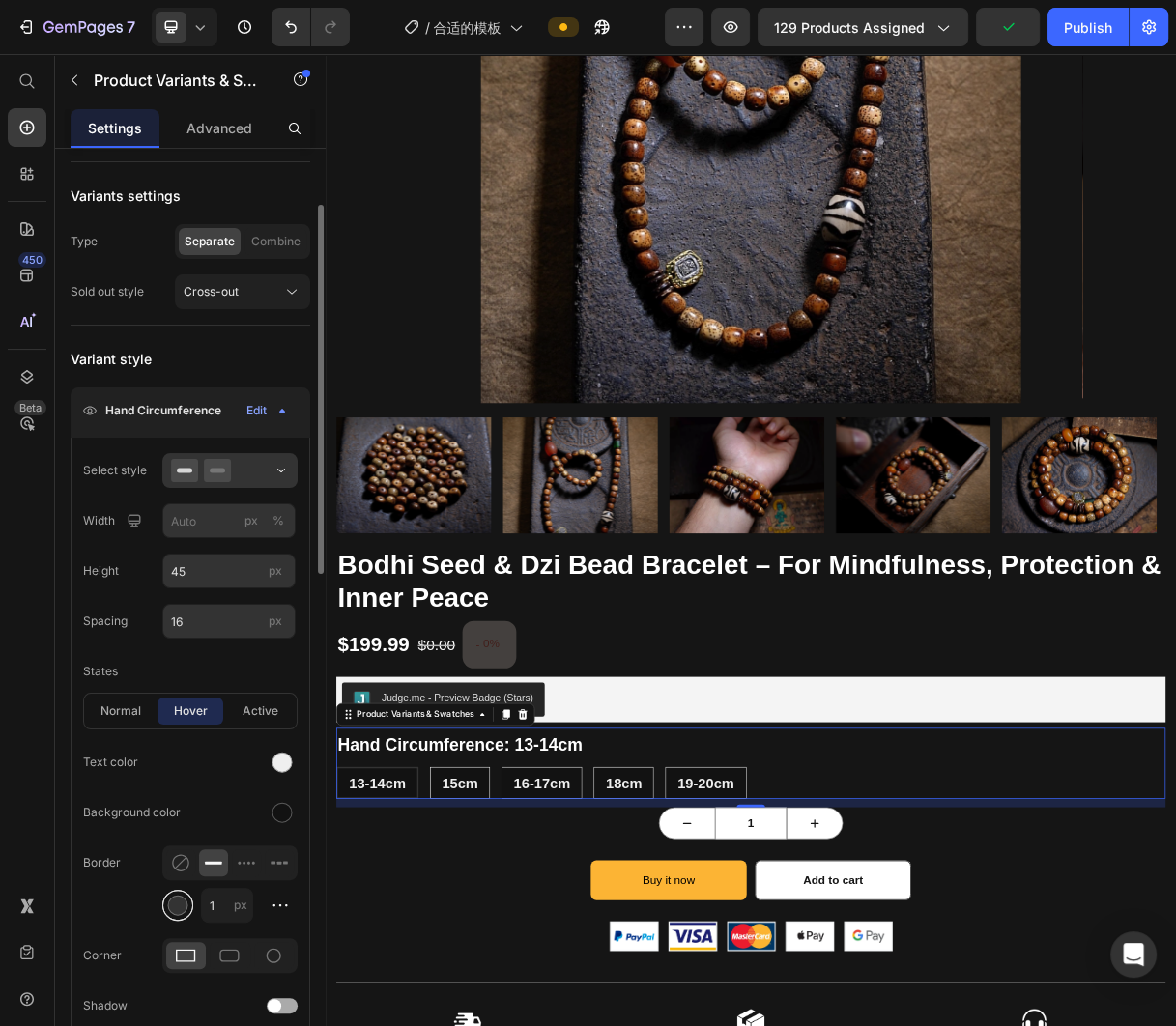 click at bounding box center (178, 905) 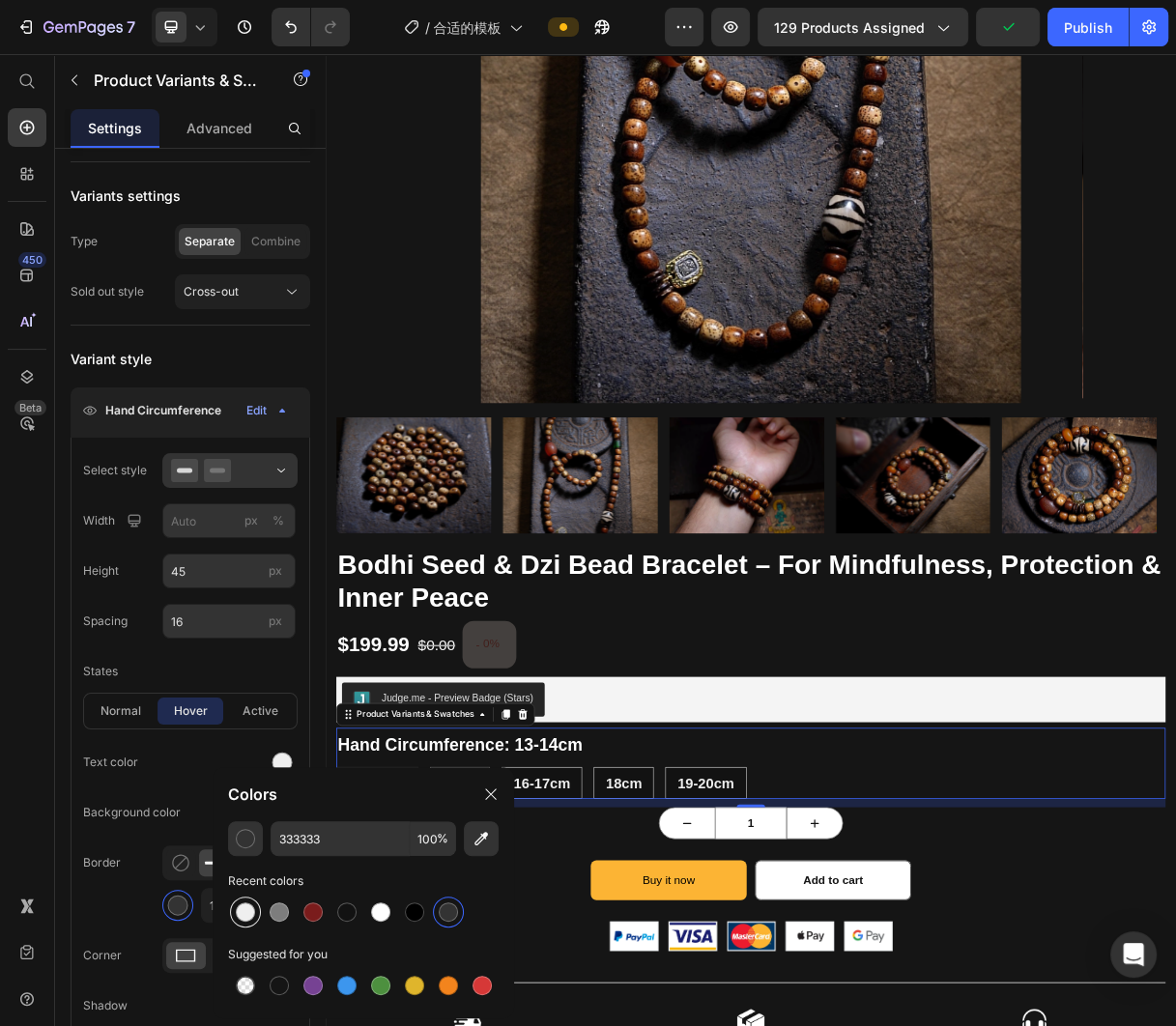 click at bounding box center (245, 912) 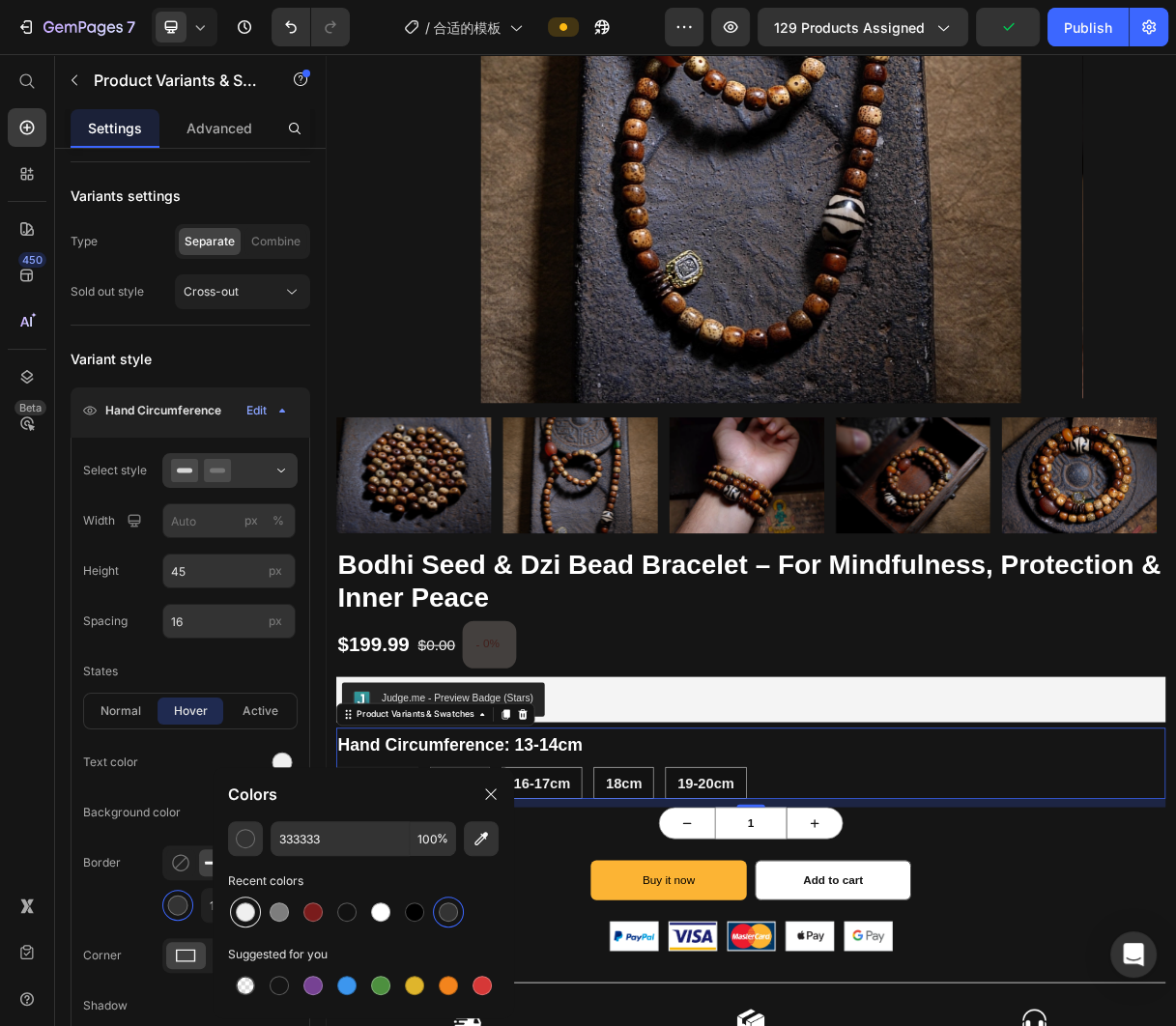 type on "EFEFEF" 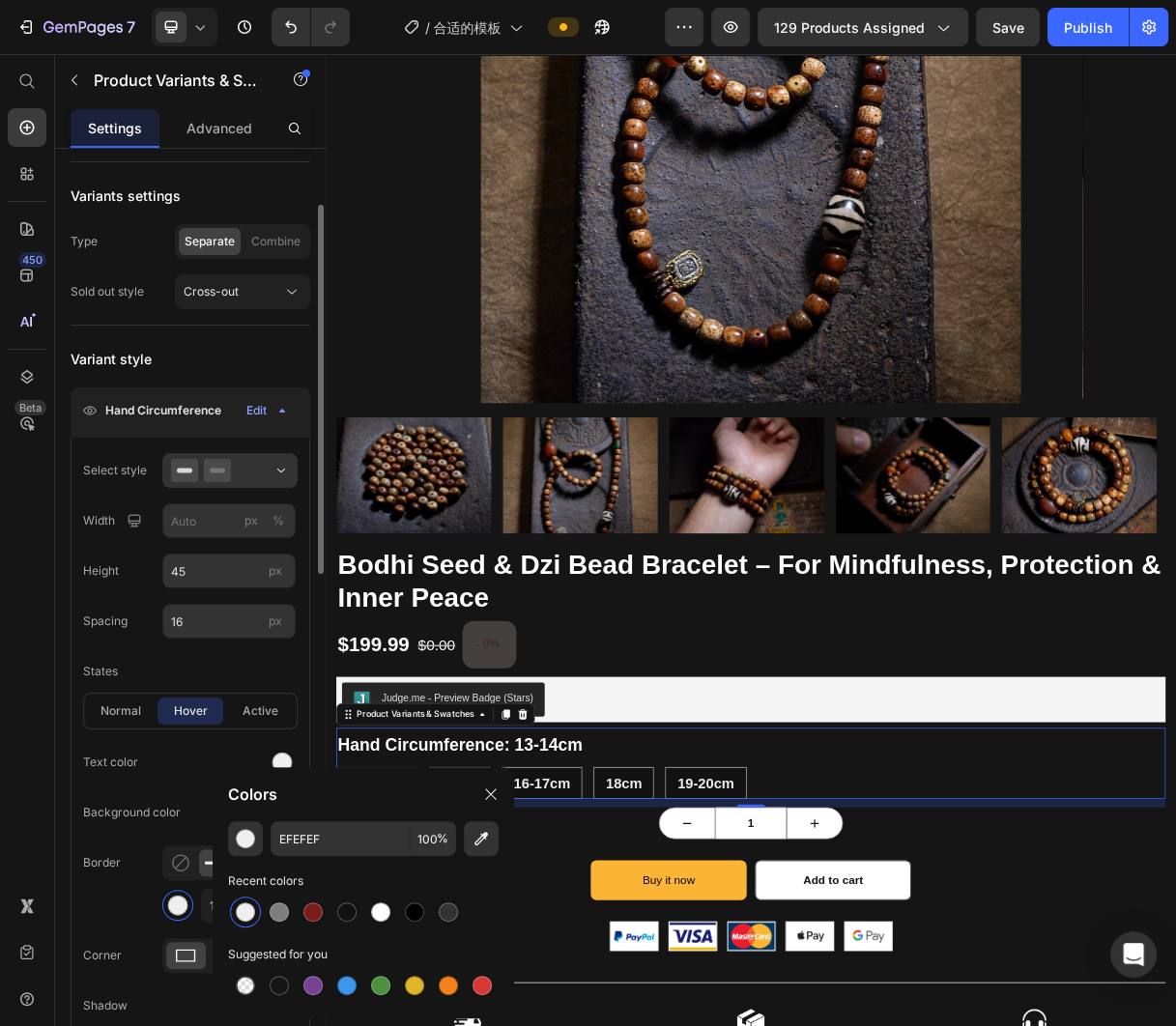 click on "Text color Background color Border 1 px Corner Shadow" 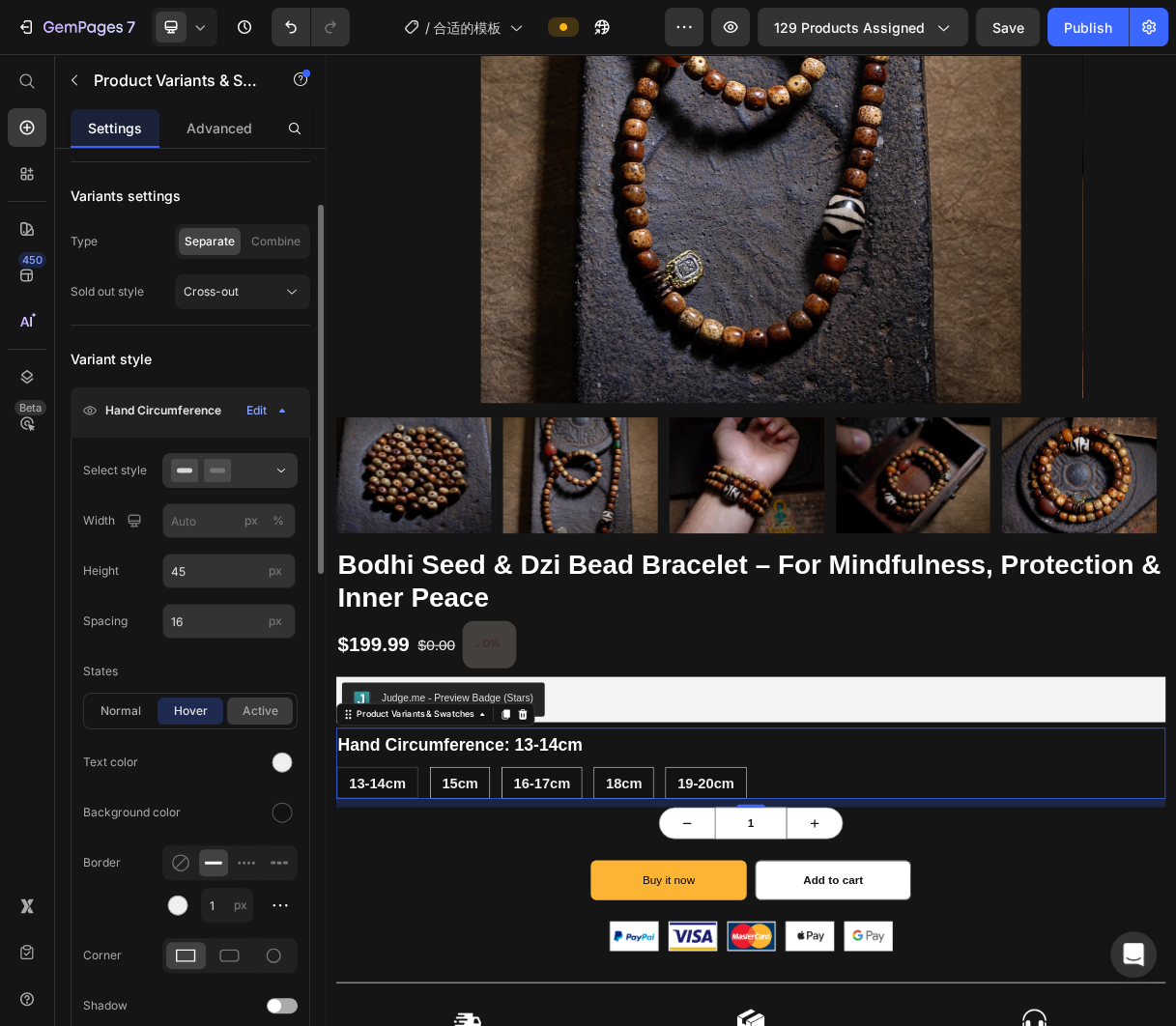 click on "active" at bounding box center [260, 711] 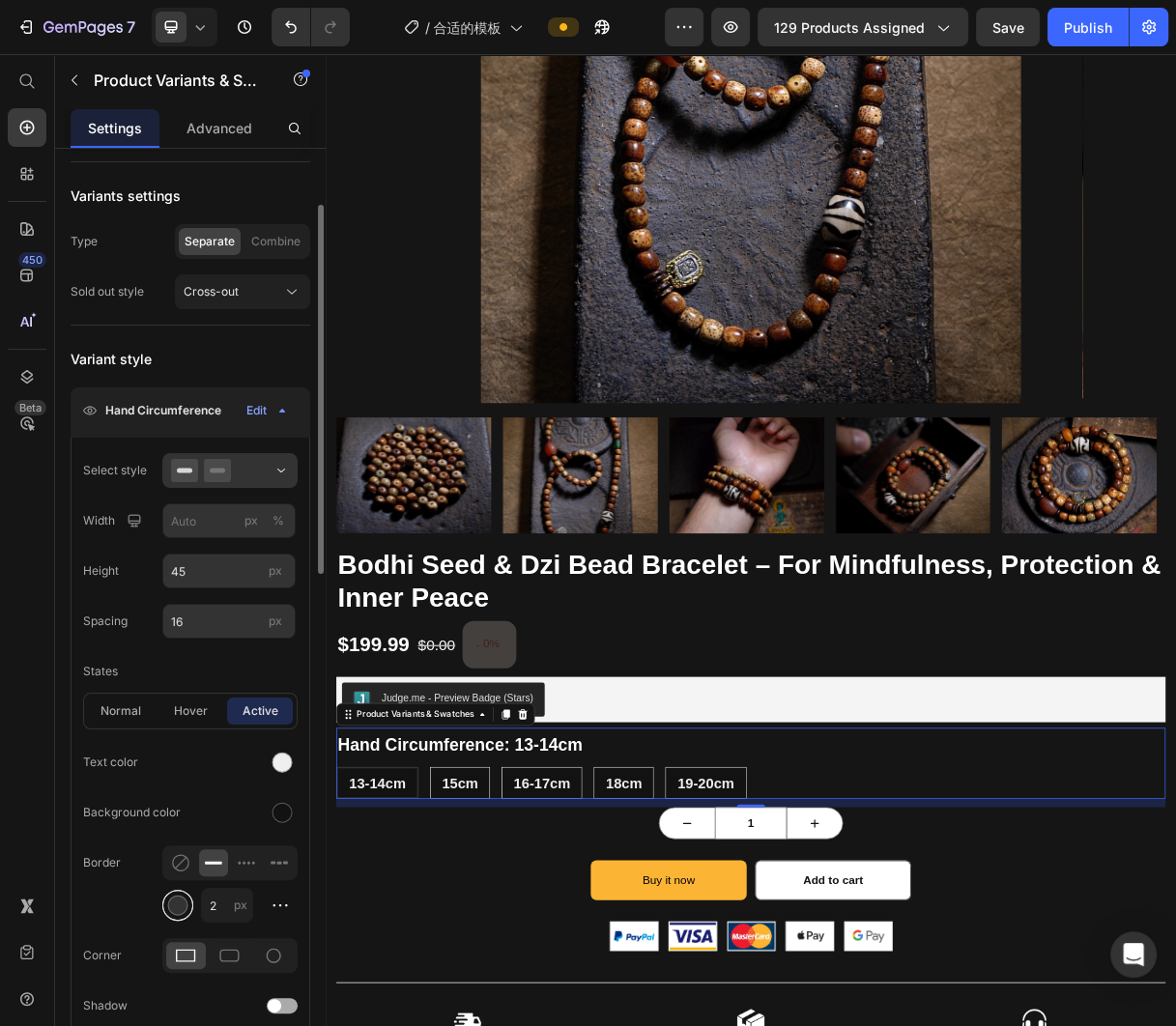 click at bounding box center [178, 905] 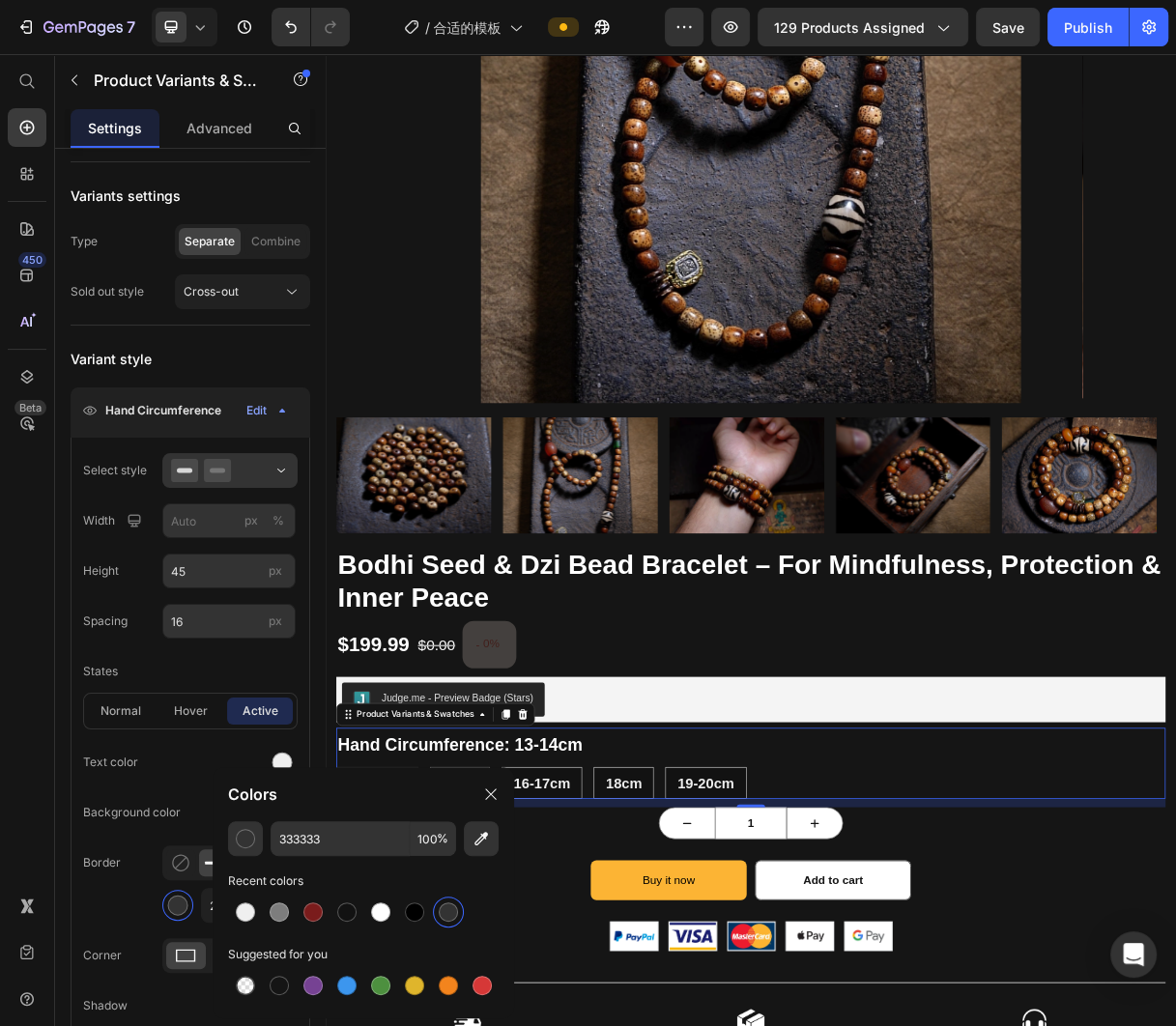click on "Recent colors" 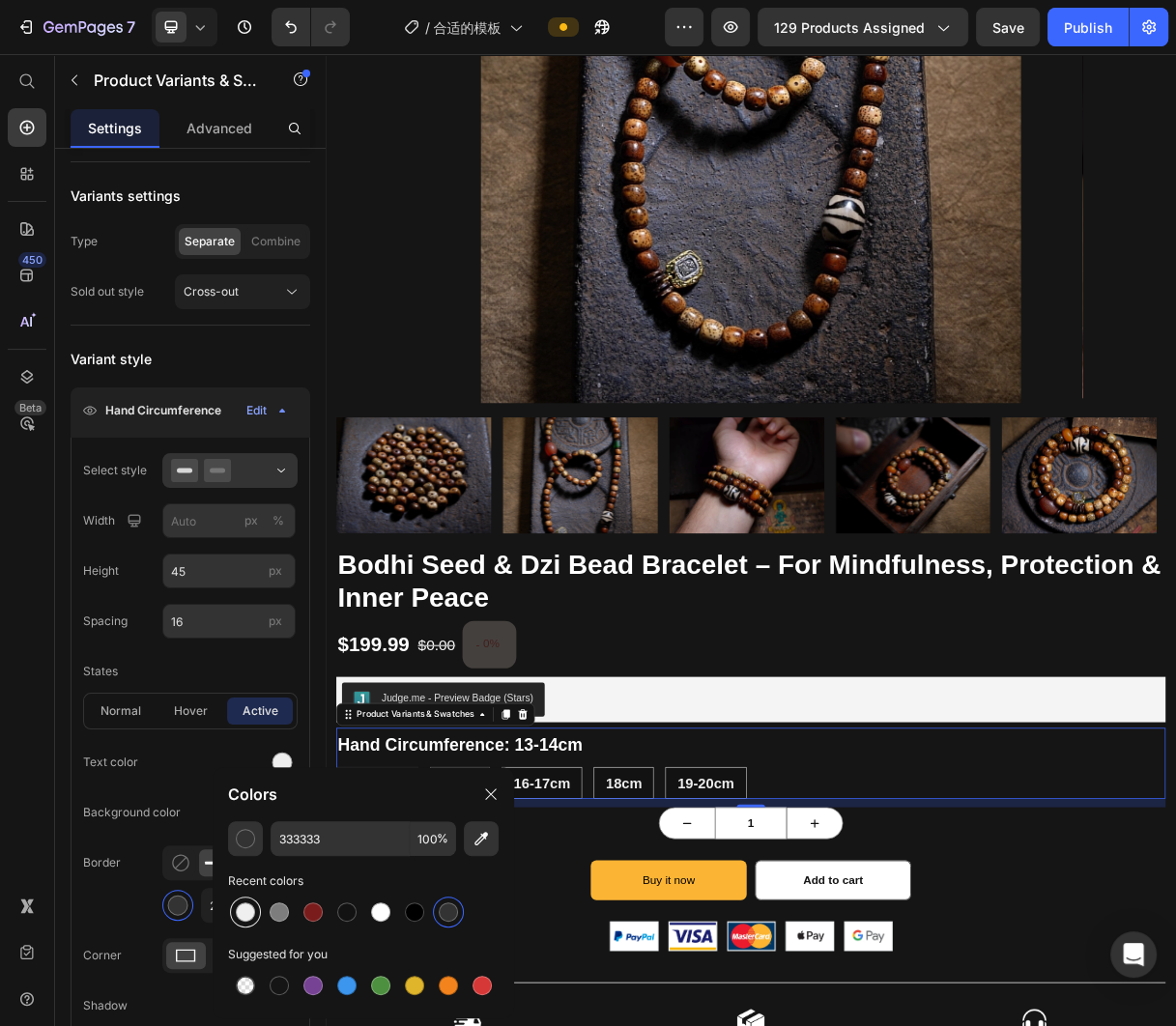 click at bounding box center (245, 912) 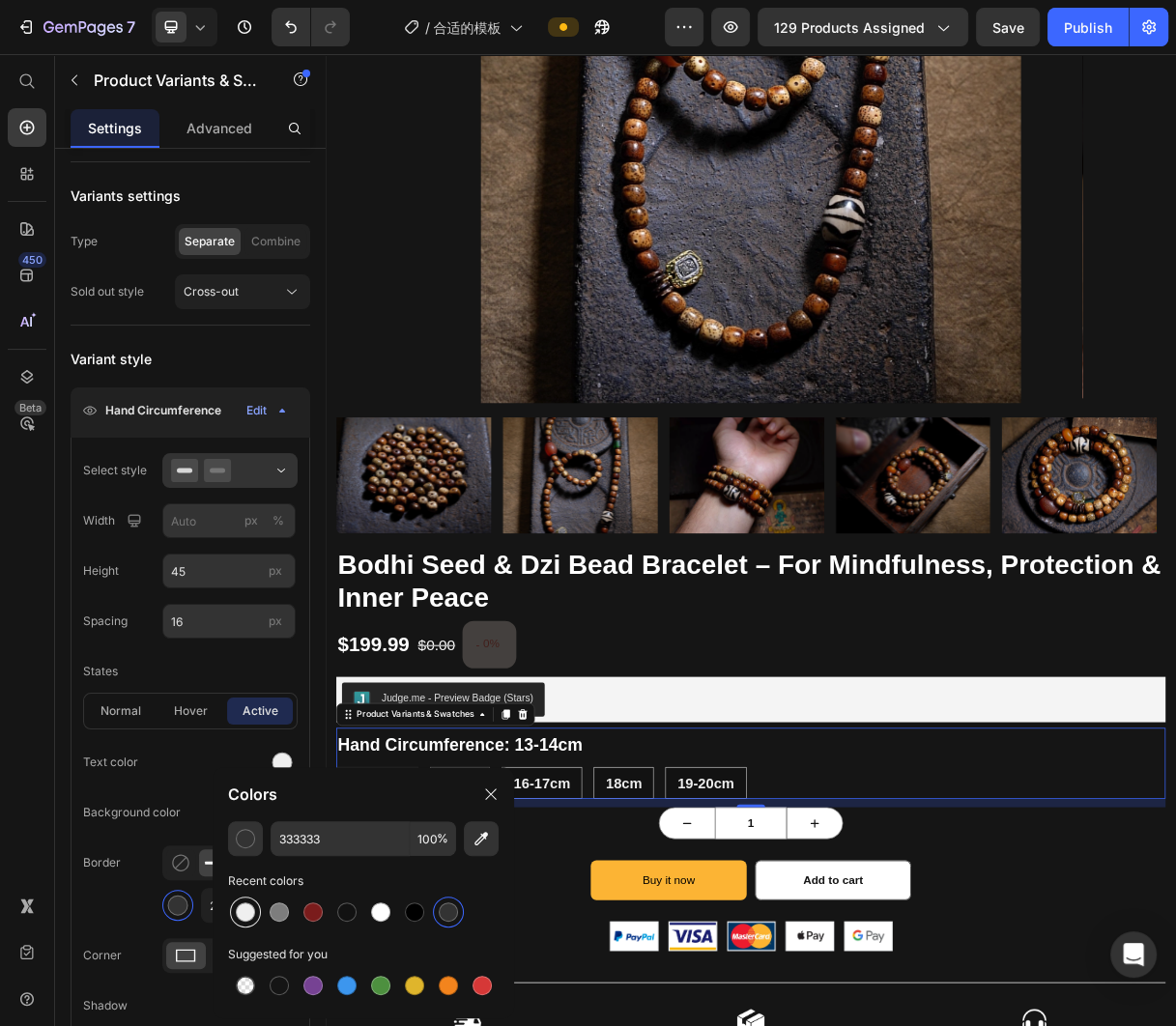 type on "EFEFEF" 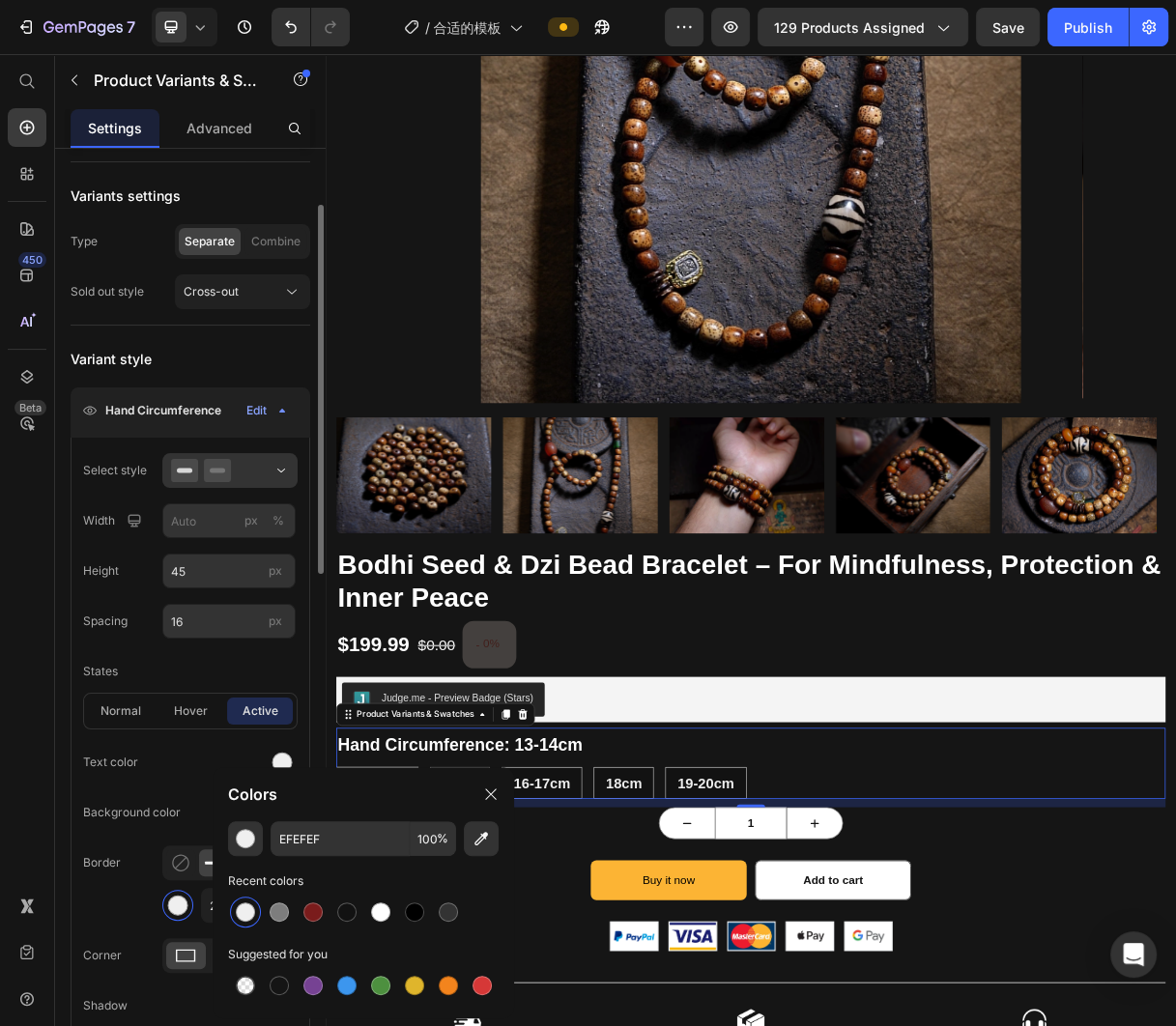 click on "Text color Background color Border 2 px Corner Shadow" 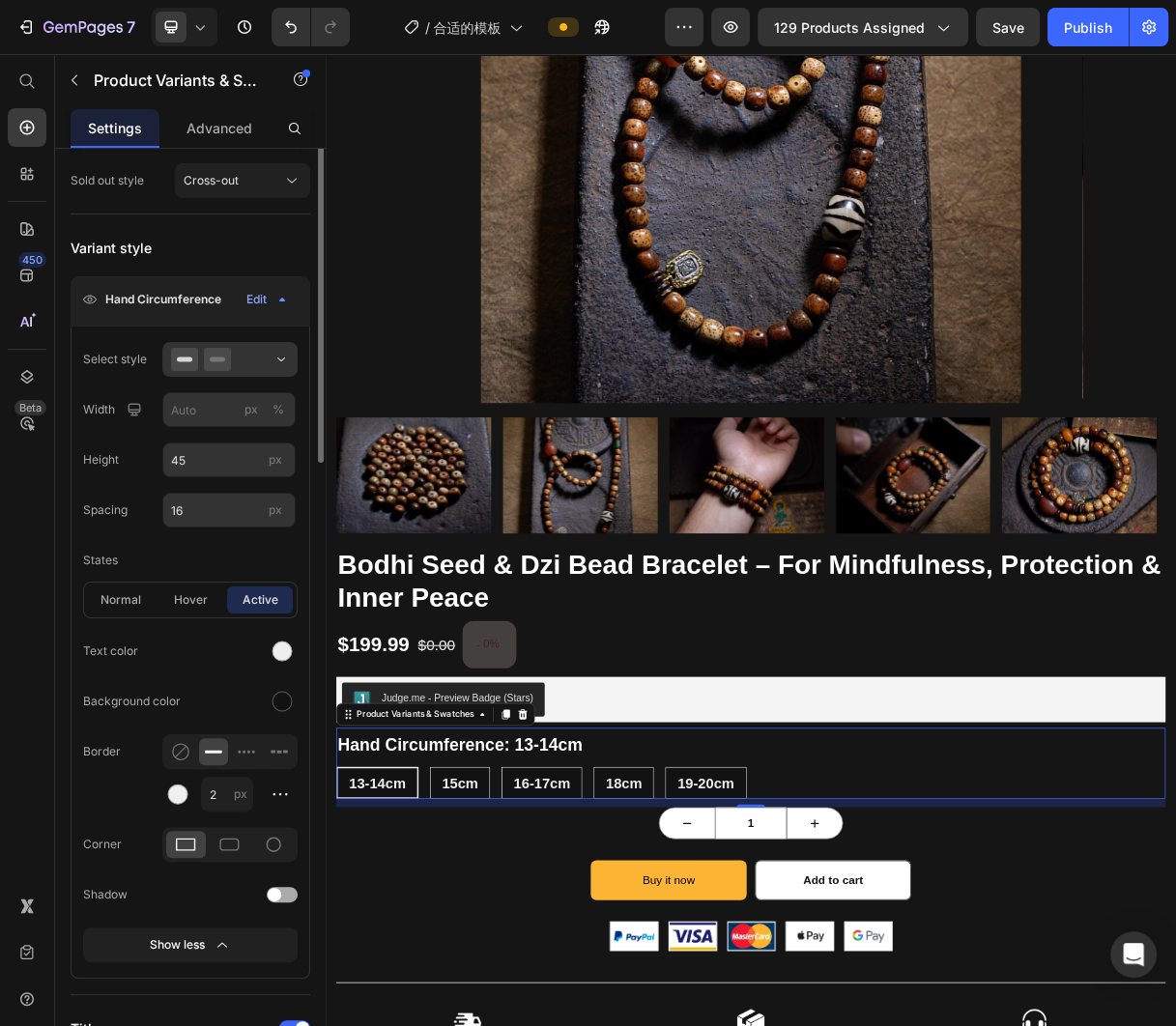 scroll, scrollTop: 383, scrollLeft: 0, axis: vertical 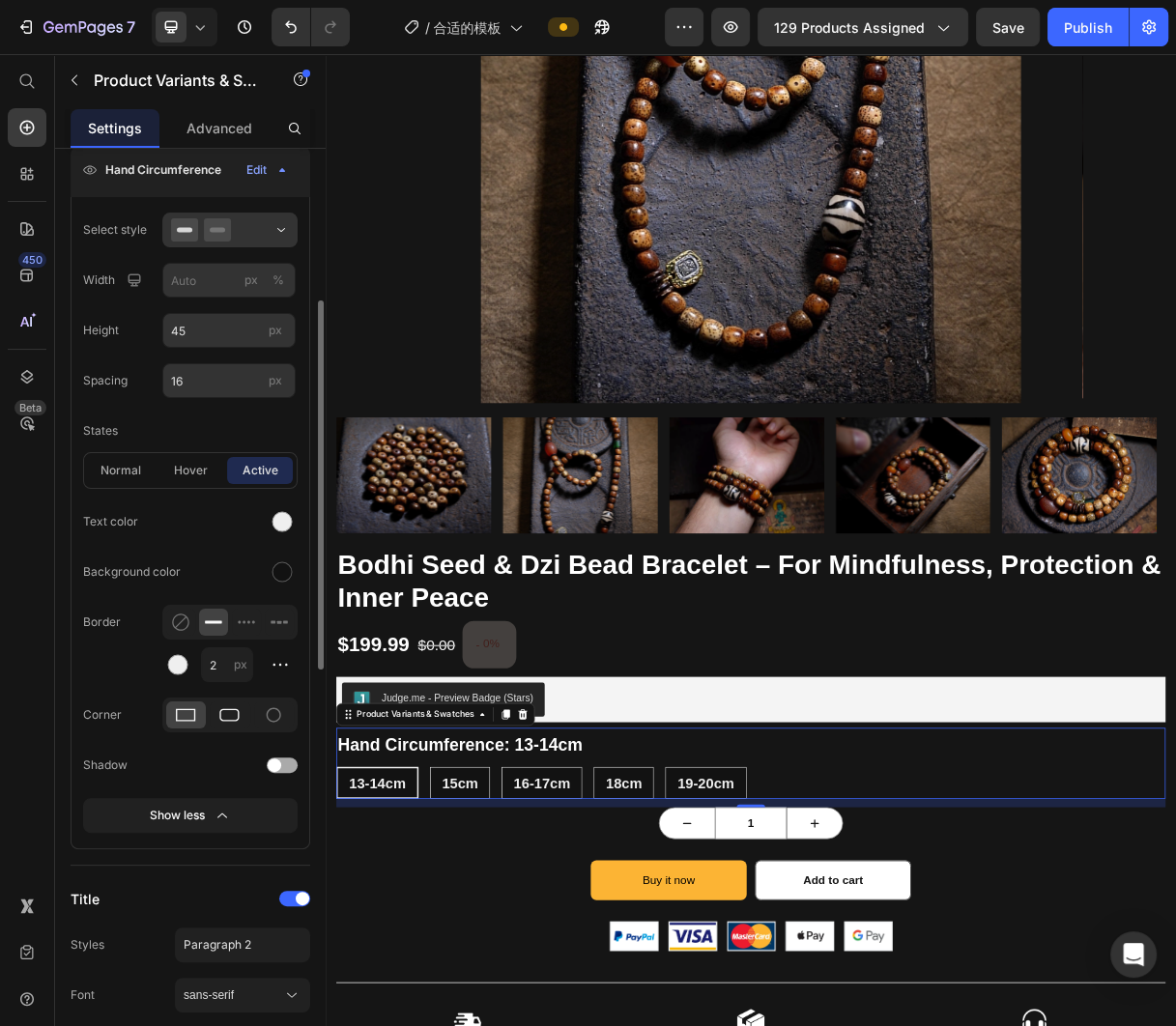 click 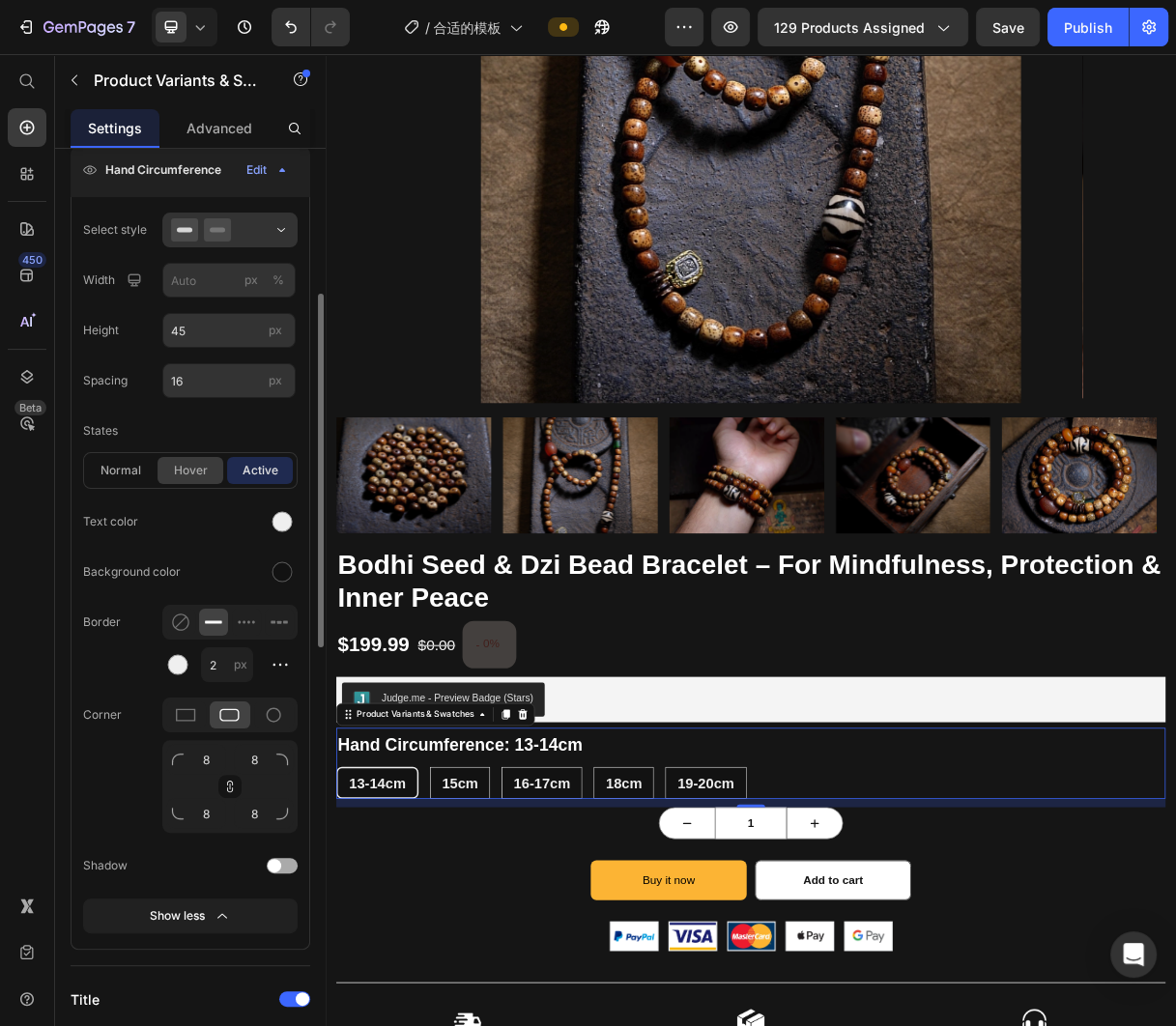 click on "hover" at bounding box center (190, 470) 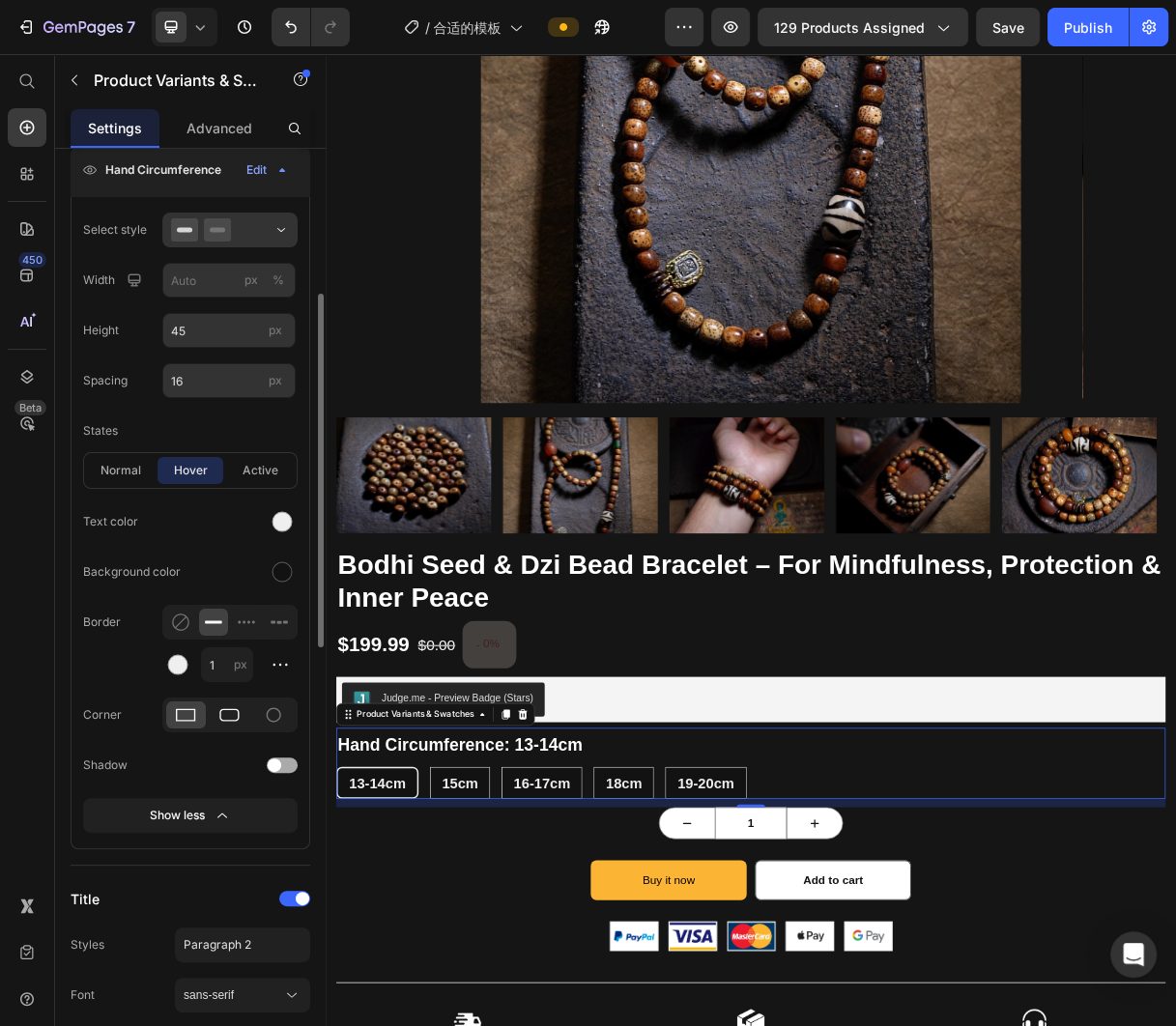 click 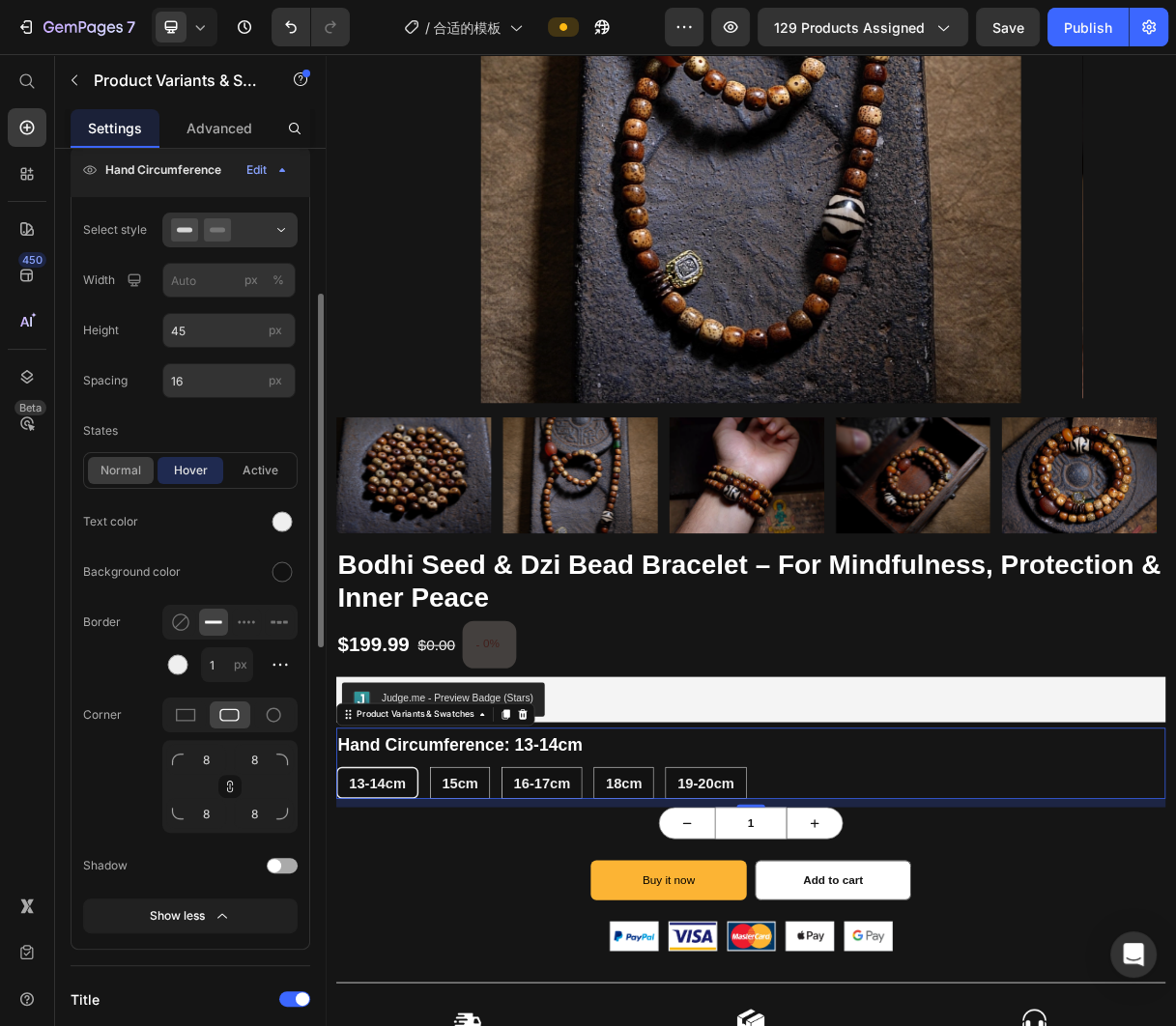 click on "normal" at bounding box center [121, 470] 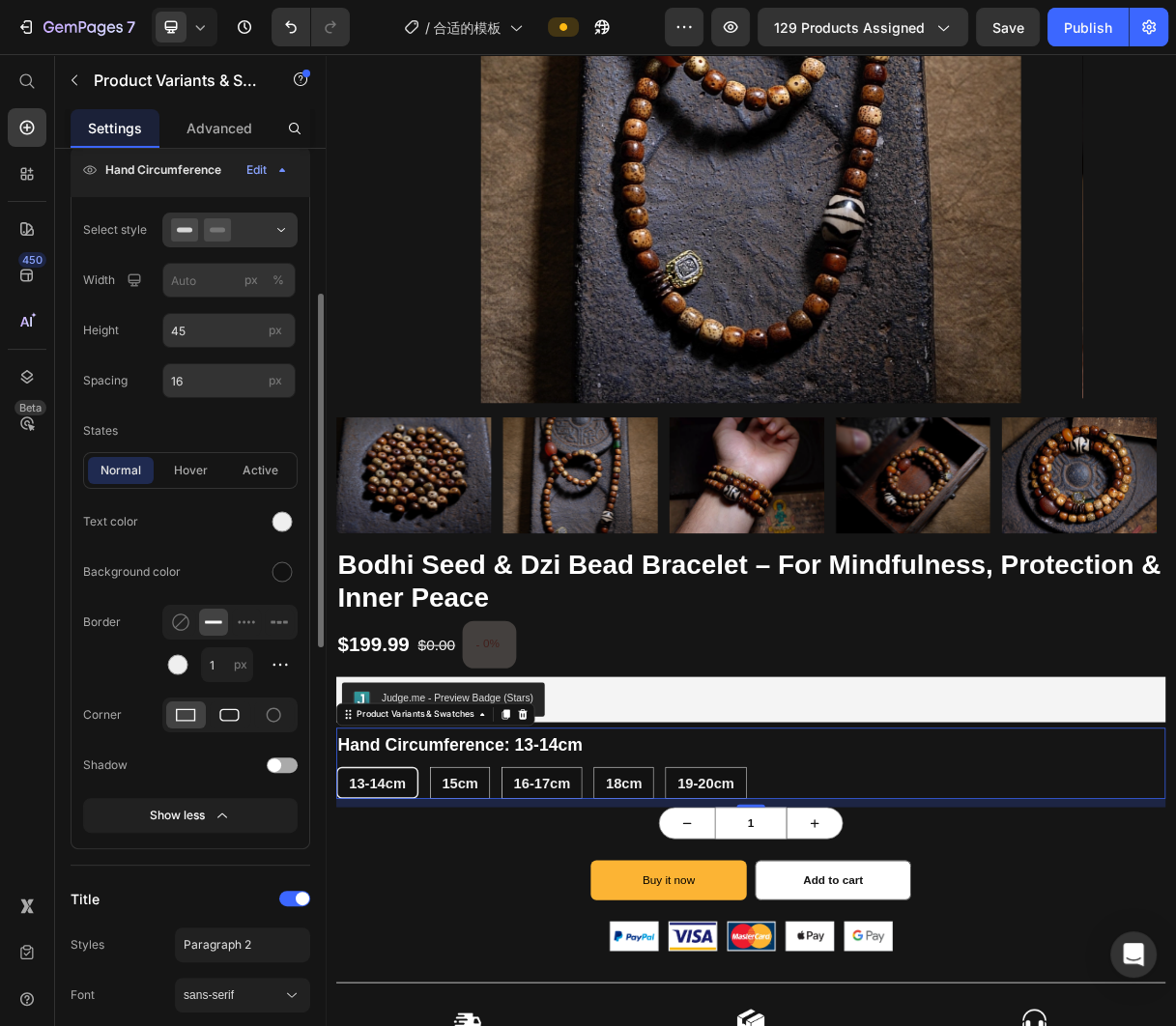click 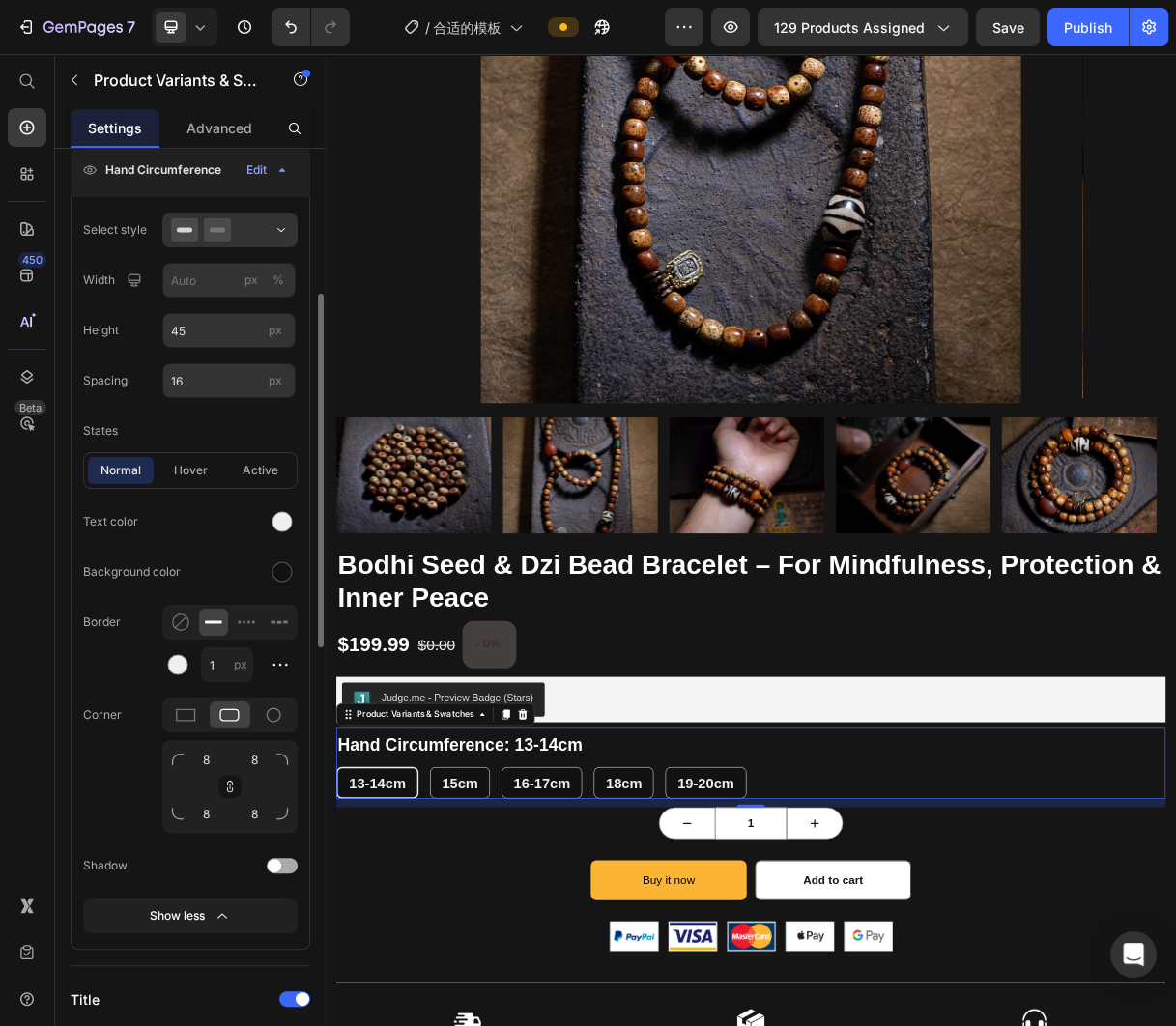 click on "Background color" at bounding box center (190, 572) 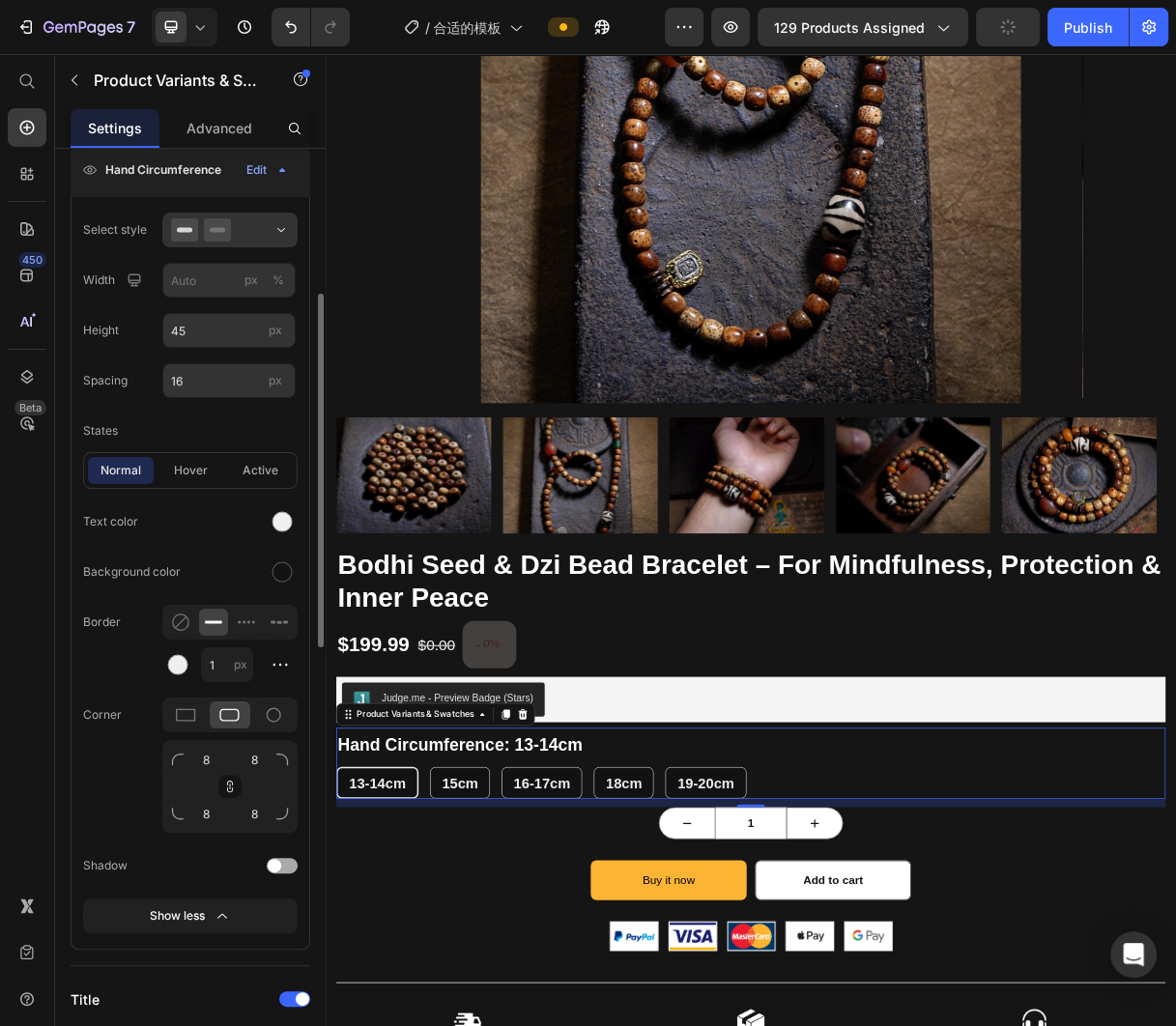 click on "Text color Background color Border 1 px Corner 8 8 8 8 Shadow" 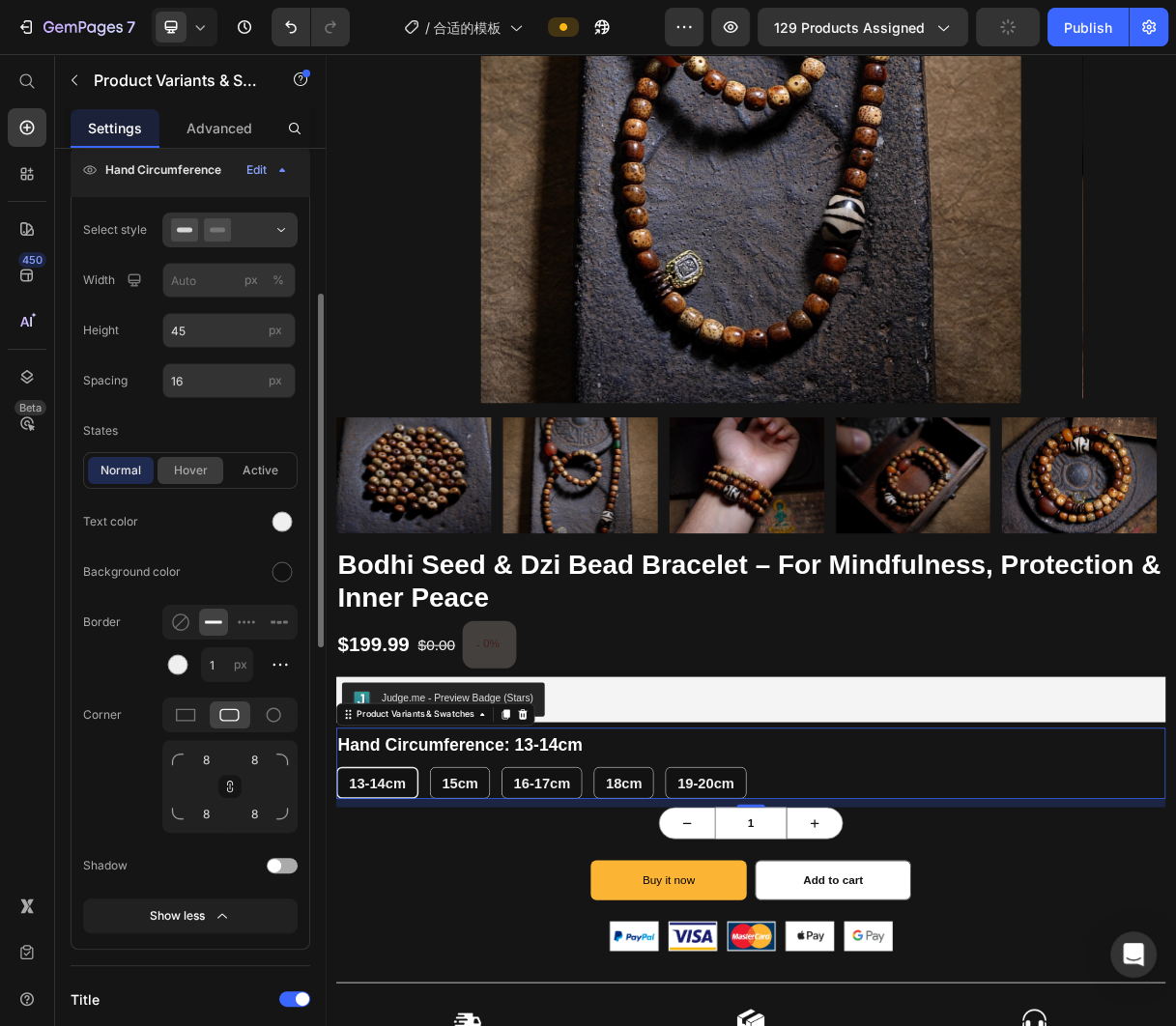 click on "hover" at bounding box center [190, 470] 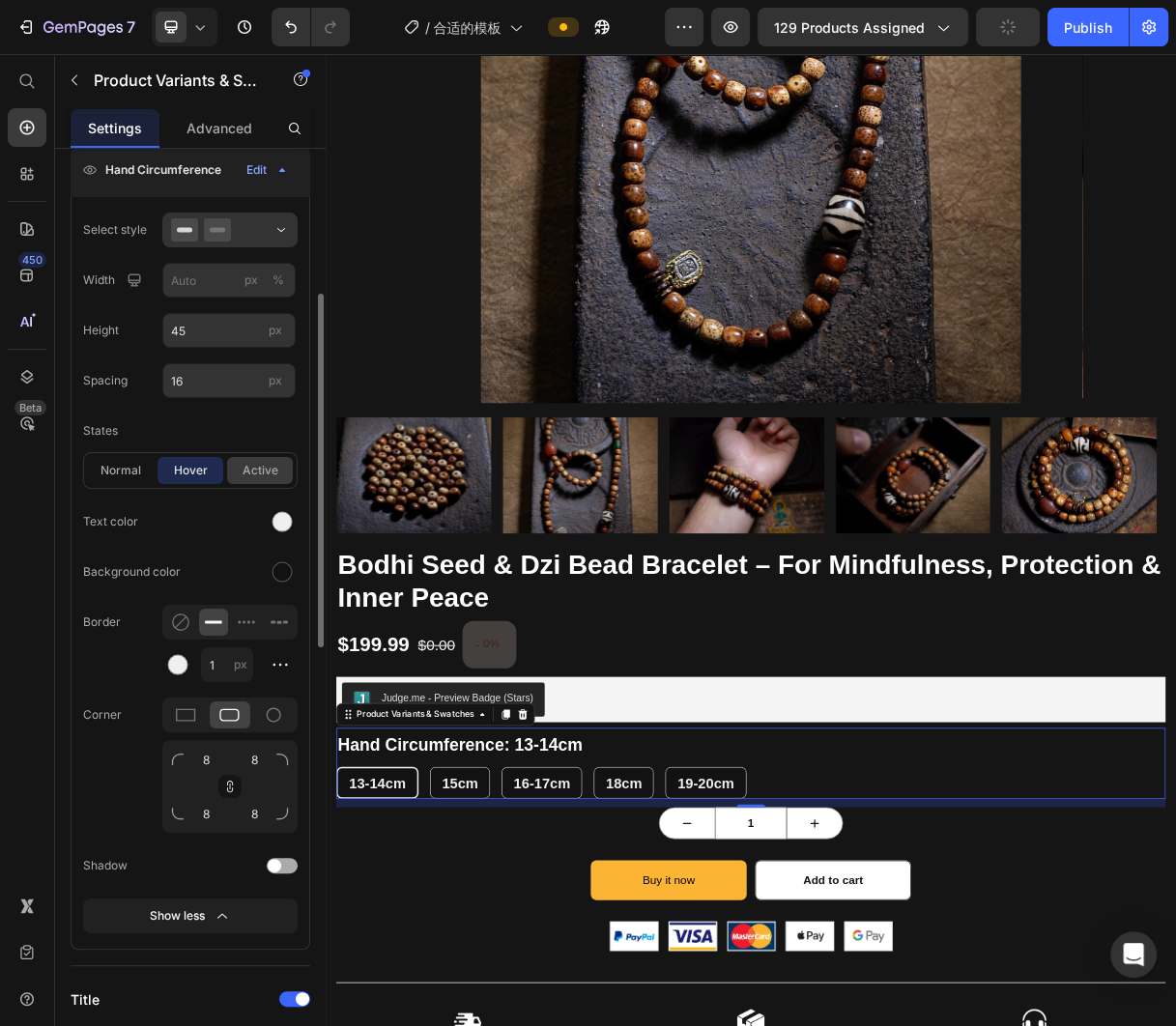 click on "active" at bounding box center (260, 470) 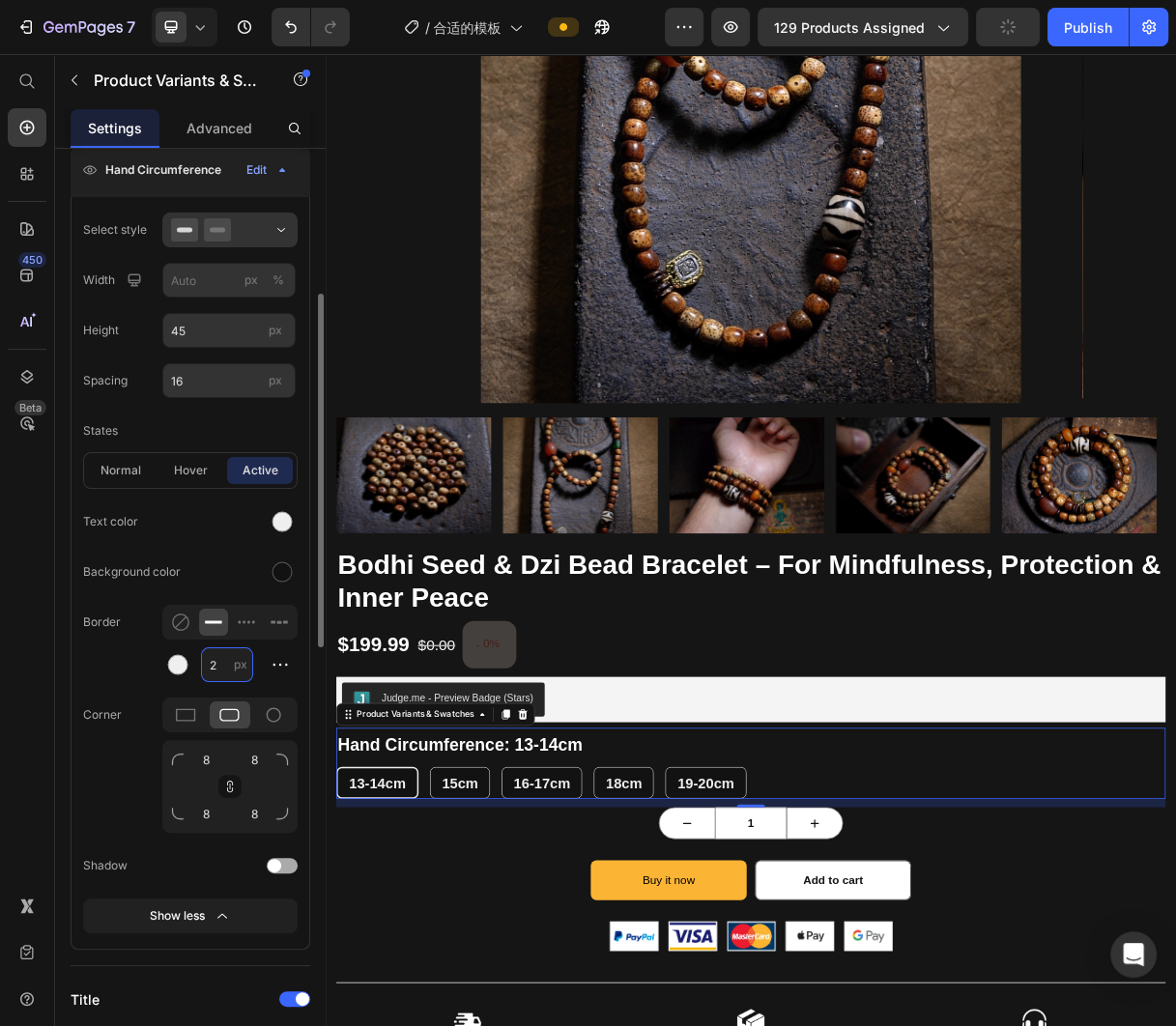 click on "2" at bounding box center (227, 665) 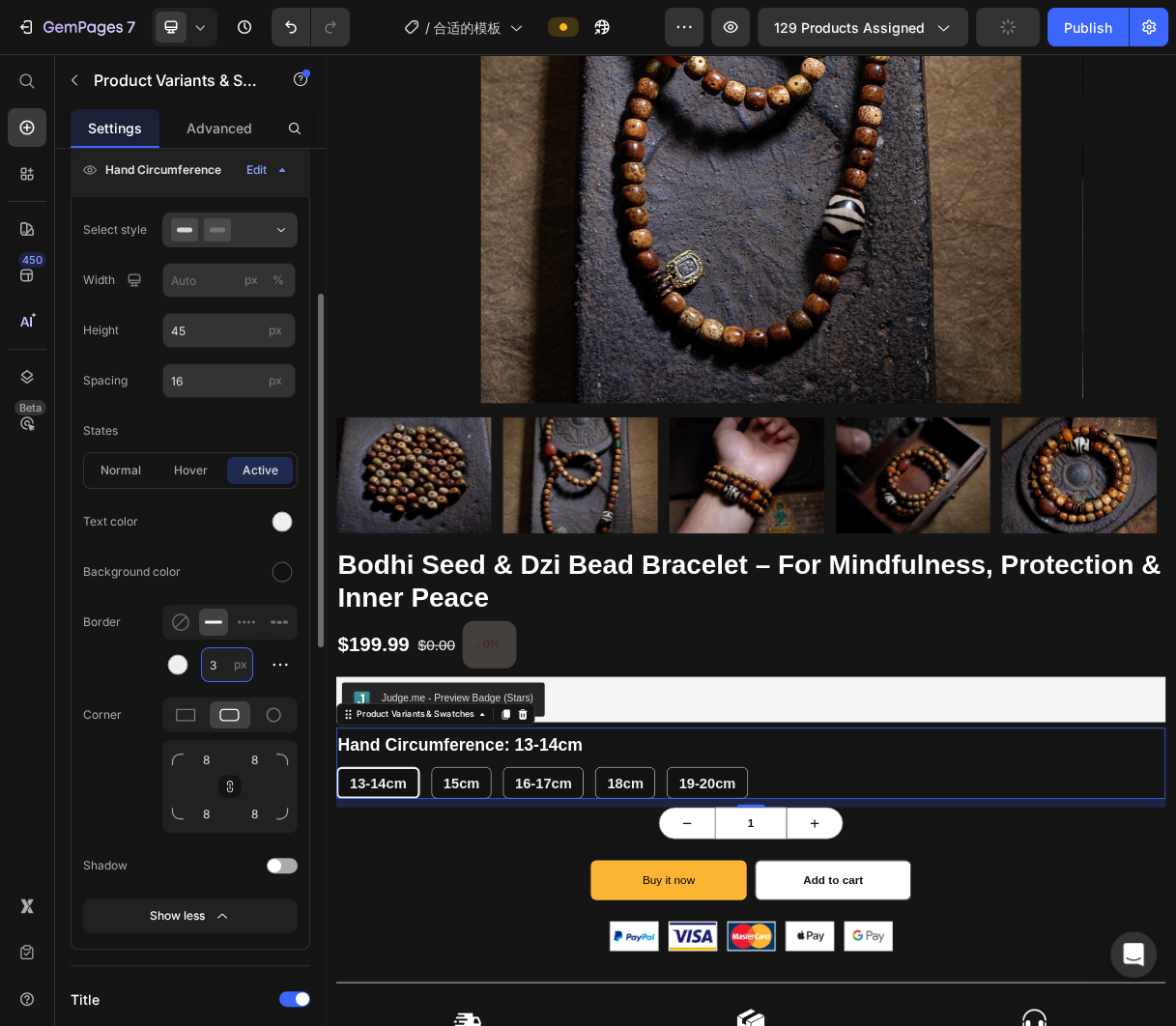 type on "2" 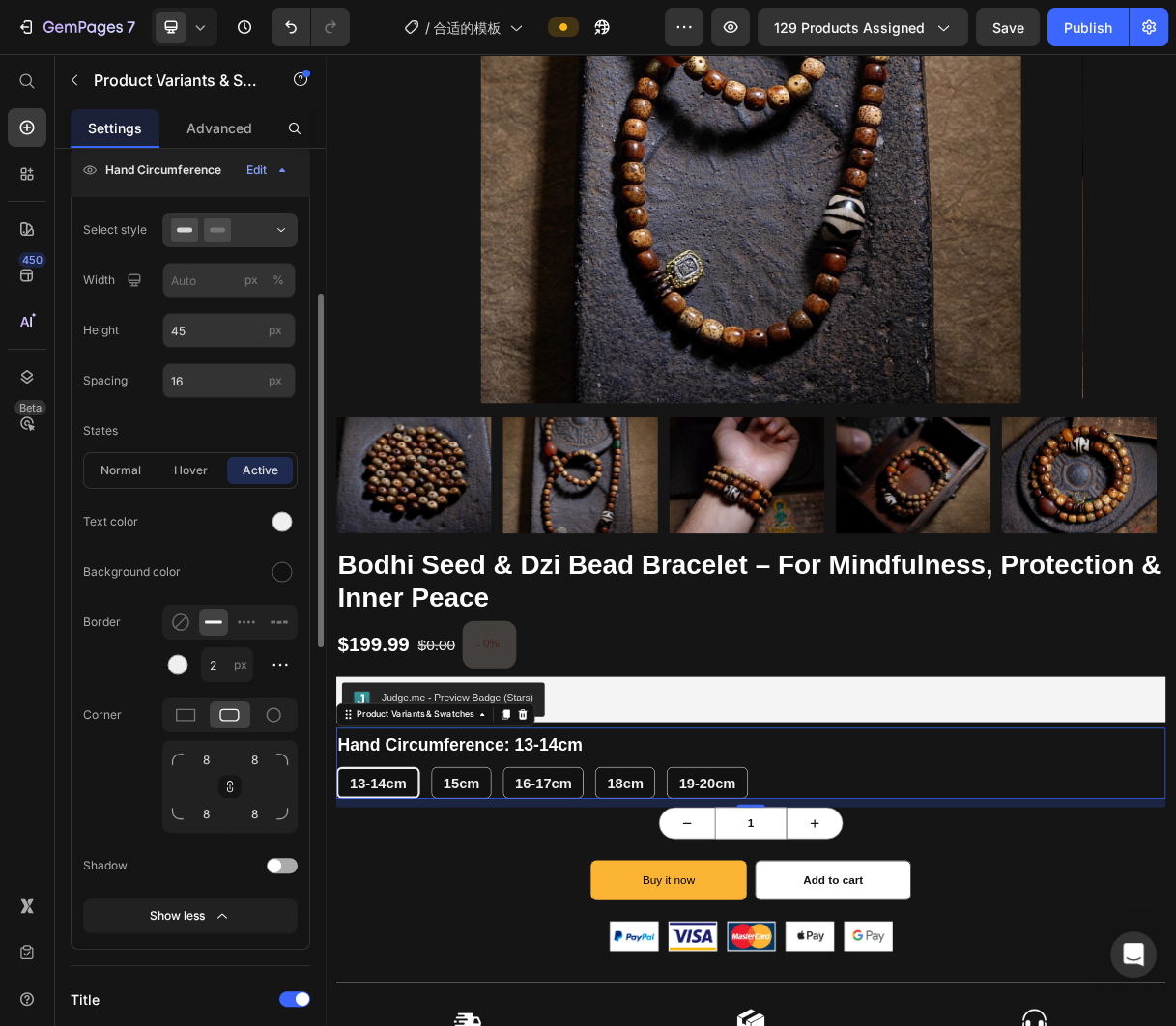 click on "Text color" at bounding box center [190, 522] 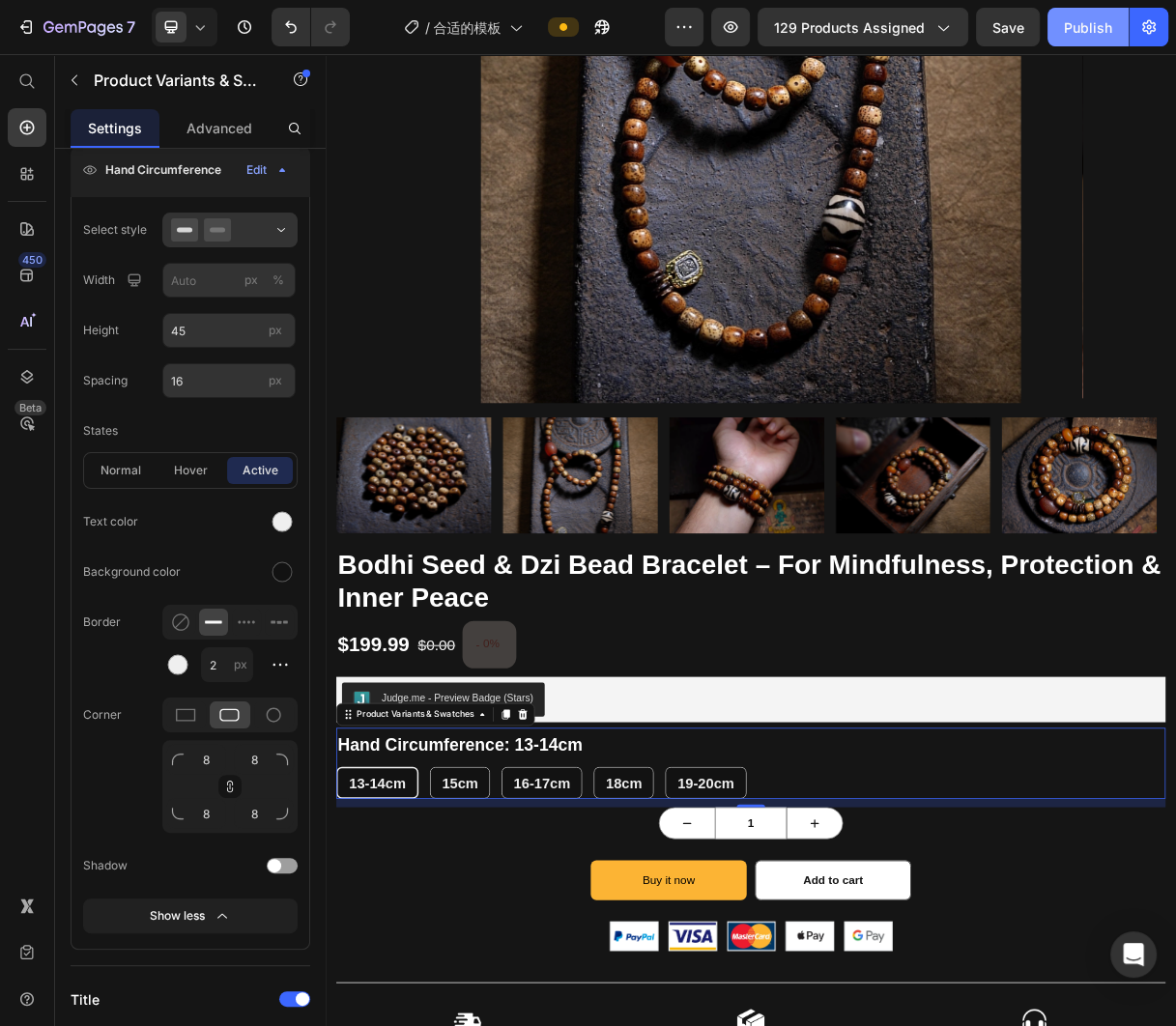 click on "Publish" 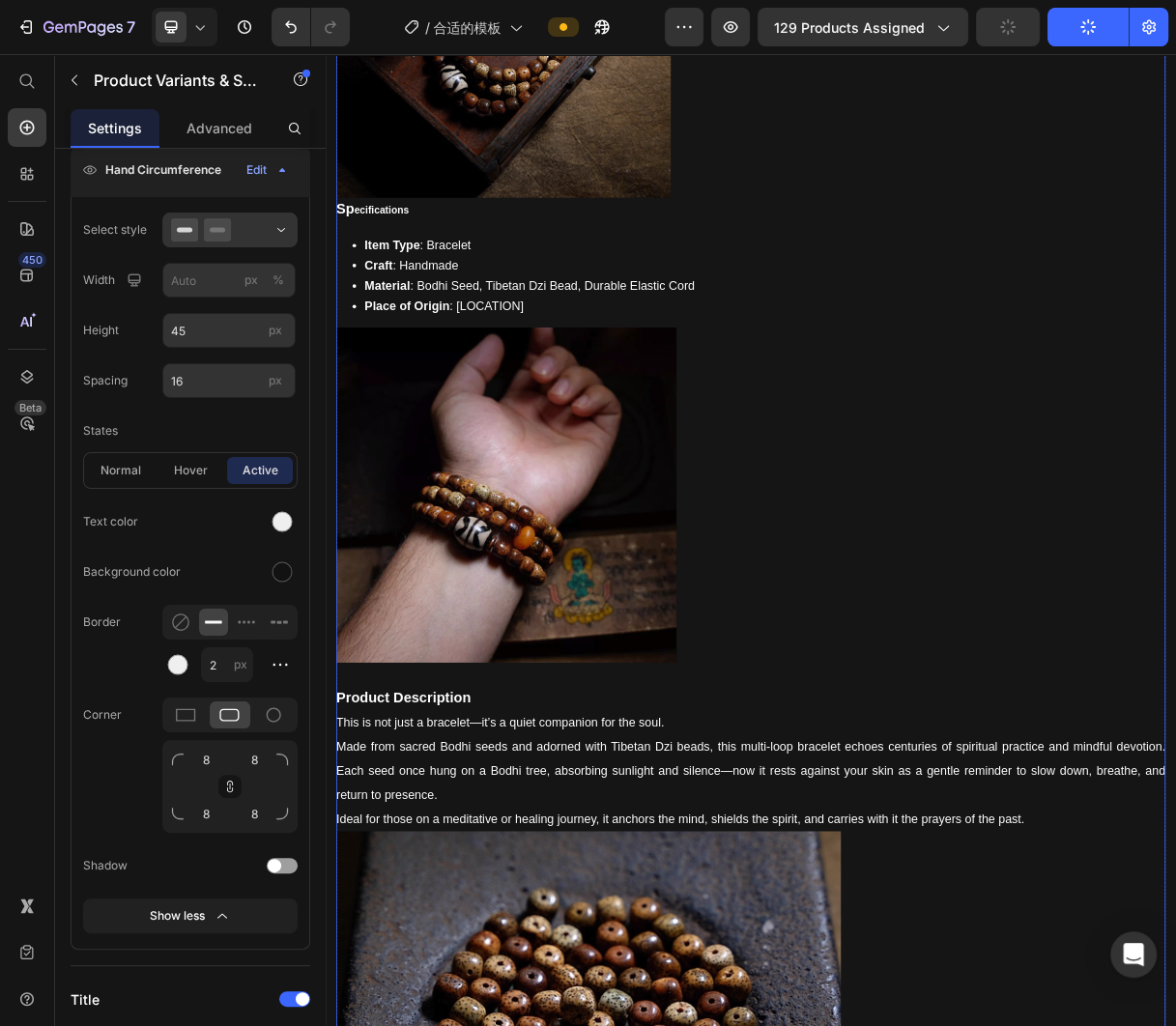 scroll, scrollTop: 3104, scrollLeft: 0, axis: vertical 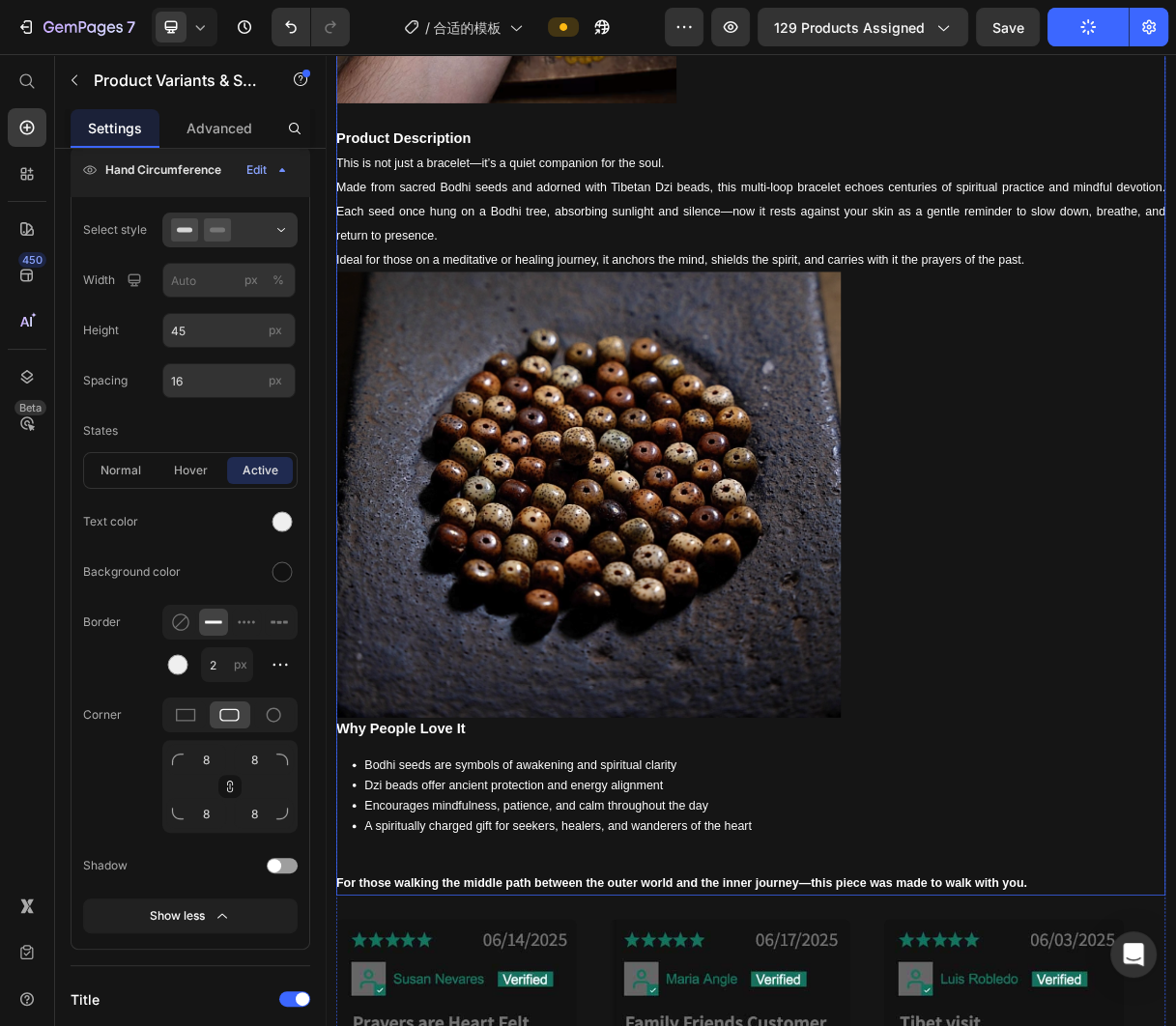 click on "This is not just a bracelet—it’s a quiet companion for the soul. Made from sacred Bodhi seeds and adorned with Tibetan Dzi beads, this multi-loop bracelet echoes centuries of spiritual practice and mindful devotion. Each seed once hung on a Bodhi tree, absorbing sunlight and silence—now it rests against your skin as a gentle reminder to slow down, breathe, and return to presence." at bounding box center [905, 252] 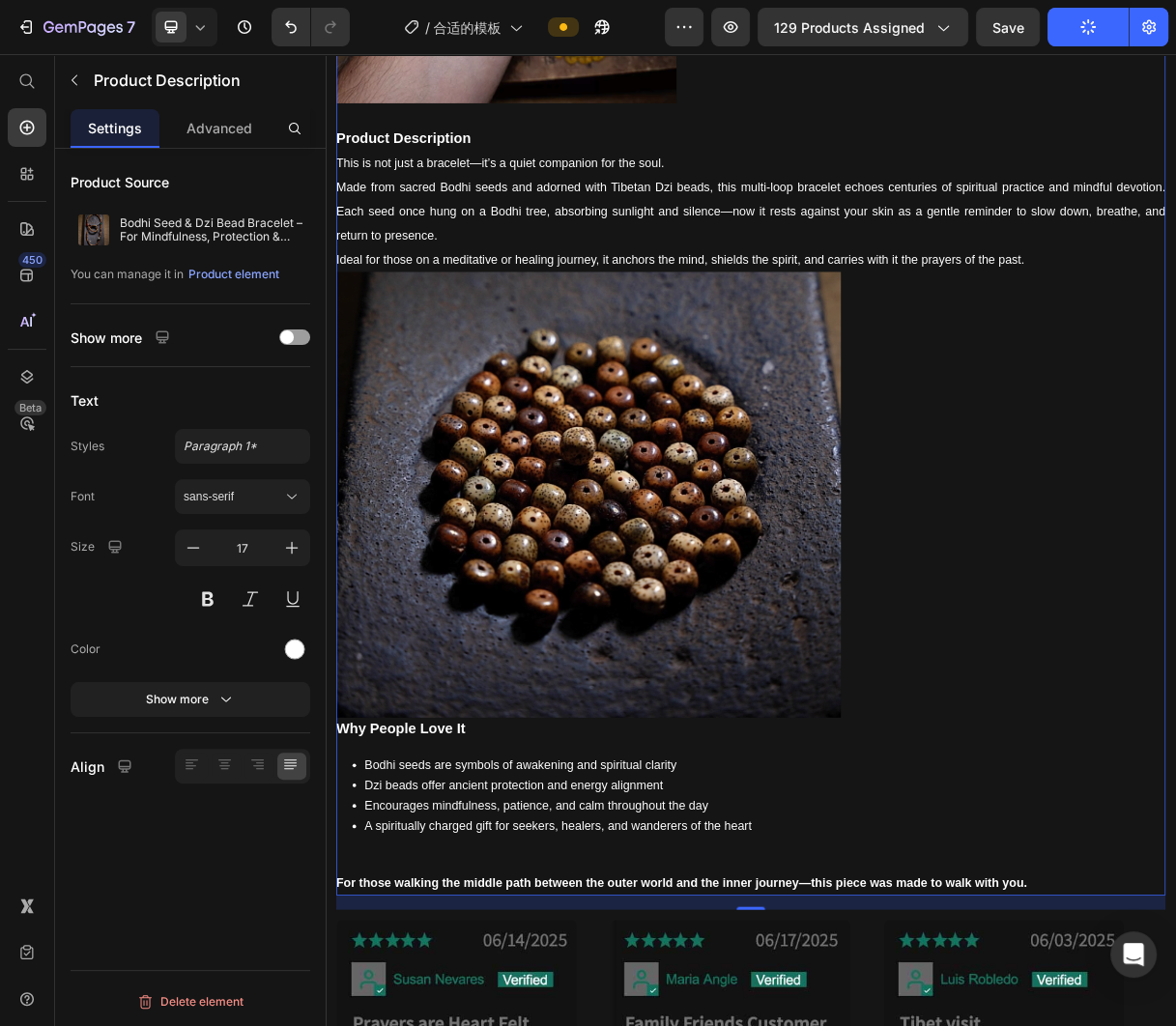 scroll, scrollTop: 0, scrollLeft: 0, axis: both 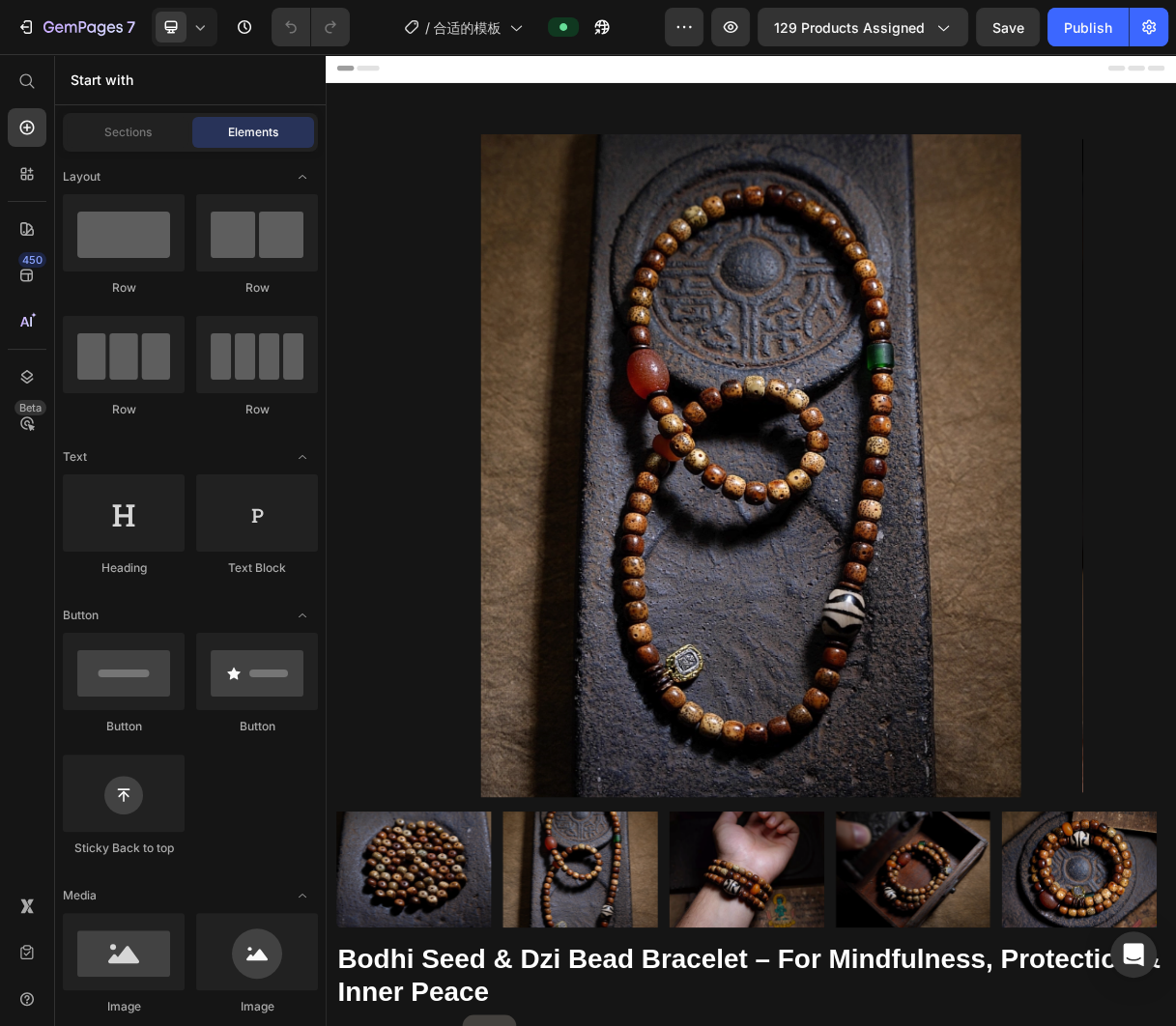click on "Header" at bounding box center (905, 73) 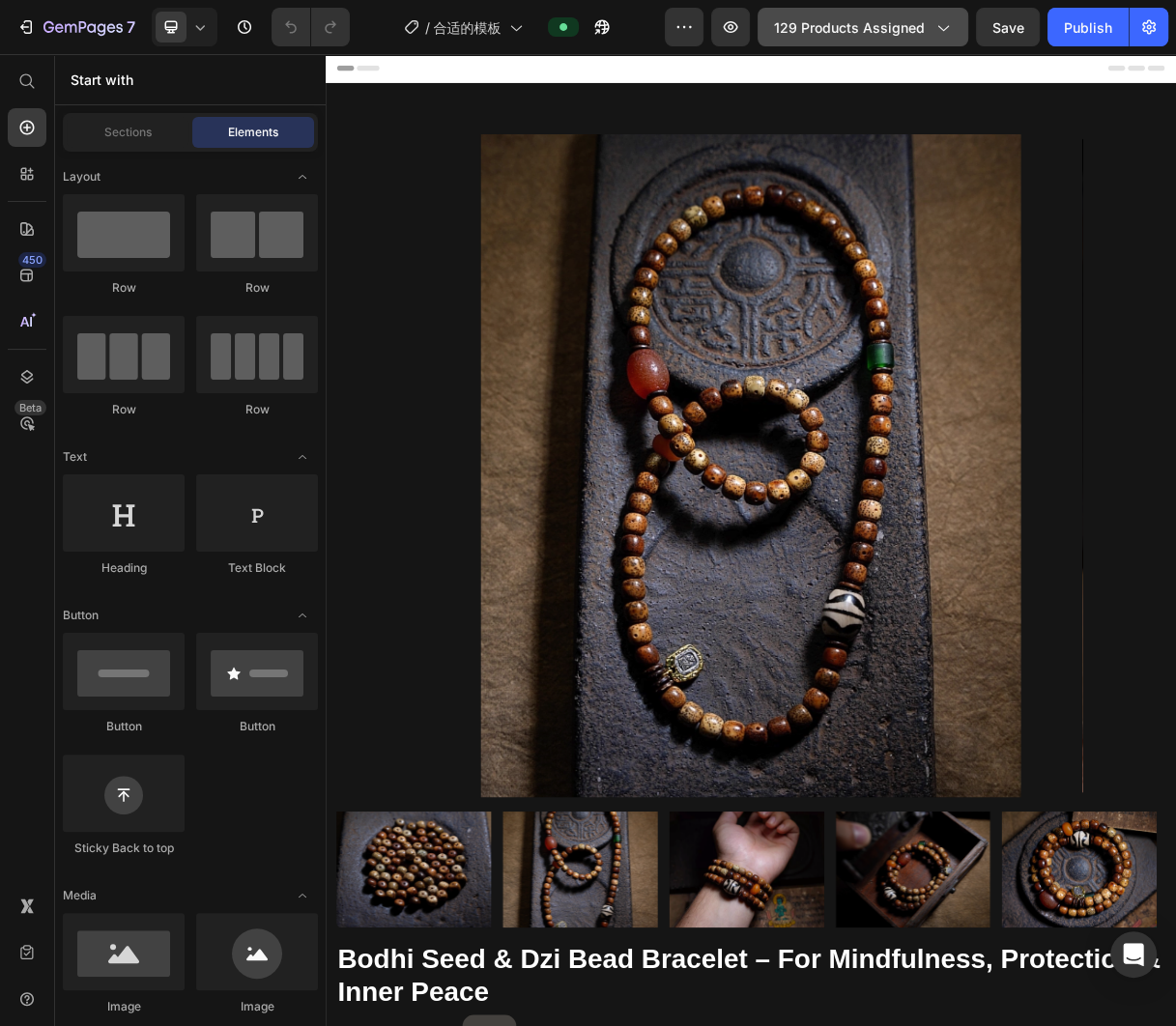 click on "129 products assigned" 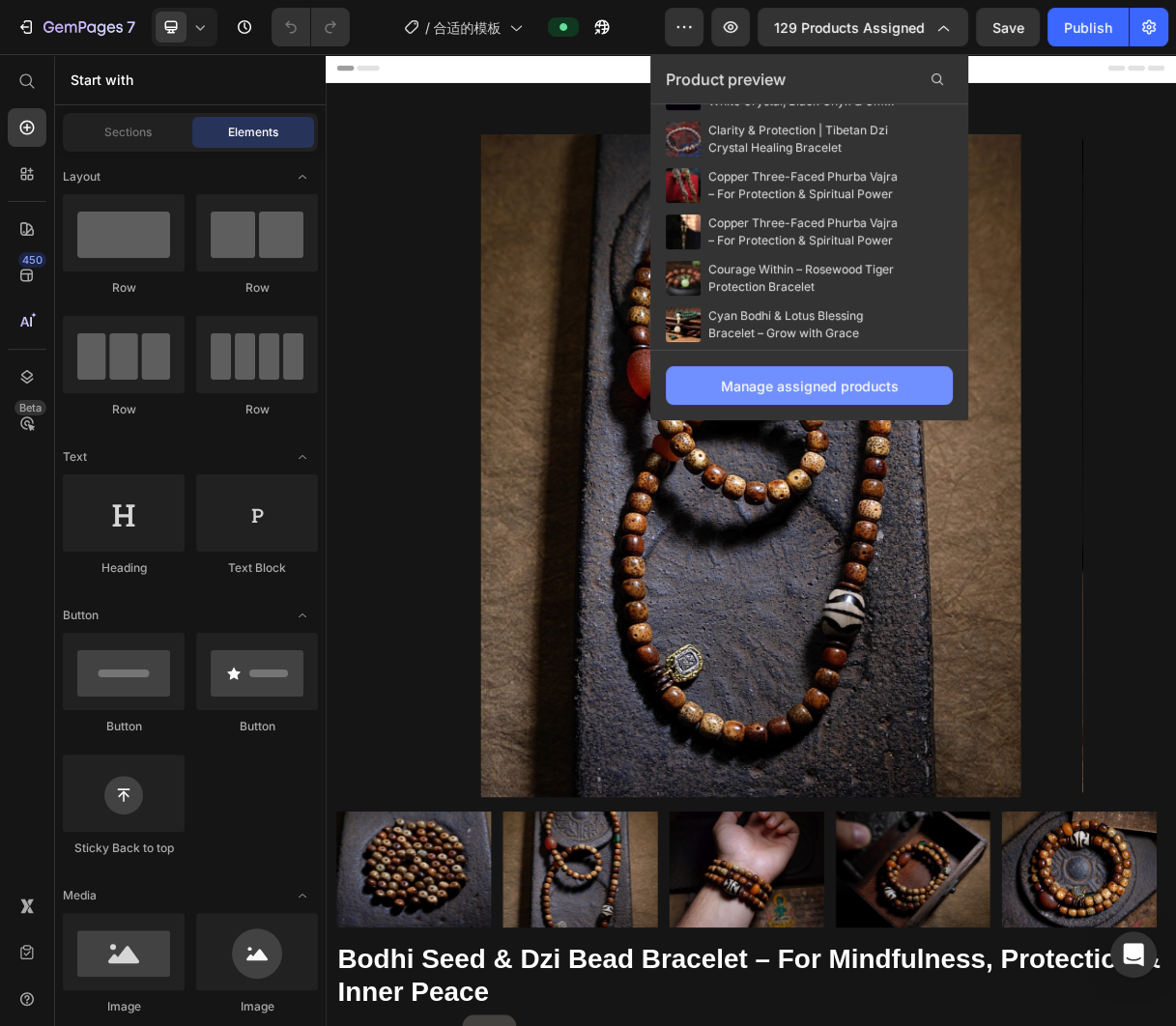 scroll, scrollTop: 1207, scrollLeft: 0, axis: vertical 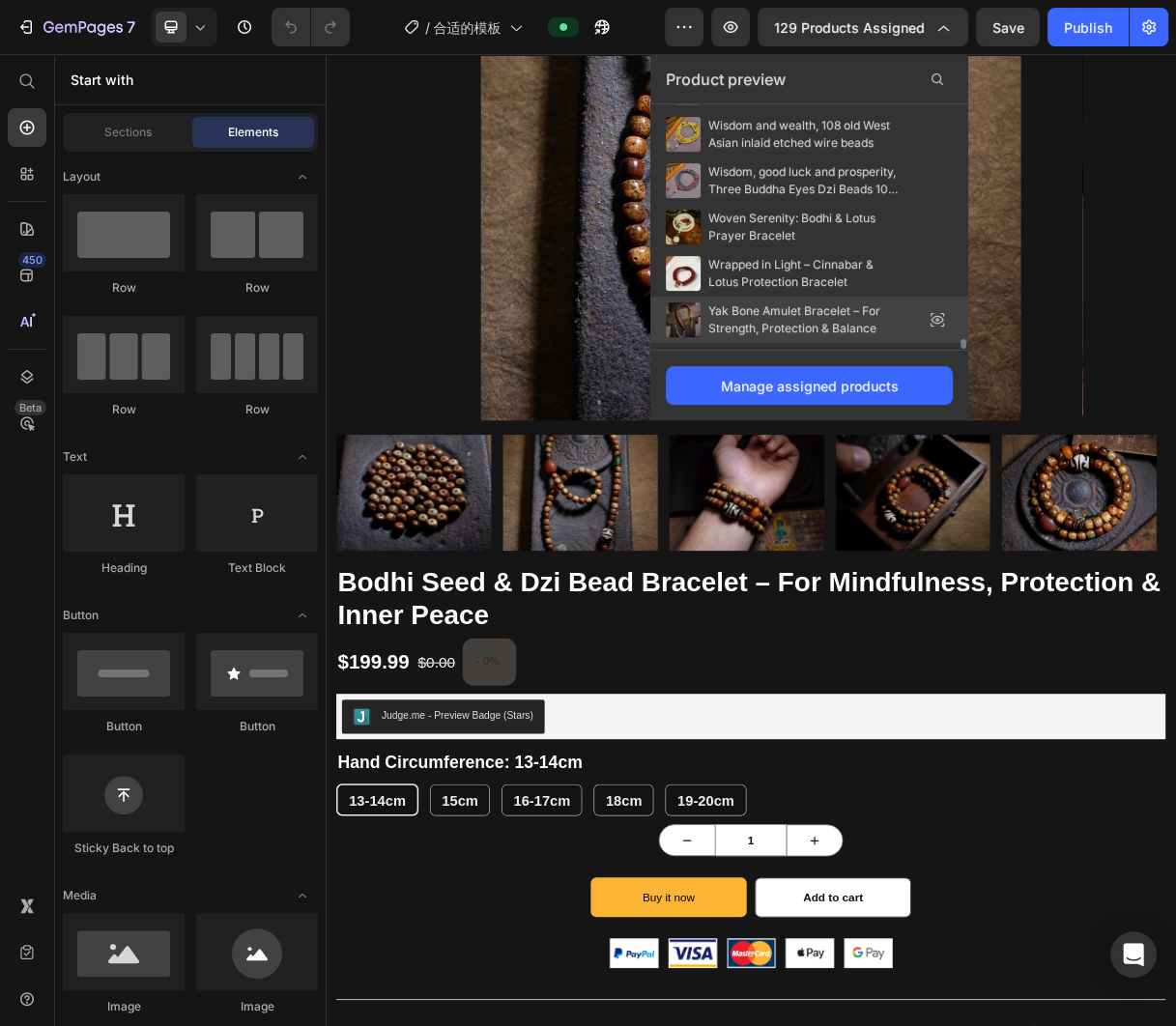 click on "Yak Bone Amulet Bracelet – For Strength, Protection & Balance" at bounding box center (805, 320) 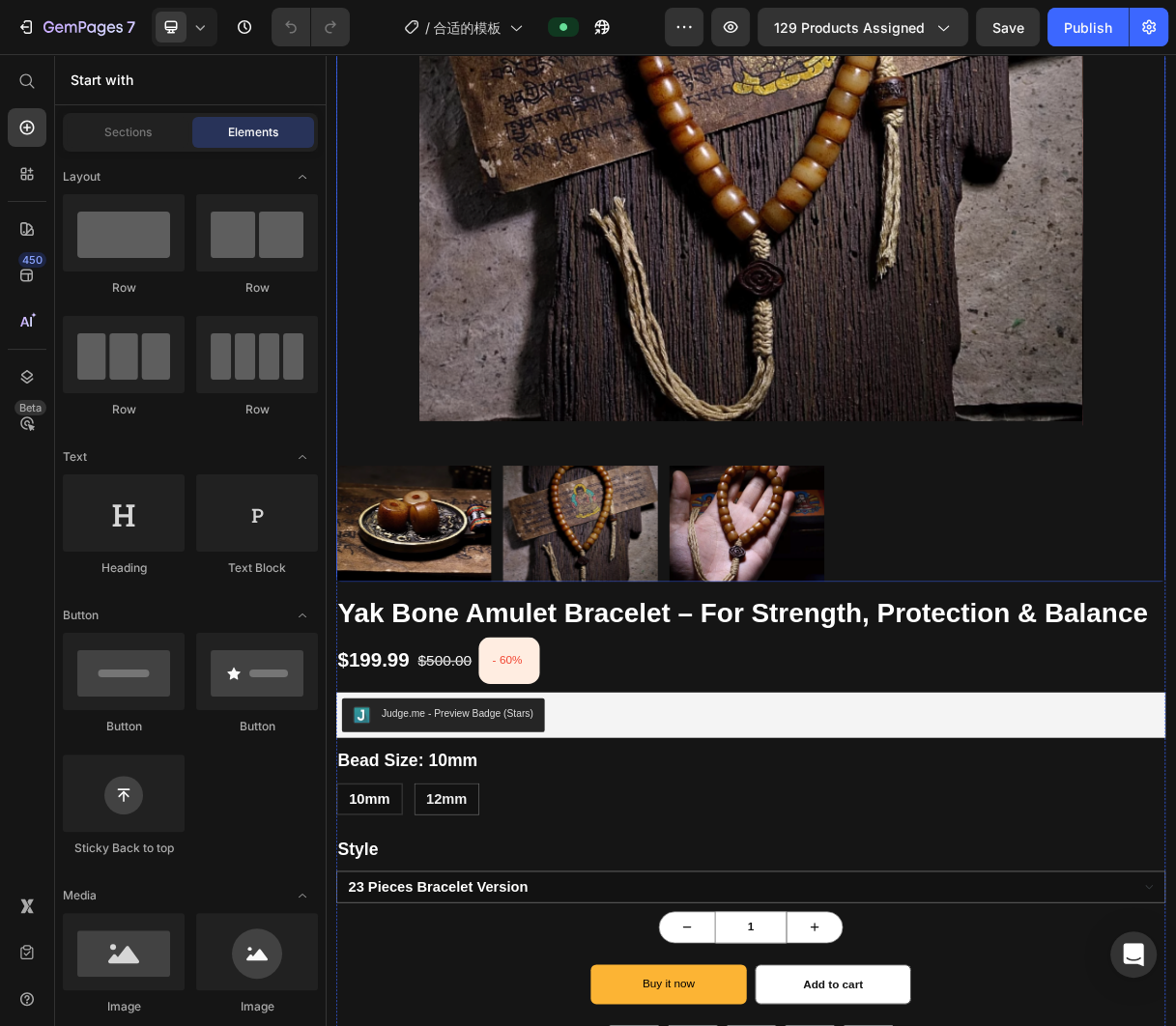 scroll, scrollTop: 774, scrollLeft: 0, axis: vertical 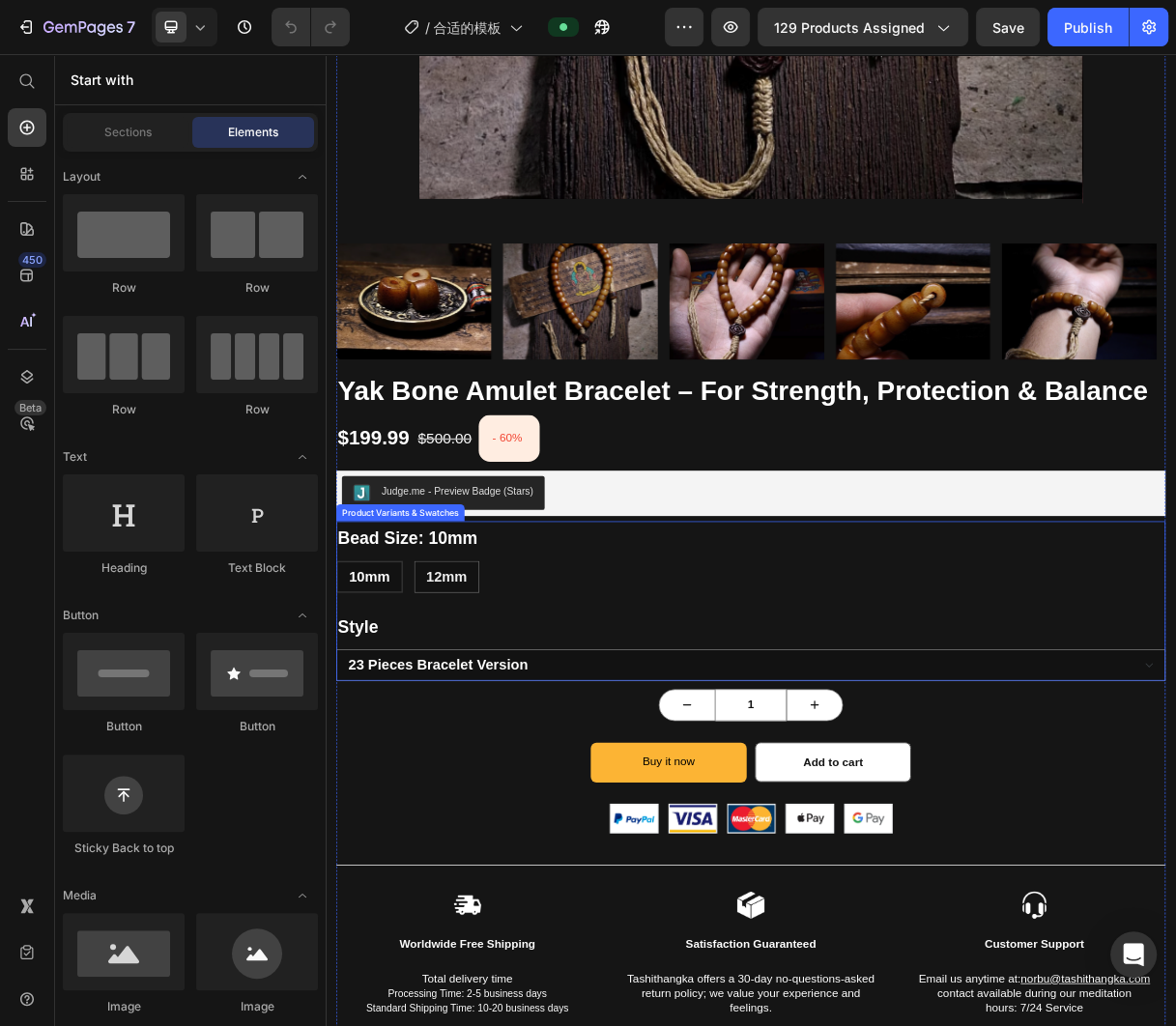 click on "10mm 10mm 10mm 12mm 12mm 12mm" at bounding box center (905, 767) 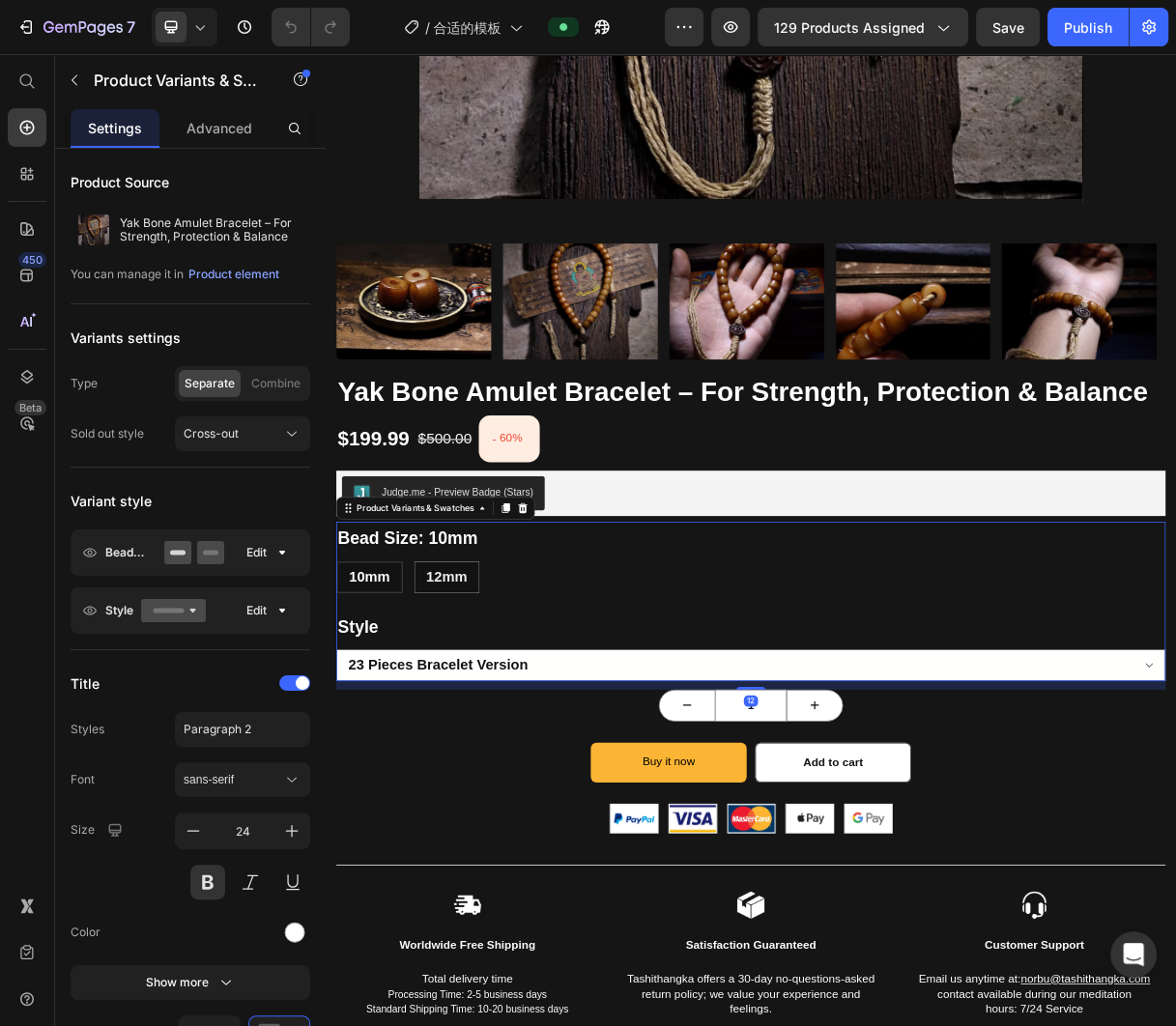 click on "23 pieces Bracelet version 36 pieces Handheld version" at bounding box center [905, 887] 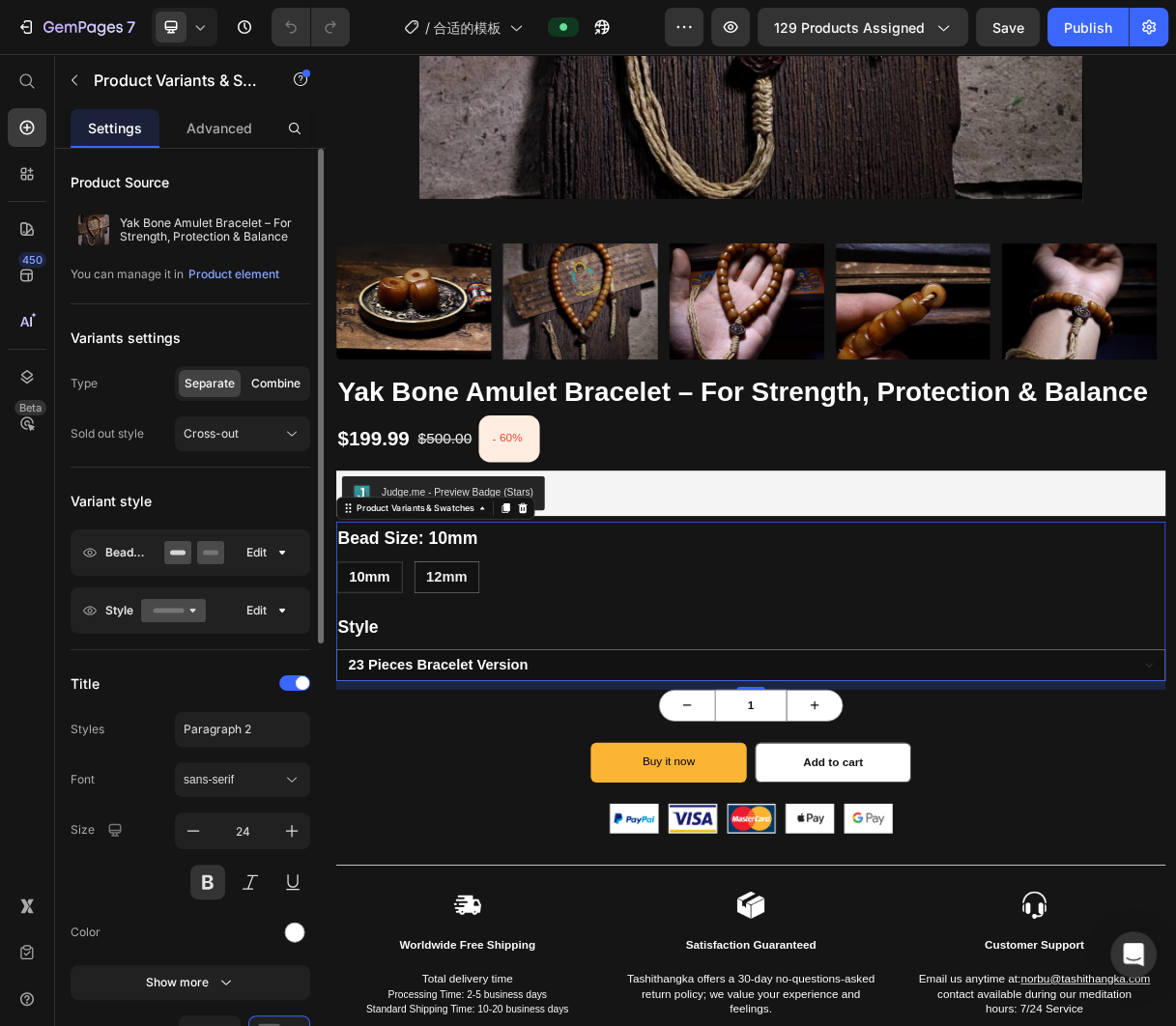 click on "Combine" 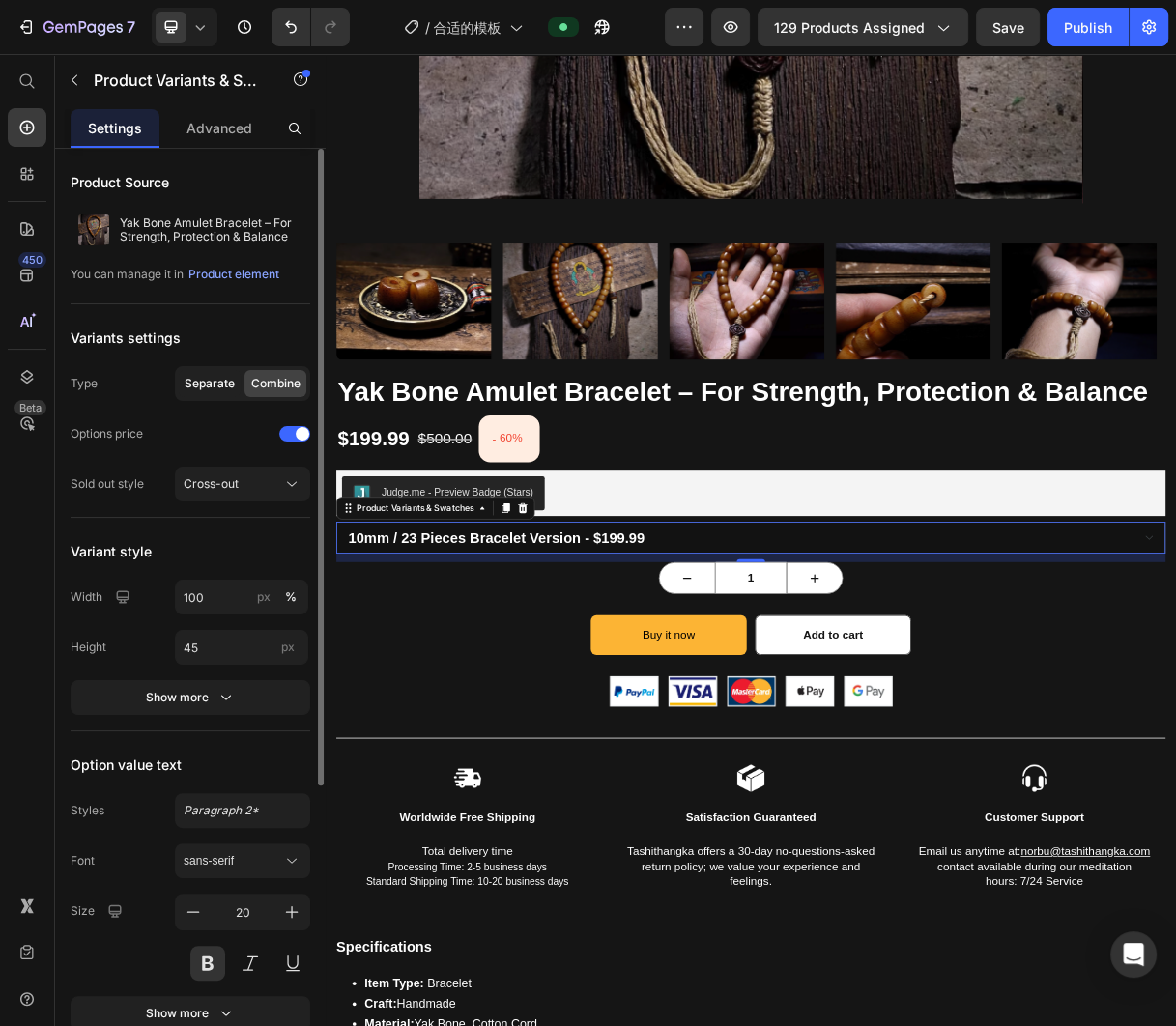 click on "Separate" 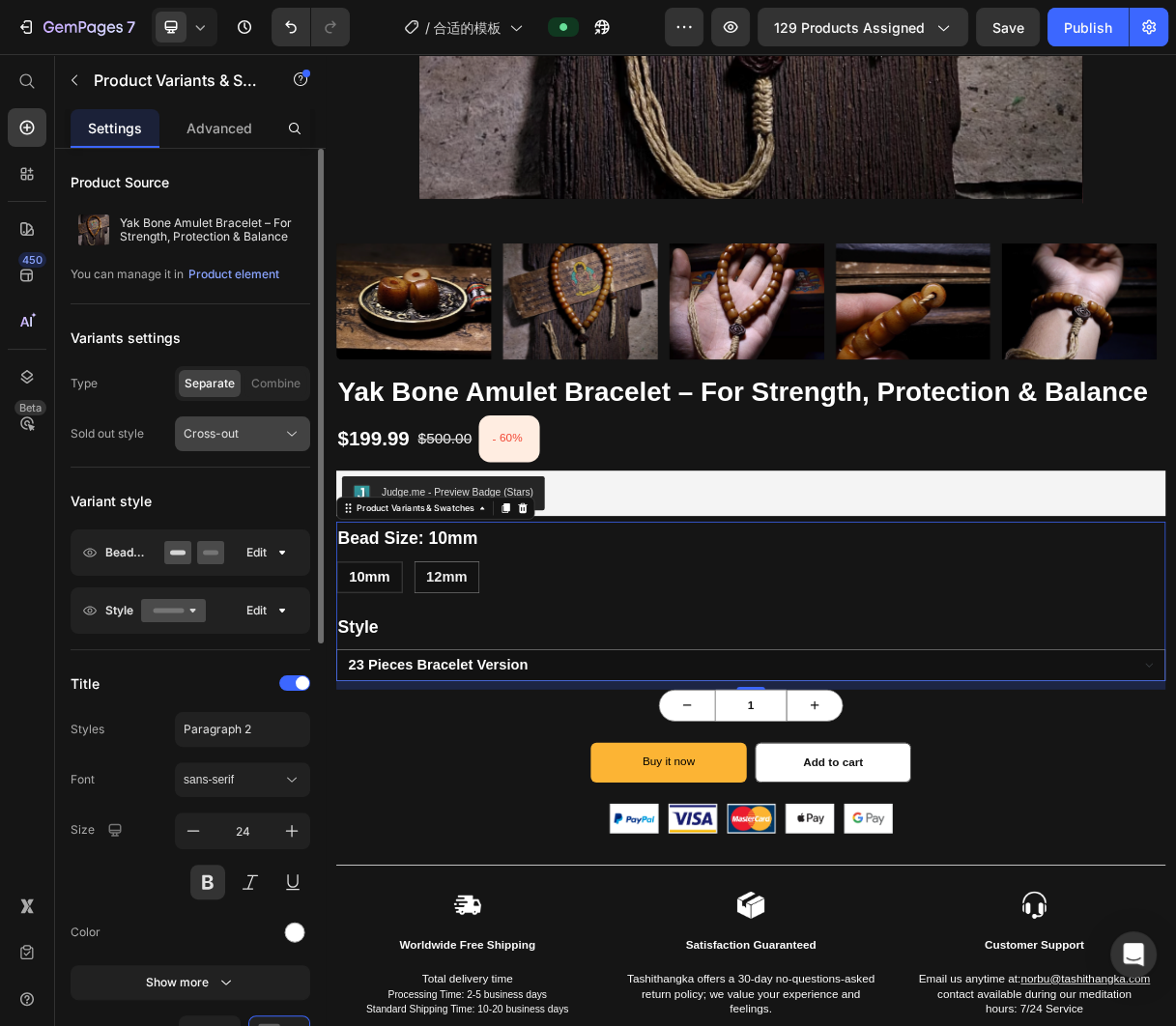click on "Cross-out" at bounding box center (211, 434) 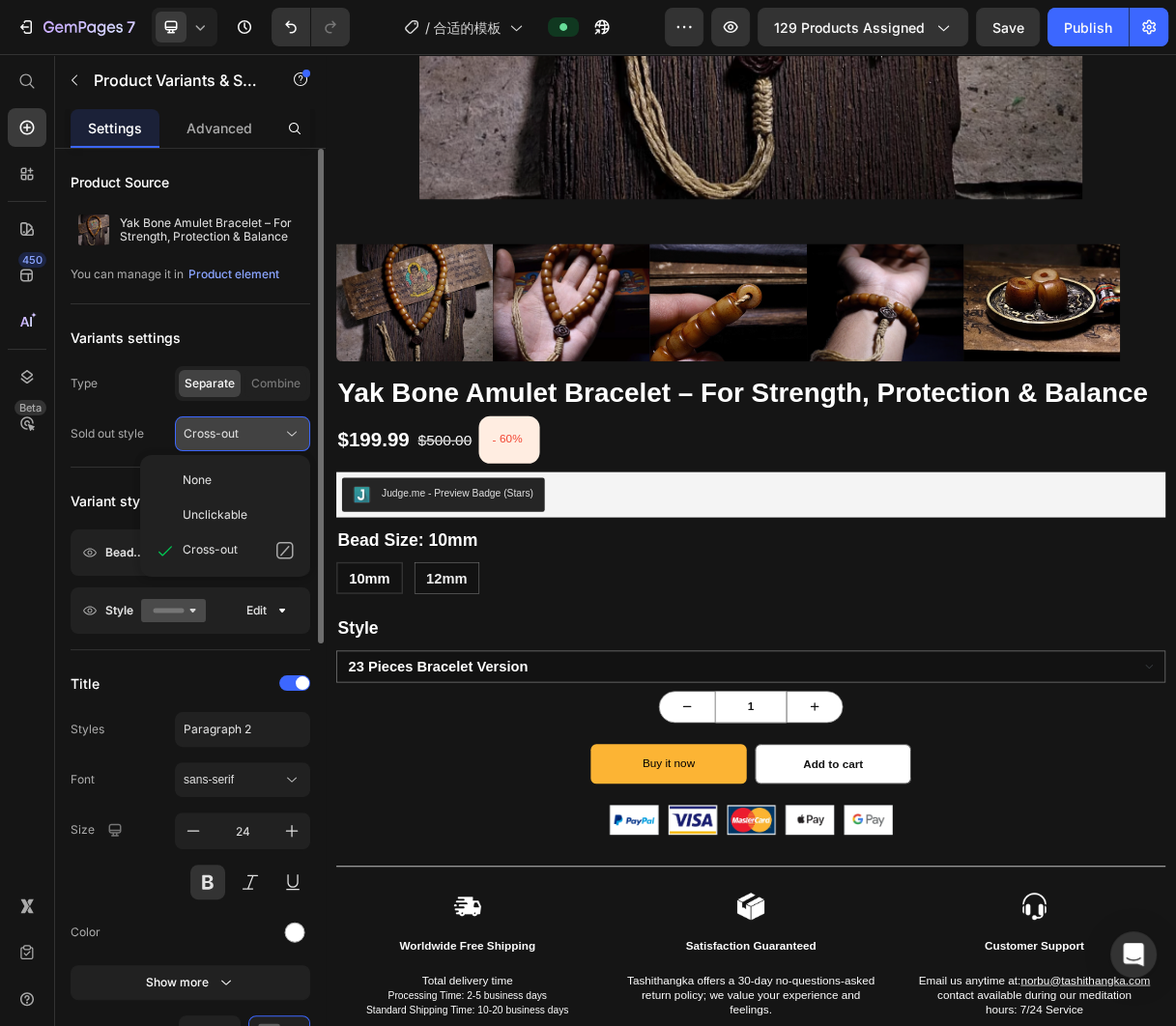 click on "Cross-out" 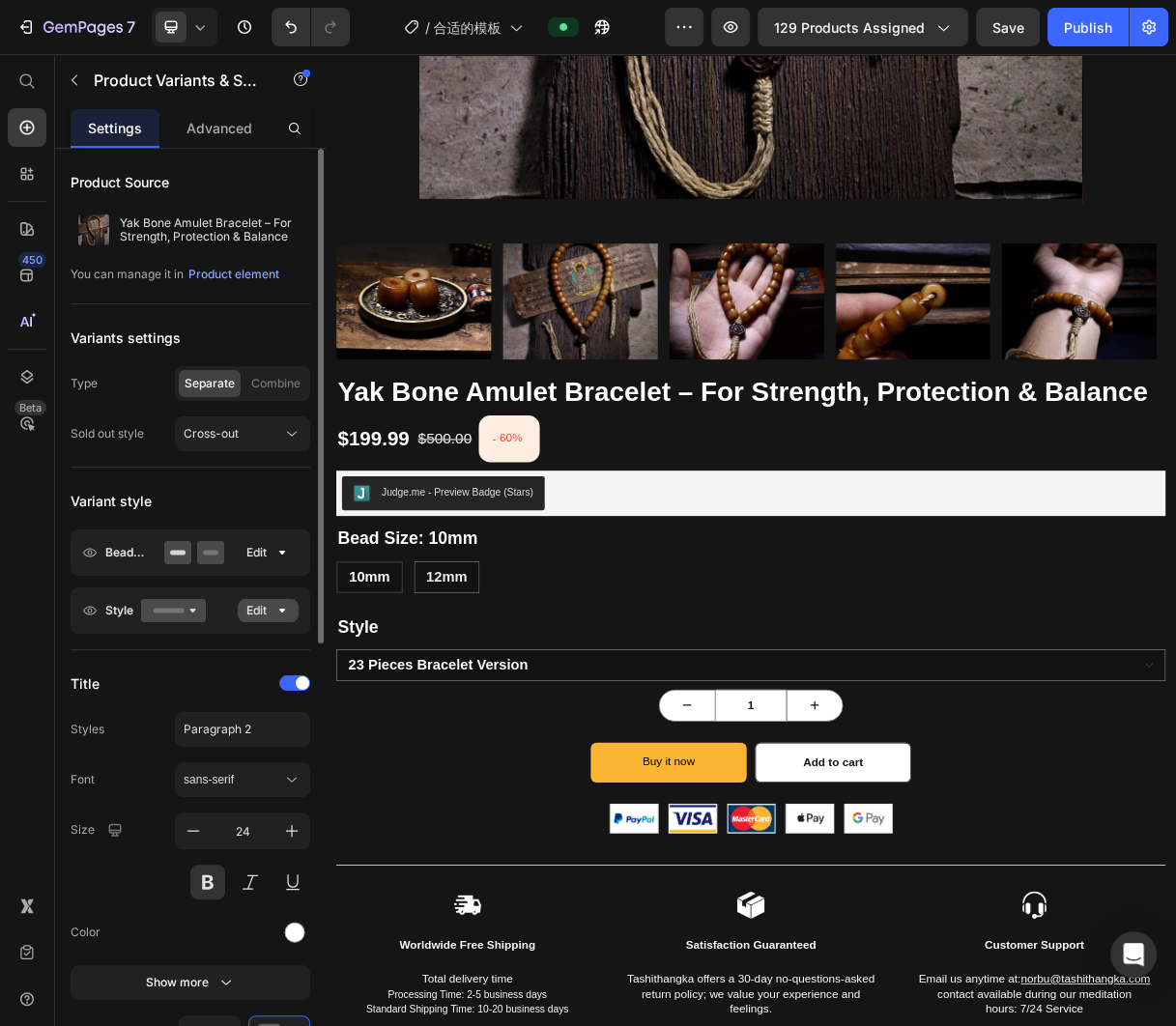 click on "Edit" 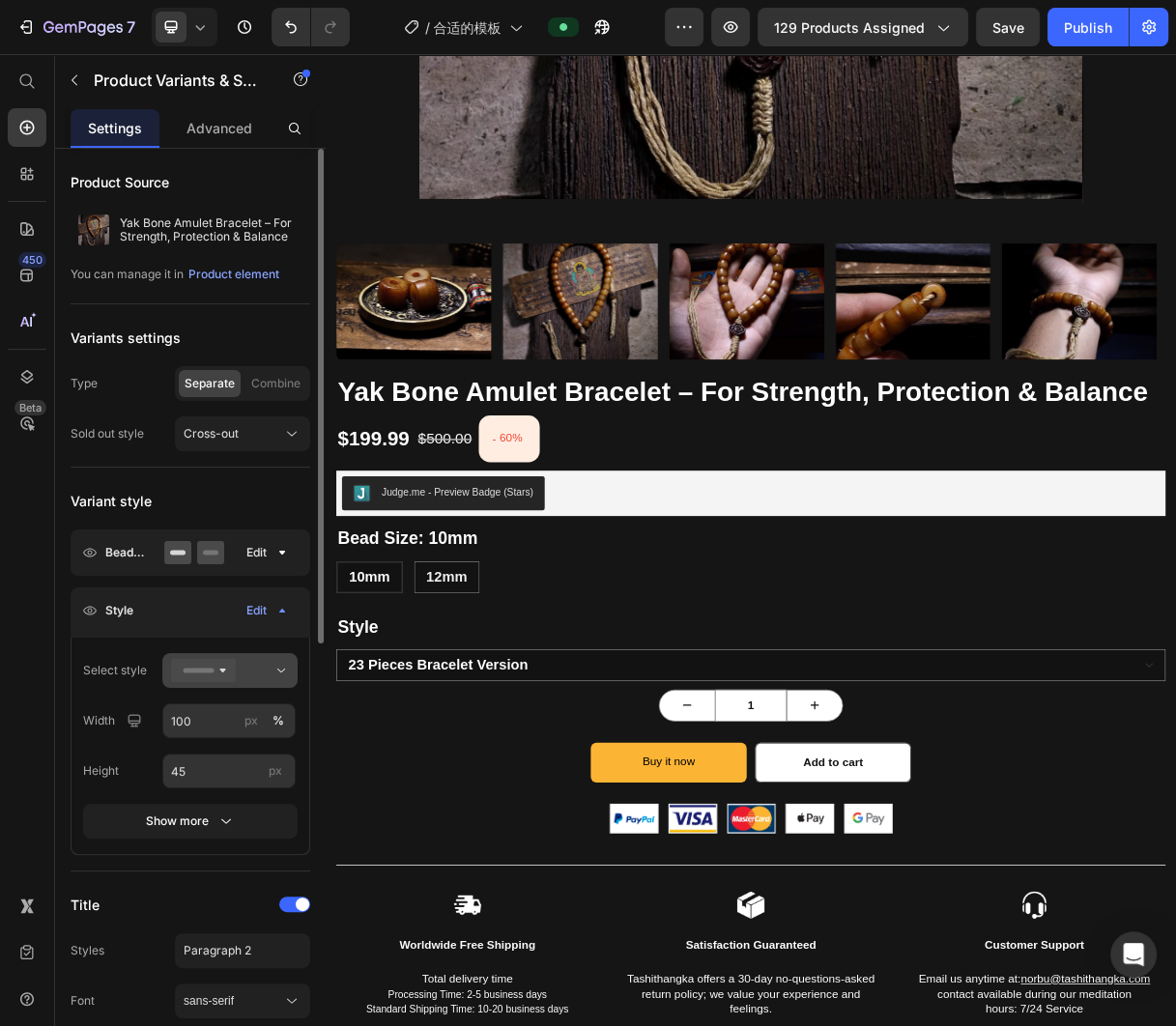 click at bounding box center (230, 670) 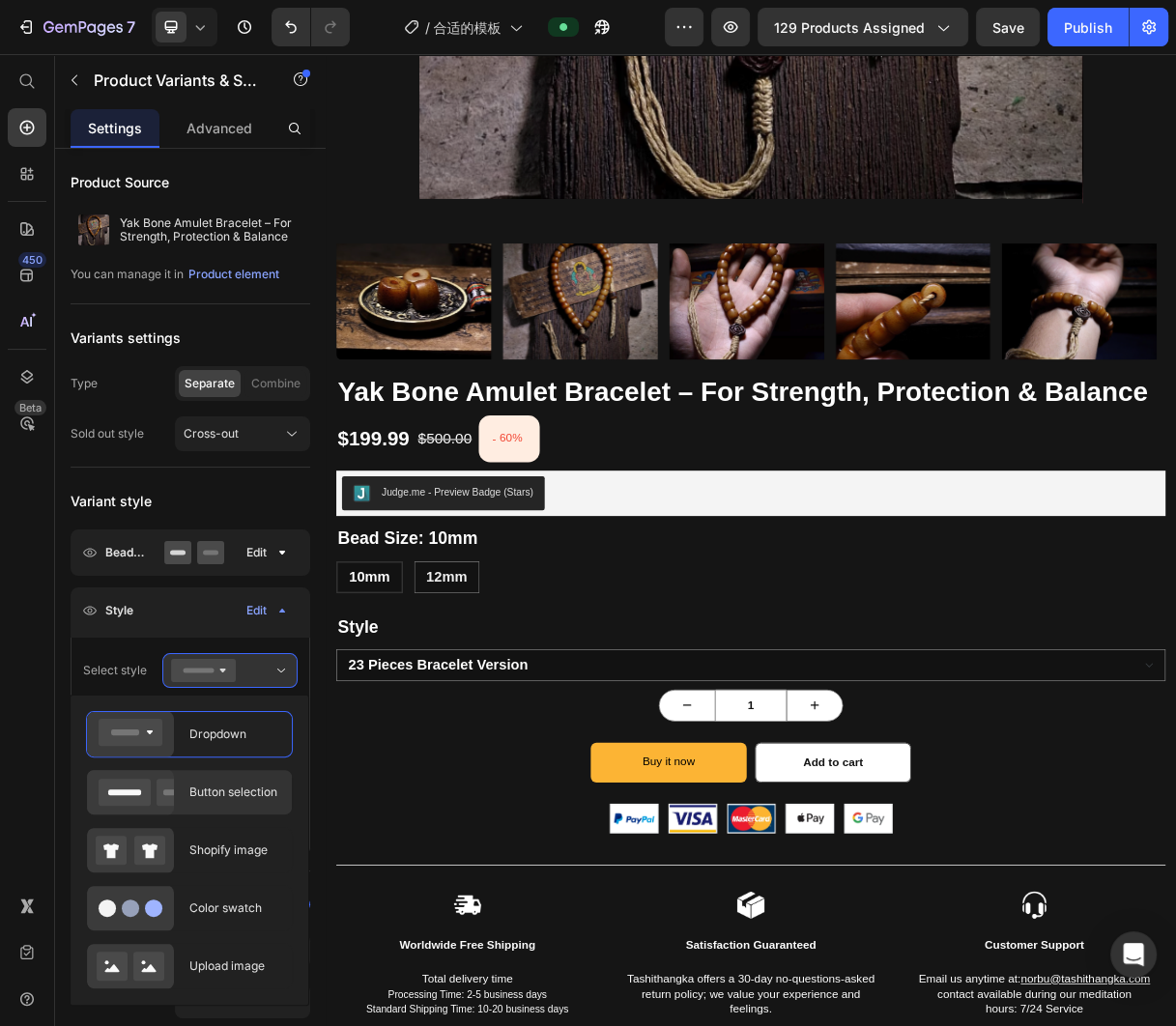 click on "Button selection" at bounding box center [235, 792] 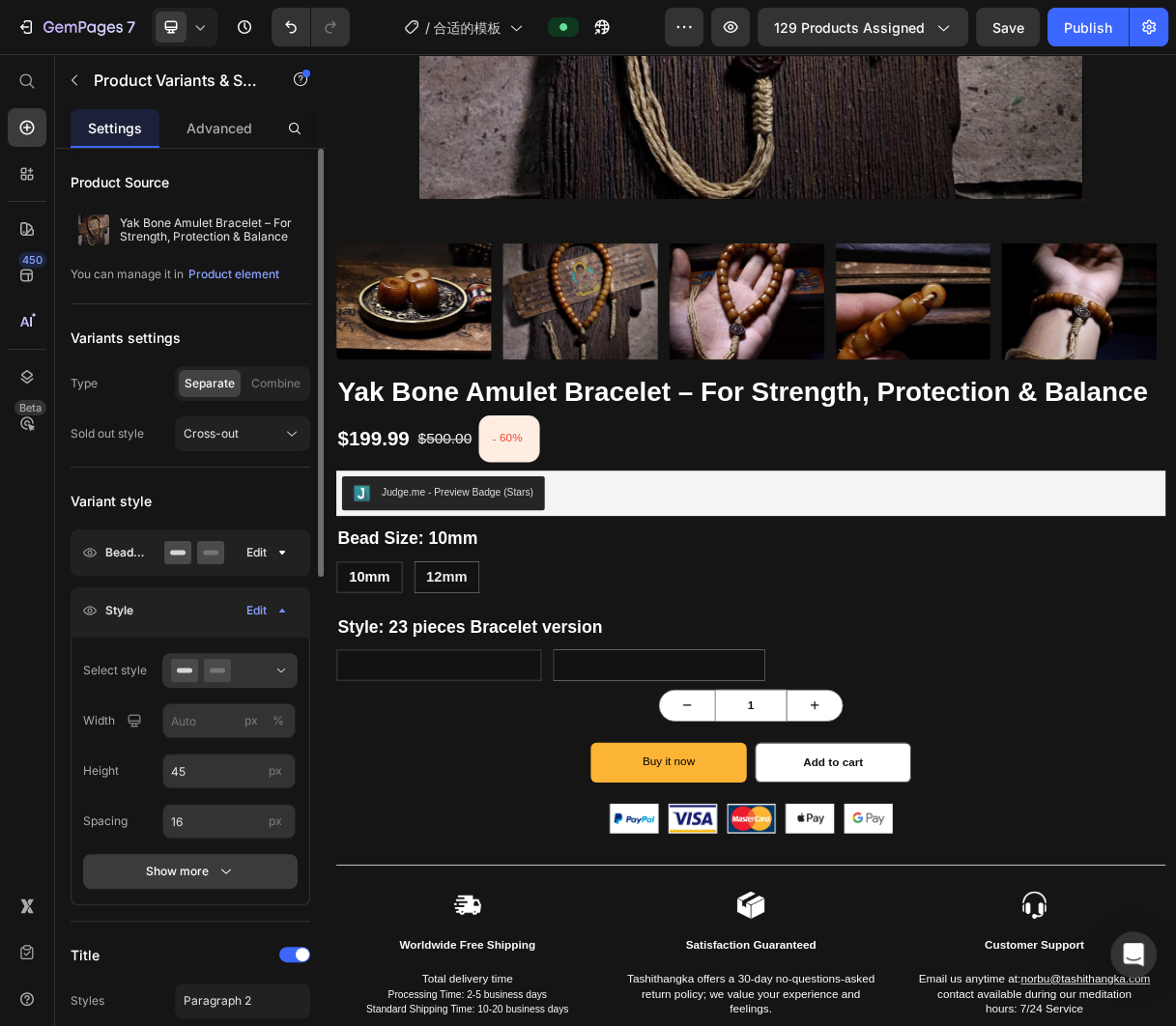 click on "Show more" at bounding box center (190, 871) 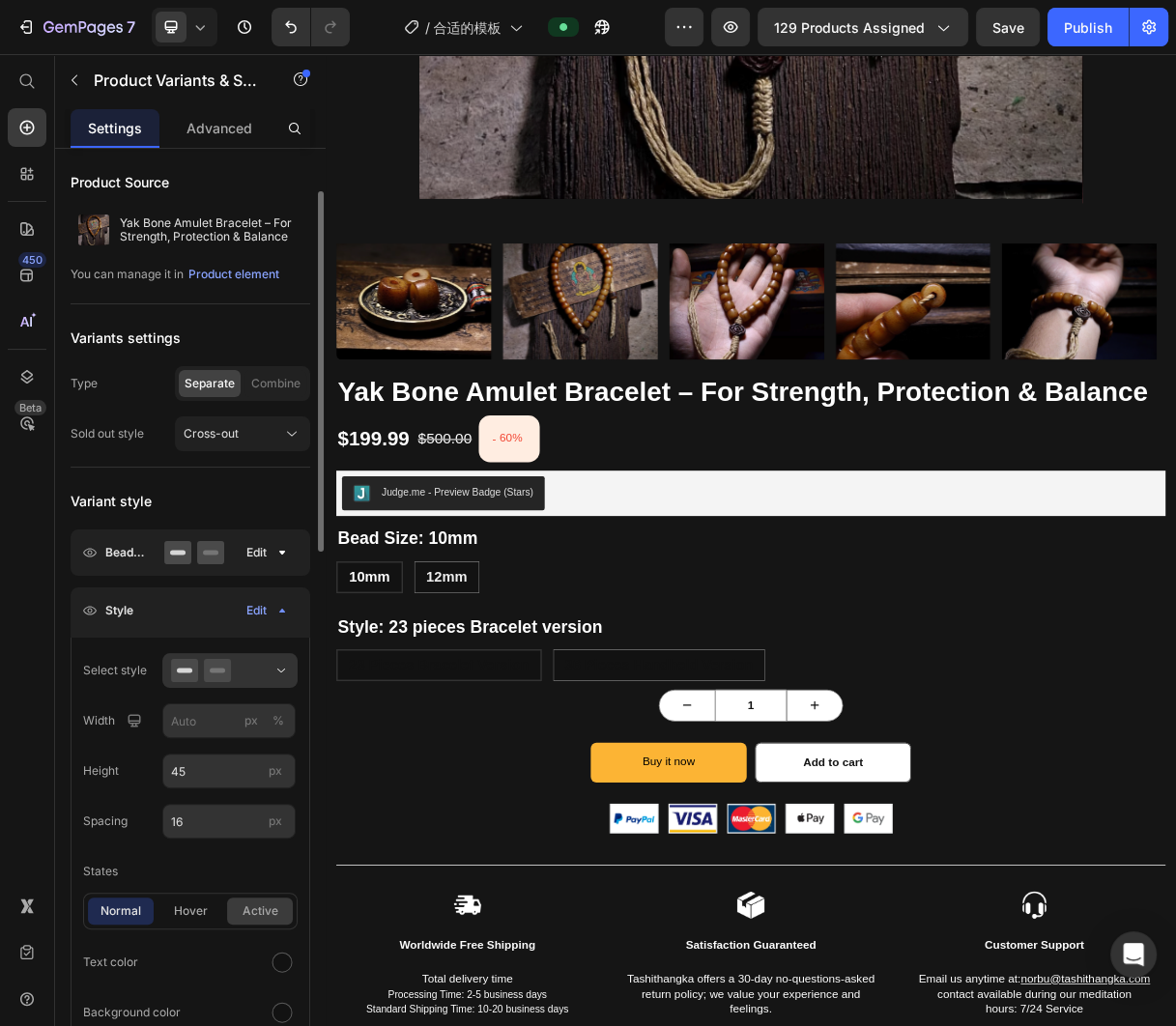 scroll, scrollTop: 142, scrollLeft: 0, axis: vertical 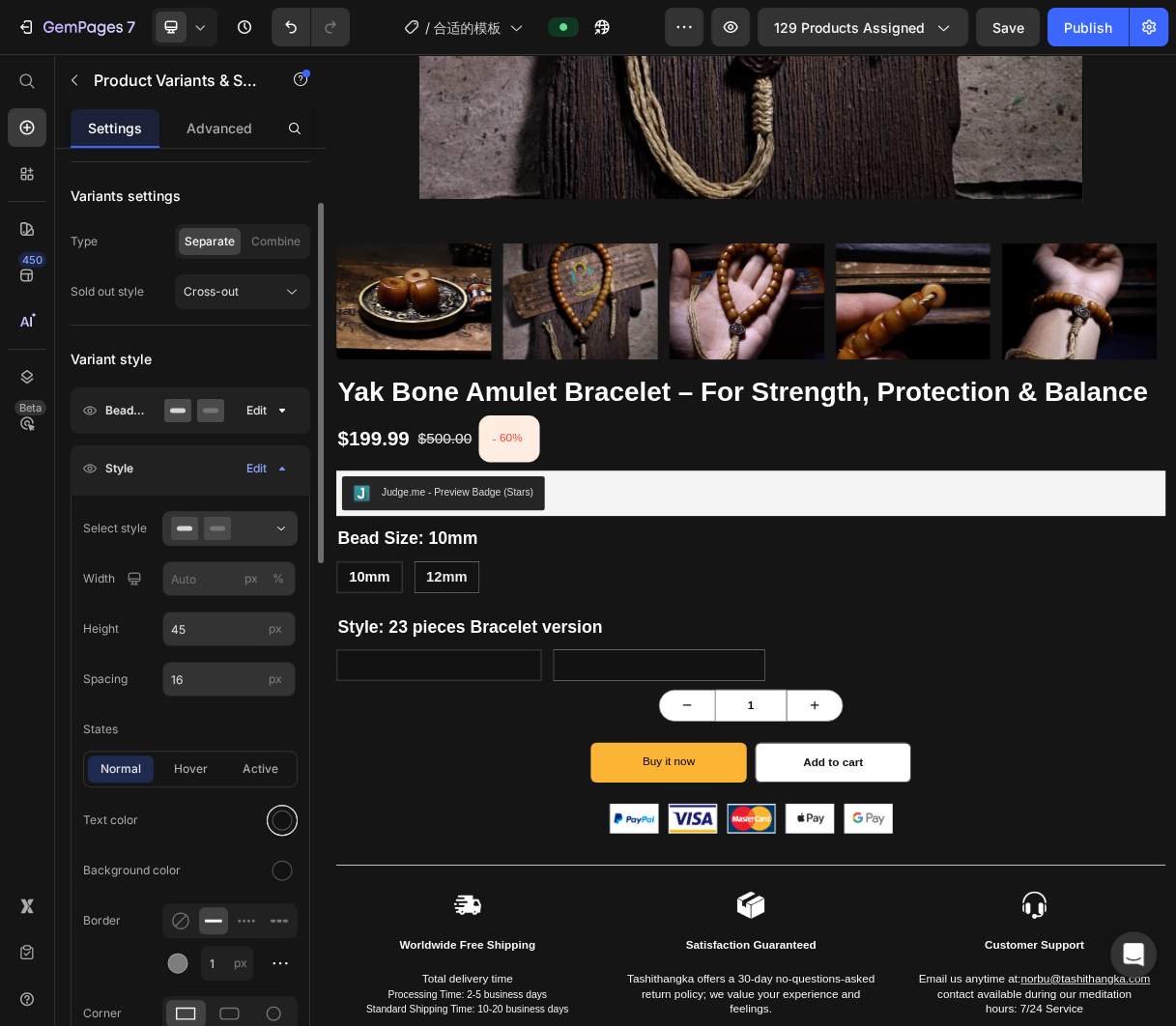 click at bounding box center (282, 820) 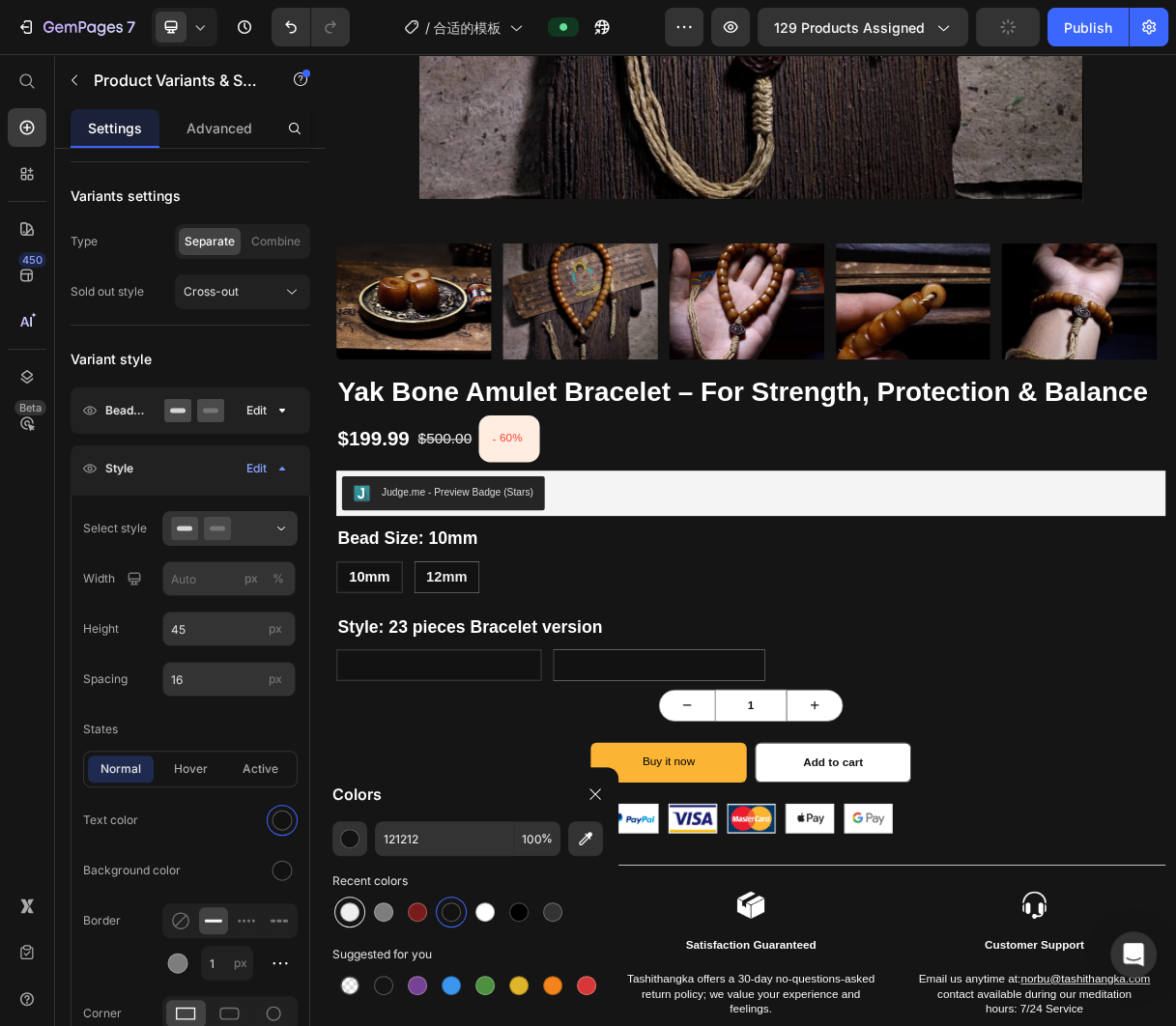 click at bounding box center [350, 912] 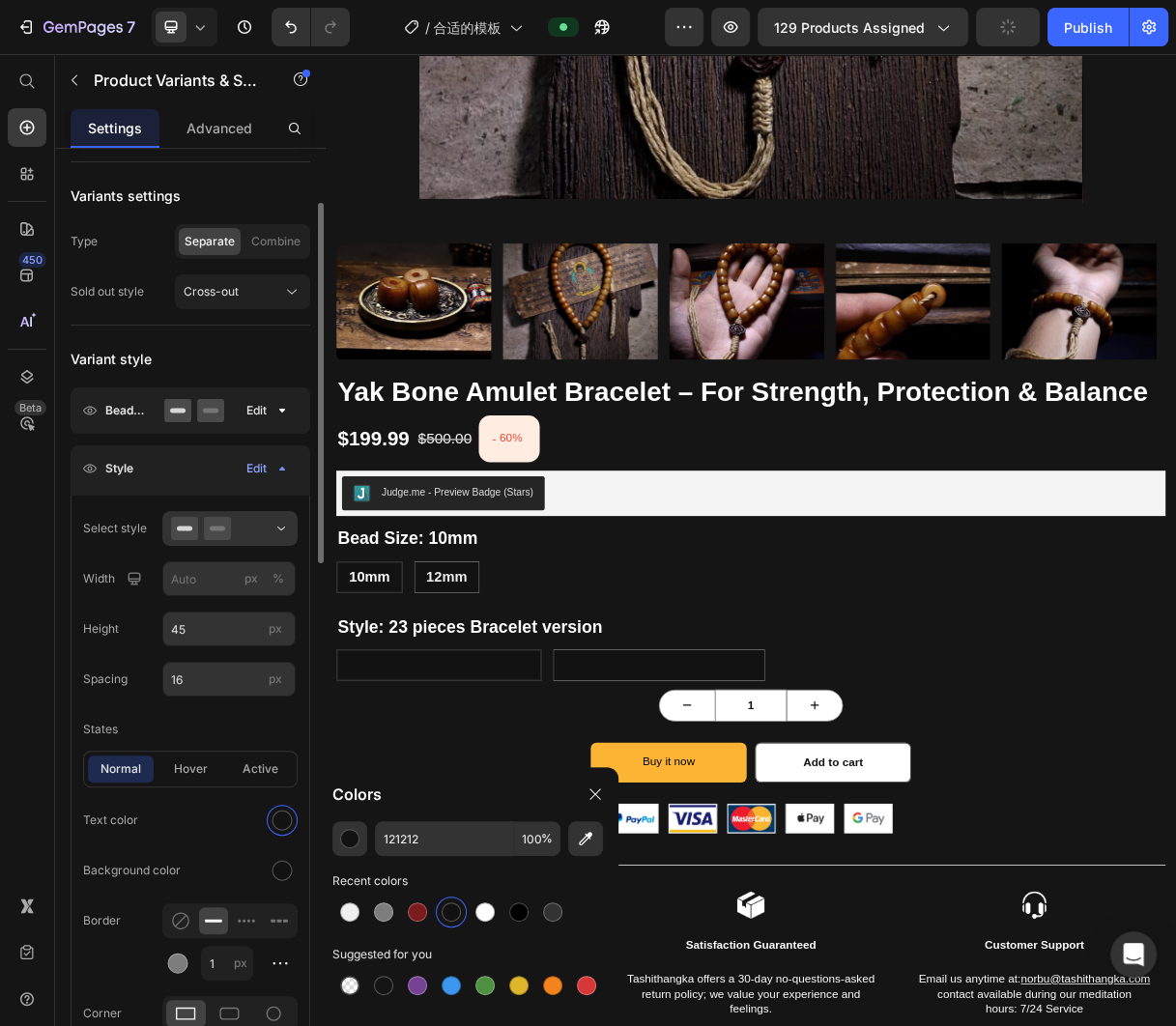 type on "EFEFEF" 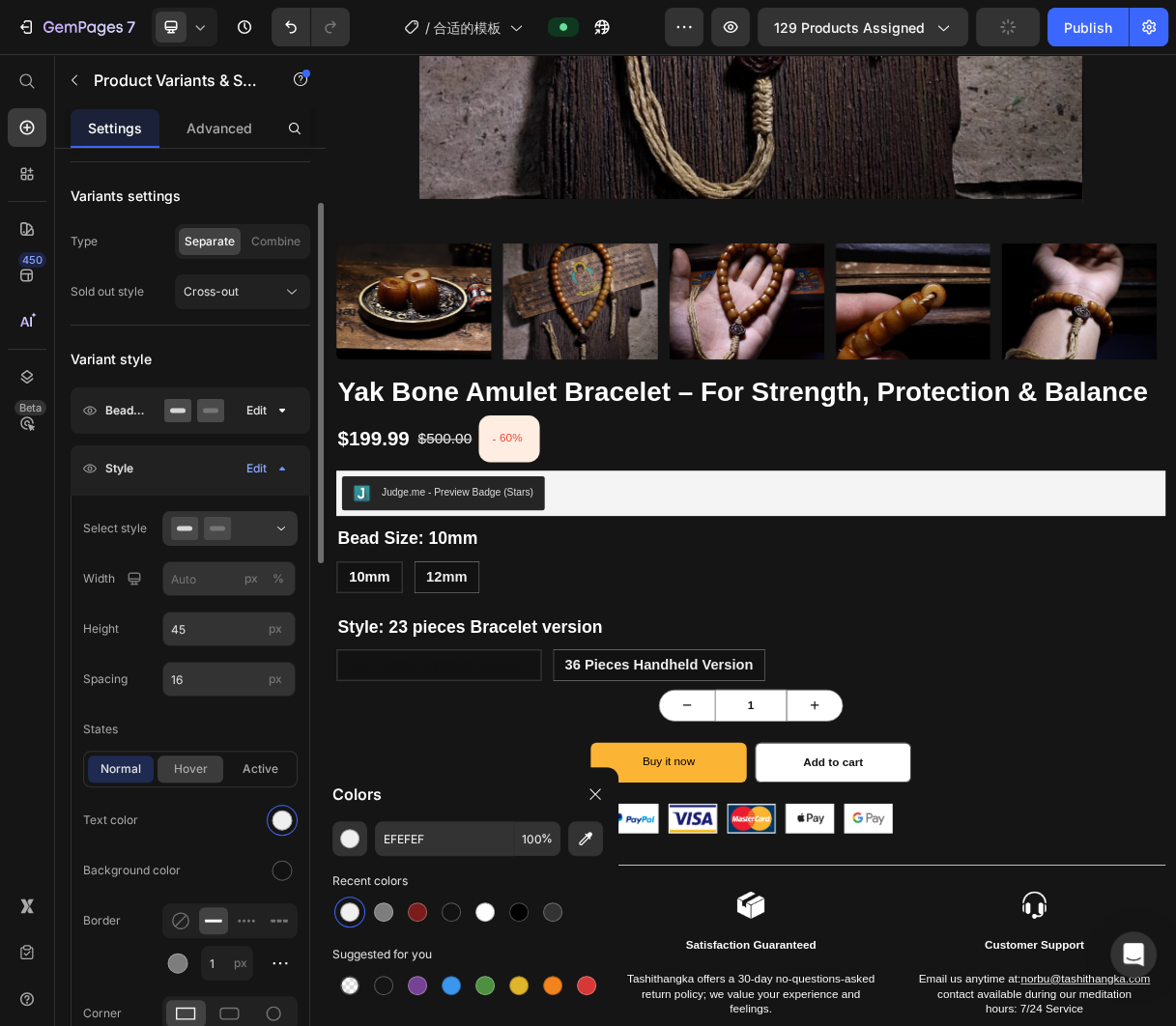 click on "hover" at bounding box center [190, 769] 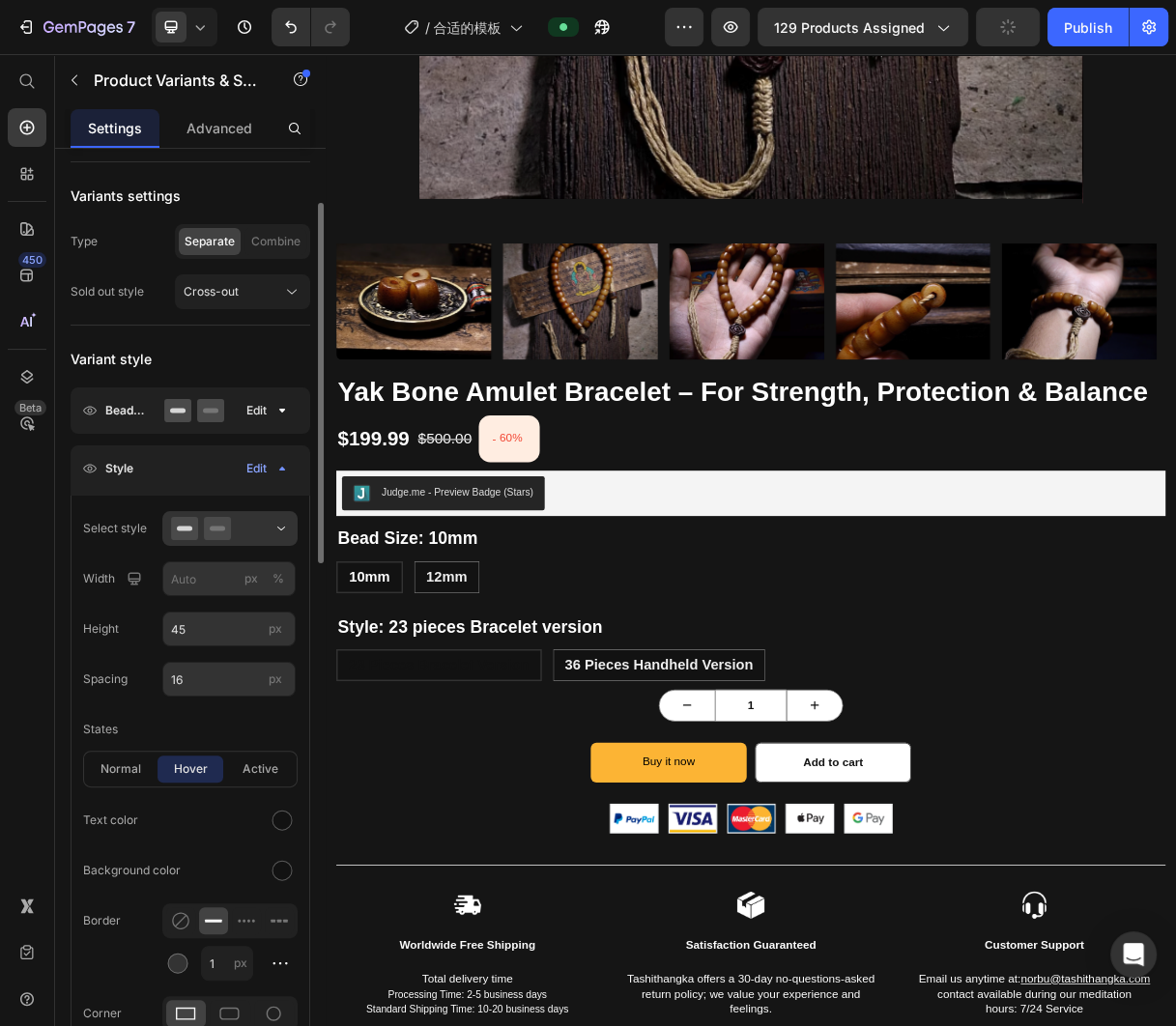 click on "hover" at bounding box center (190, 769) 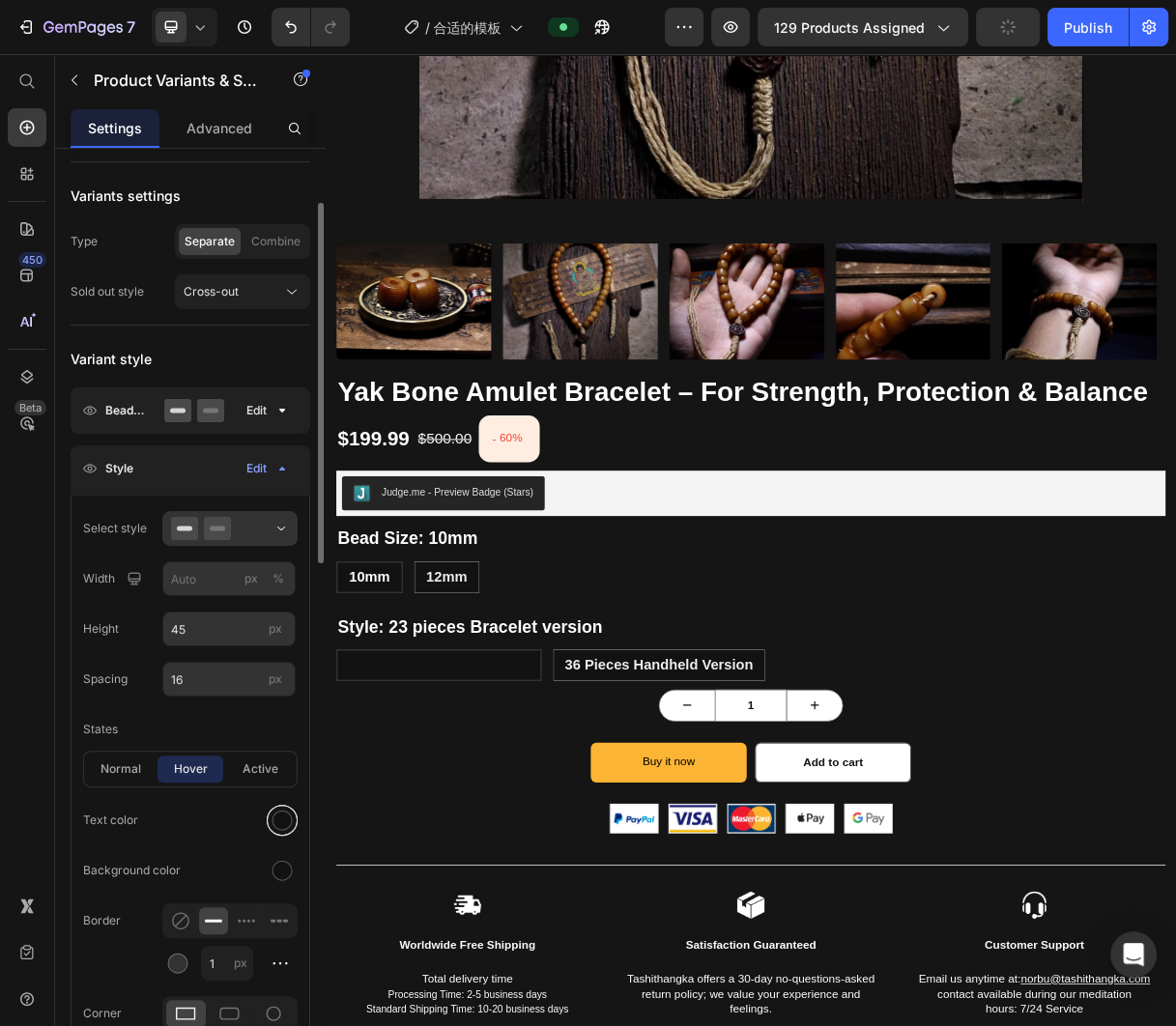 click at bounding box center (282, 820) 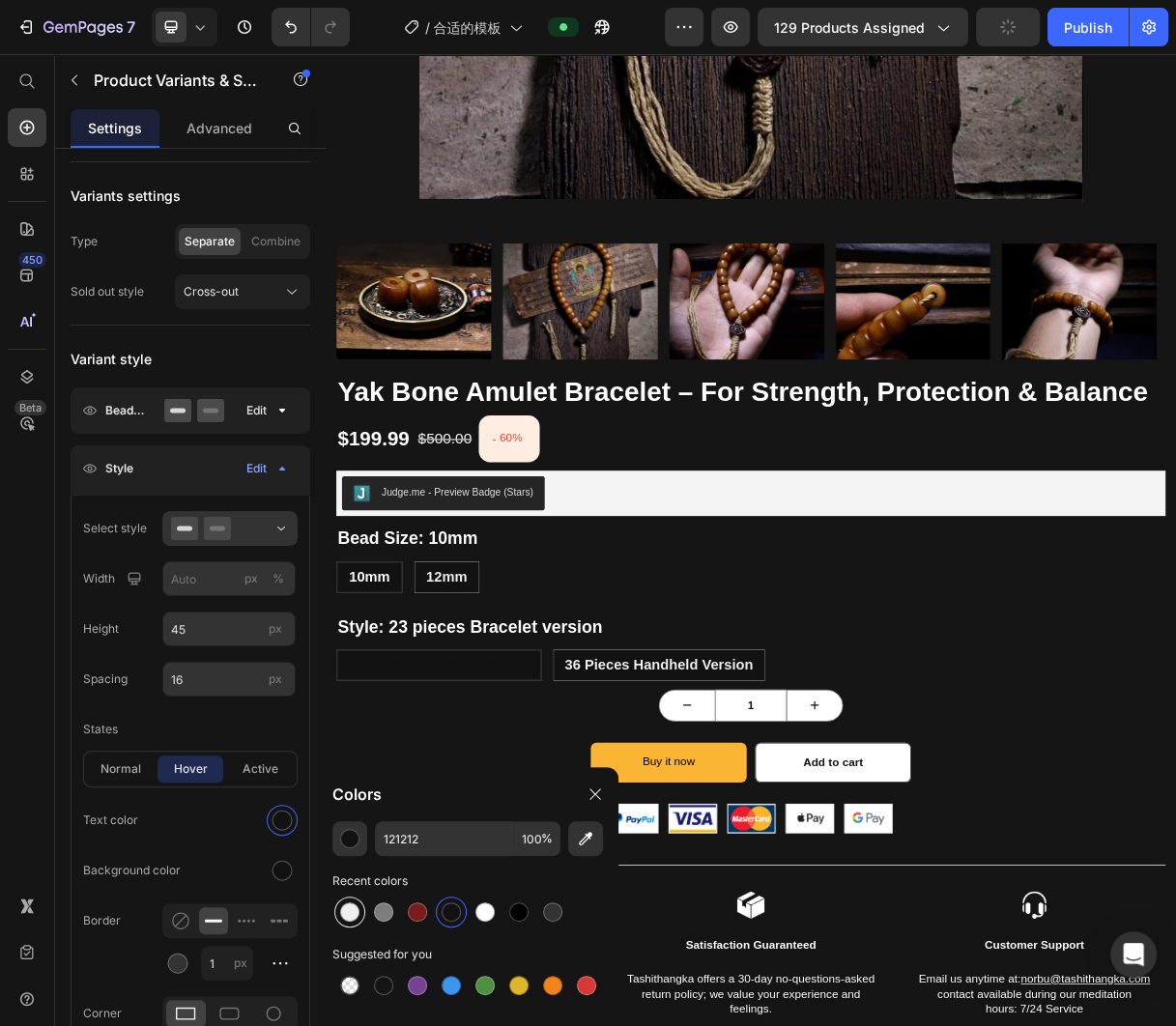 click at bounding box center [350, 912] 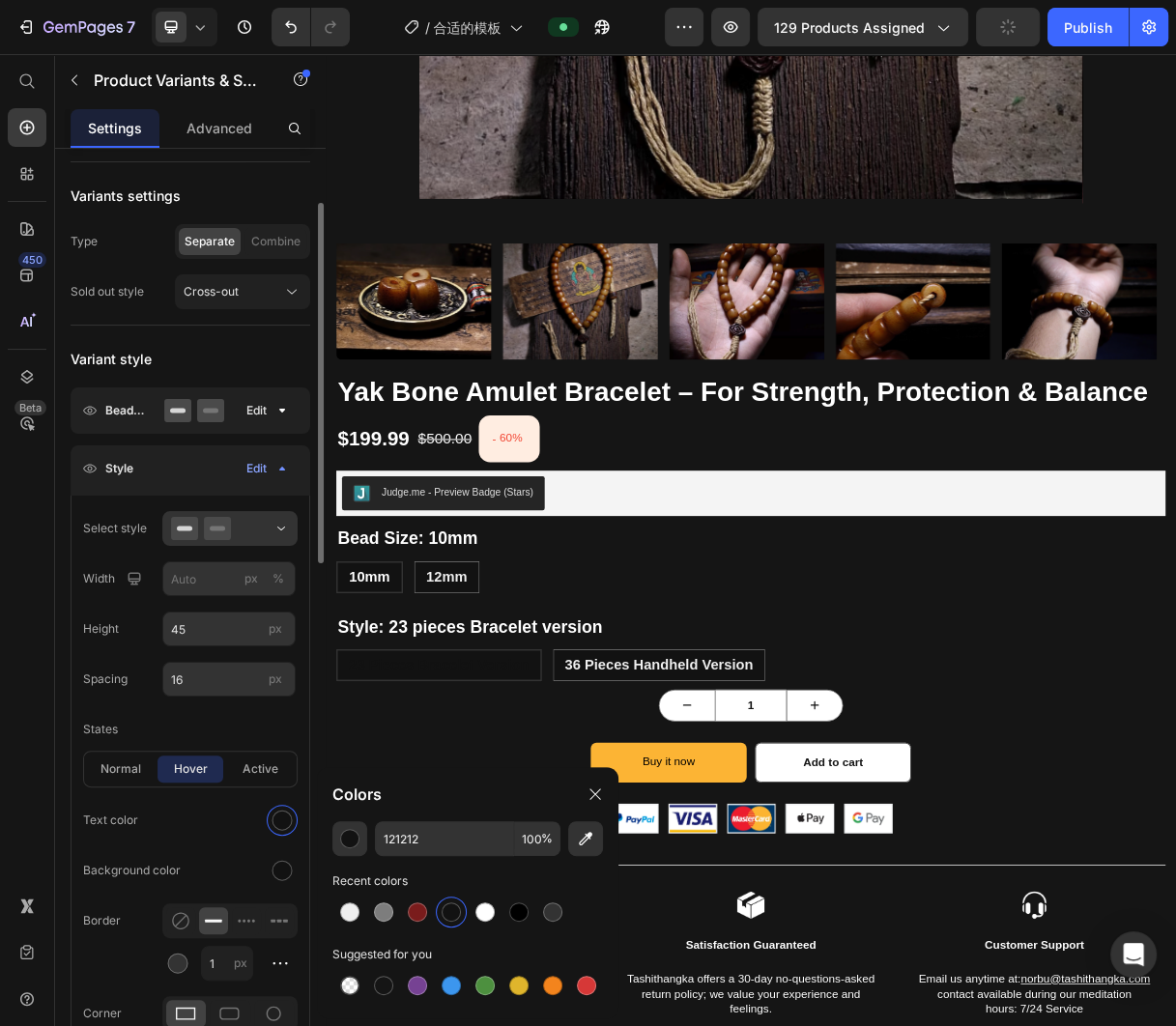 type on "EFEFEF" 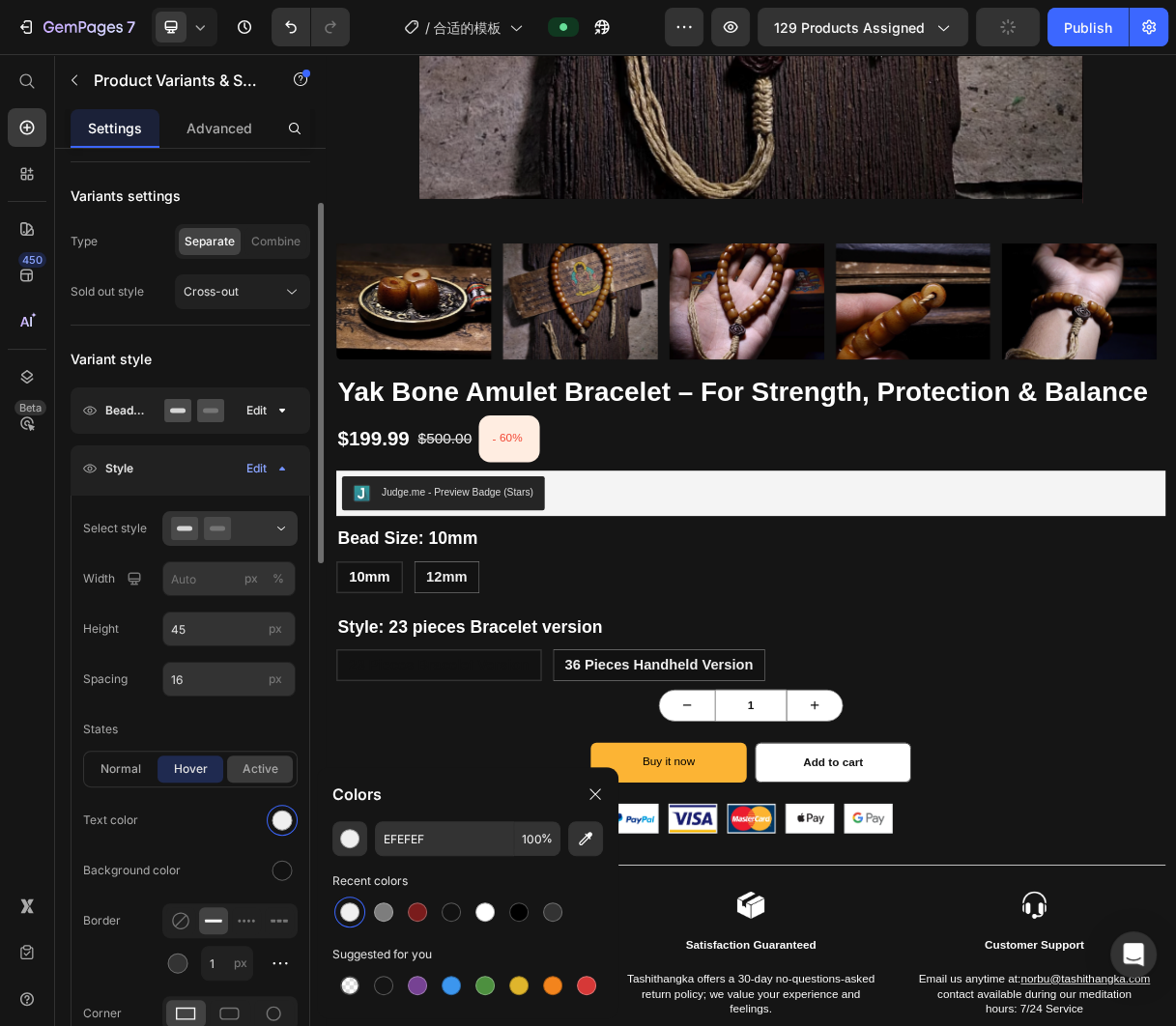 click on "active" at bounding box center [260, 769] 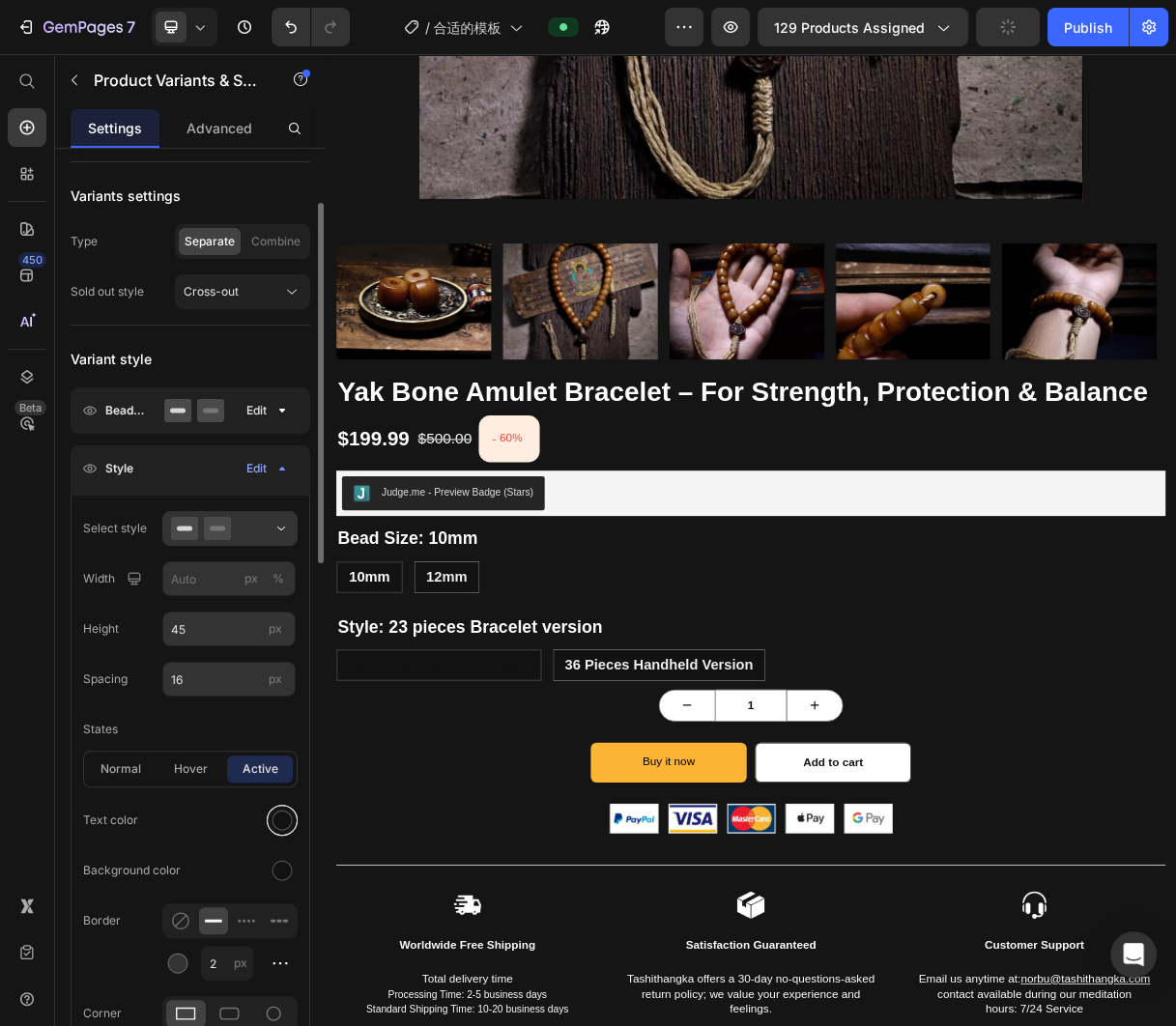 click at bounding box center [282, 820] 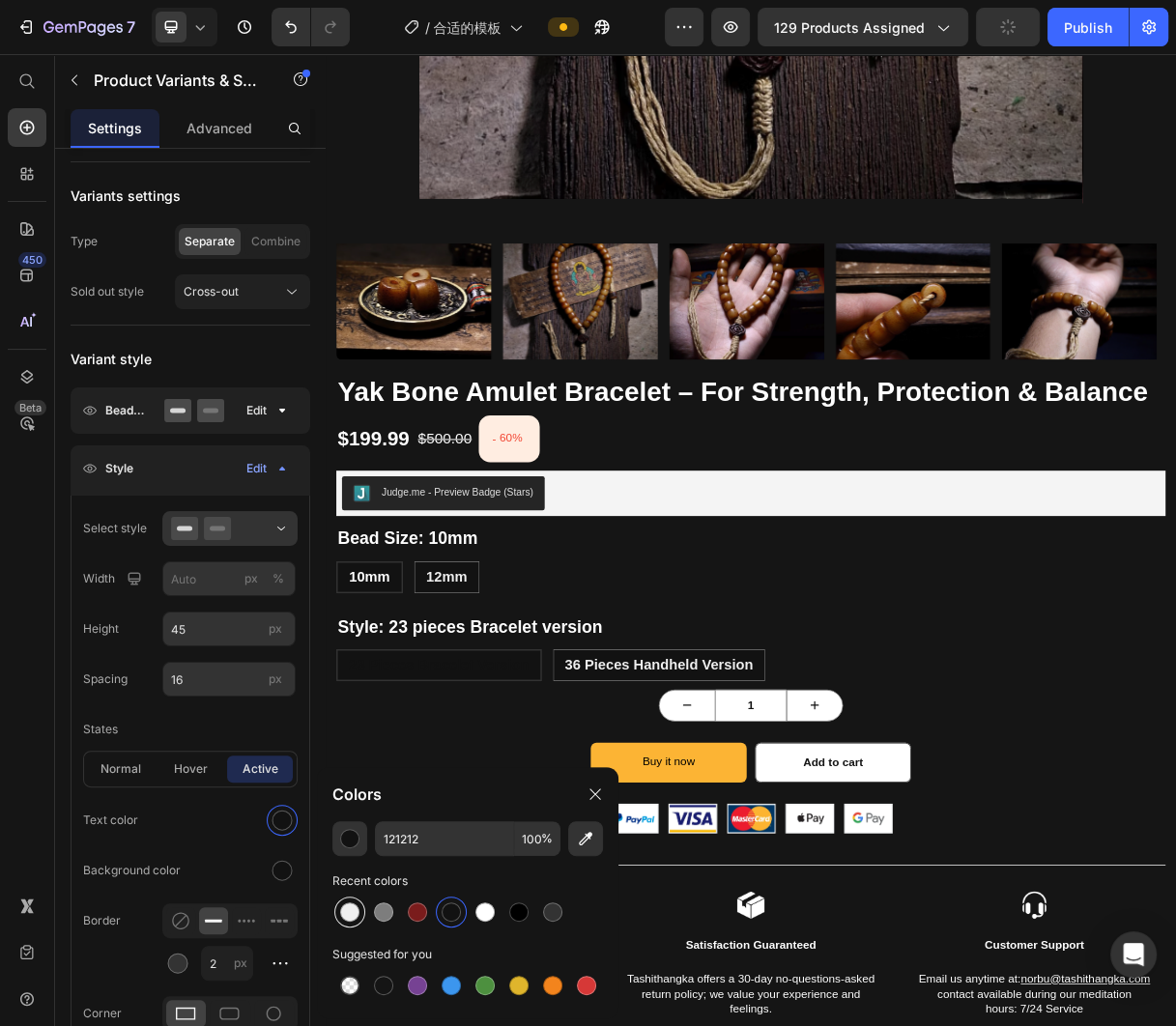 click at bounding box center [350, 912] 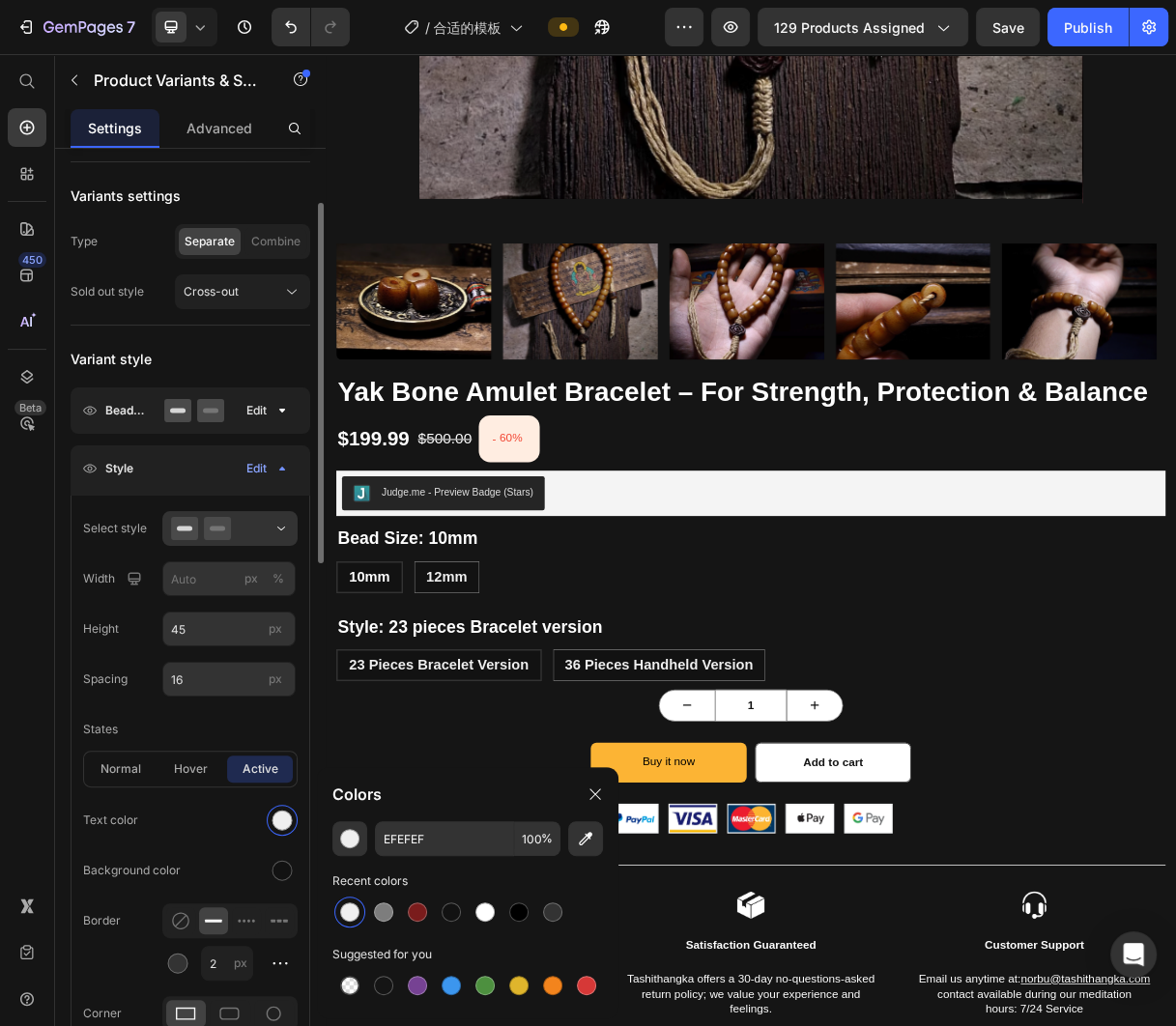 click on "Border 2 px" at bounding box center (190, 942) 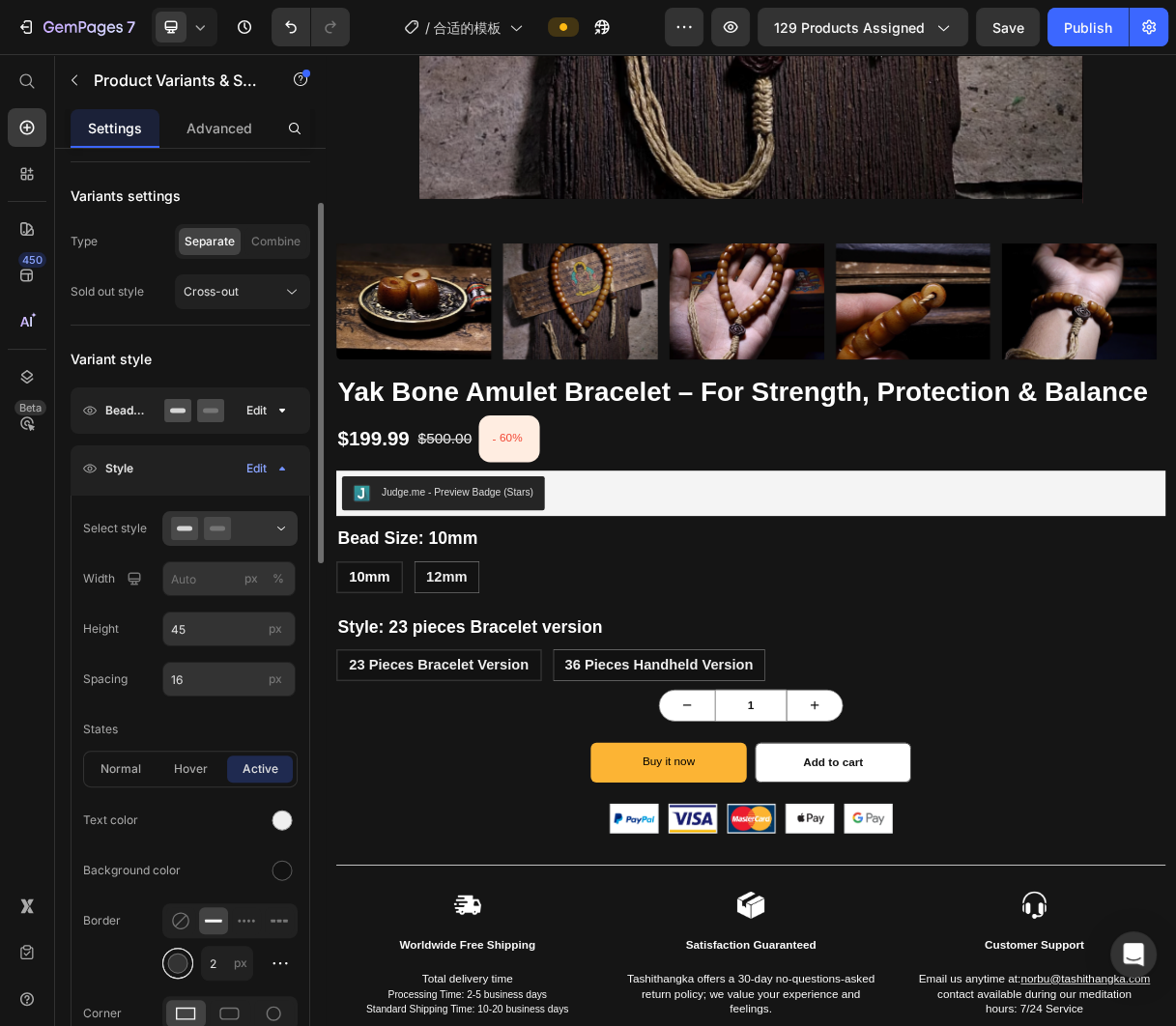 click at bounding box center [178, 963] 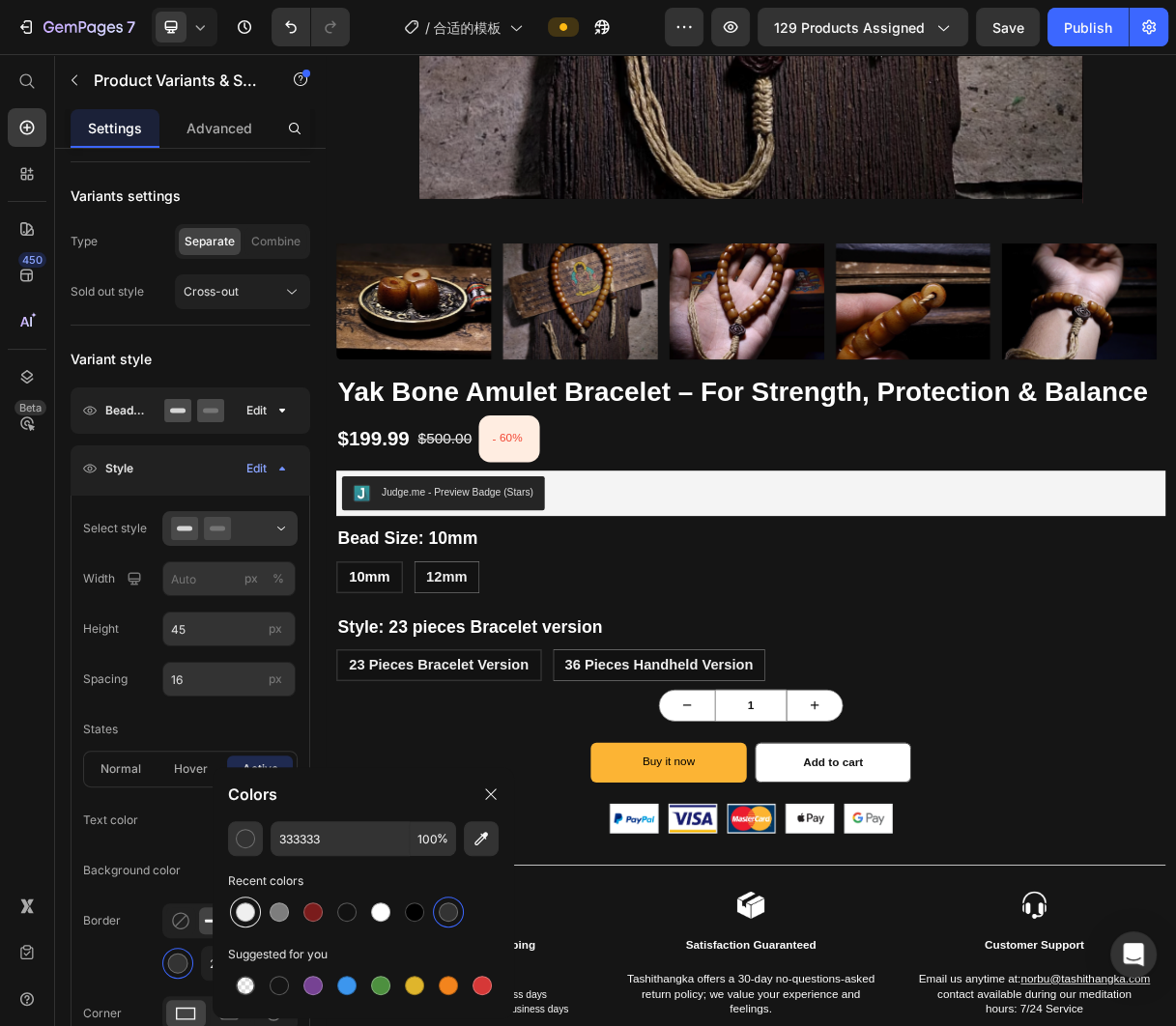 click at bounding box center (245, 912) 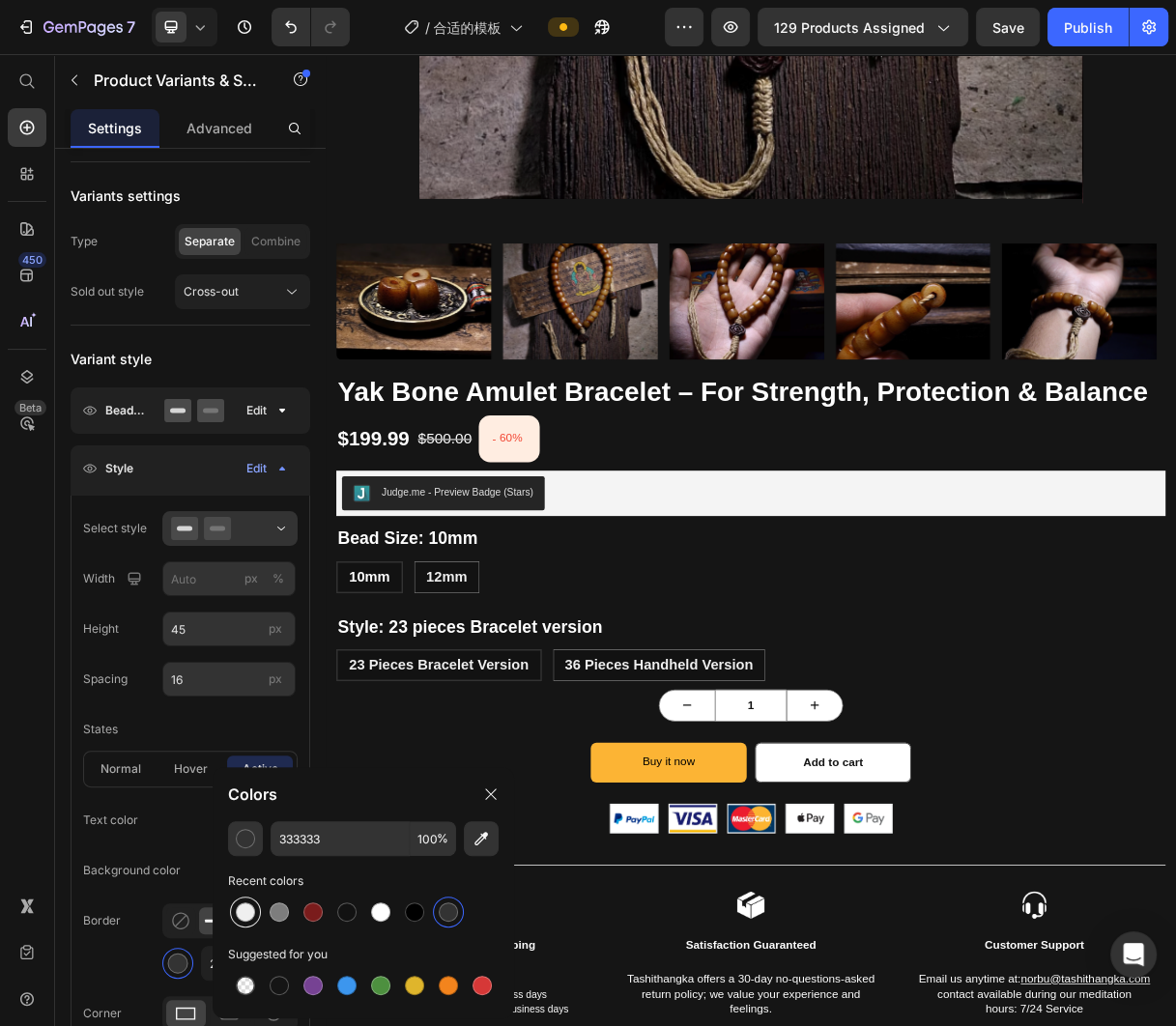 type on "EFEFEF" 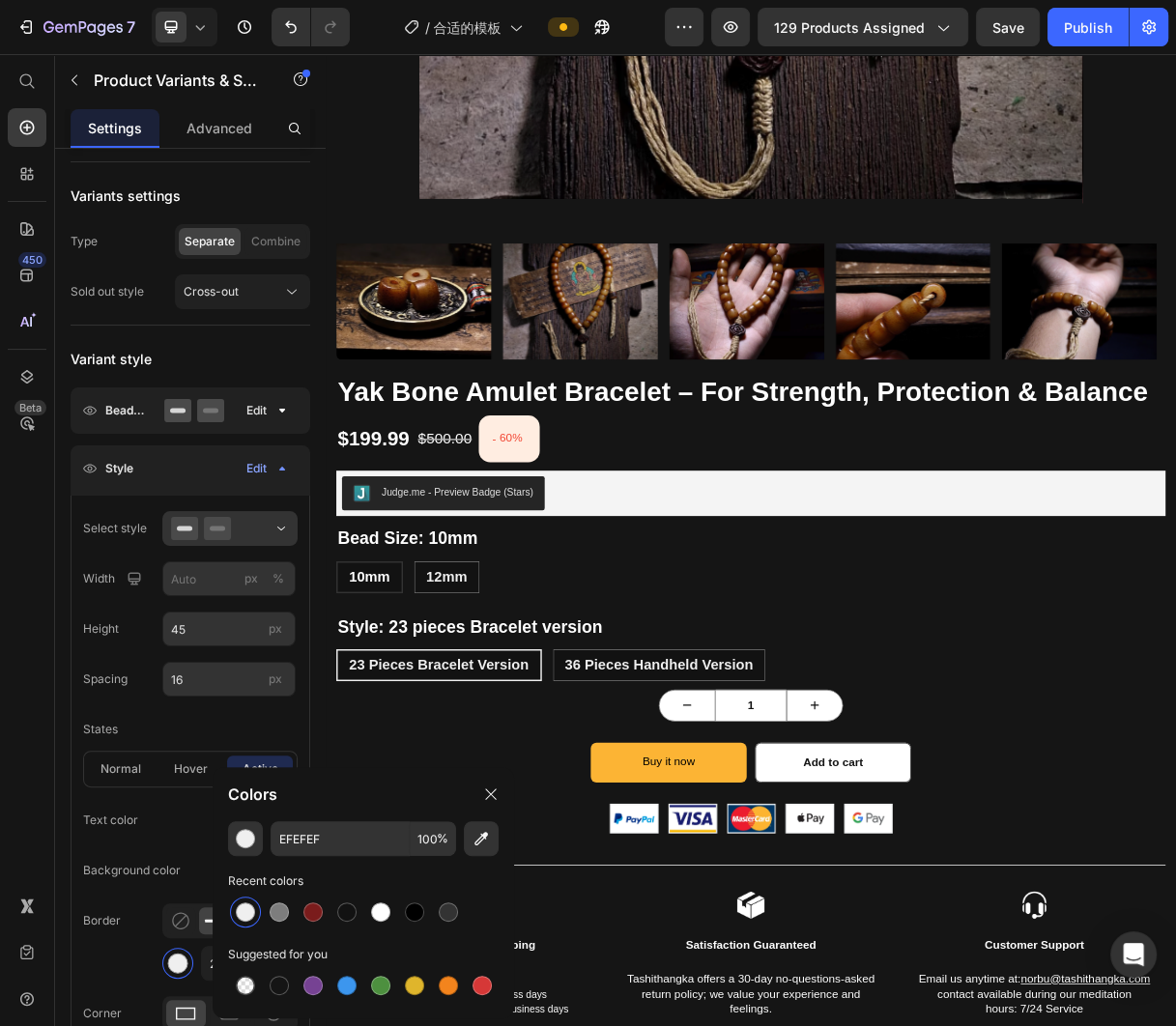 click on "10mm 10mm 10mm 12mm 12mm 12mm" at bounding box center [905, 767] 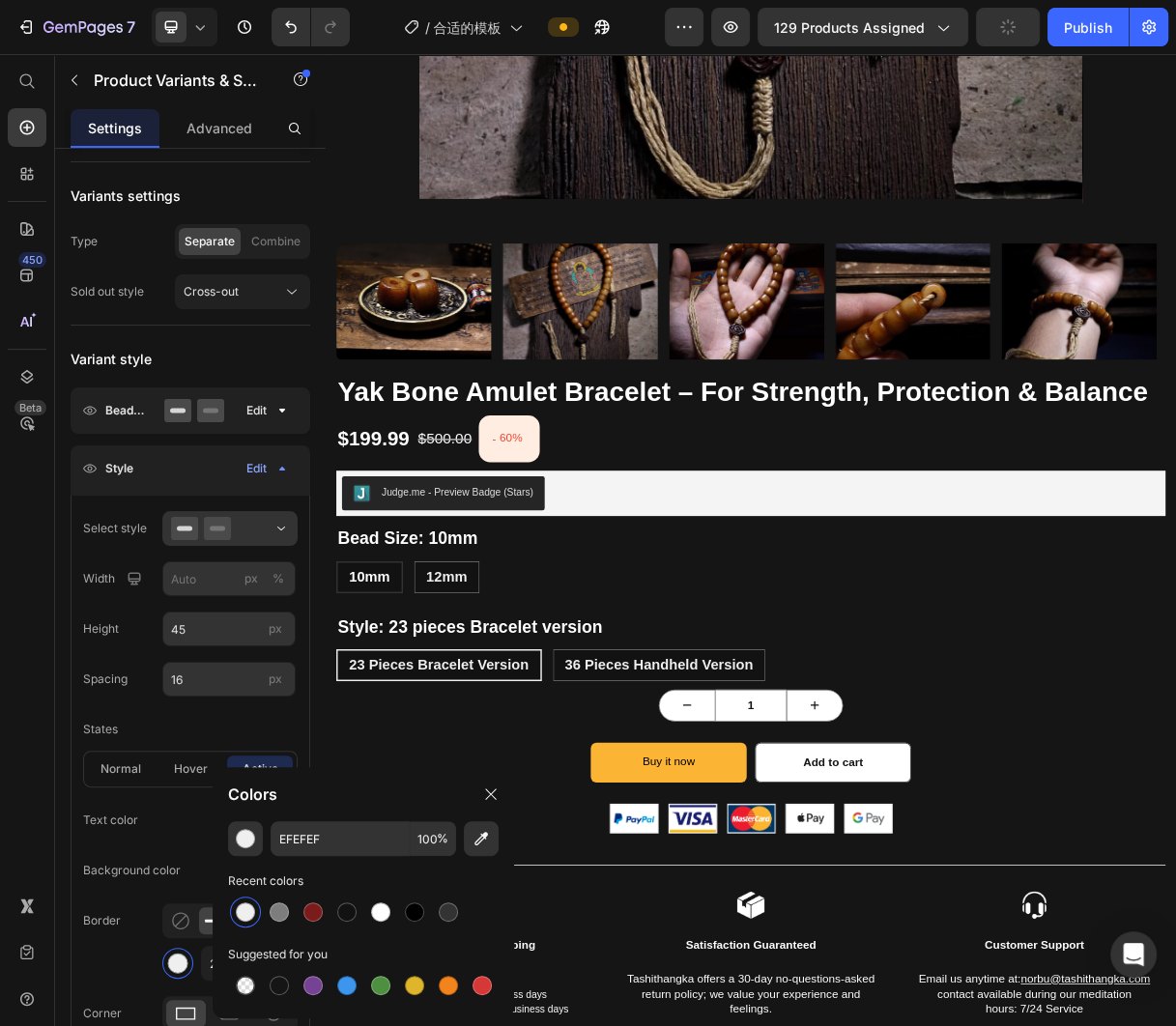 click on "Bead Size: 10mm 10mm 10mm 10mm 12mm 12mm 12mm" at bounding box center [905, 740] 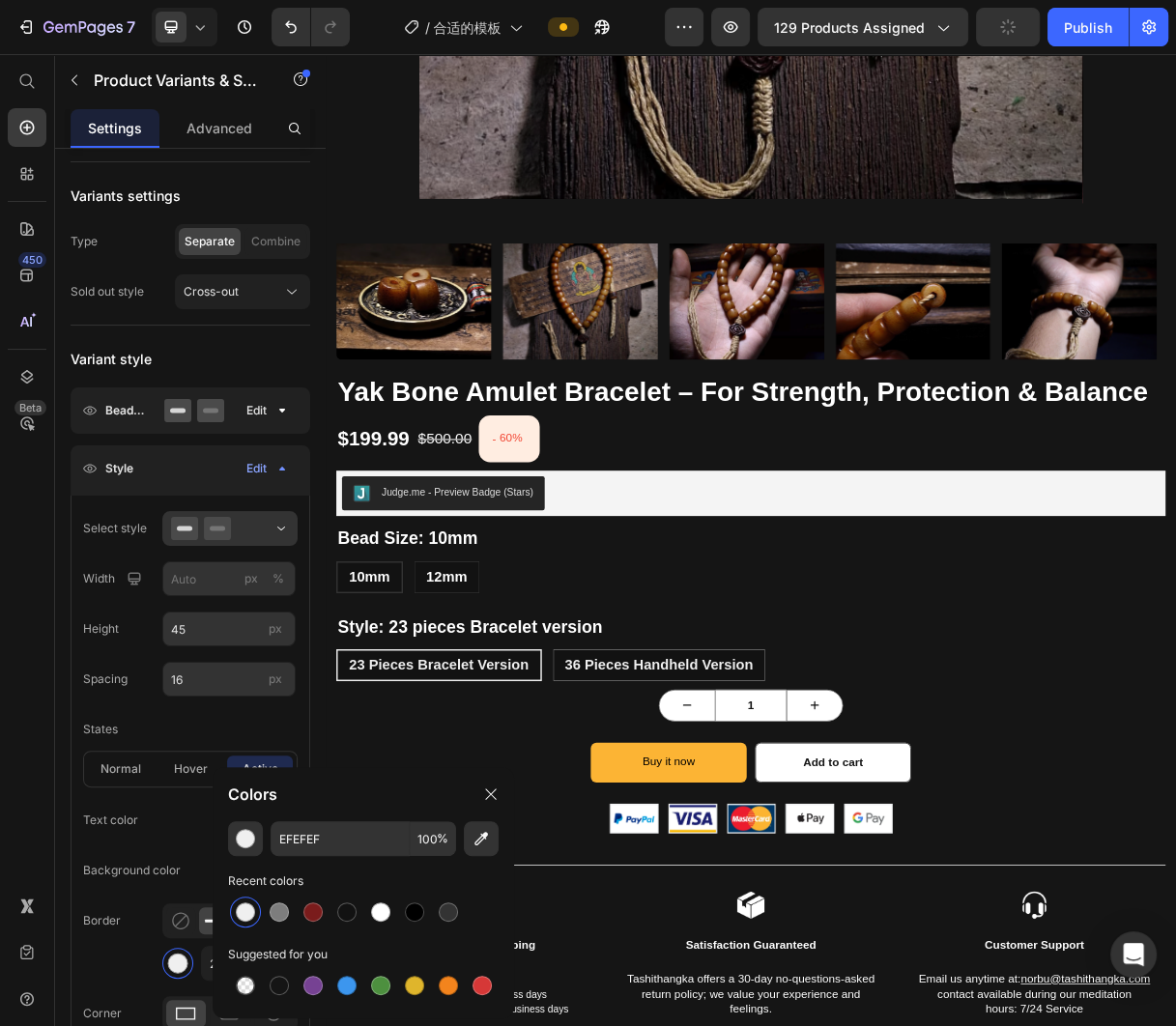 click on "12mm" at bounding box center [491, 767] 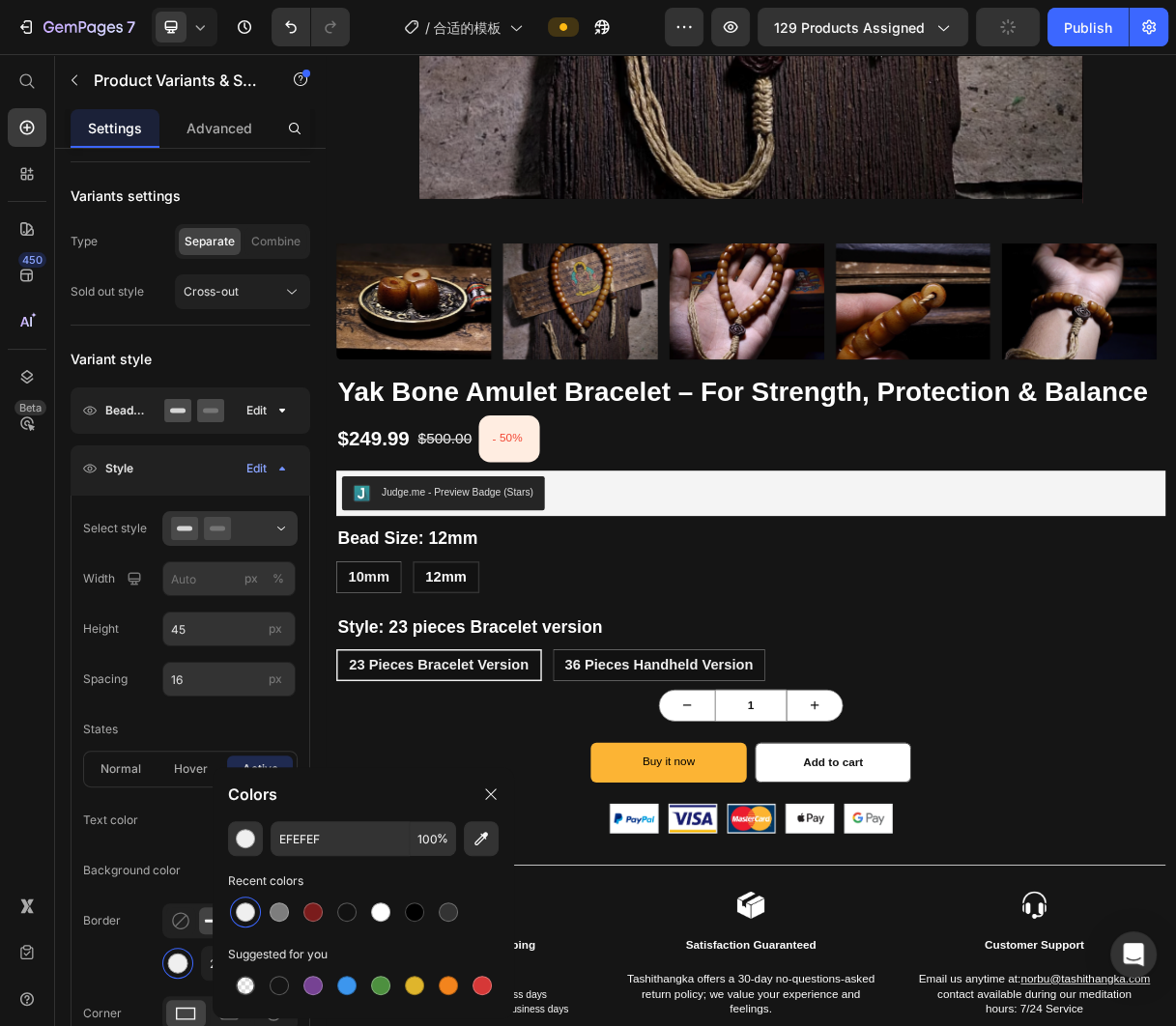 click on "Bead Size: 12mm" at bounding box center [437, 714] 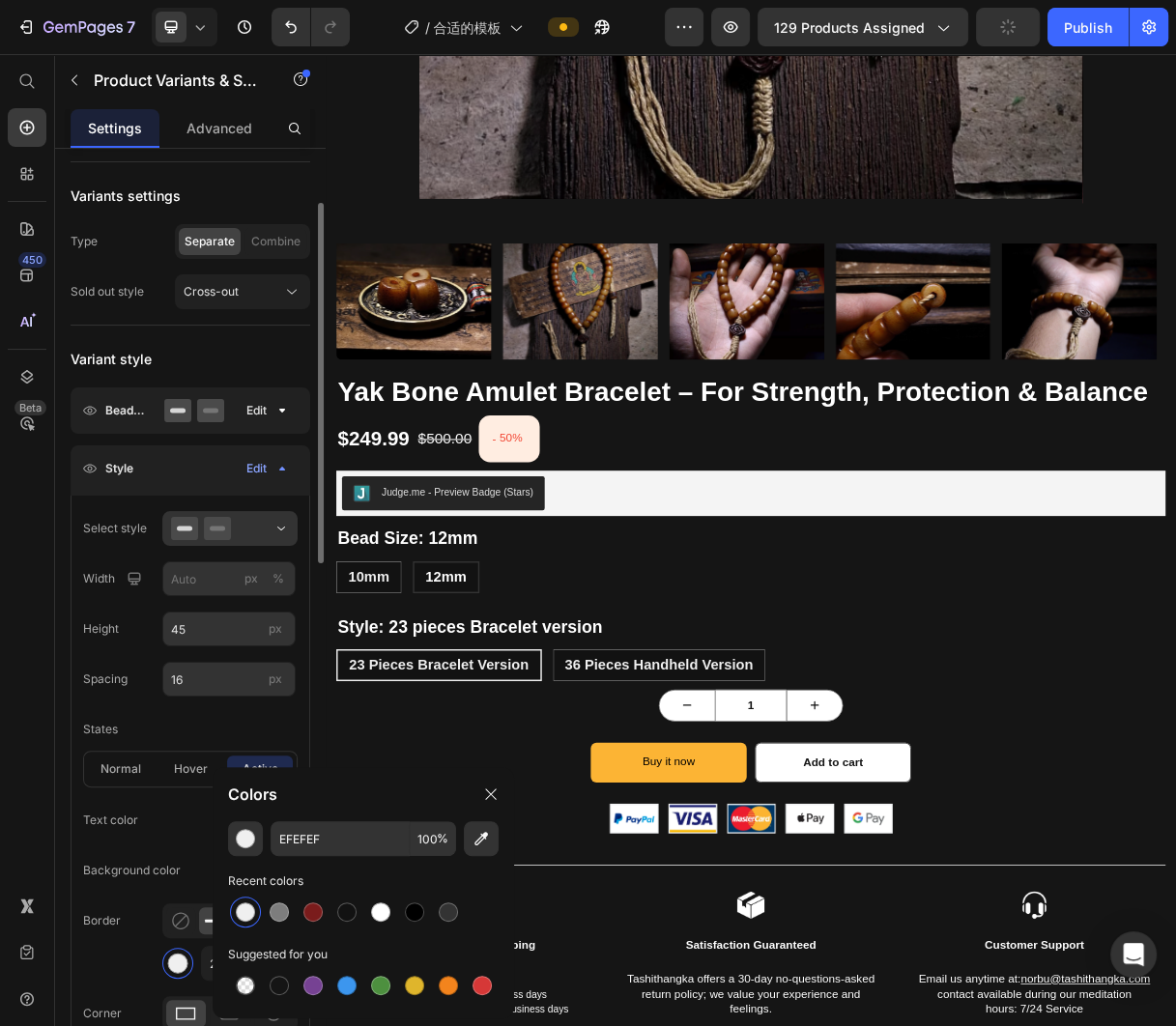click on "Variant style" at bounding box center (190, 358) 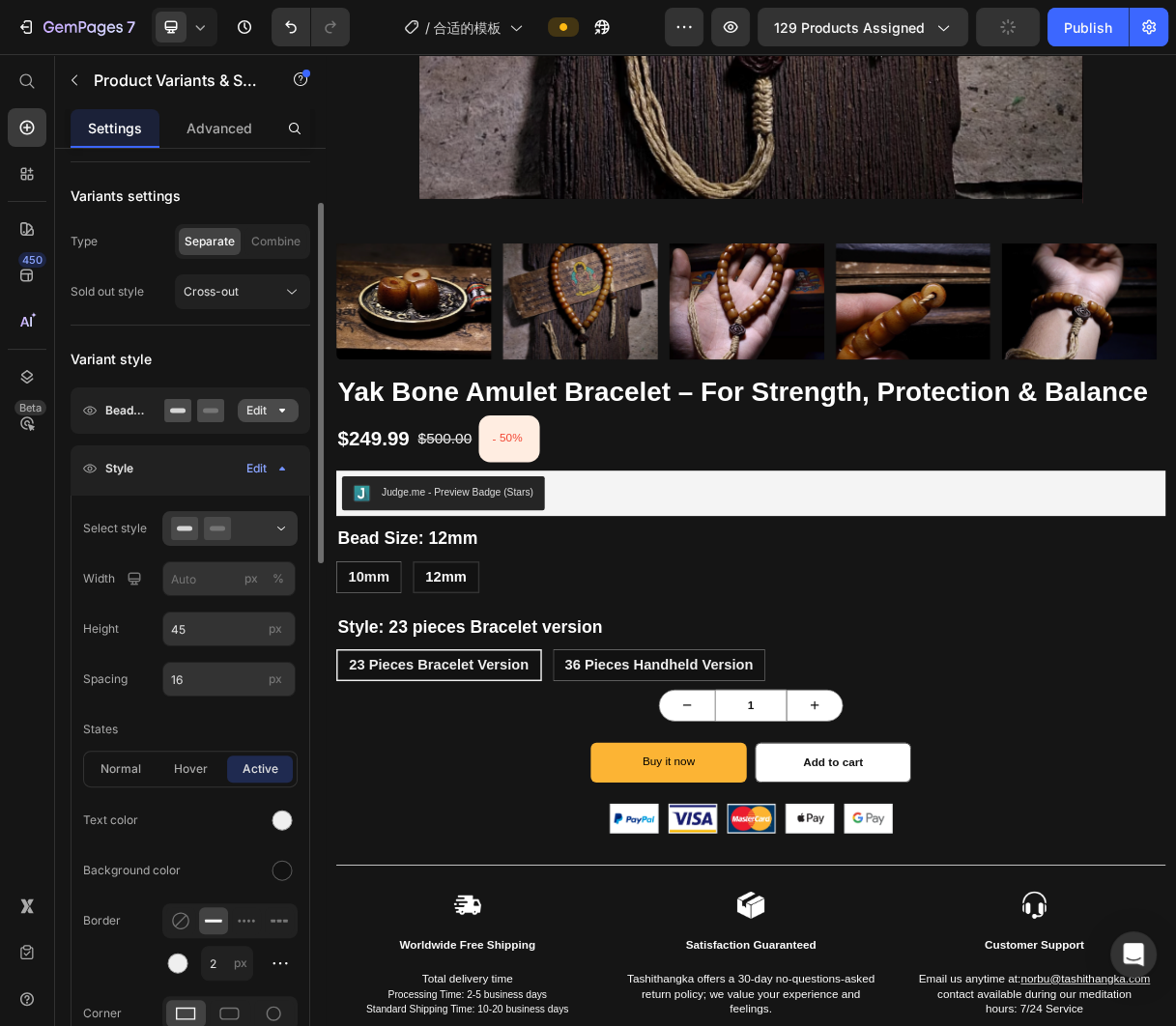 click on "Edit" at bounding box center (268, 411) 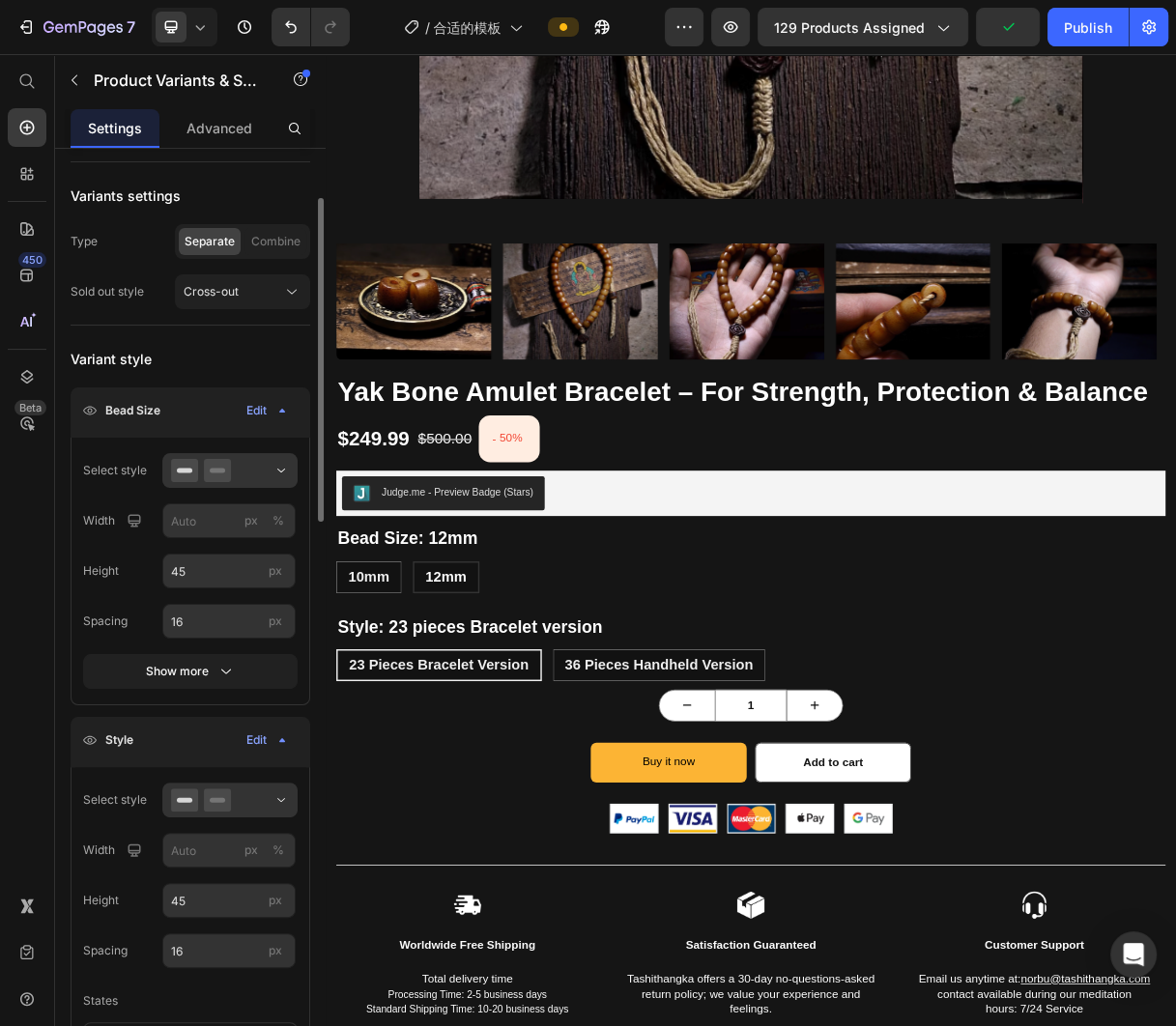 click on "Select style Width px % Height 45 px Spacing 16 px Show more" 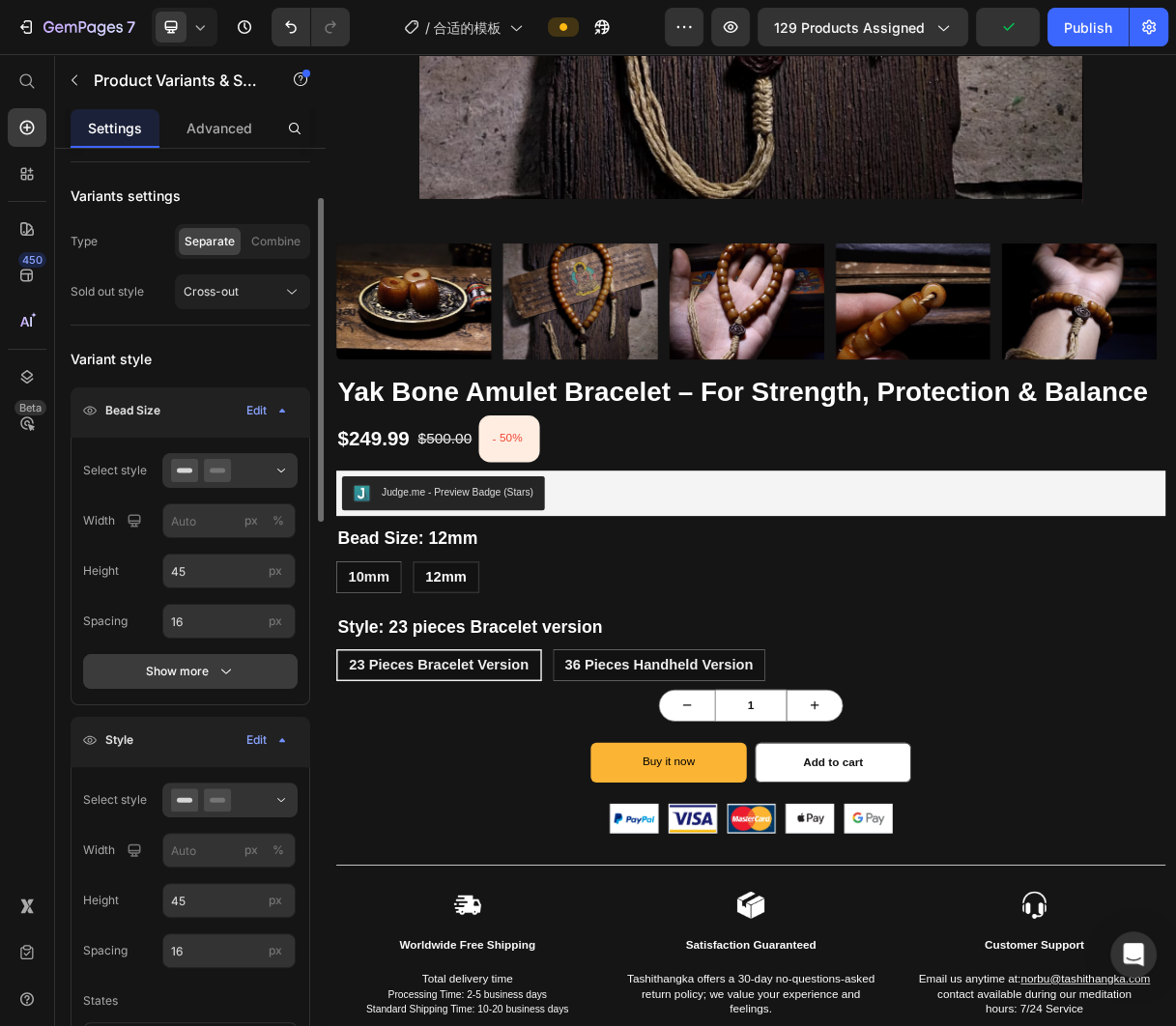 click on "Show more" at bounding box center [190, 671] 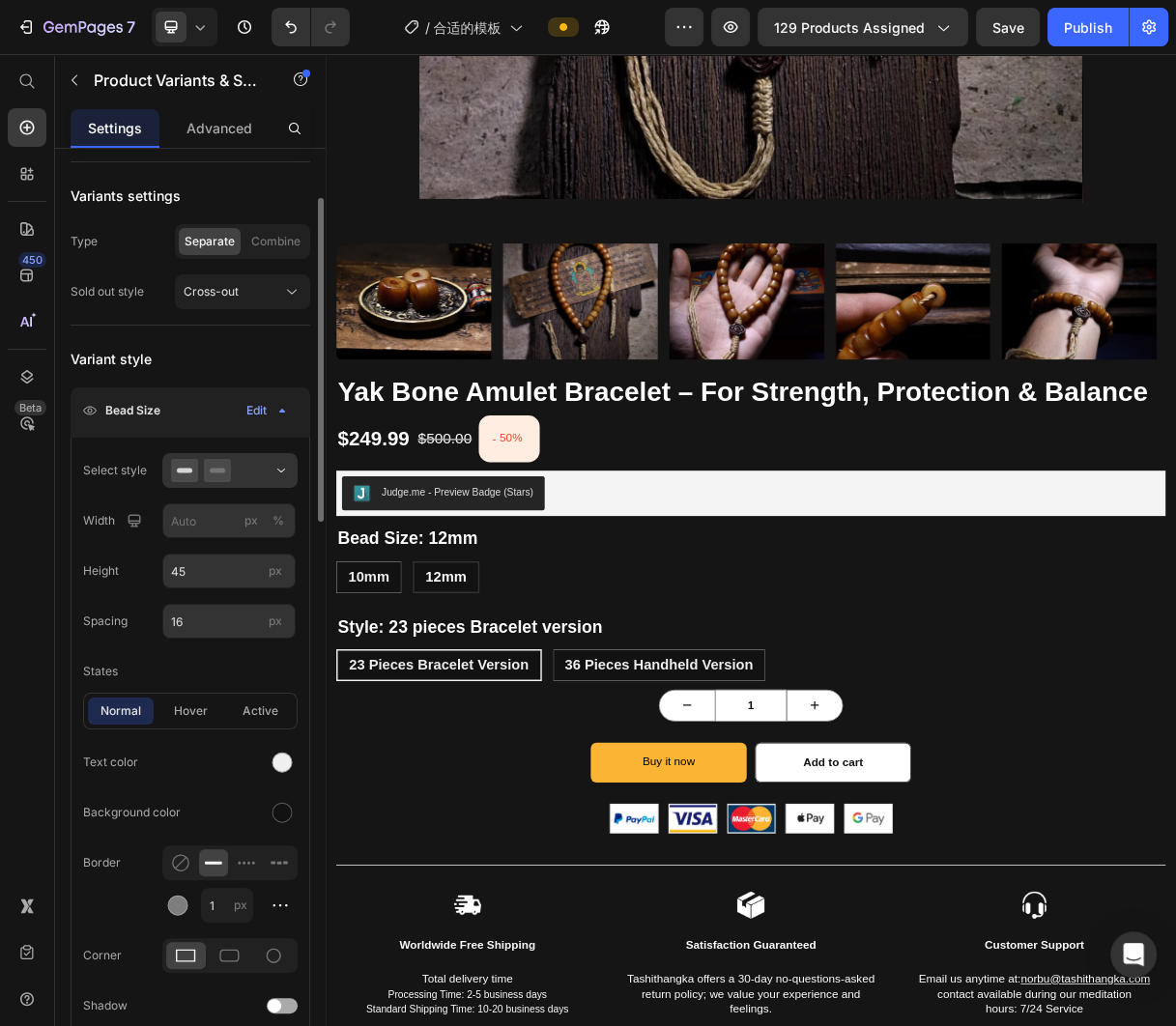 click on "normal hover active" 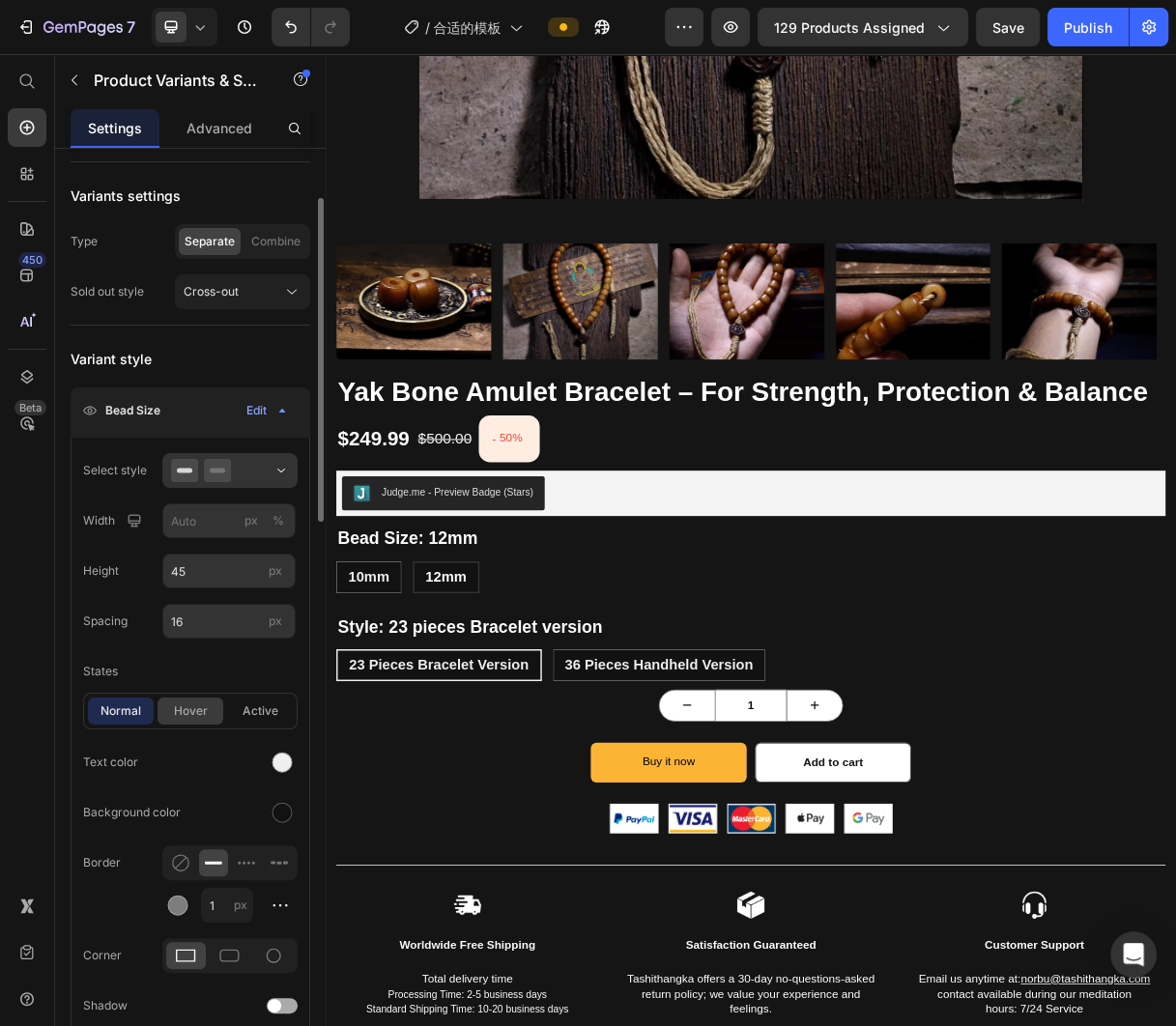 click on "hover" at bounding box center [190, 711] 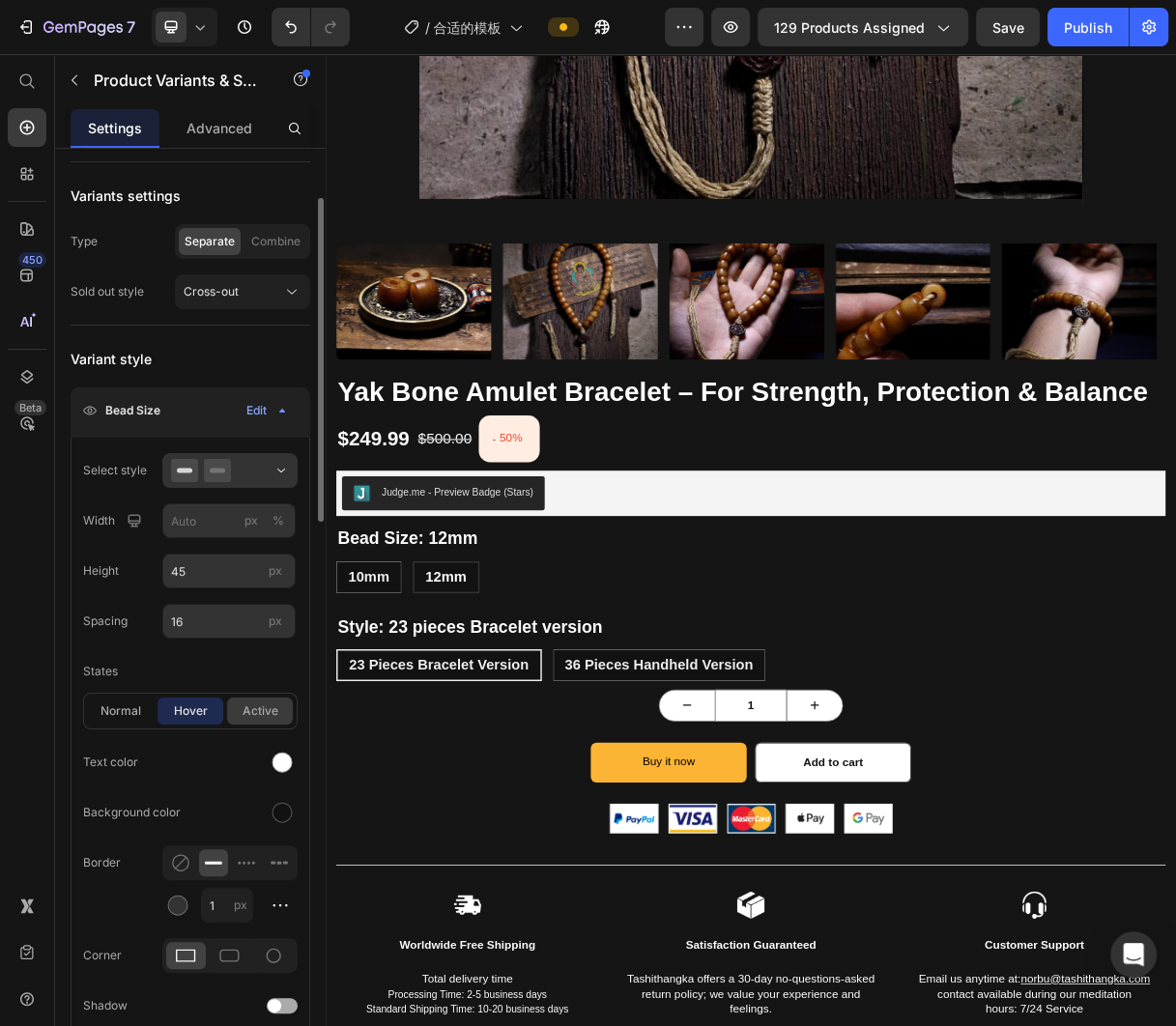 click on "active" at bounding box center (260, 711) 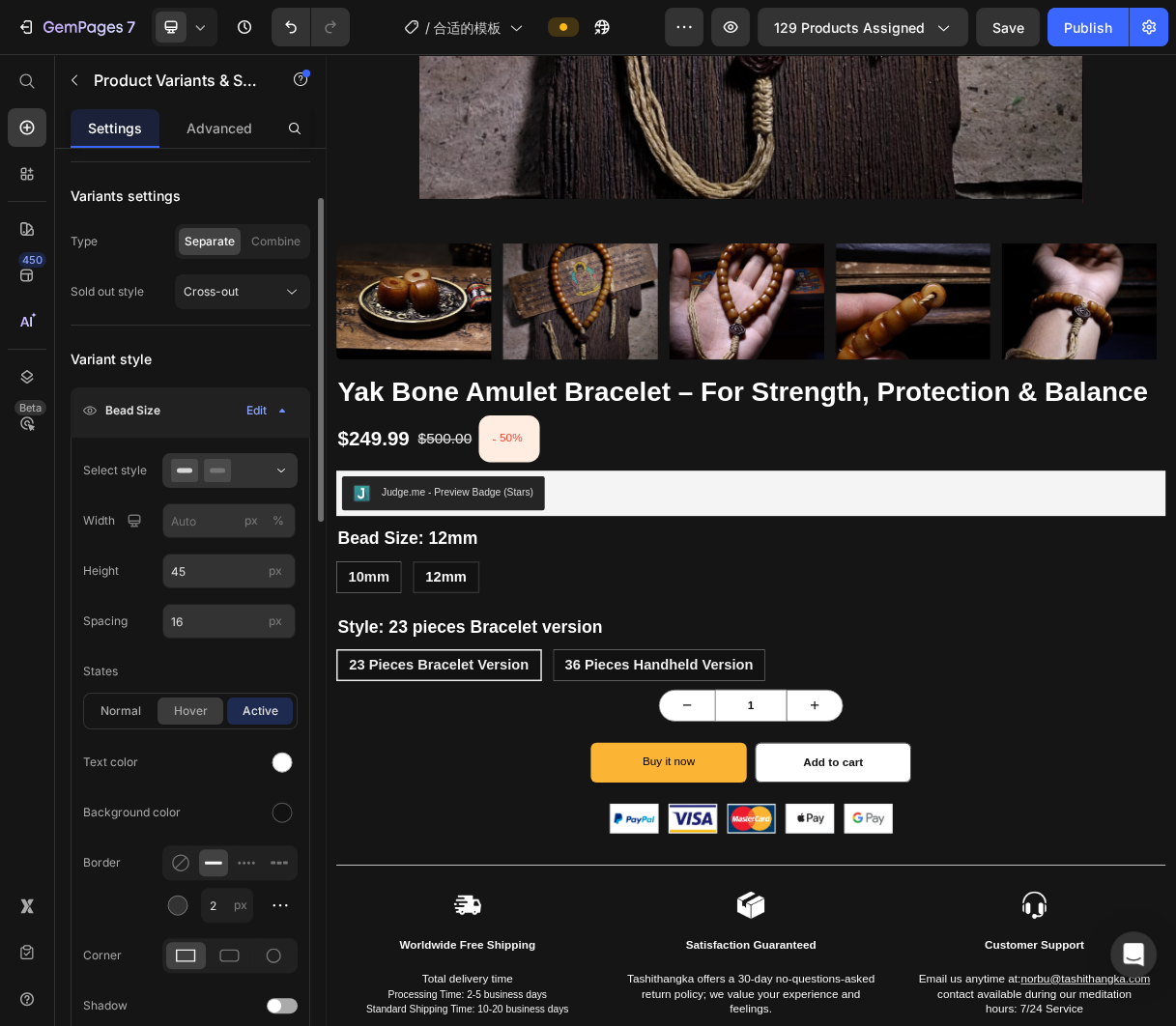 click on "hover" at bounding box center [190, 711] 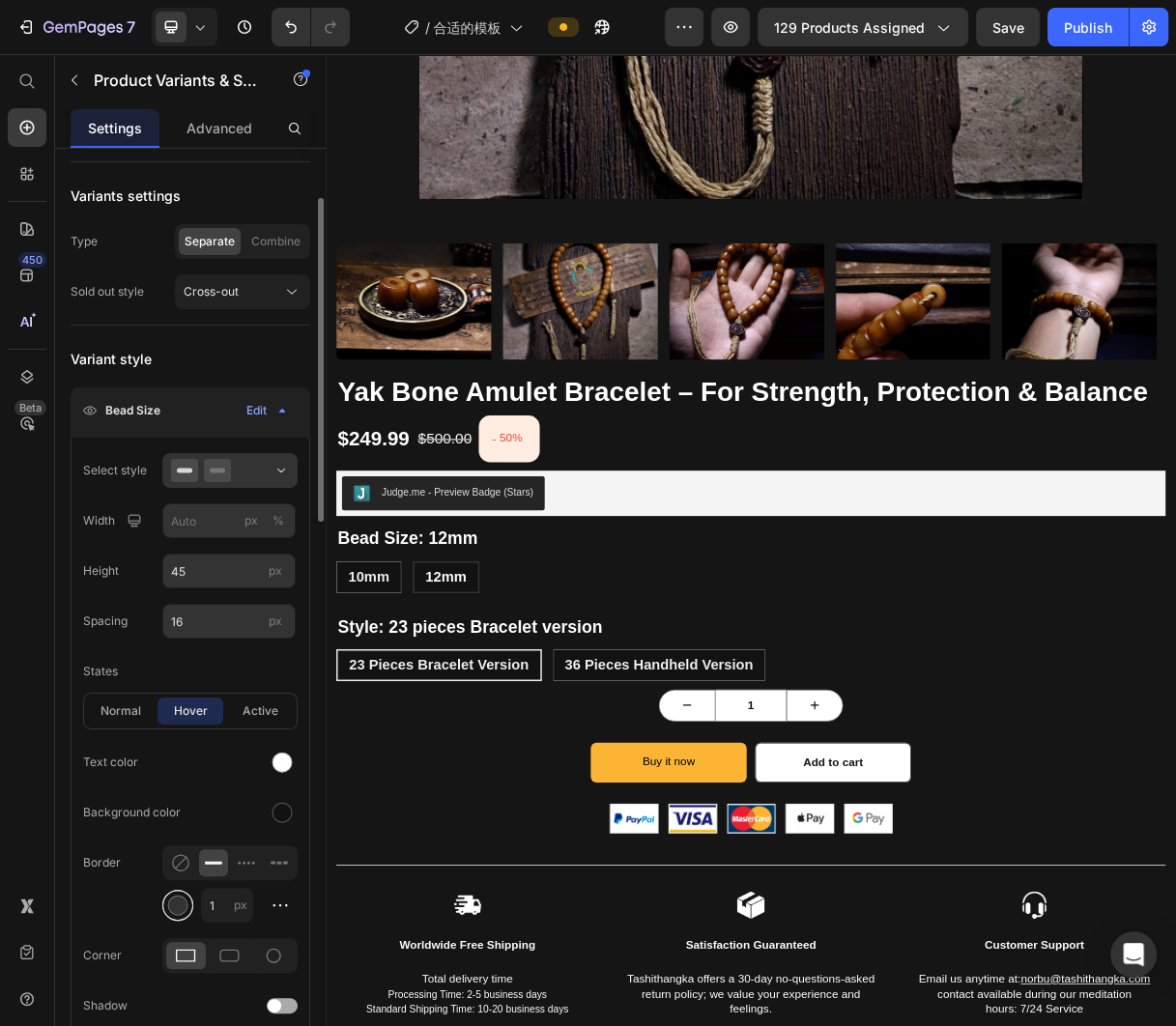 click at bounding box center [178, 905] 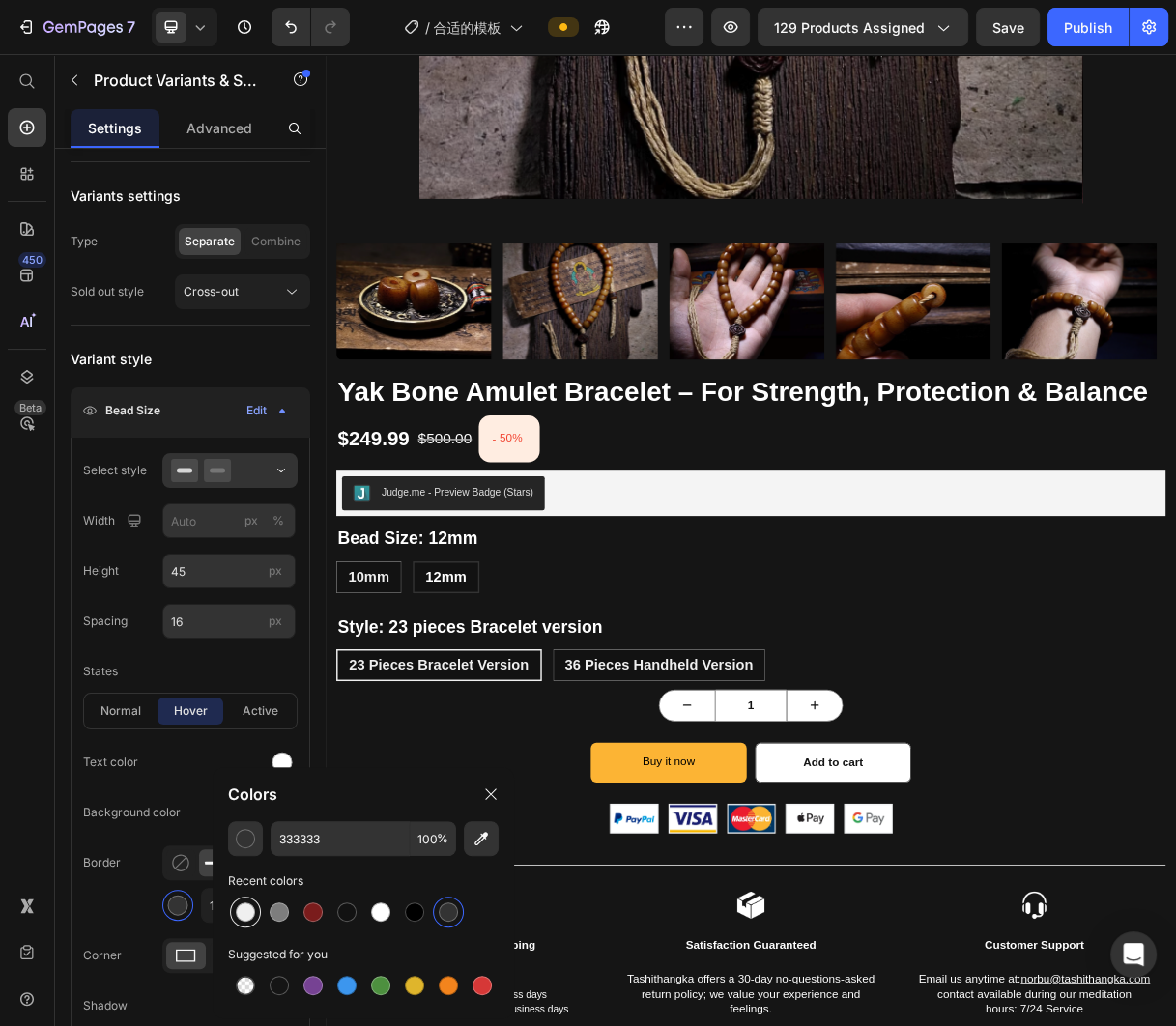 click at bounding box center (245, 912) 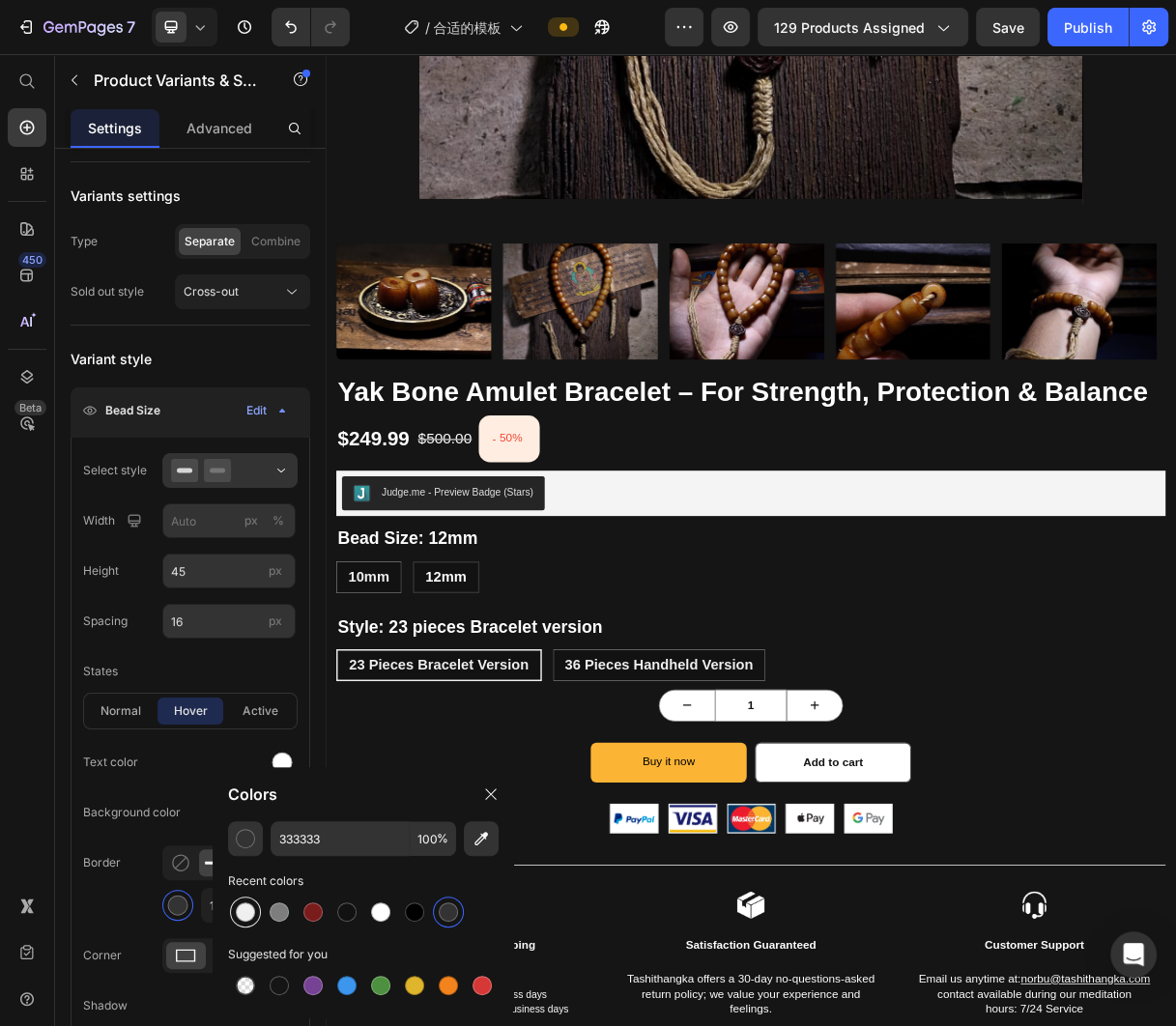 type on "EFEFEF" 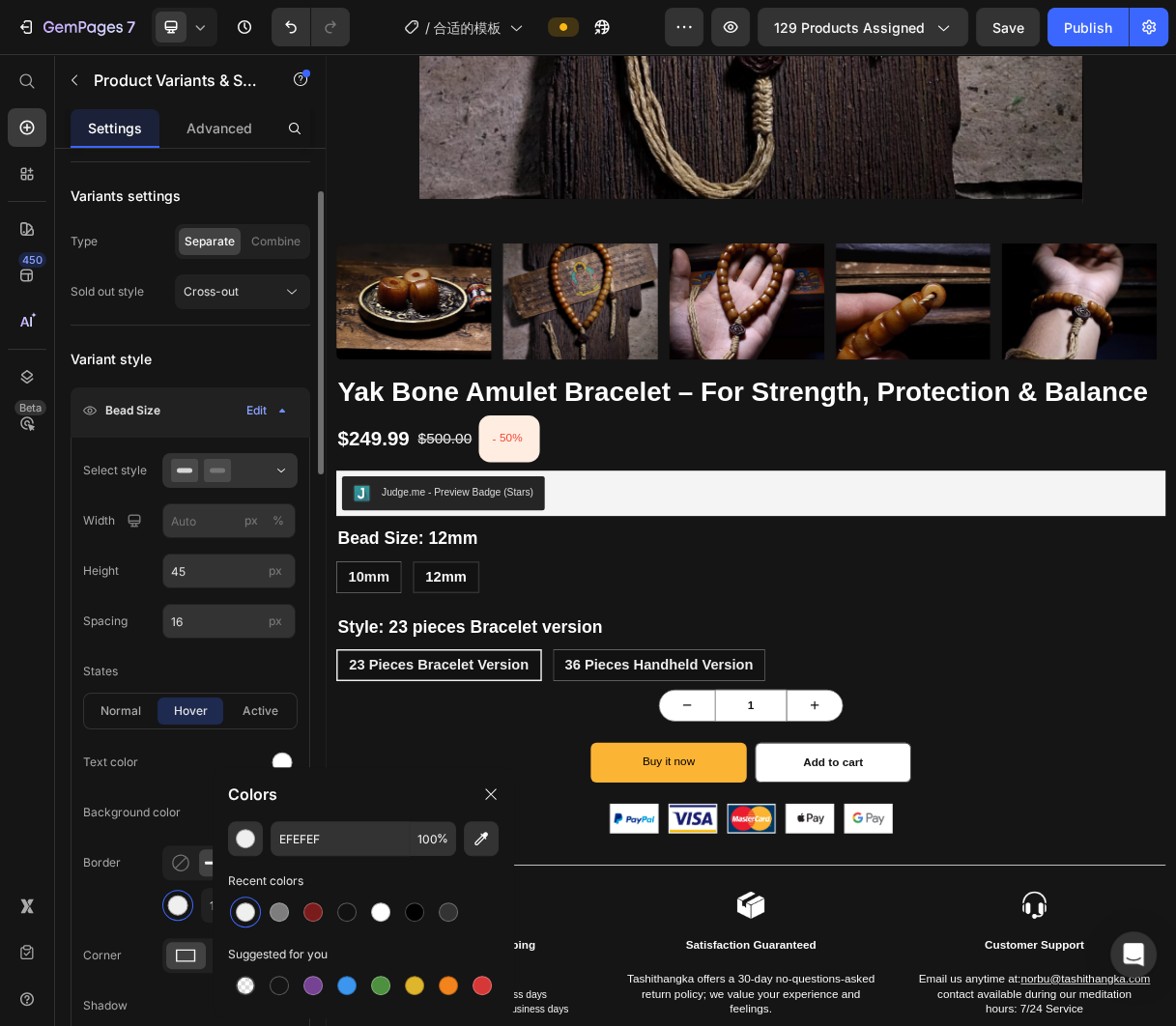 click on "normal hover active" 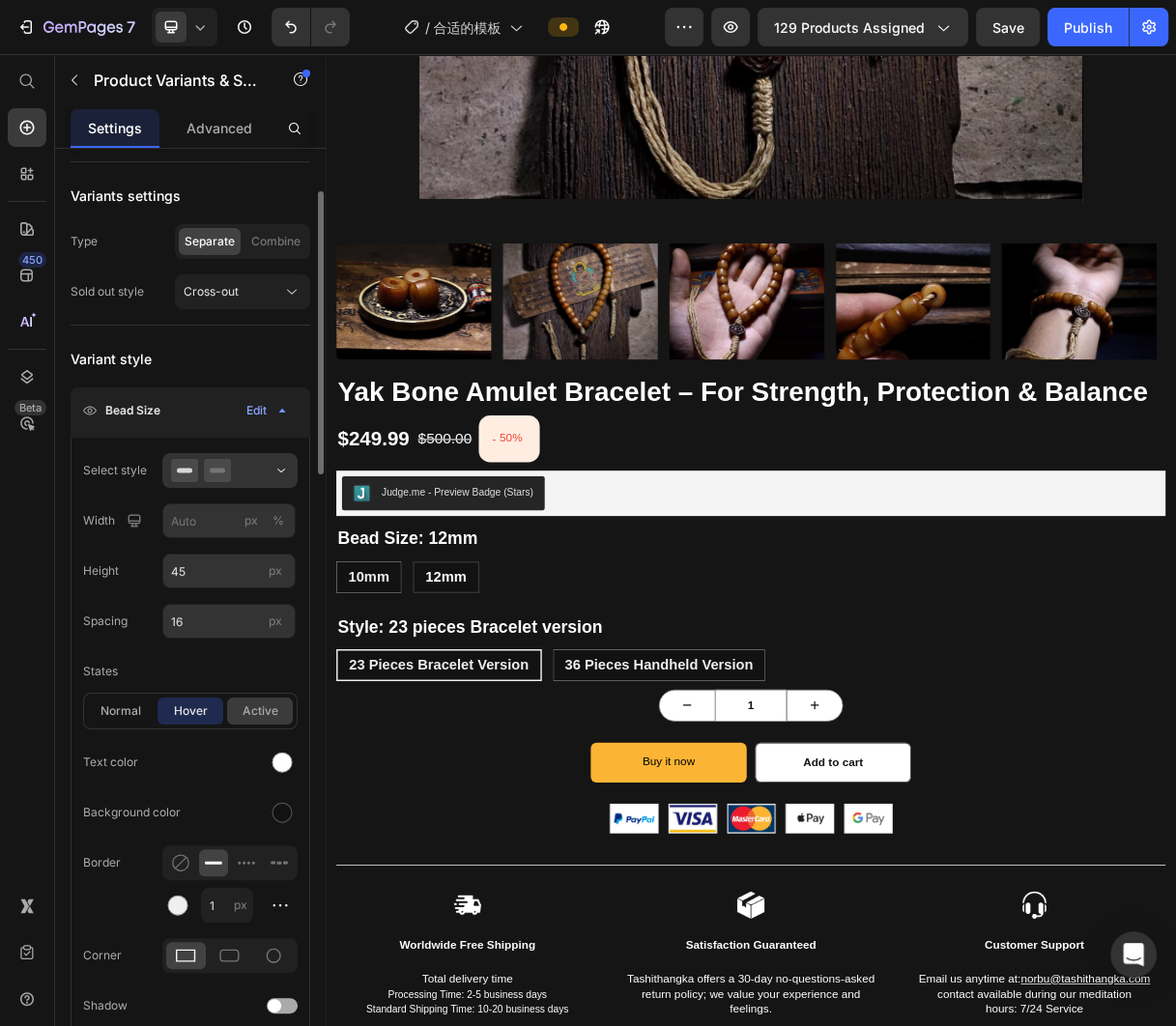 click on "active" at bounding box center (260, 711) 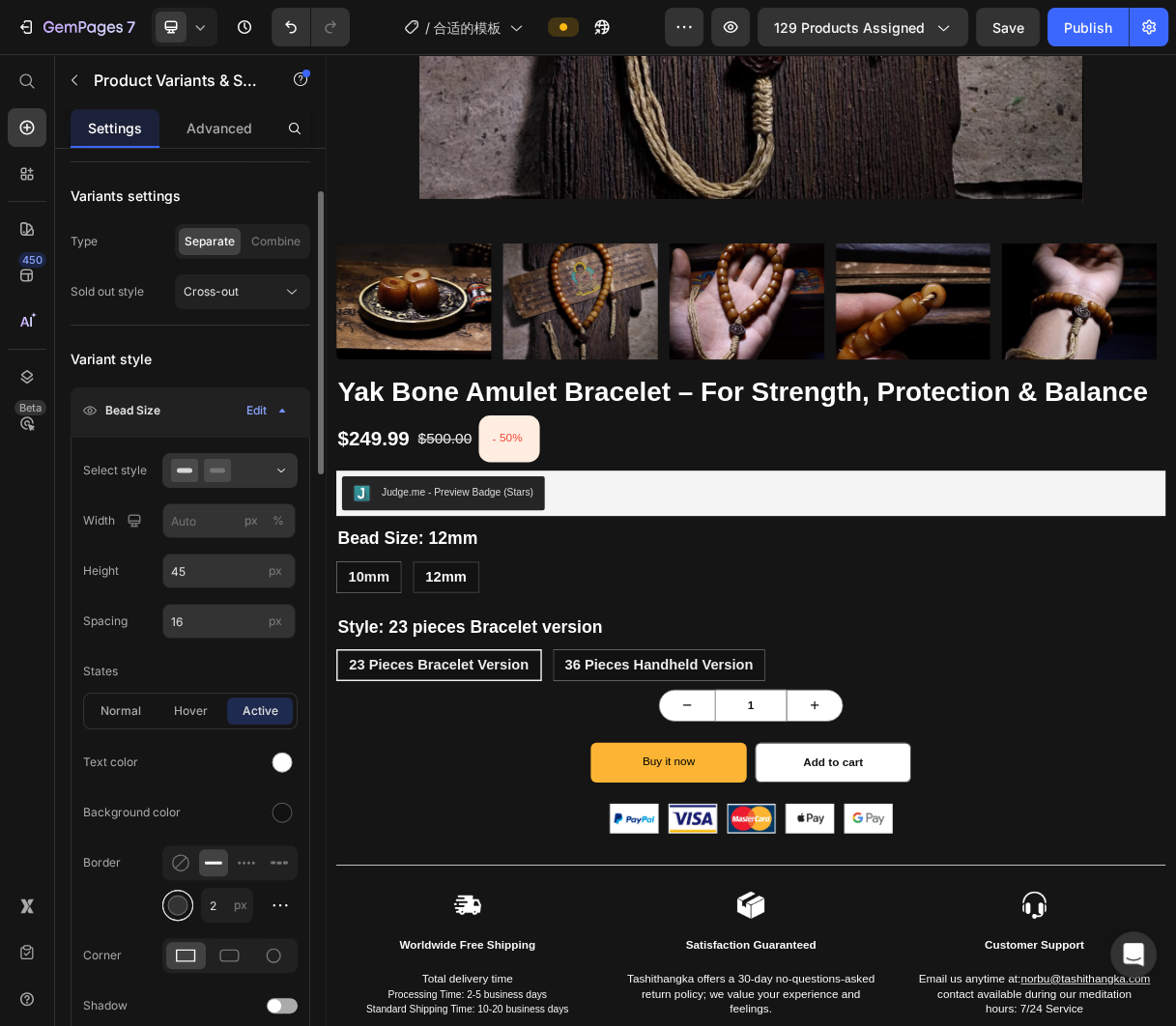 click at bounding box center (178, 905) 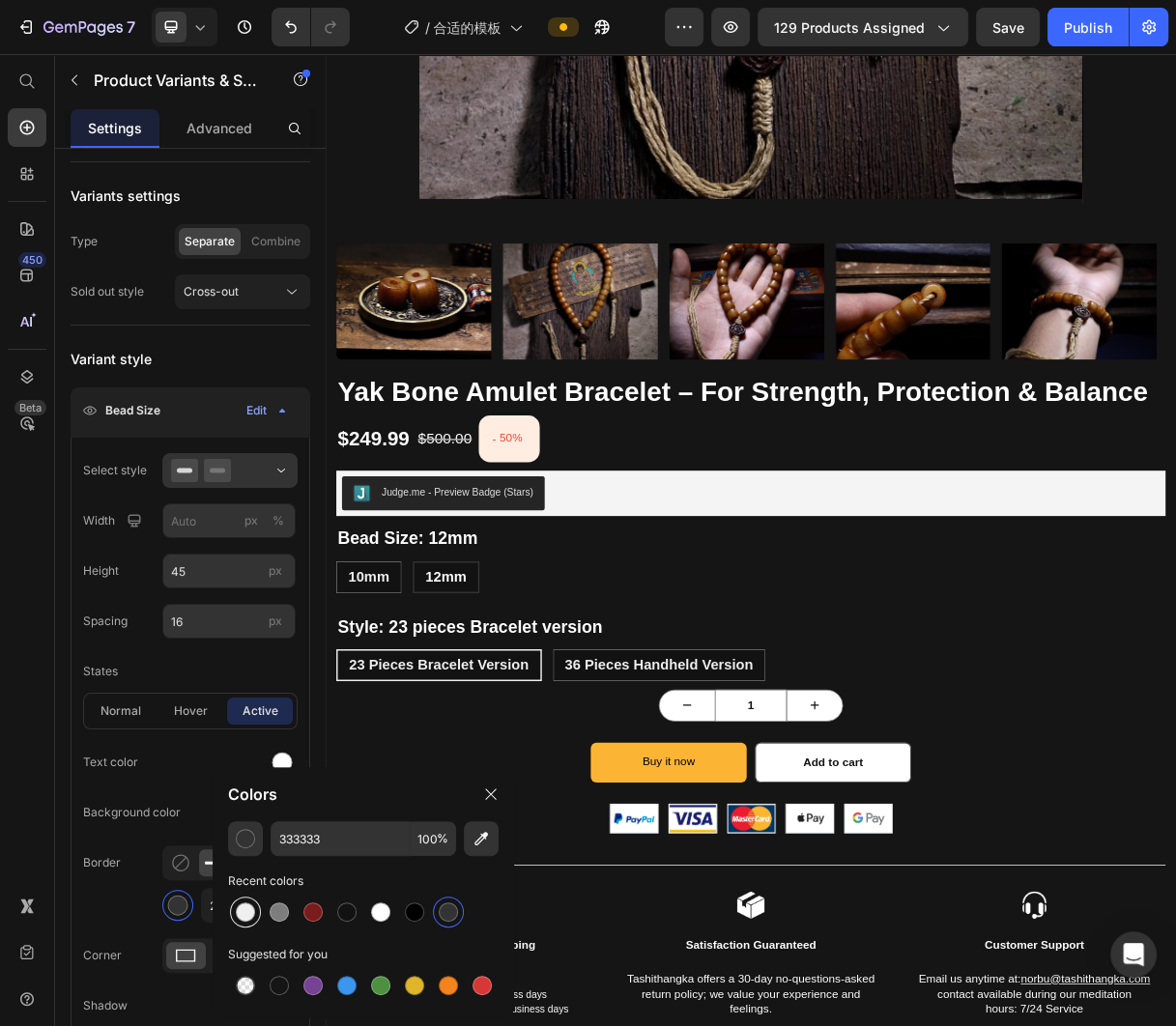 click at bounding box center [245, 912] 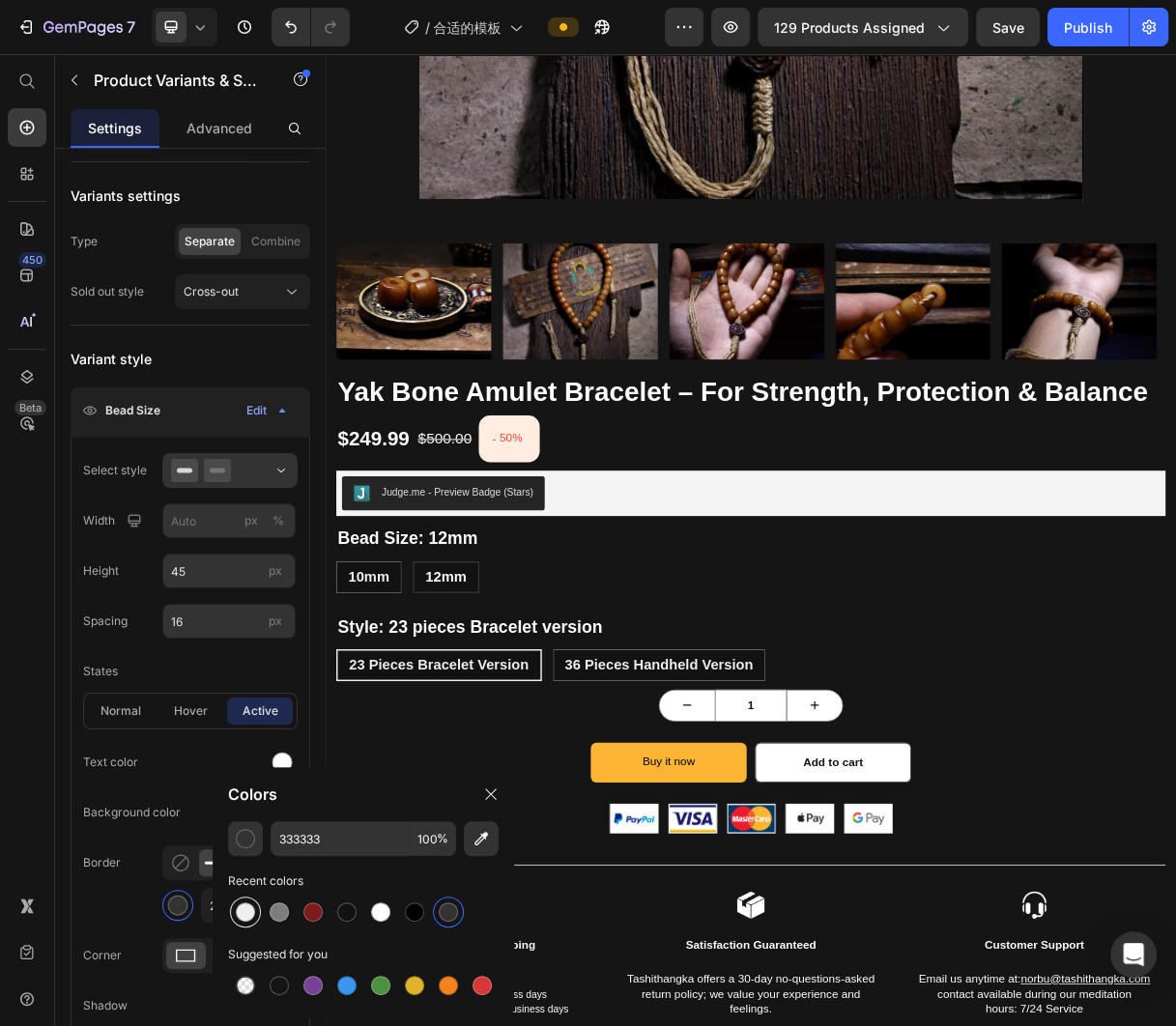 type on "EFEFEF" 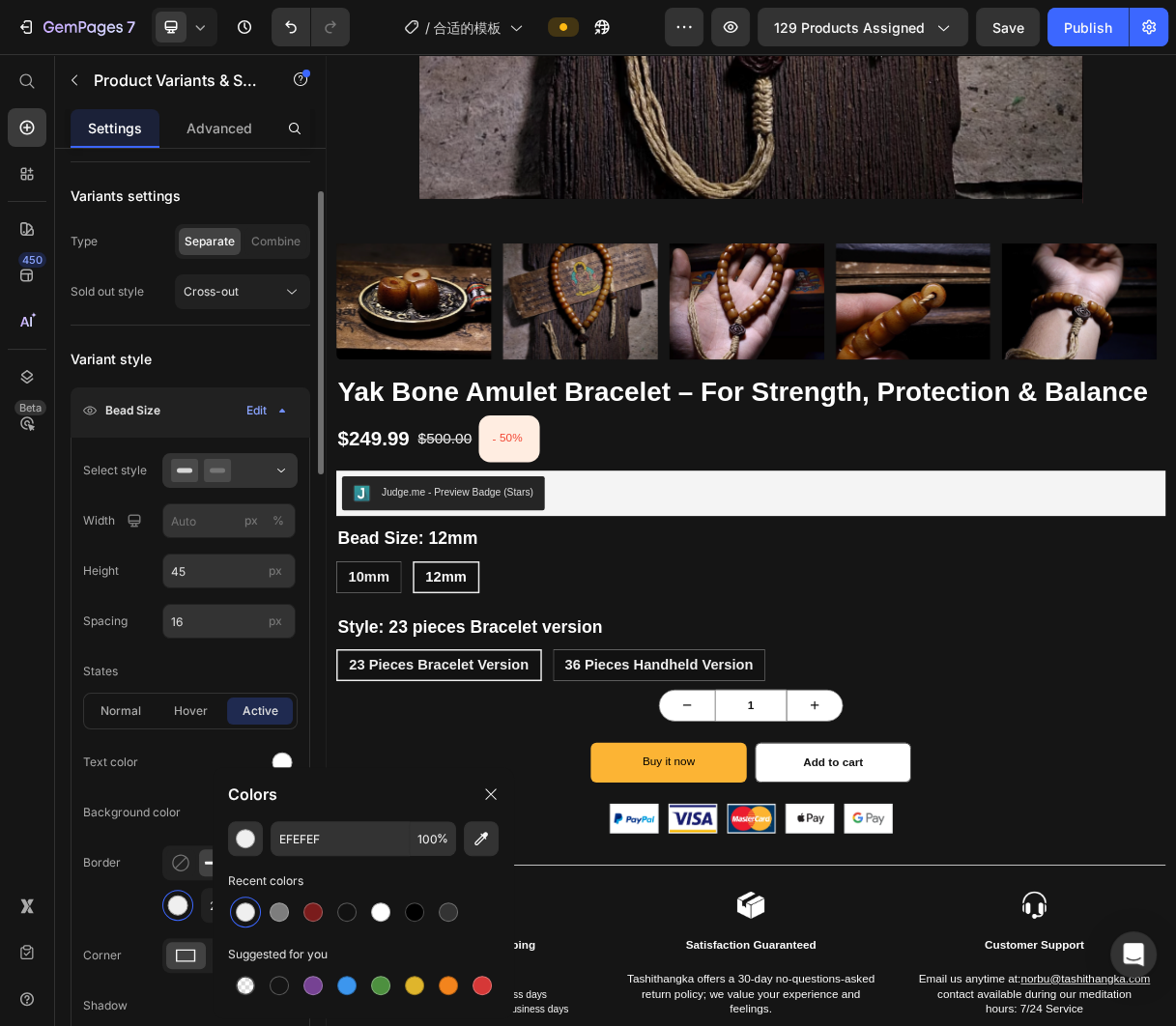 click on "States" 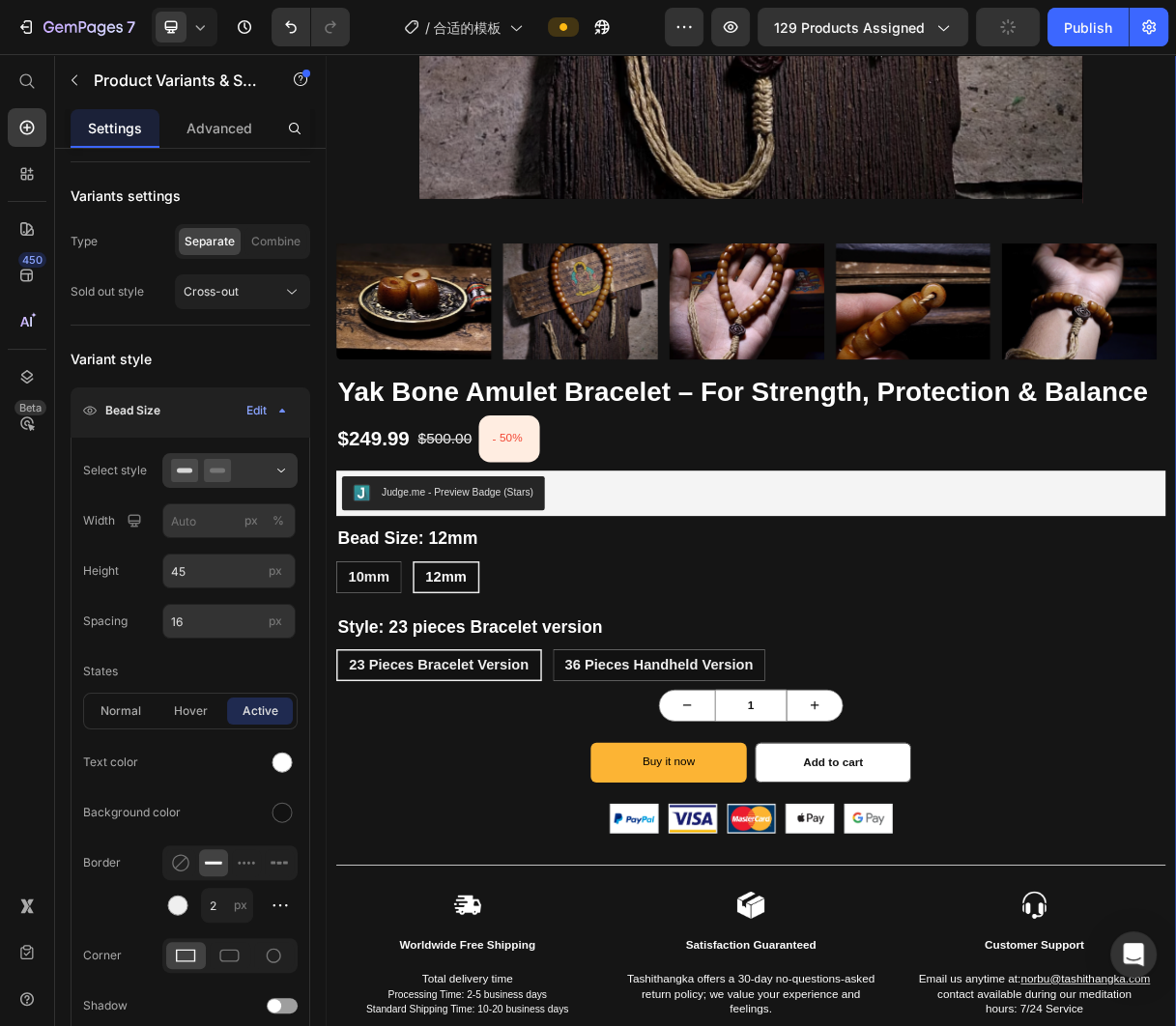 click on "Product Images Yak Bone Amulet Bracelet – For Strength, Protection & Balance (P) Title $249.99 (P) Price $500.00 (P) Price - 50% (P) Tag Row Judge.me - Preview Badge (Stars) Judge.me Bead Size: 12mm 10mm 10mm 10mm 12mm 12mm 12mm Style: 23 pieces Bracelet version 23 pieces Bracelet version 23 pieces Bracelet version 23 pieces Bracelet version 36 pieces Handheld version 36 pieces Handheld version 36 pieces Handheld version Product Variants & Swatches 1 Product Quantity Buy it now Dynamic Checkout Add to cart (P) Cart Button Row Image                Title Line Image Worldwide Free Shipping  Text Block Total delivery time  Processing Time: 2-5 business days Standard Shipping Time: 10-20 business days Text Block Image Satisfaction Guaranteed Text Block Tashithangka offers a 30-day no-questions-asked return policy; we value your experience and feelings. Text Block Image  Customer Support Text Block Email us anytime at:  norbu@tashithangka.com contact available during our meditation  hours: 7/24 Service Row" at bounding box center [905, 1506] 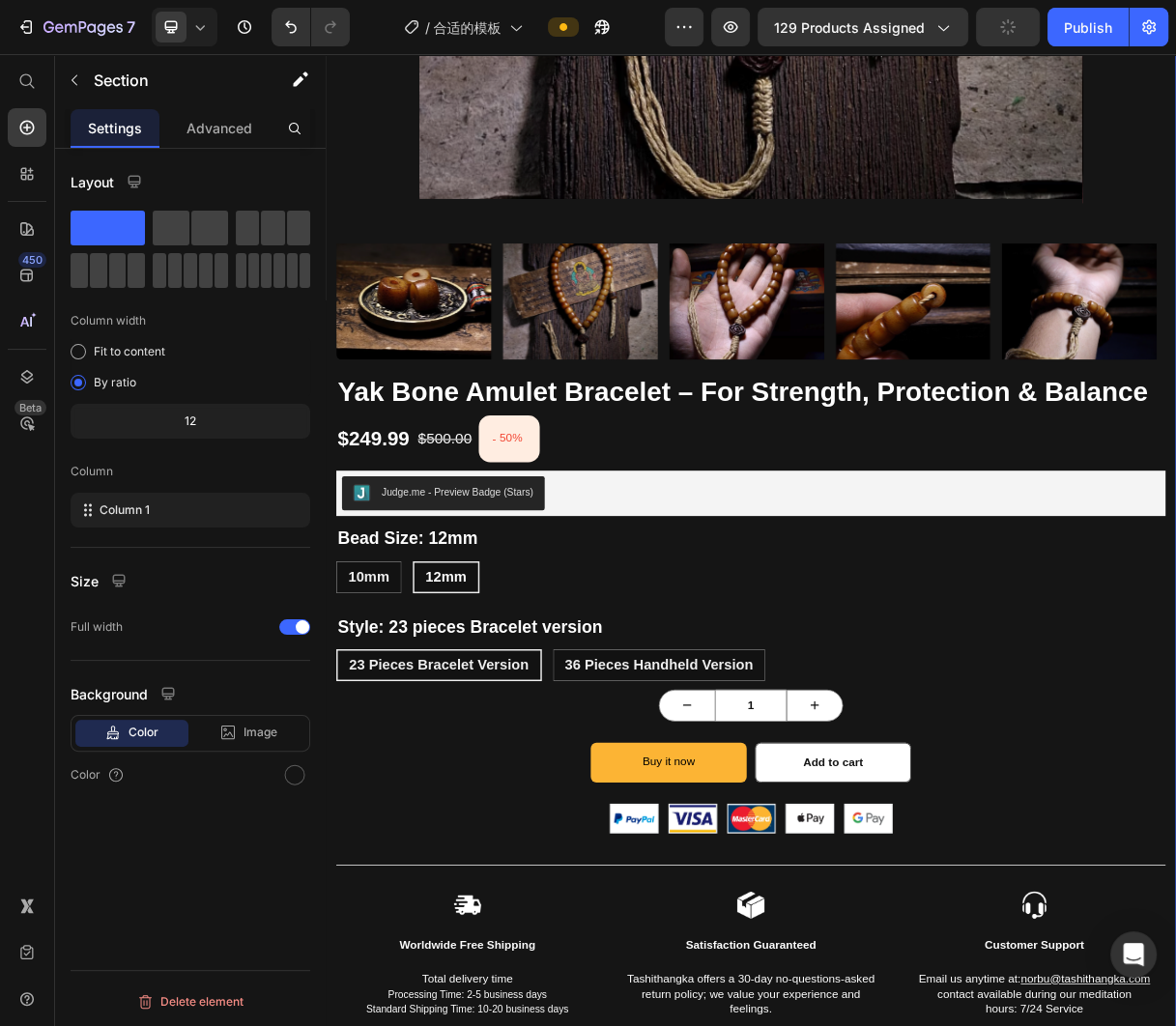 scroll, scrollTop: 0, scrollLeft: 0, axis: both 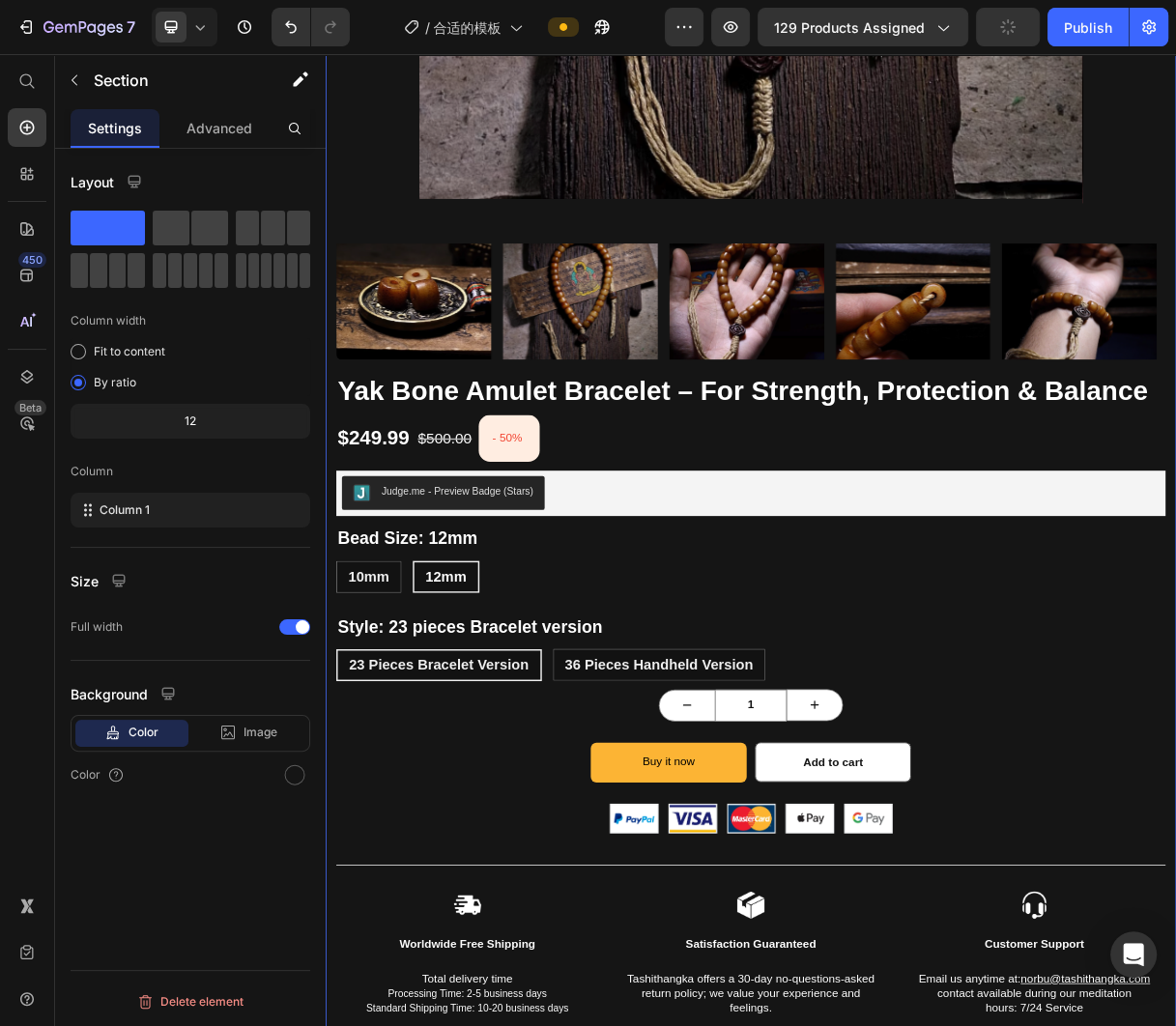 click on "Size" at bounding box center [190, 581] 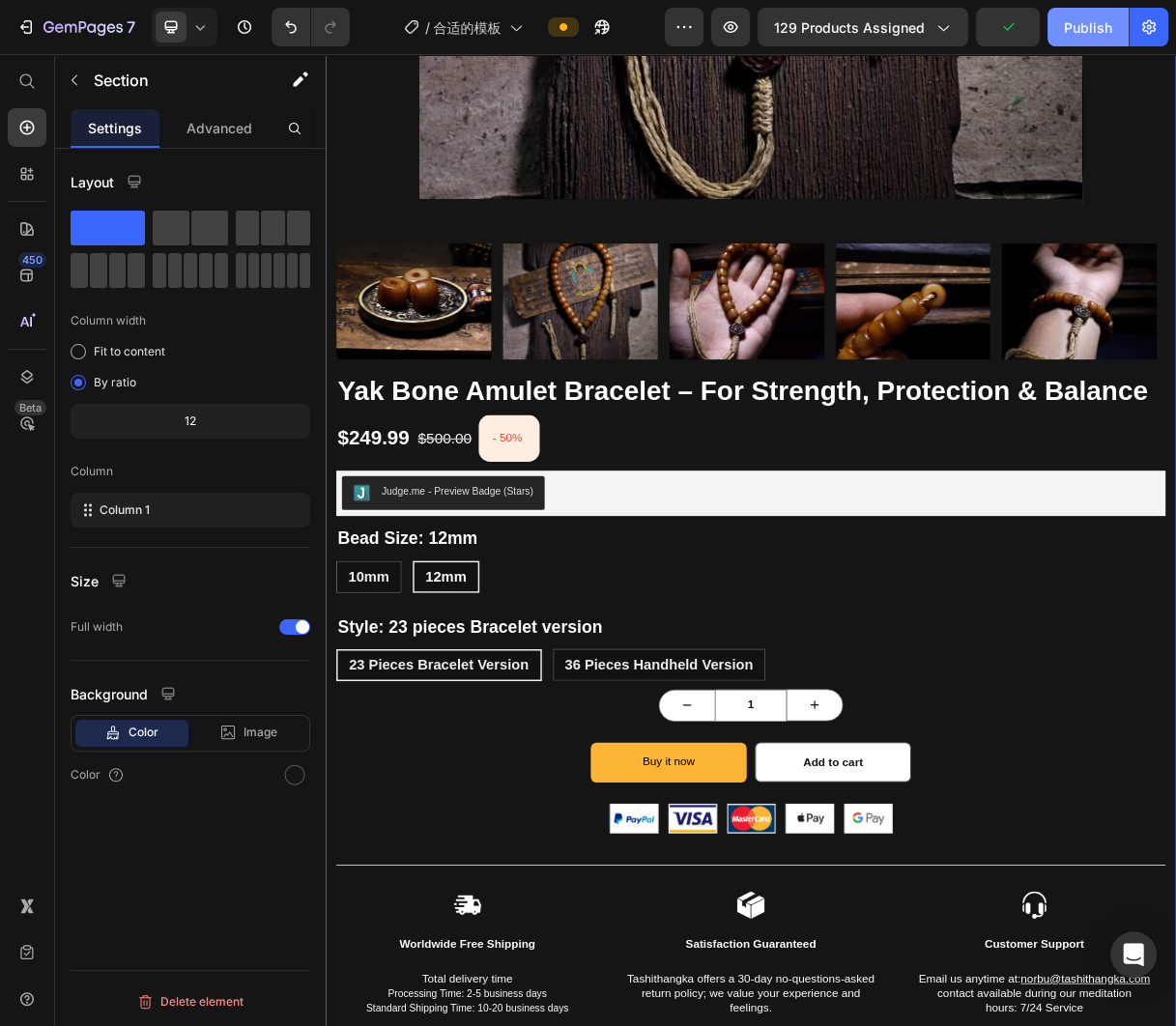 click on "Publish" 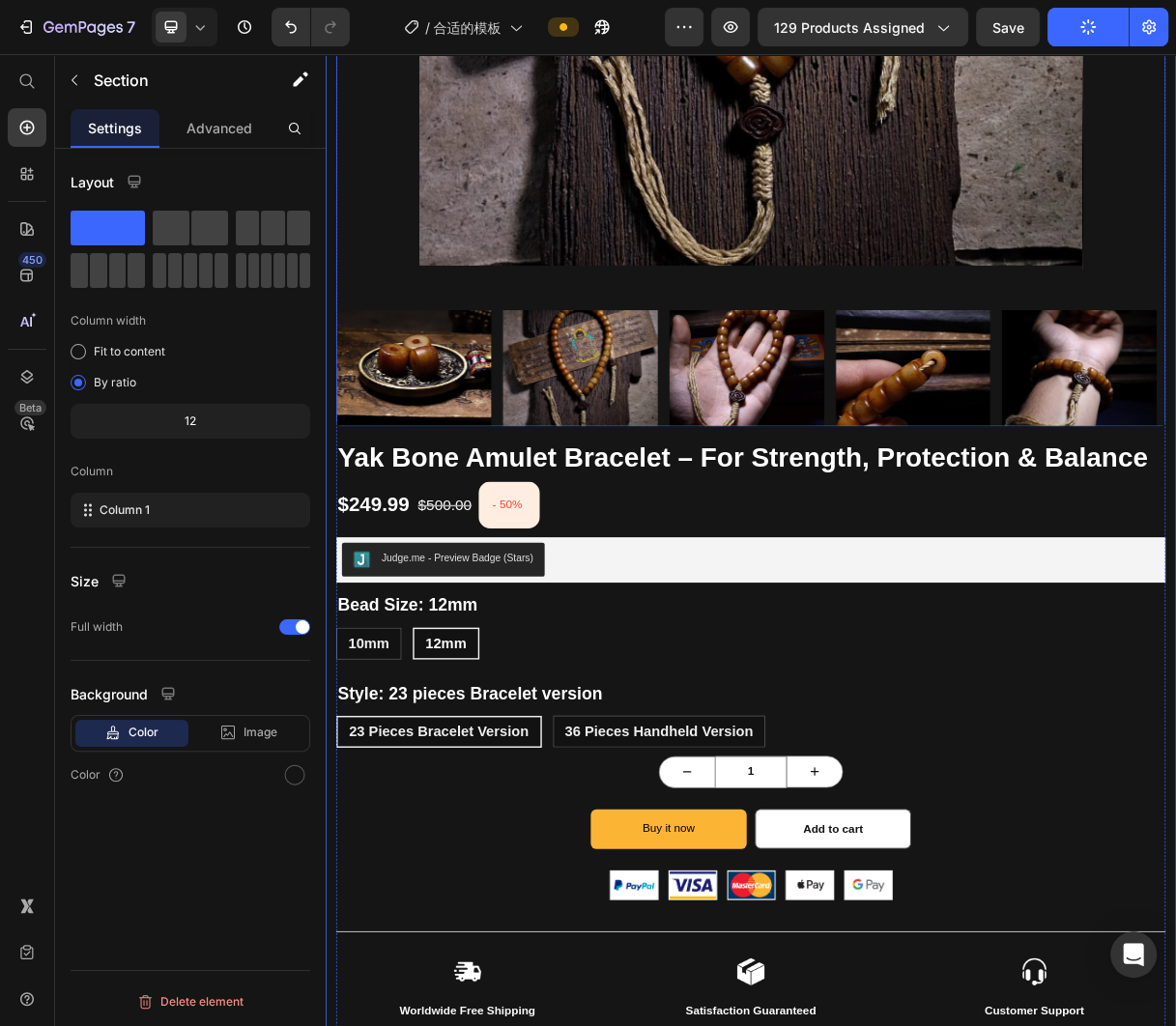 scroll, scrollTop: 1022, scrollLeft: 0, axis: vertical 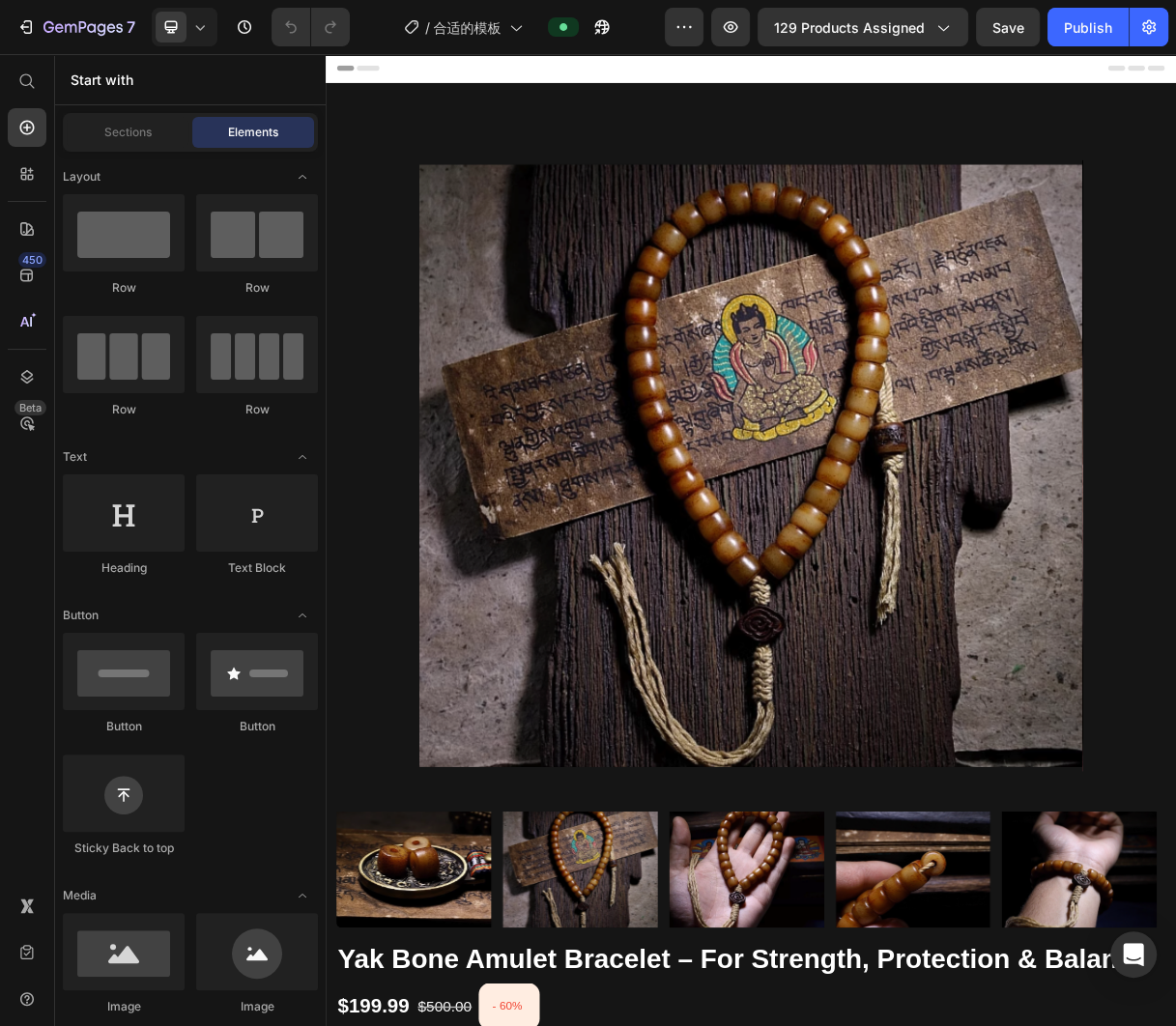 click on "Header" at bounding box center (905, 73) 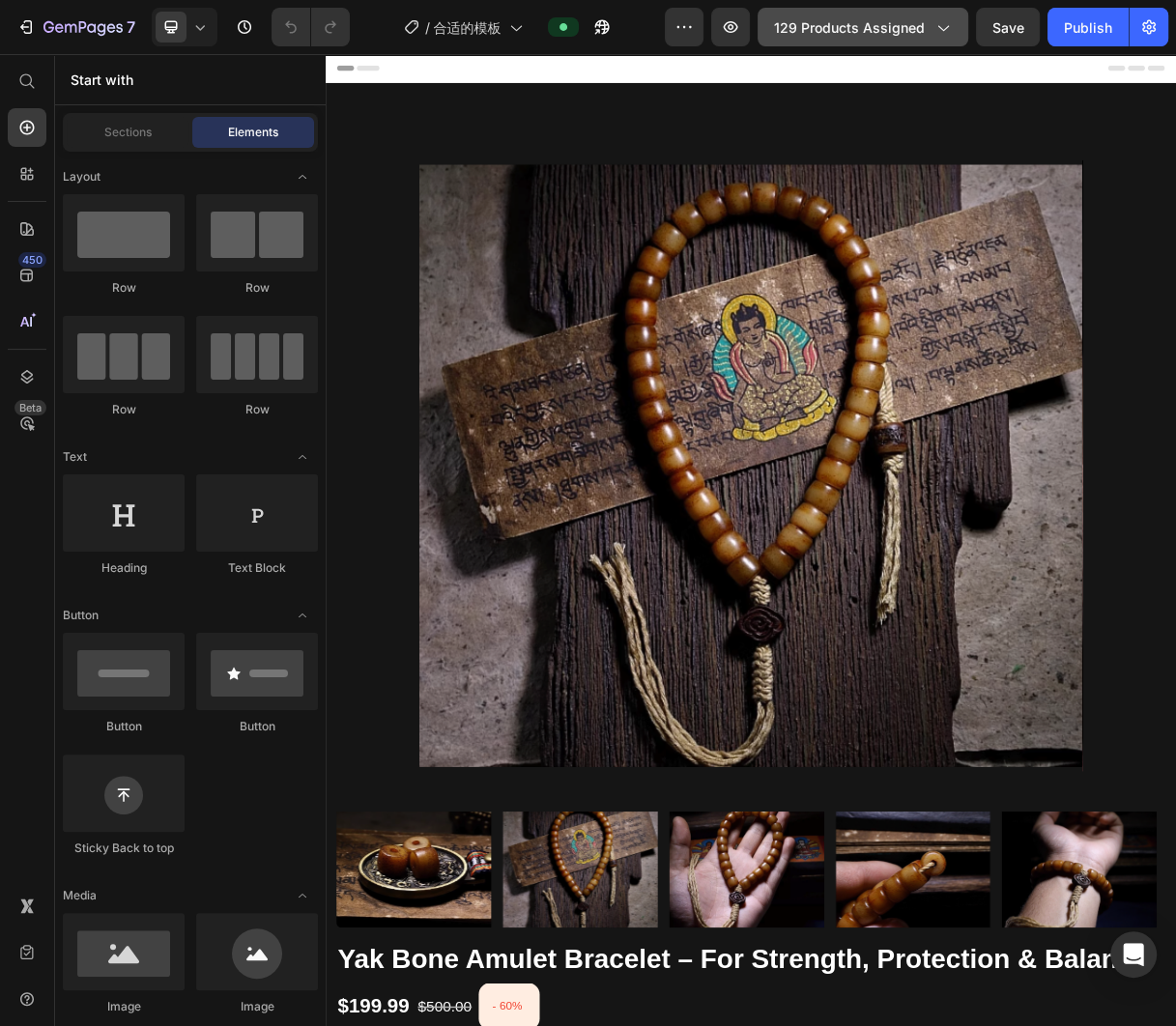click 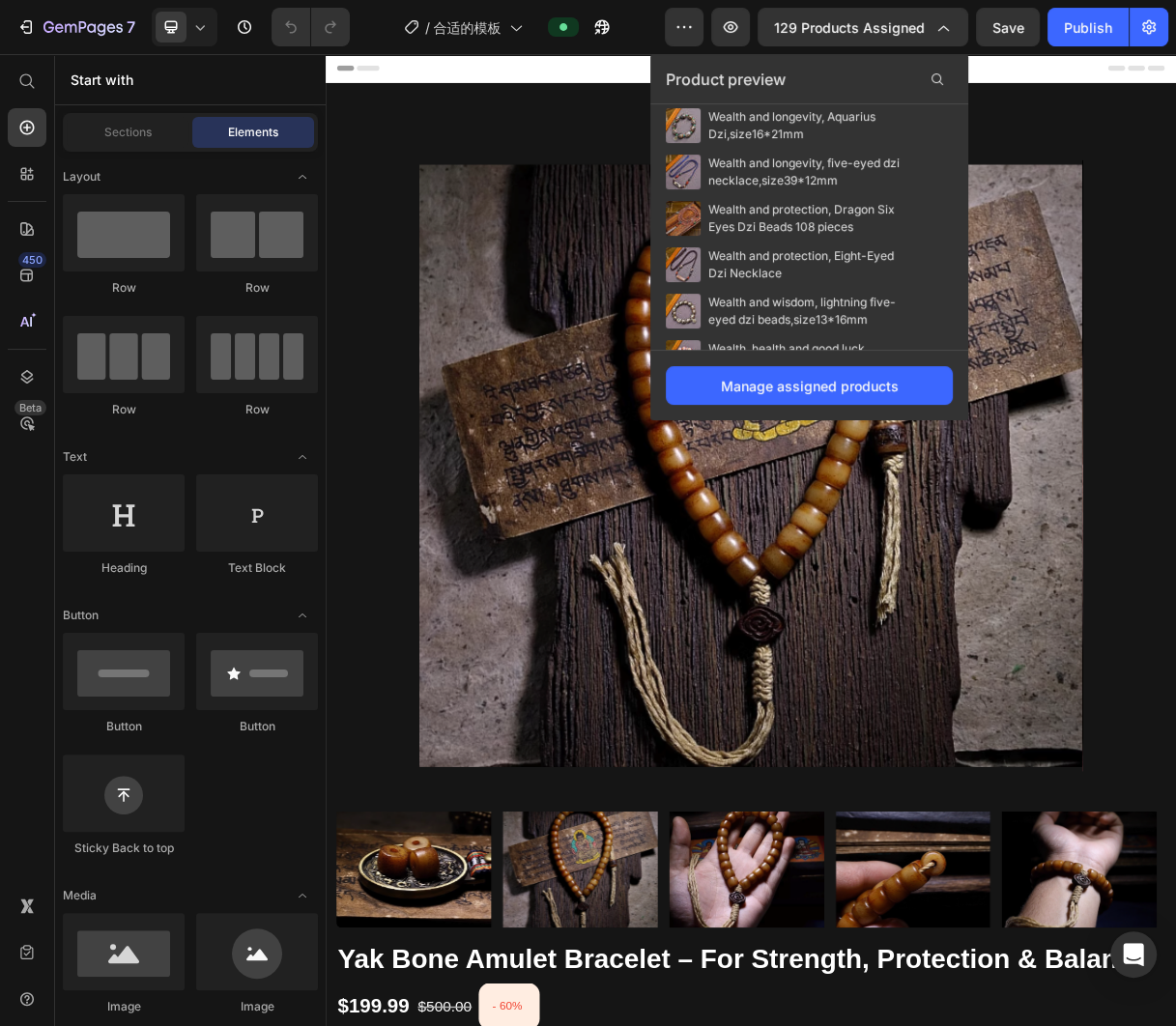 scroll, scrollTop: 5751, scrollLeft: 0, axis: vertical 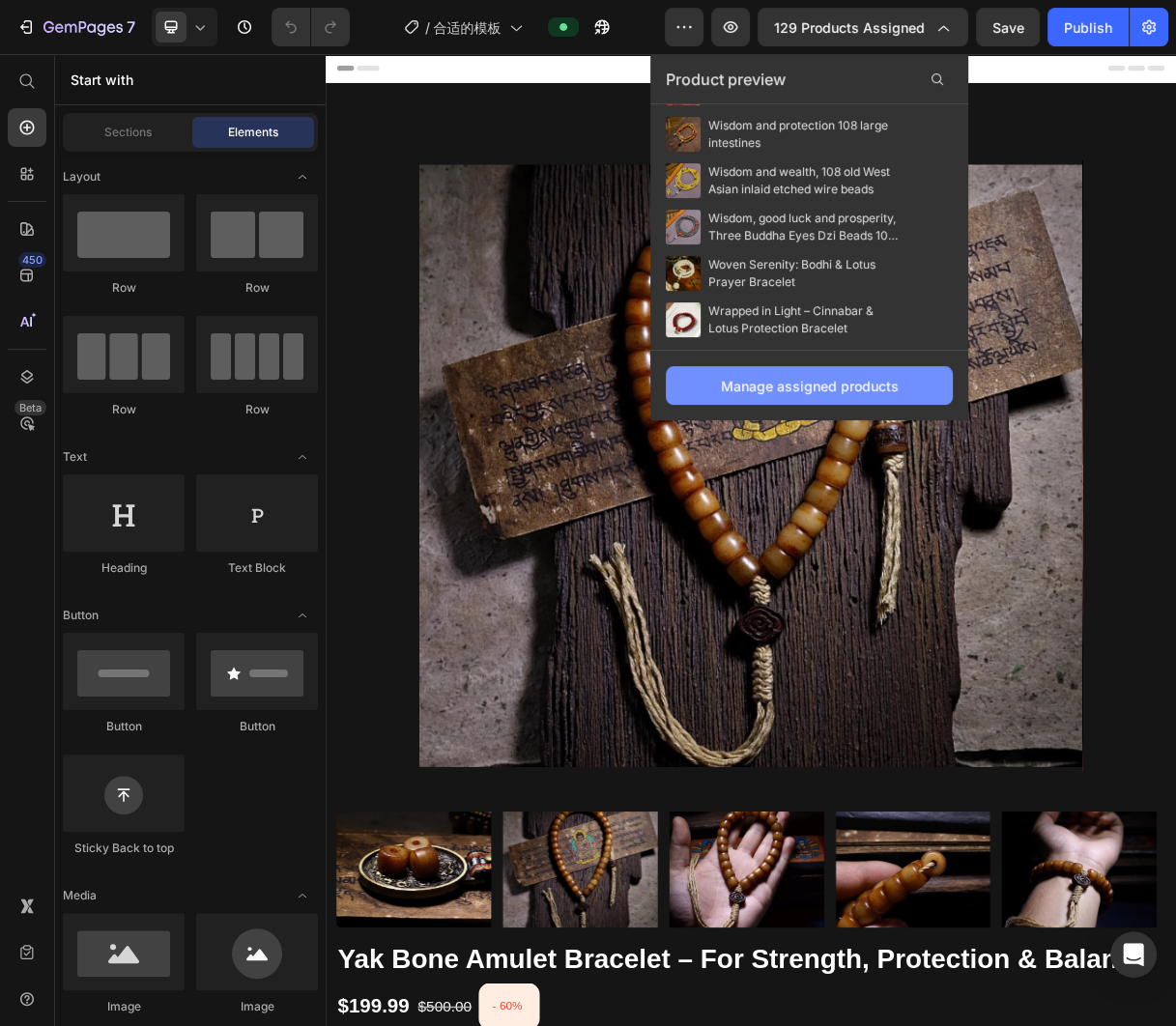 click on "Manage assigned products" at bounding box center (809, 385) 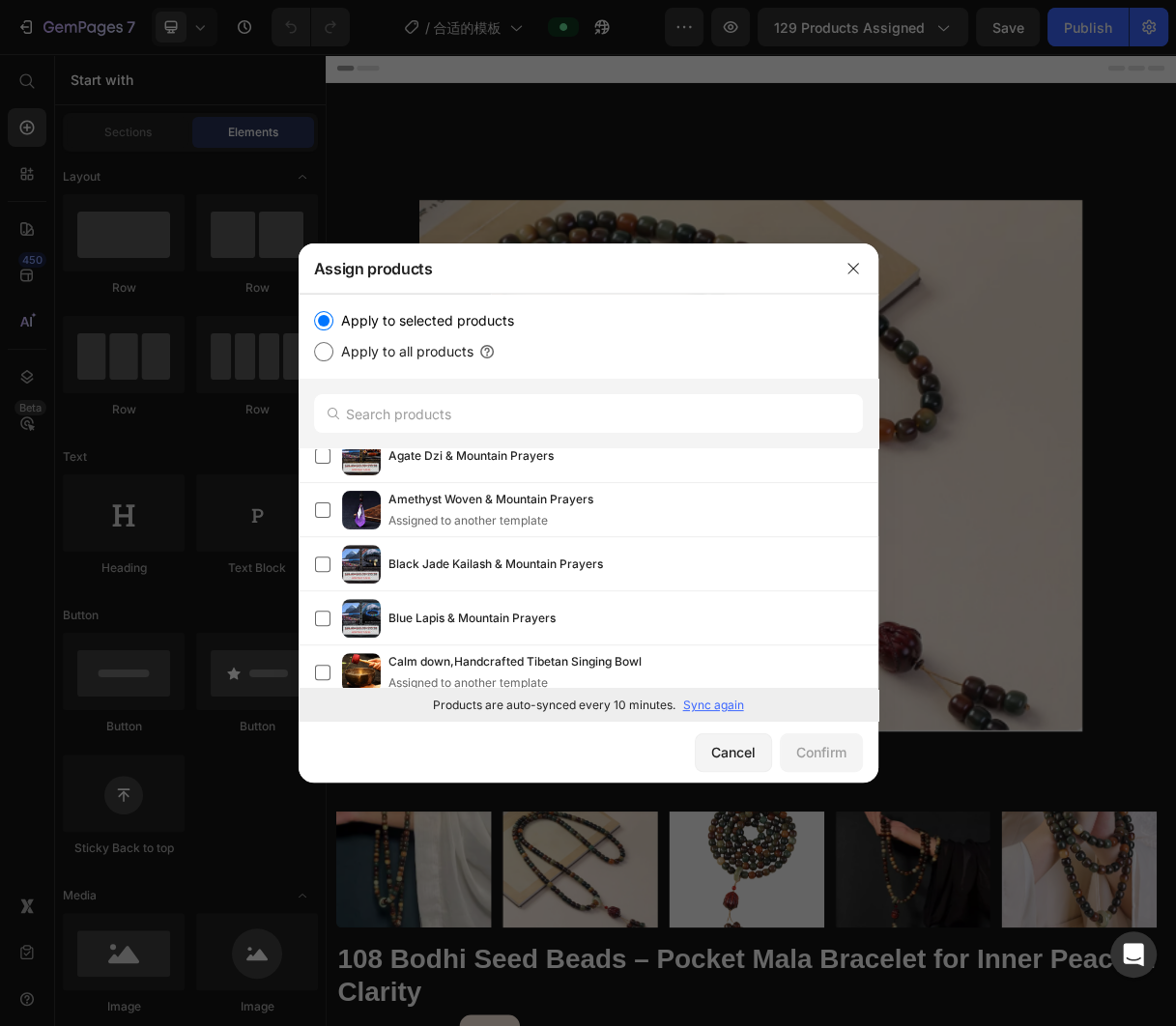 scroll, scrollTop: 7335, scrollLeft: 0, axis: vertical 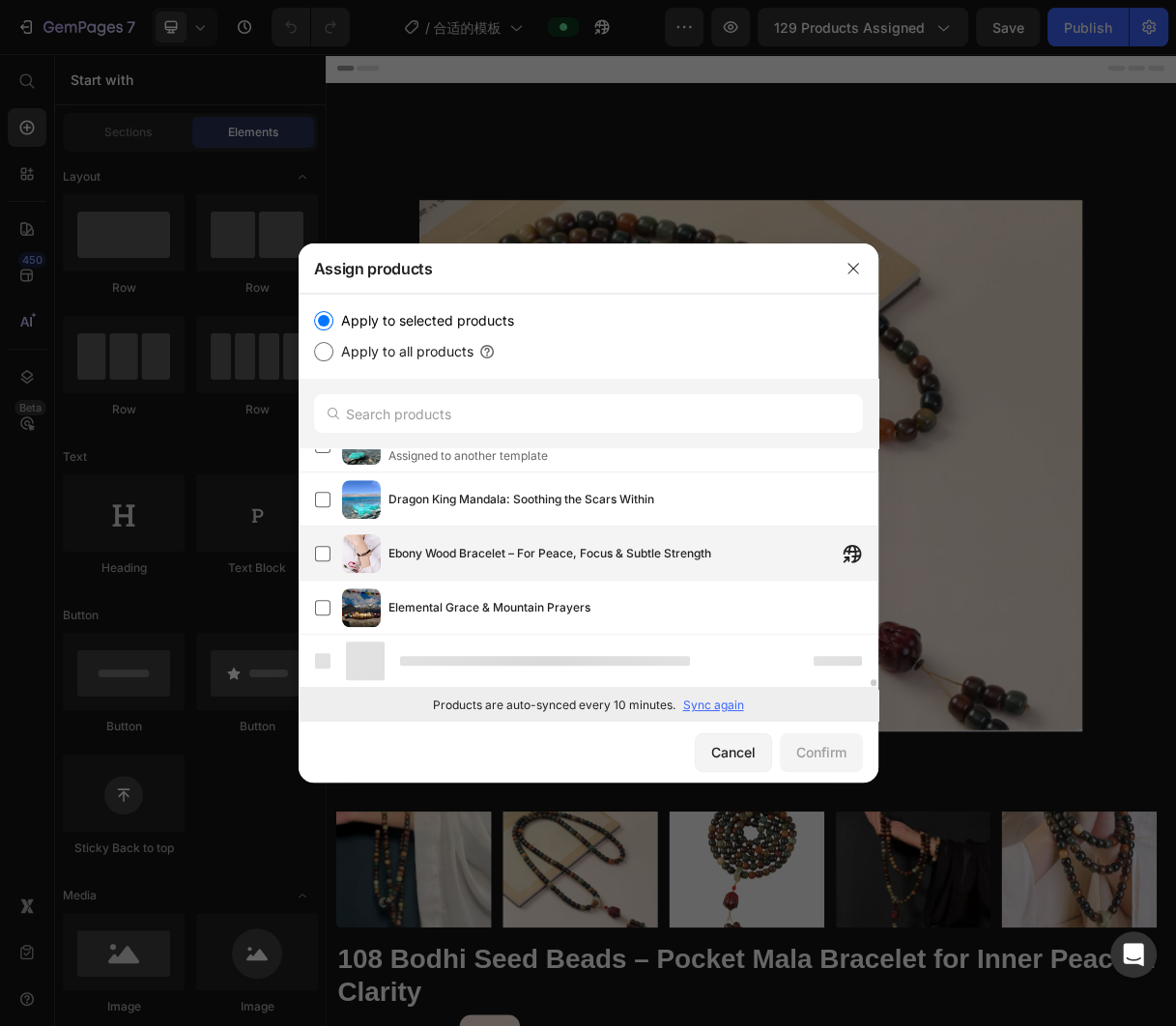 click on "Ebony Wood Bracelet – For Peace, Focus & Subtle Strength" at bounding box center (550, 554) 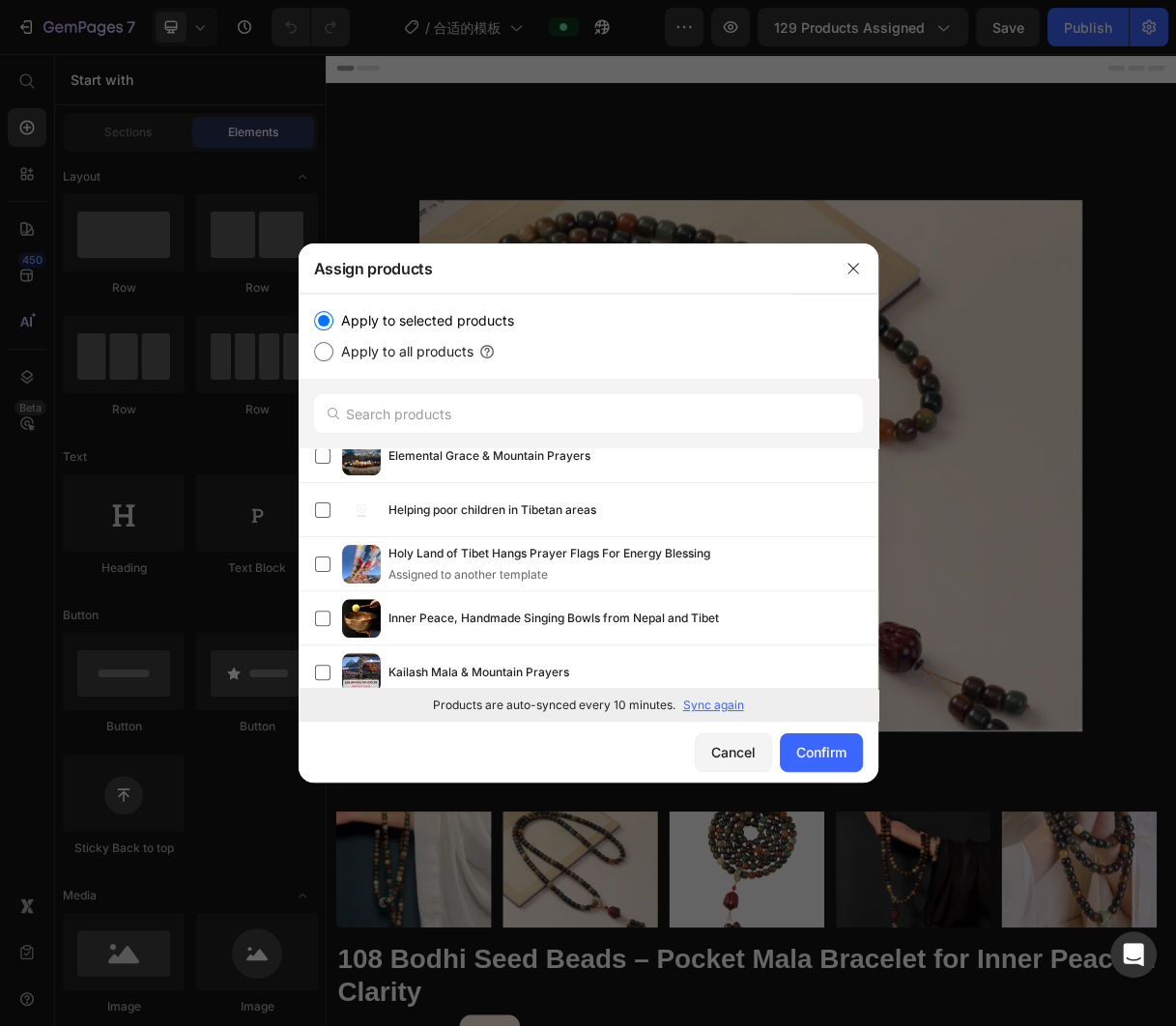 scroll, scrollTop: 7713, scrollLeft: 0, axis: vertical 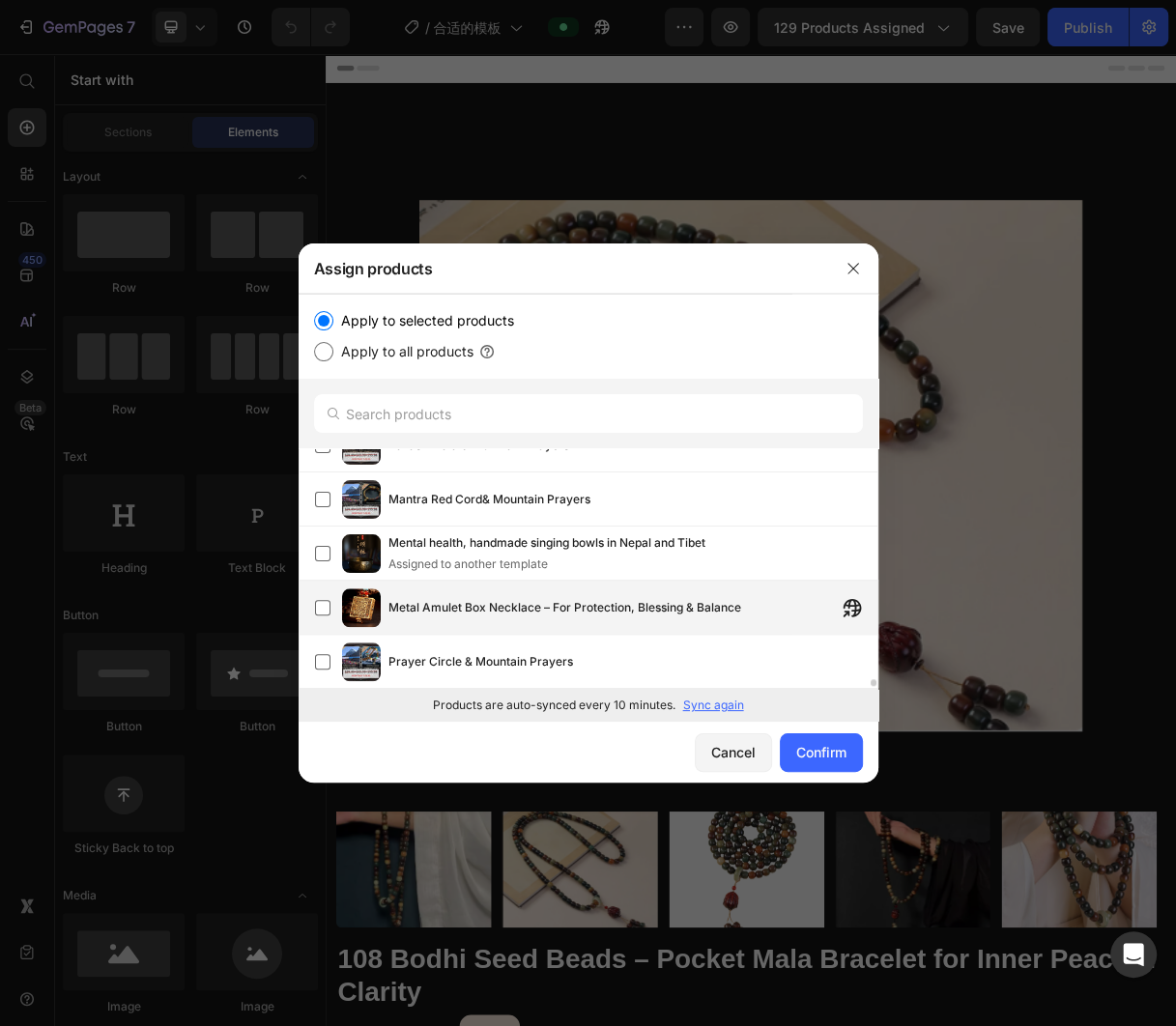 click on "Metal Amulet Box Necklace – For Protection, Blessing & Balance" at bounding box center (564, 608) 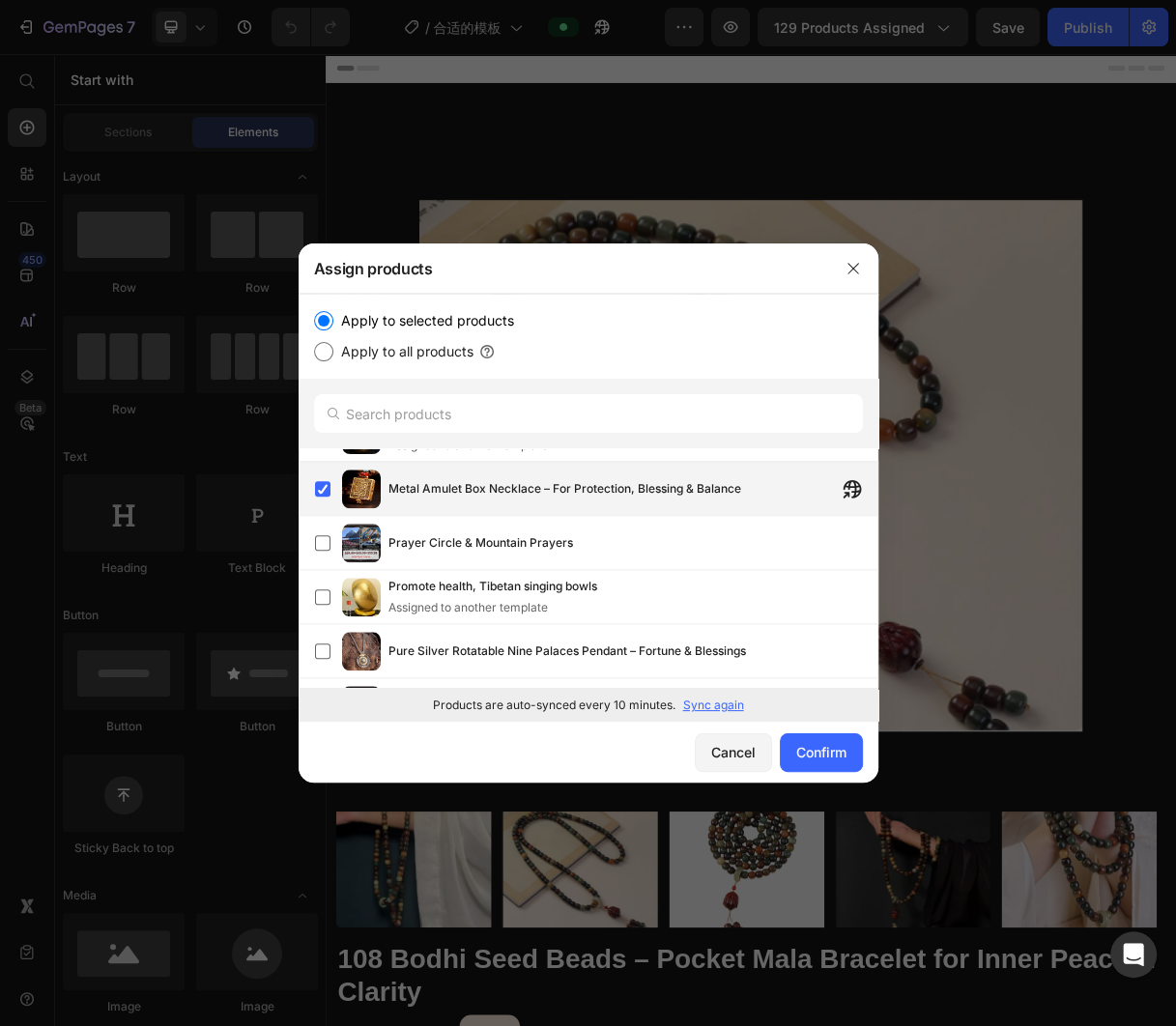 scroll, scrollTop: 7923, scrollLeft: 0, axis: vertical 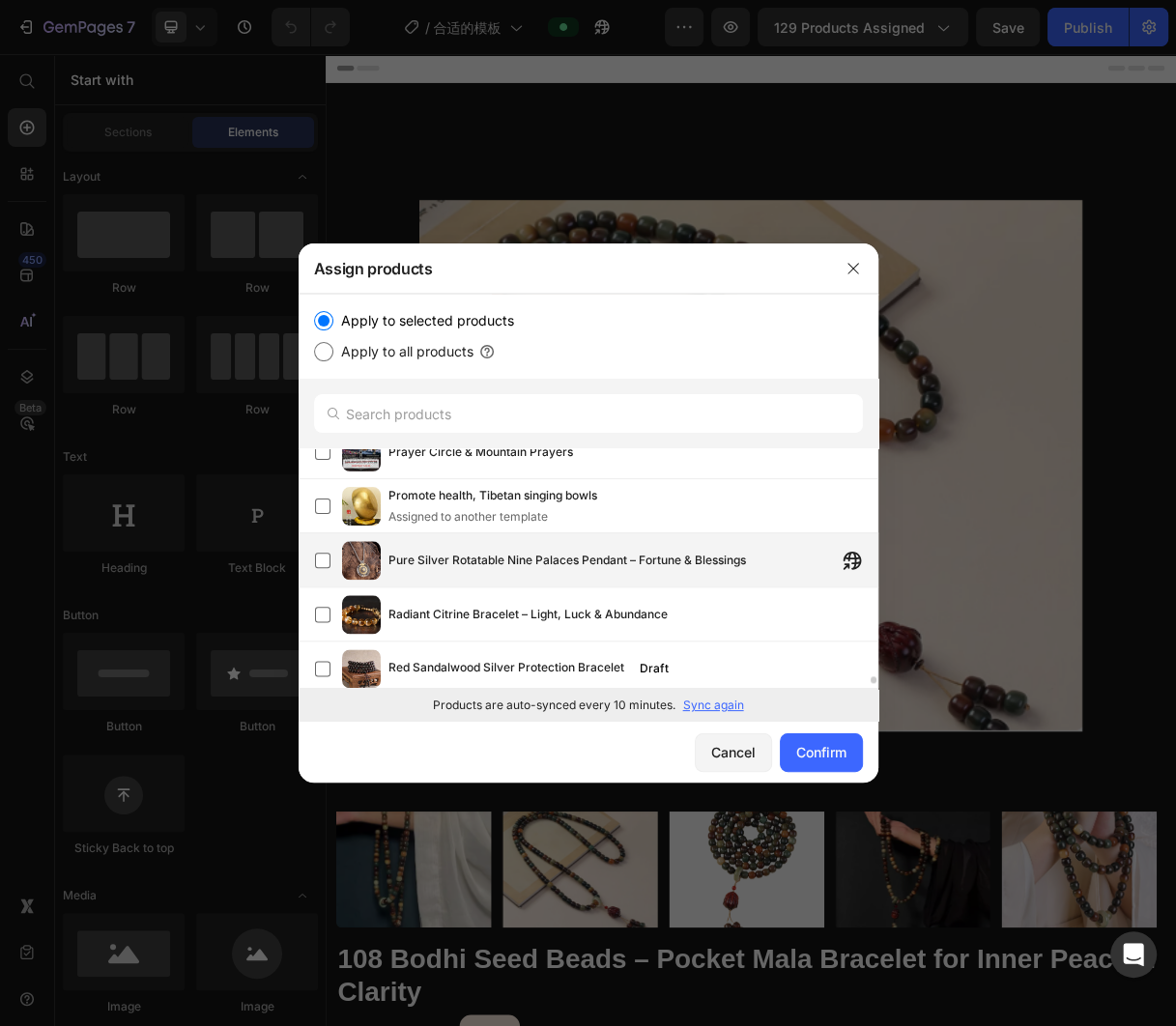 click on "Pure Silver Rotatable Nine Palaces Pendant – Fortune & Blessings" at bounding box center [567, 560] 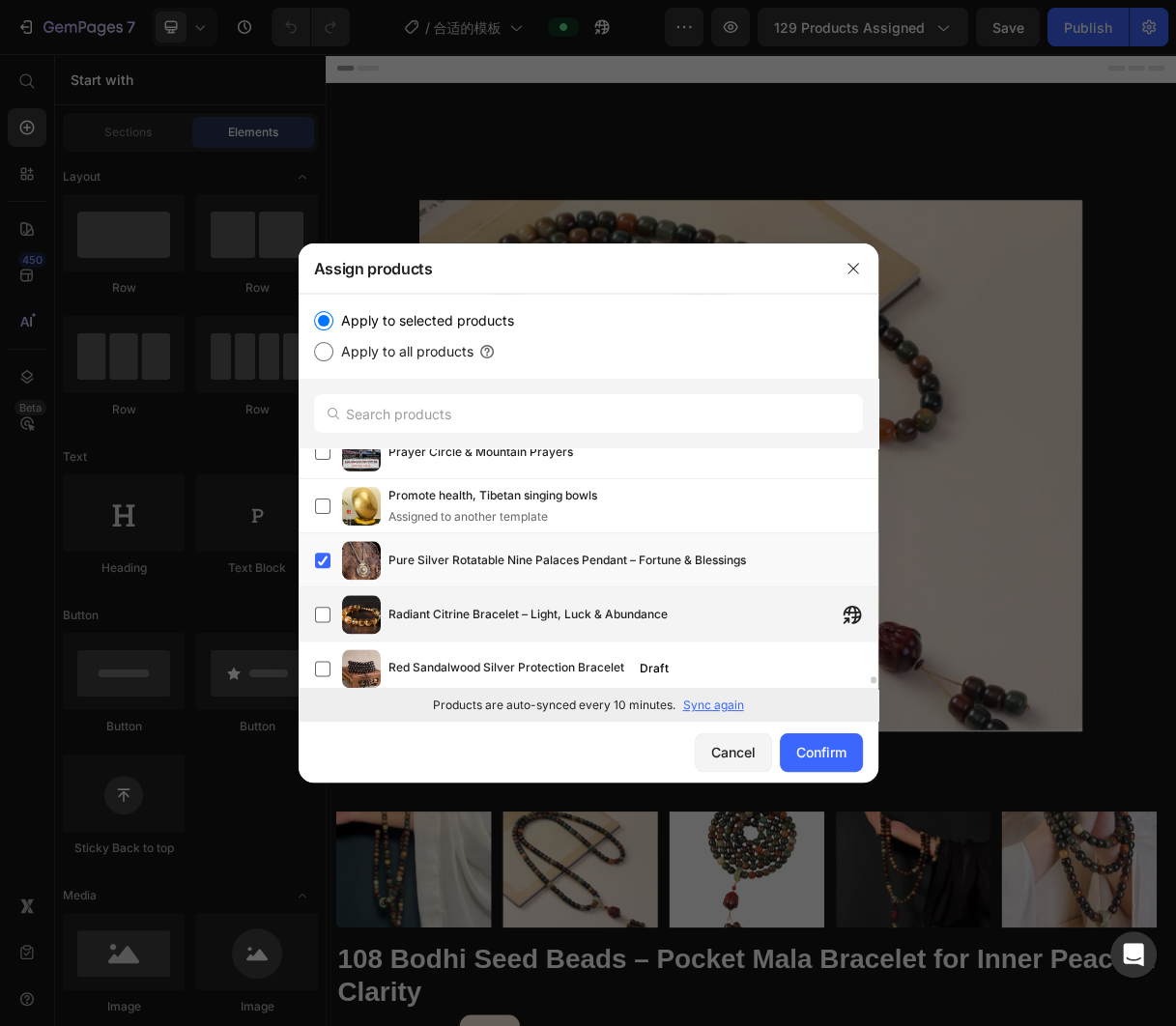 click on "Radiant Citrine Bracelet – Light, Luck & Abundance" at bounding box center [528, 614] 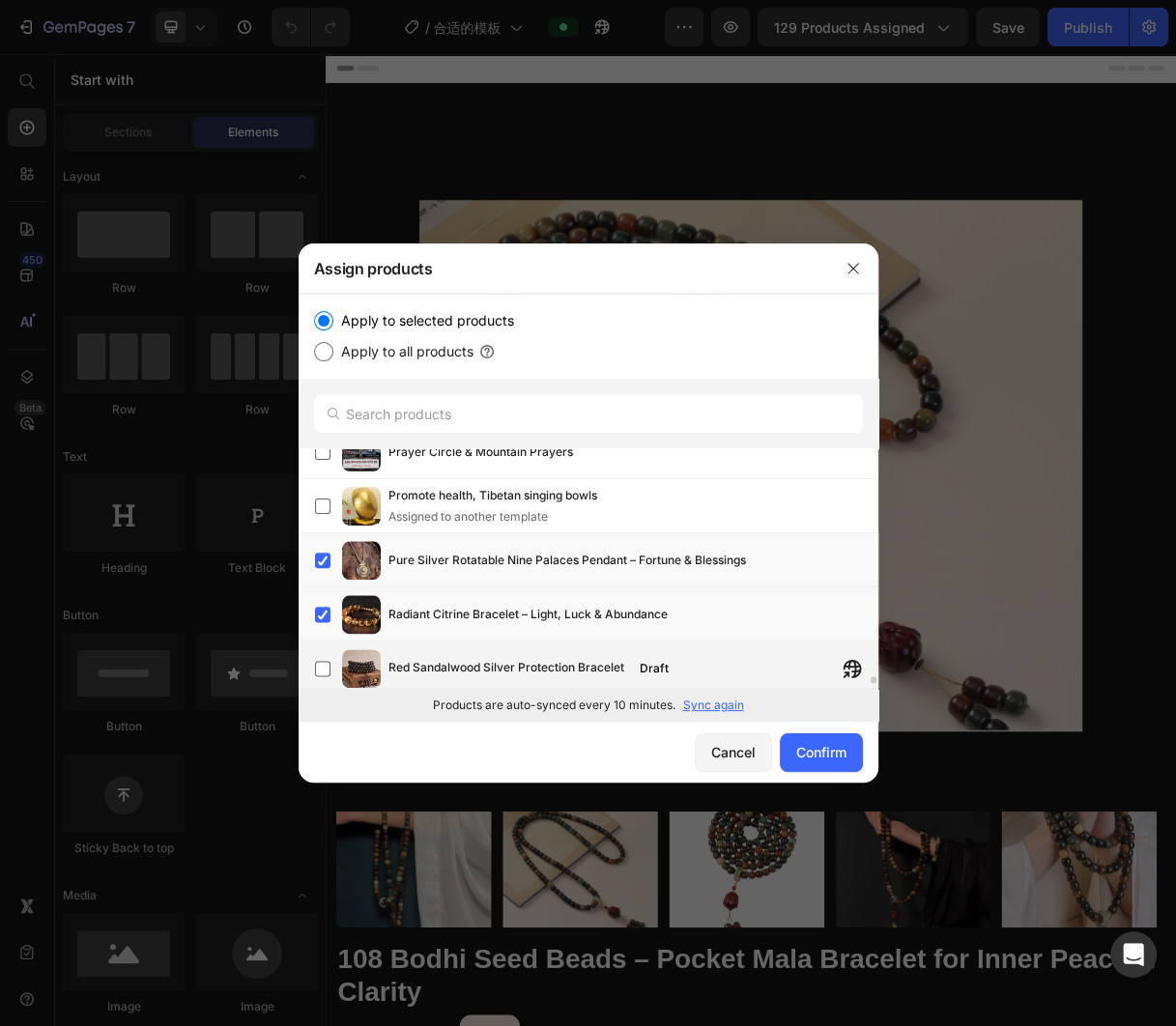 click on "Red Sandalwood Silver Protection Bracelet Draft" at bounding box center [633, 669] 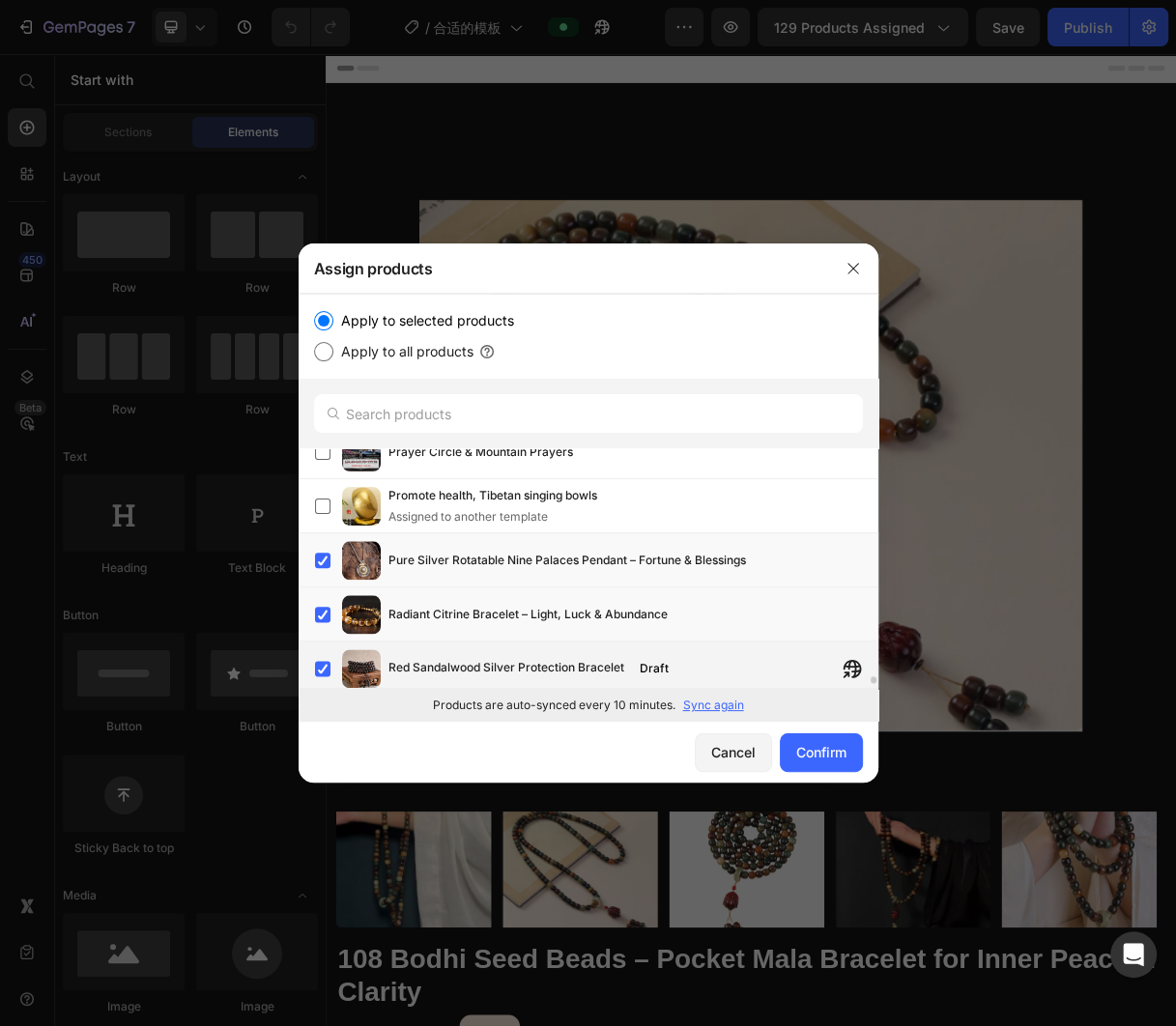 scroll, scrollTop: 8092, scrollLeft: 0, axis: vertical 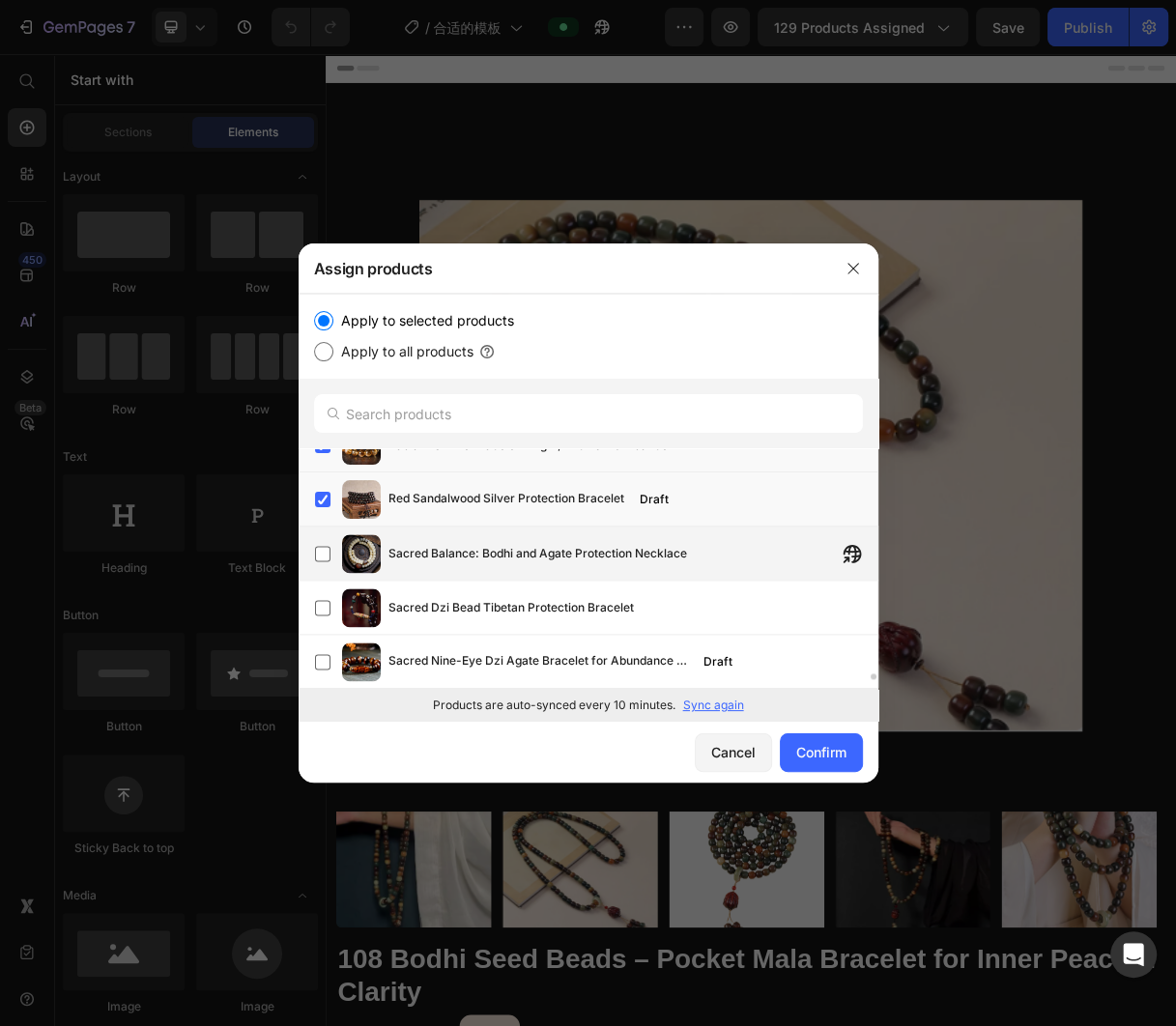 click on "Sacred Balance: Bodhi and Agate Protection Necklace" at bounding box center (537, 554) 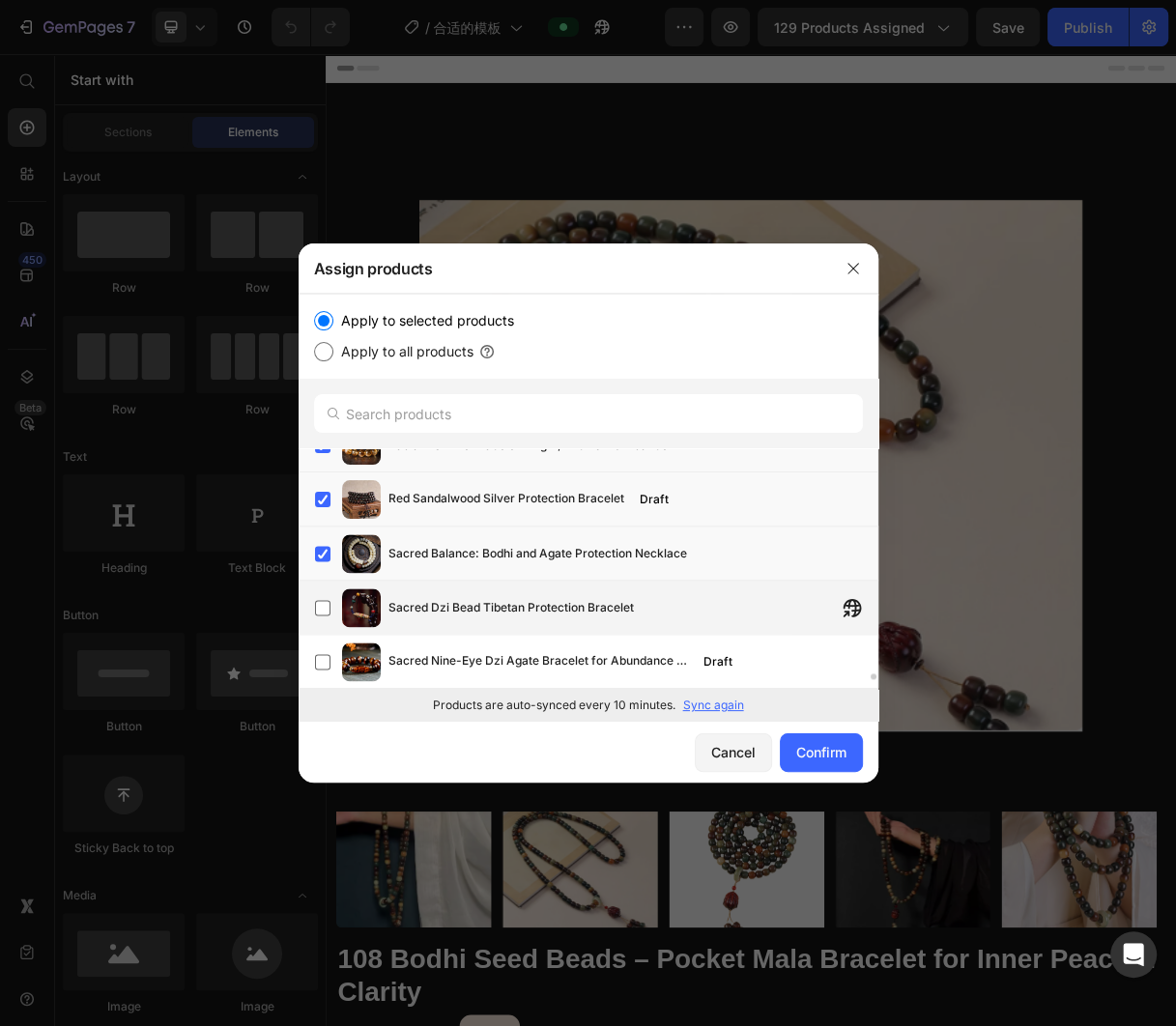 click on "Sacred Dzi Bead Tibetan Protection Bracelet" at bounding box center [511, 608] 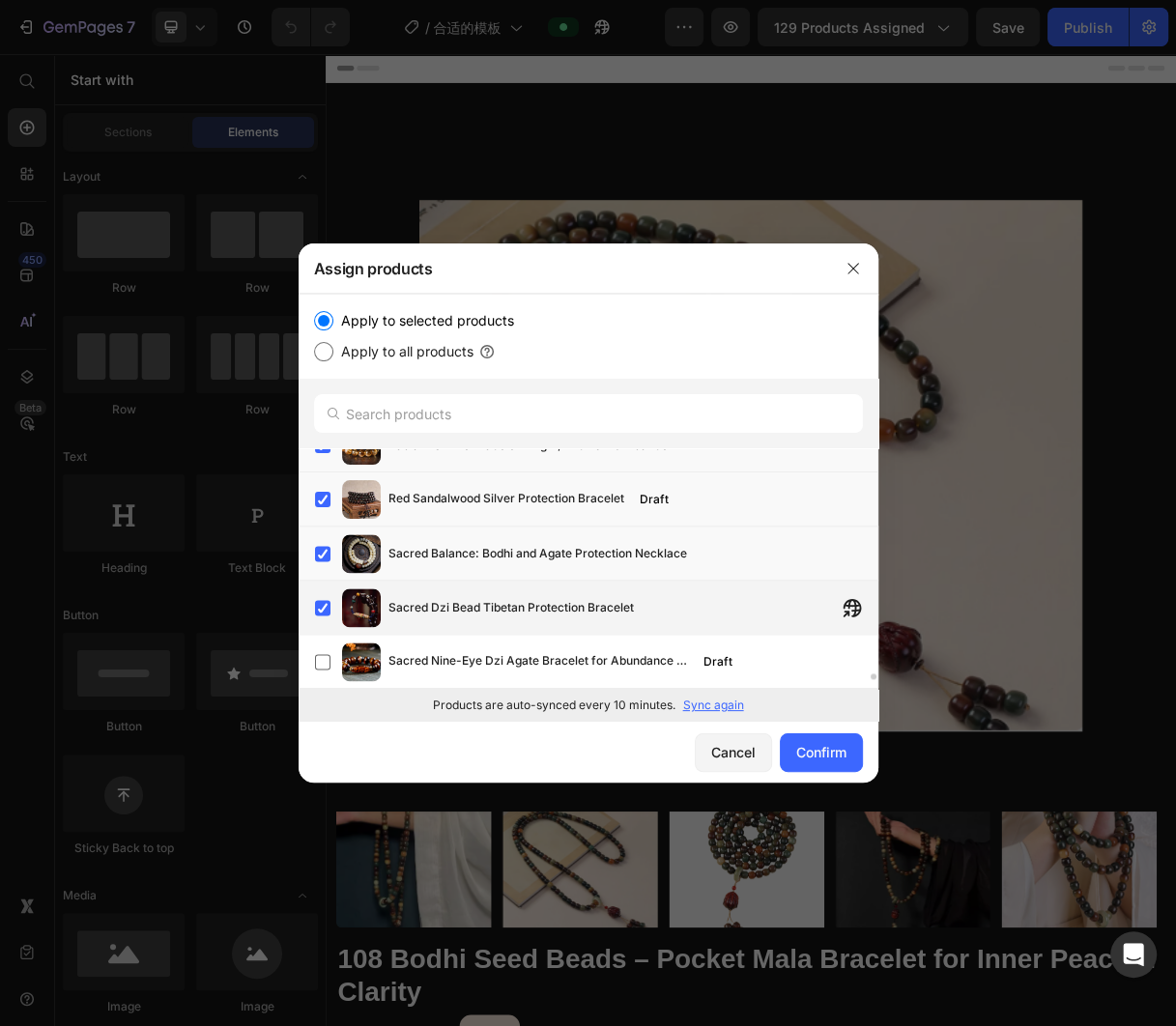 click on "Sacred Dzi Bead Tibetan Protection Bracelet" 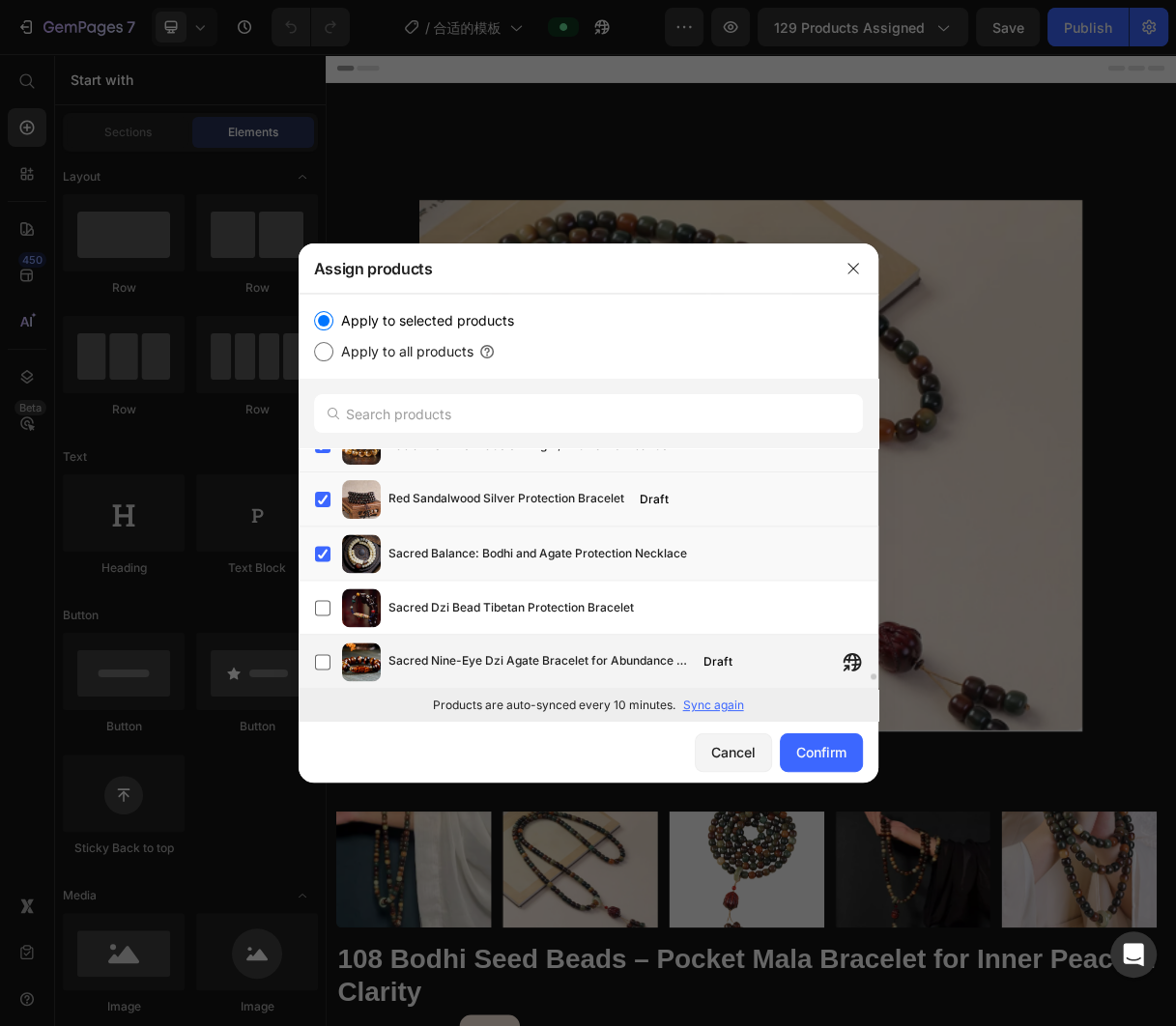 click on "Sacred Nine-Eye Dzi Agate Bracelet for Abundance & Focus Draft" at bounding box center [633, 662] 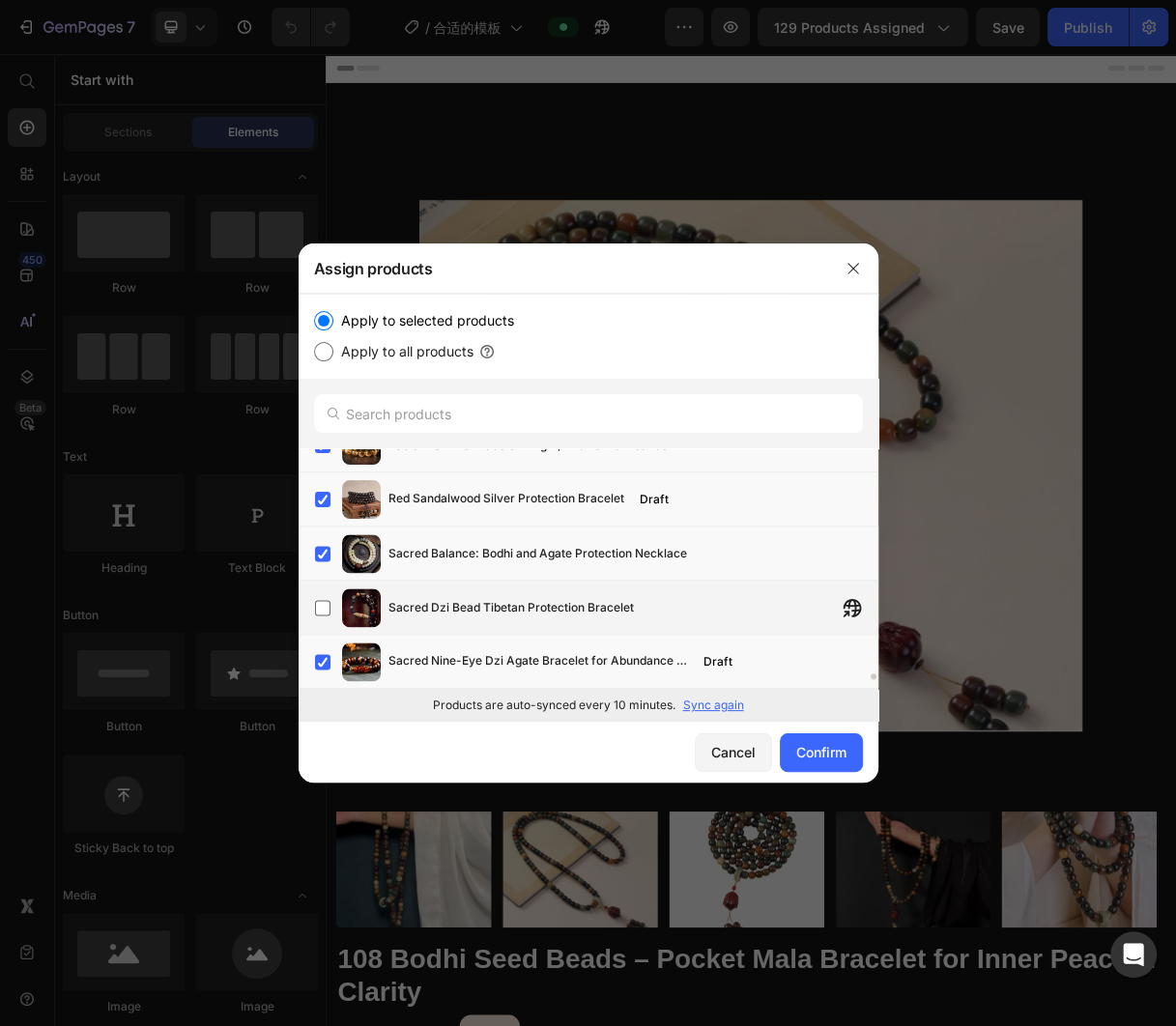 click on "Sacred Dzi Bead Tibetan Protection Bracelet" at bounding box center [511, 608] 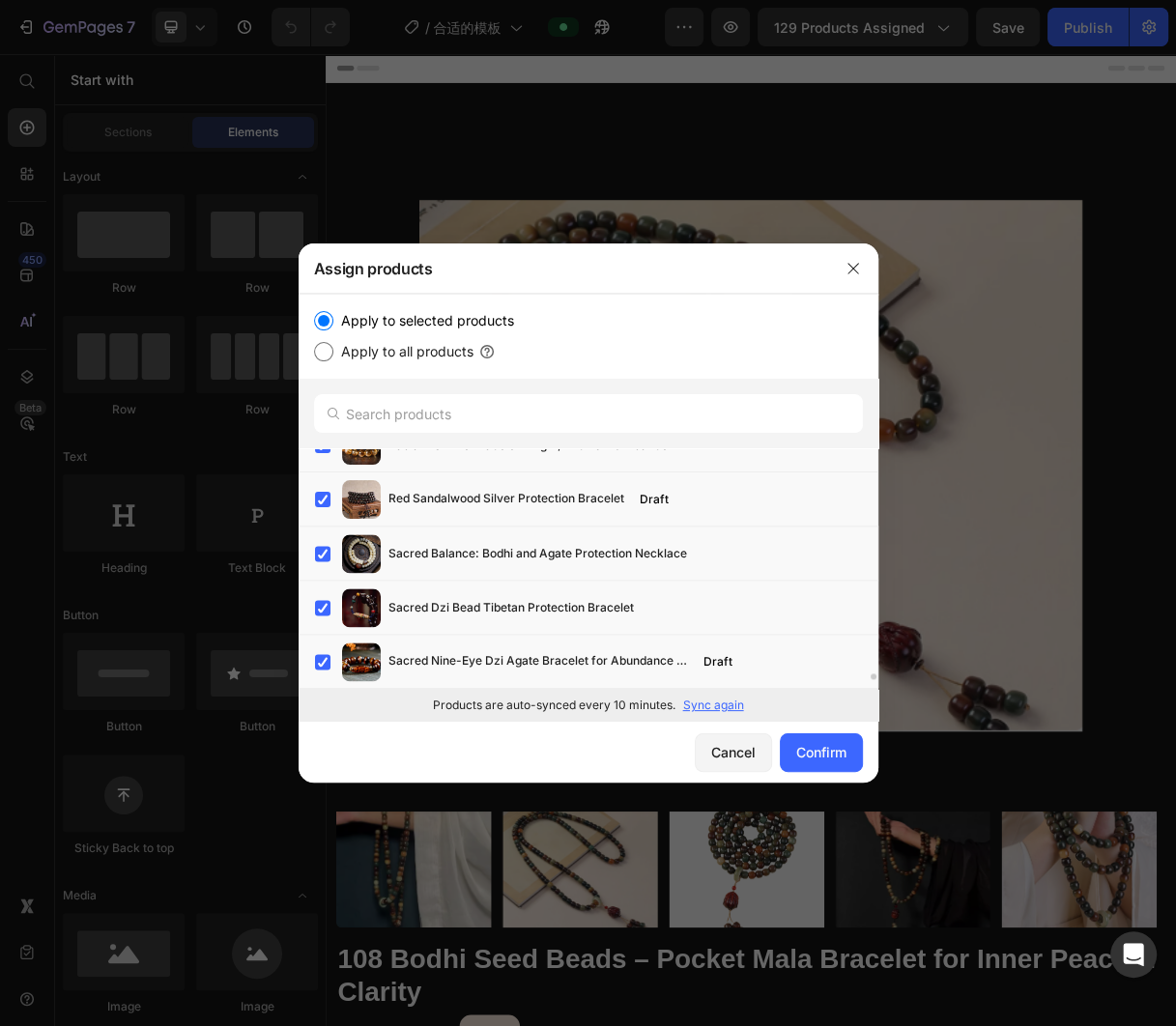 scroll, scrollTop: 8363, scrollLeft: 0, axis: vertical 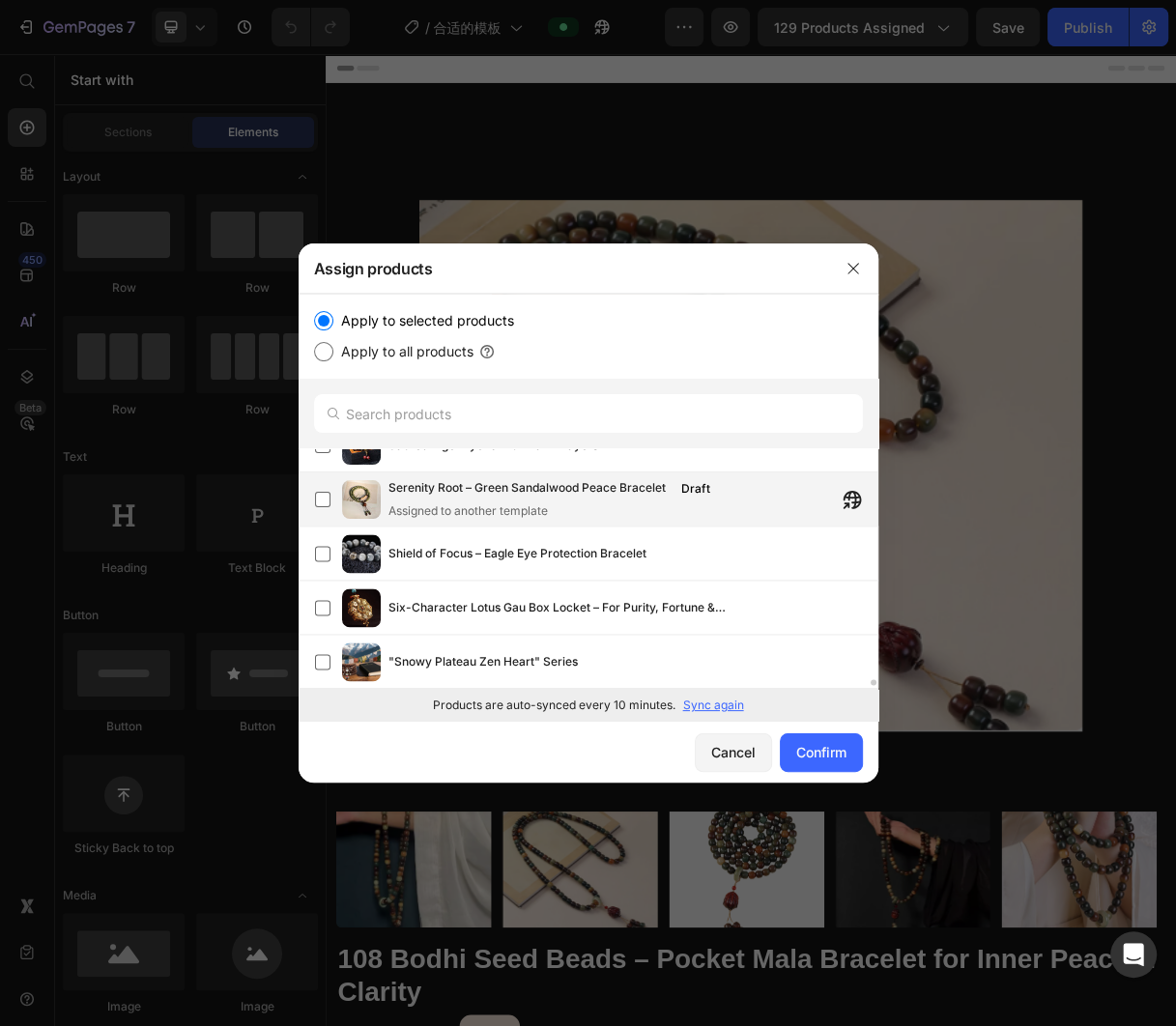 click on "Assigned to another template" at bounding box center [560, 511] 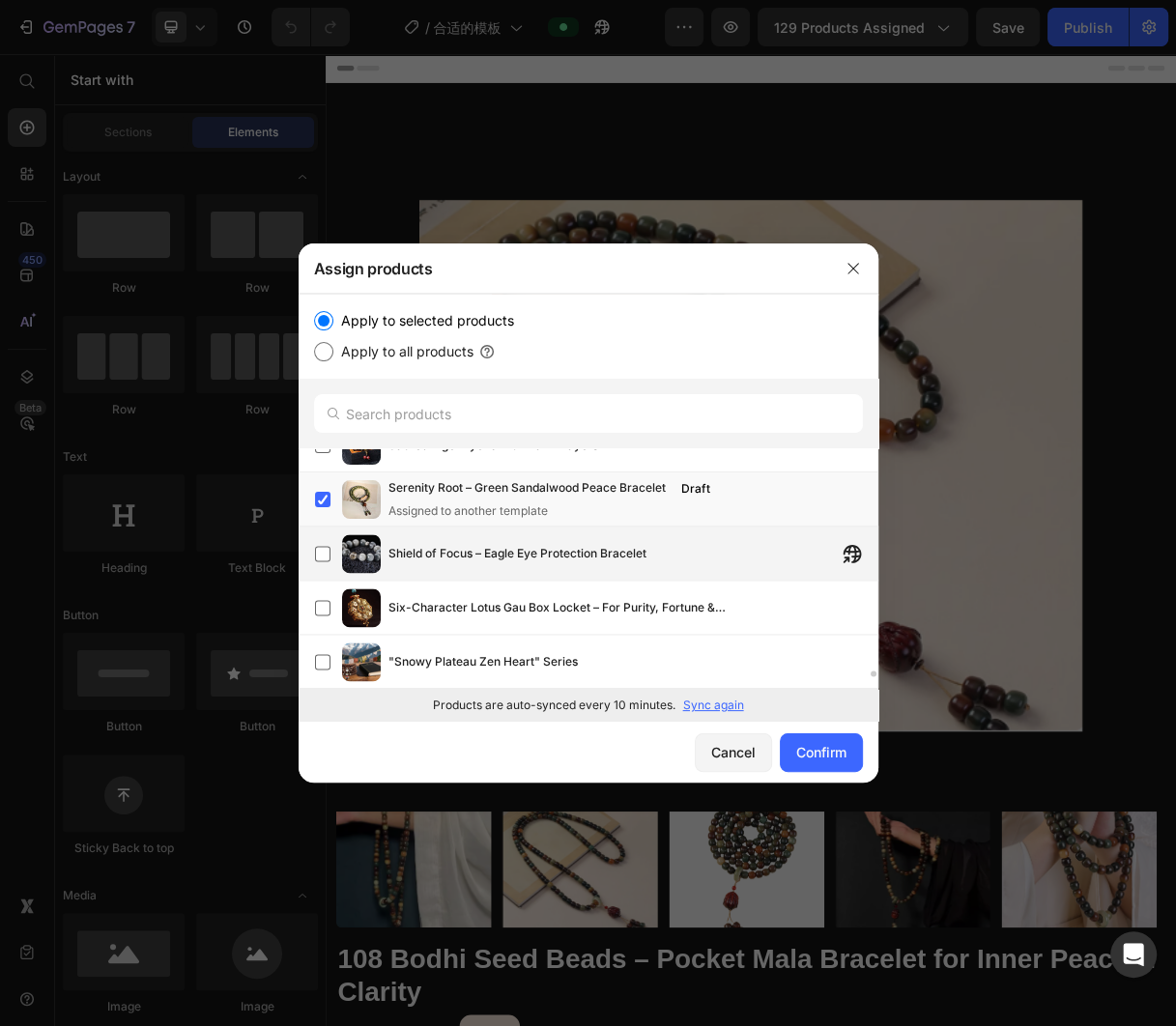 click on "Shield of Focus – Eagle Eye Protection Bracelet" at bounding box center (633, 554) 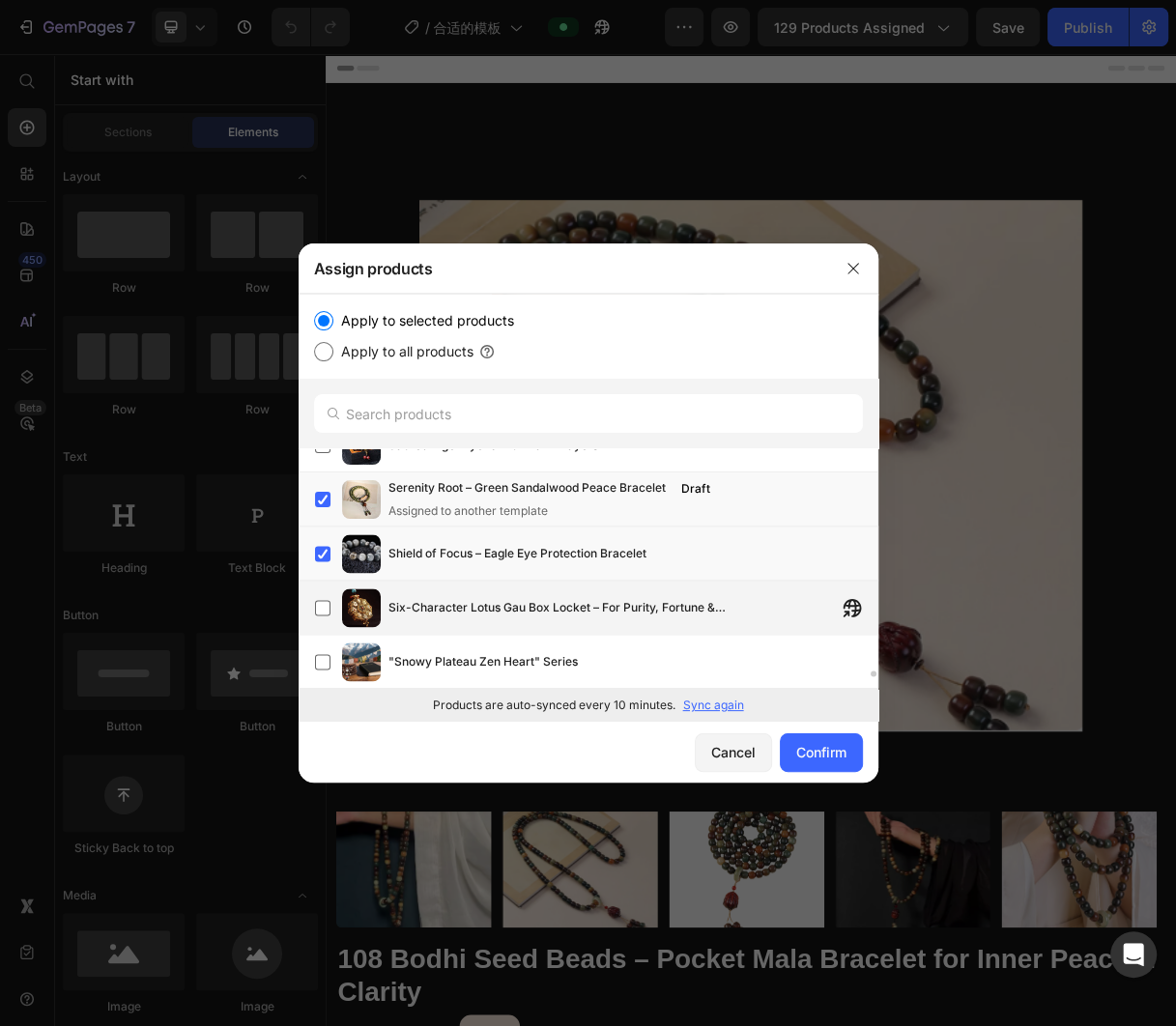 click on "Six-Character Lotus Gau Box Locket – For Purity, Fortune & Sacred Blessing" at bounding box center (633, 608) 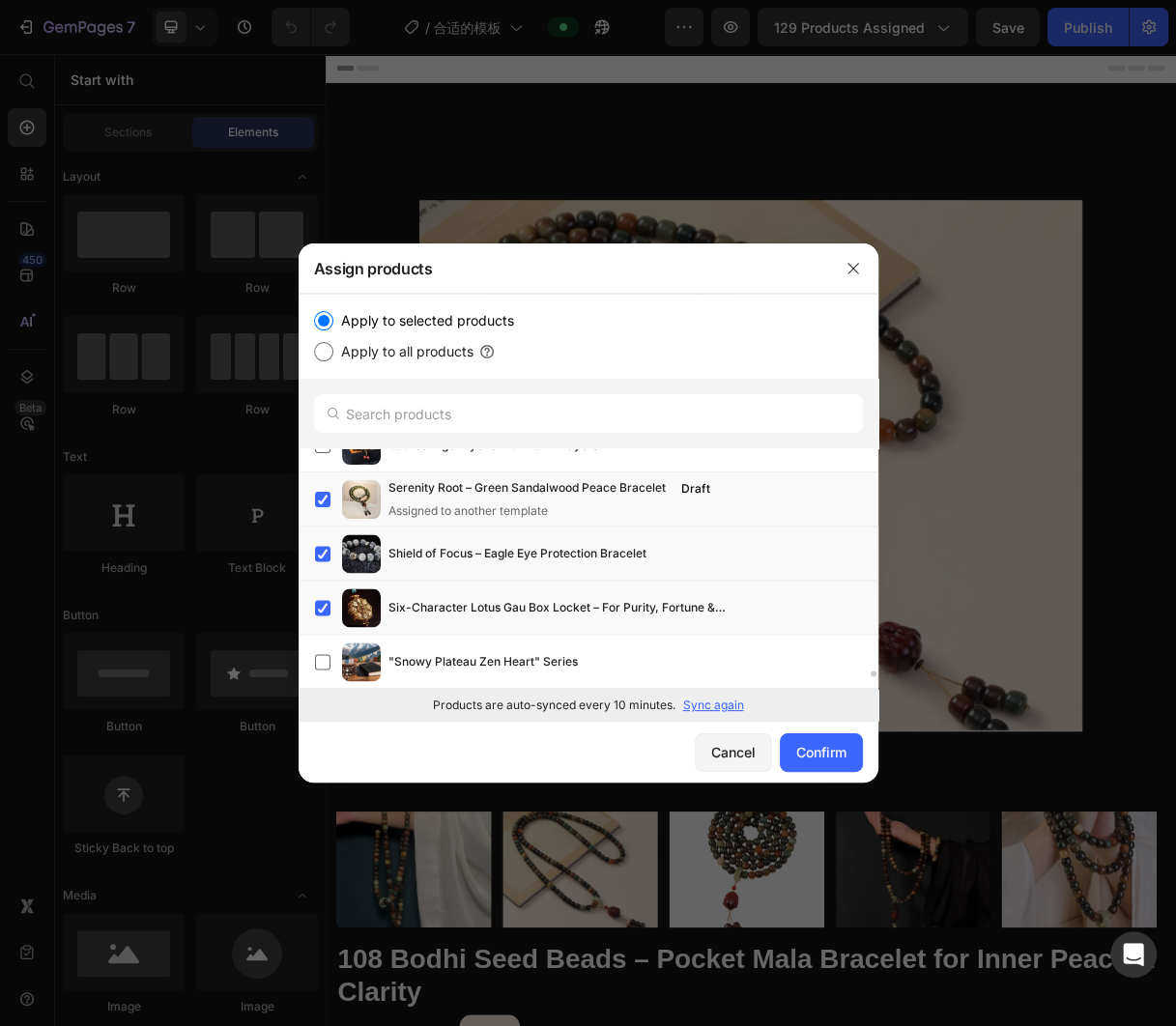 scroll, scrollTop: 8680, scrollLeft: 0, axis: vertical 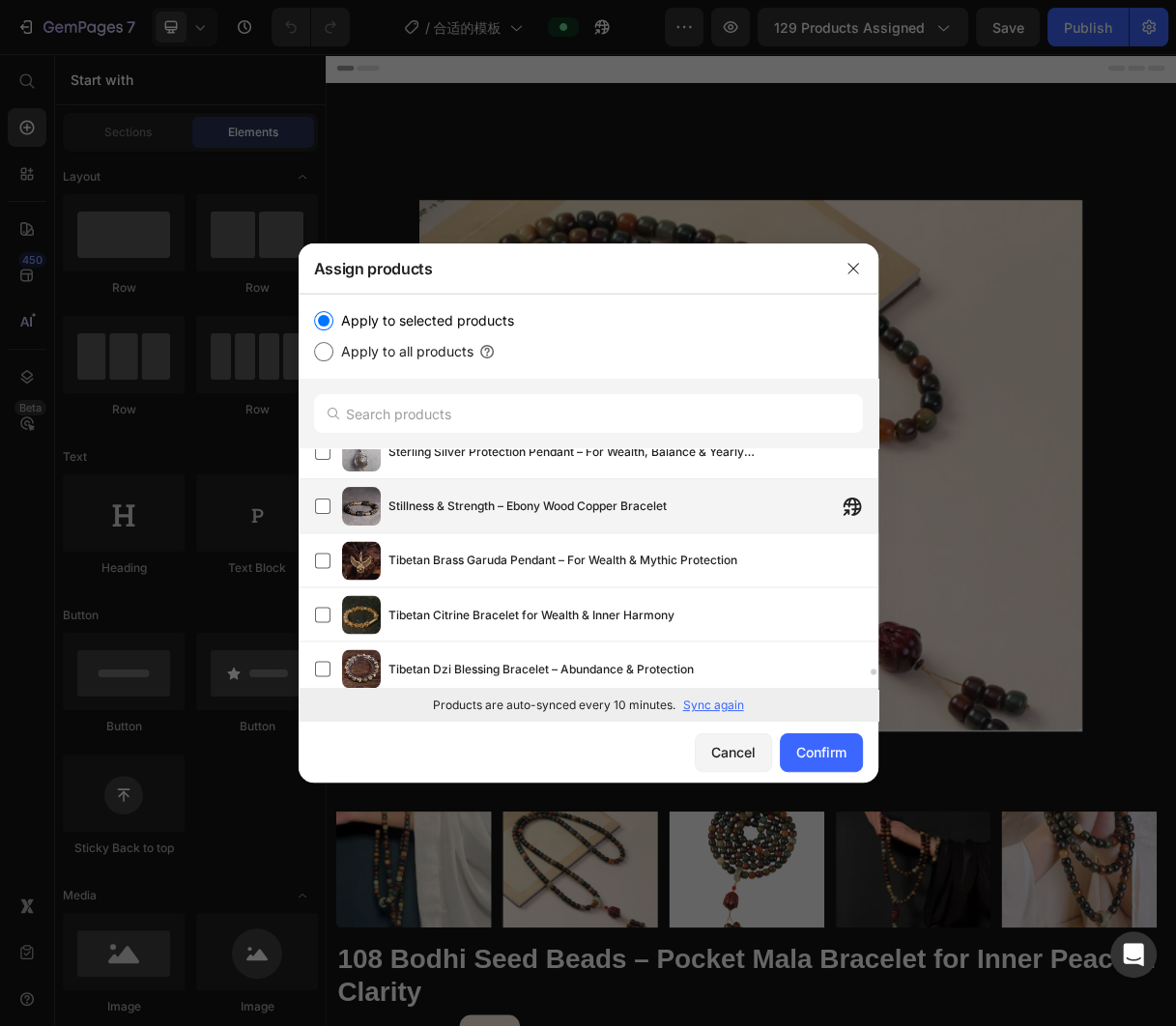 click on "Stillness & Strength – Ebony Wood Copper Bracelet" at bounding box center [633, 506] 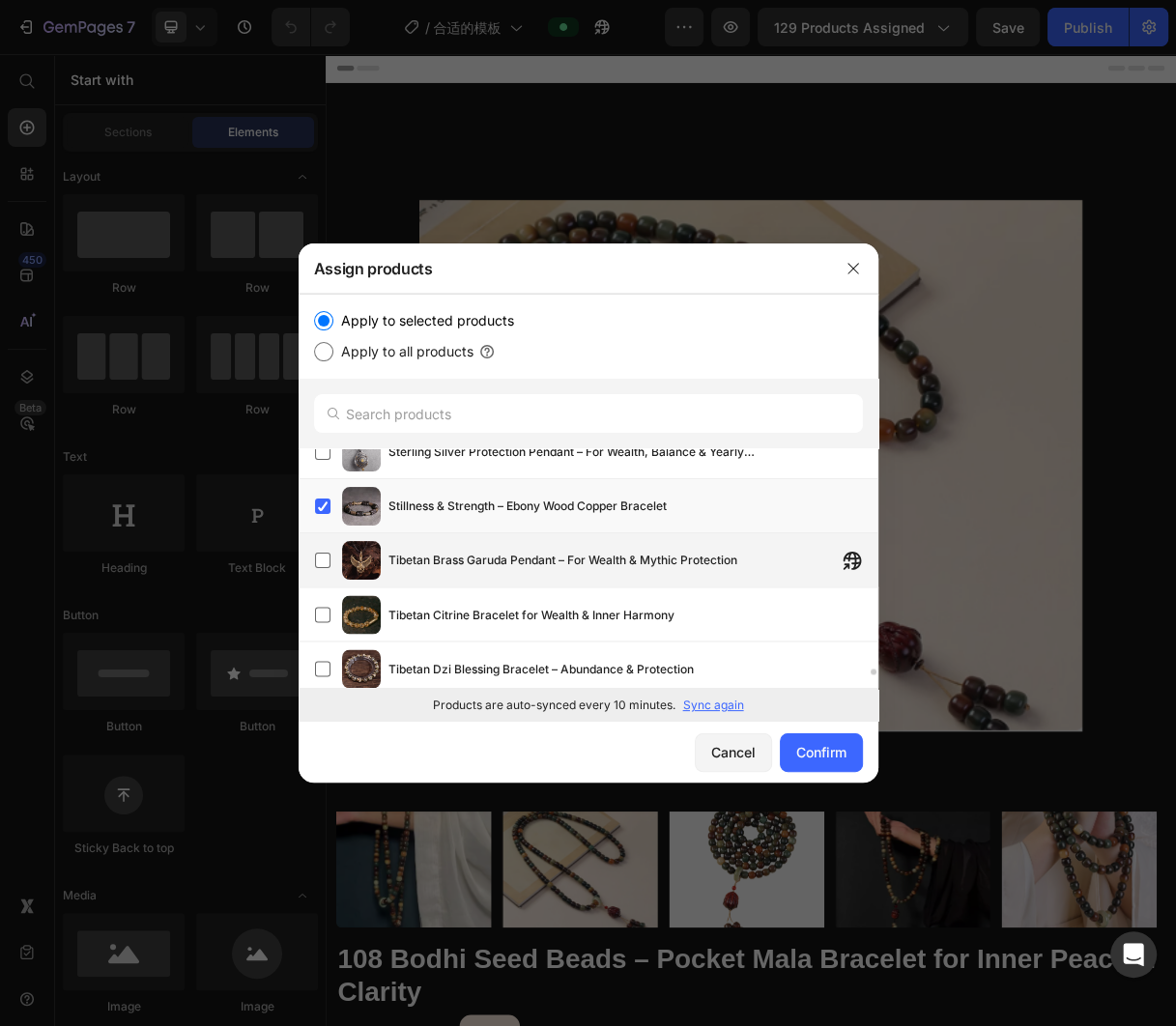 click on "Tibetan Brass Garuda Pendant – For Wealth & Mythic Protection" at bounding box center [633, 560] 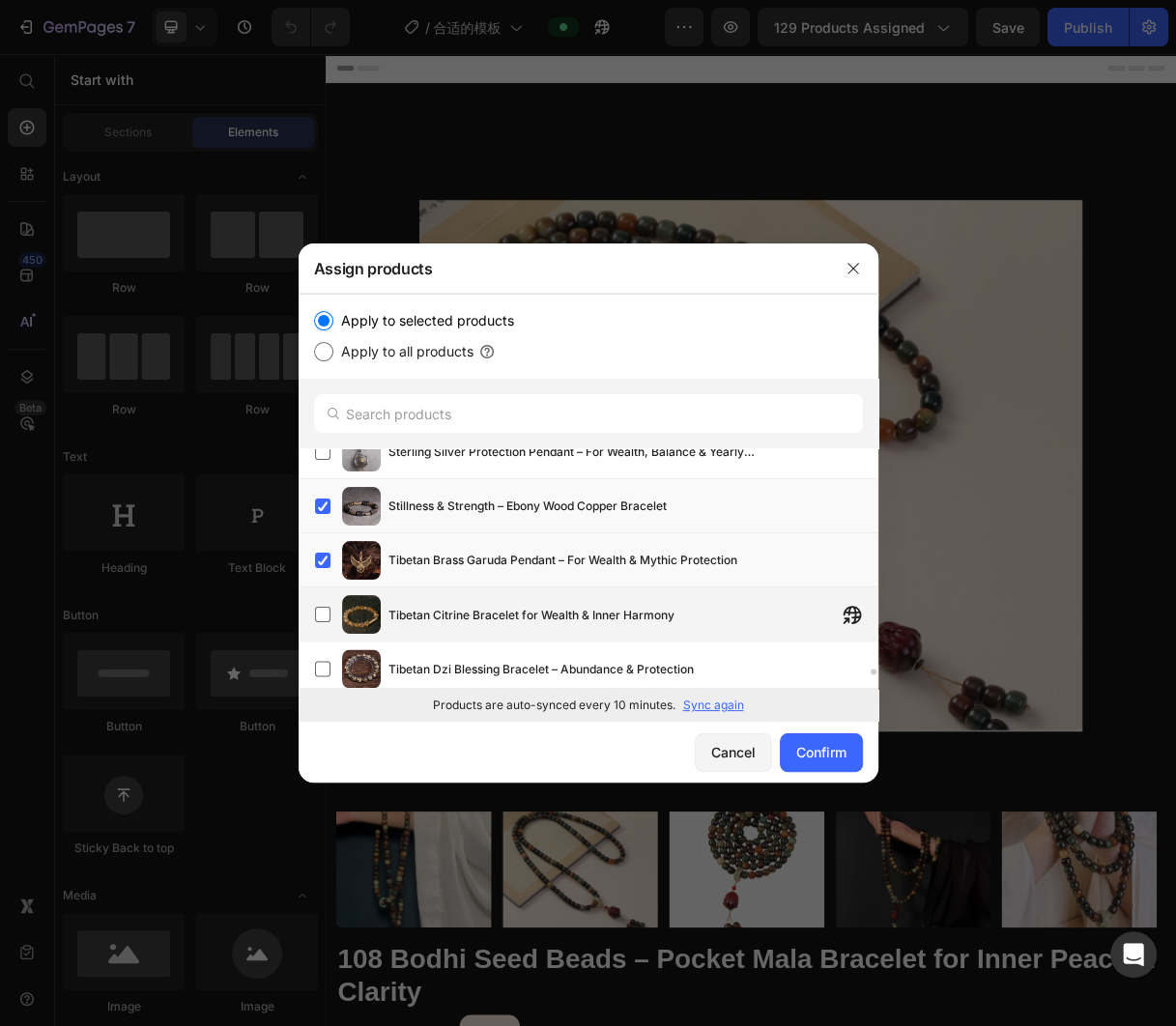 click on "Tibetan Citrine Bracelet for Wealth & Inner Harmony" at bounding box center [531, 614] 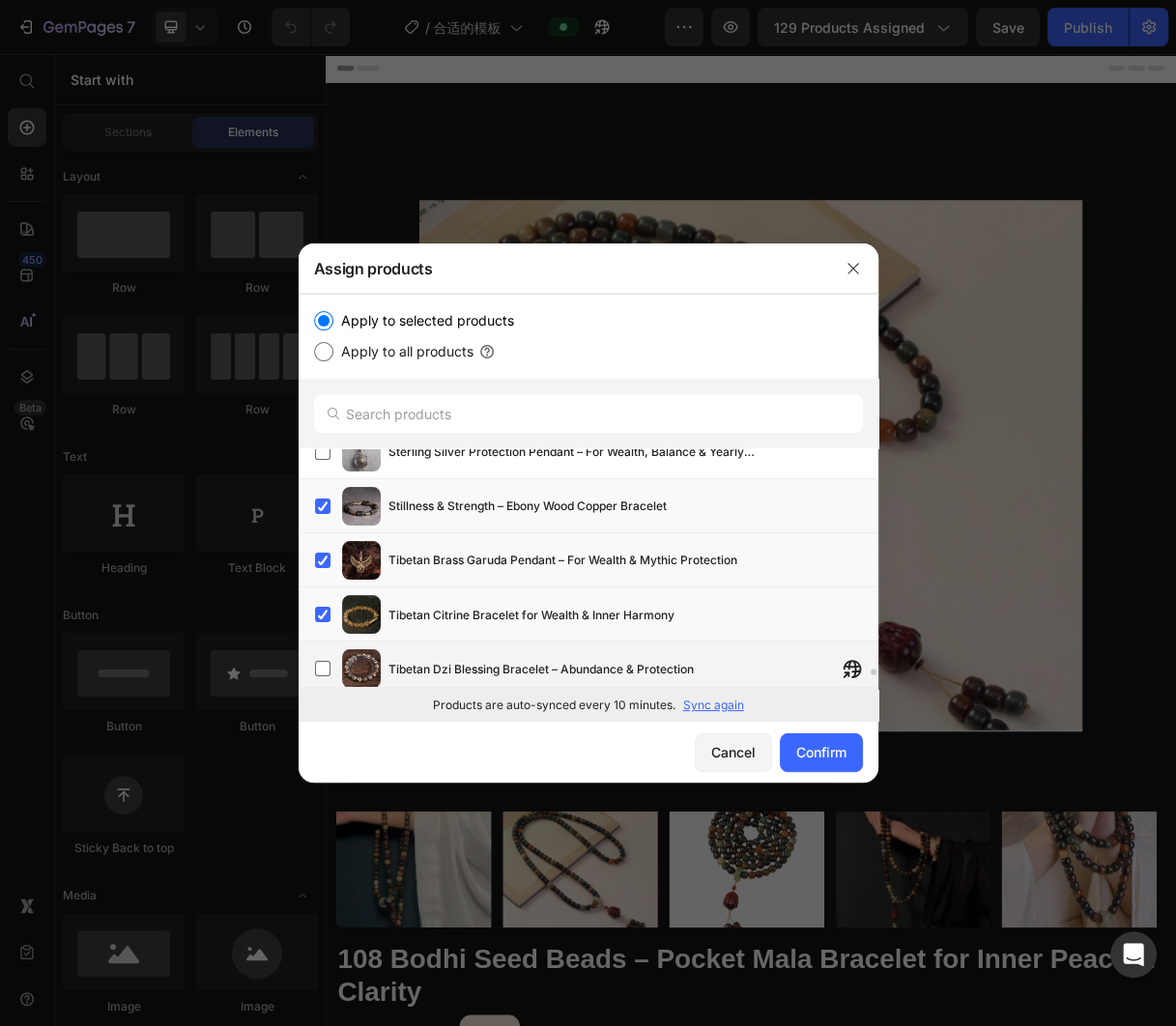 click on "Tibetan Dzi Blessing Bracelet – Abundance & Protection" at bounding box center [541, 669] 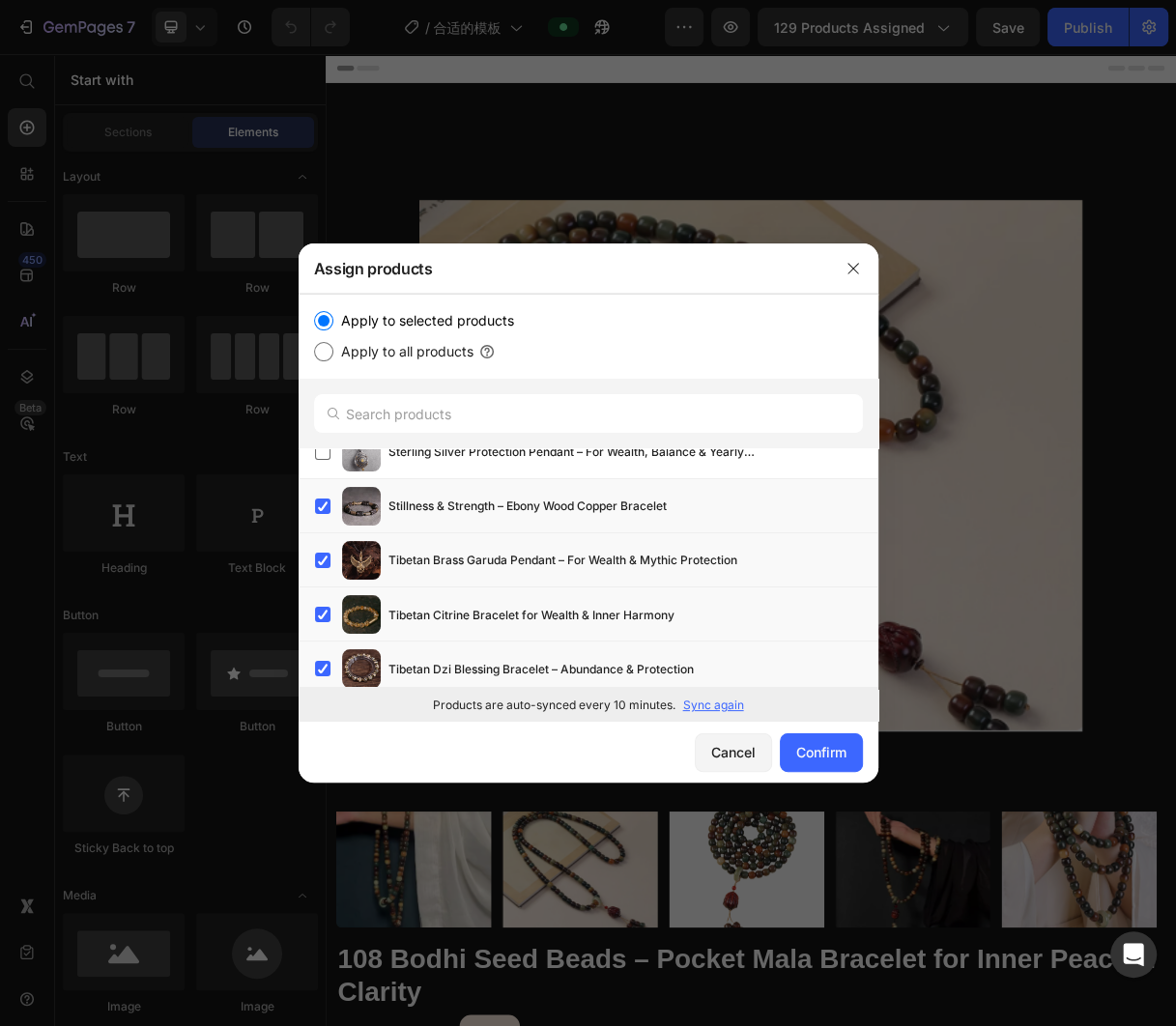 scroll, scrollTop: 9174, scrollLeft: 0, axis: vertical 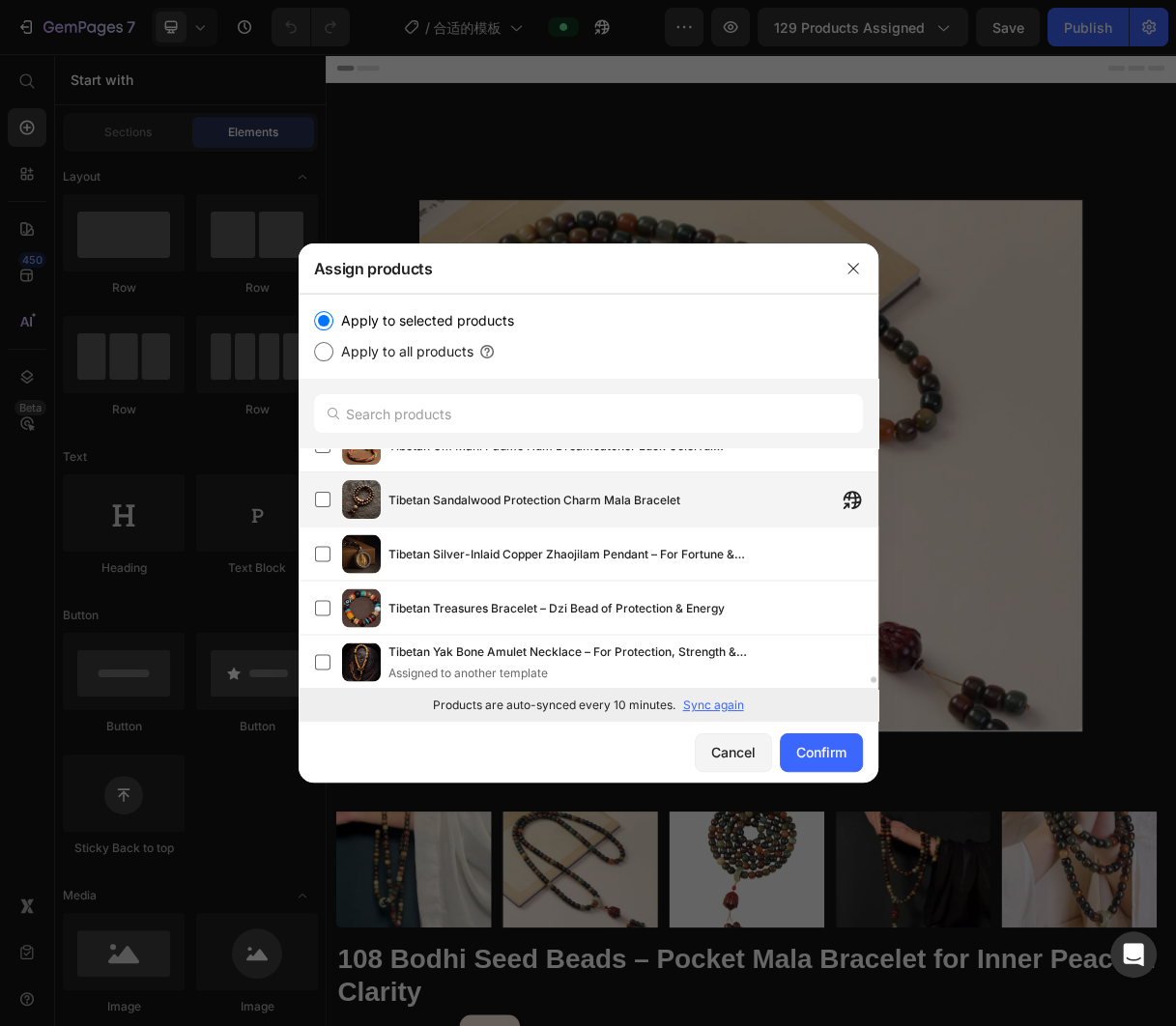 click on "Tibetan Sandalwood Protection Charm Mala Bracelet" at bounding box center (534, 499) 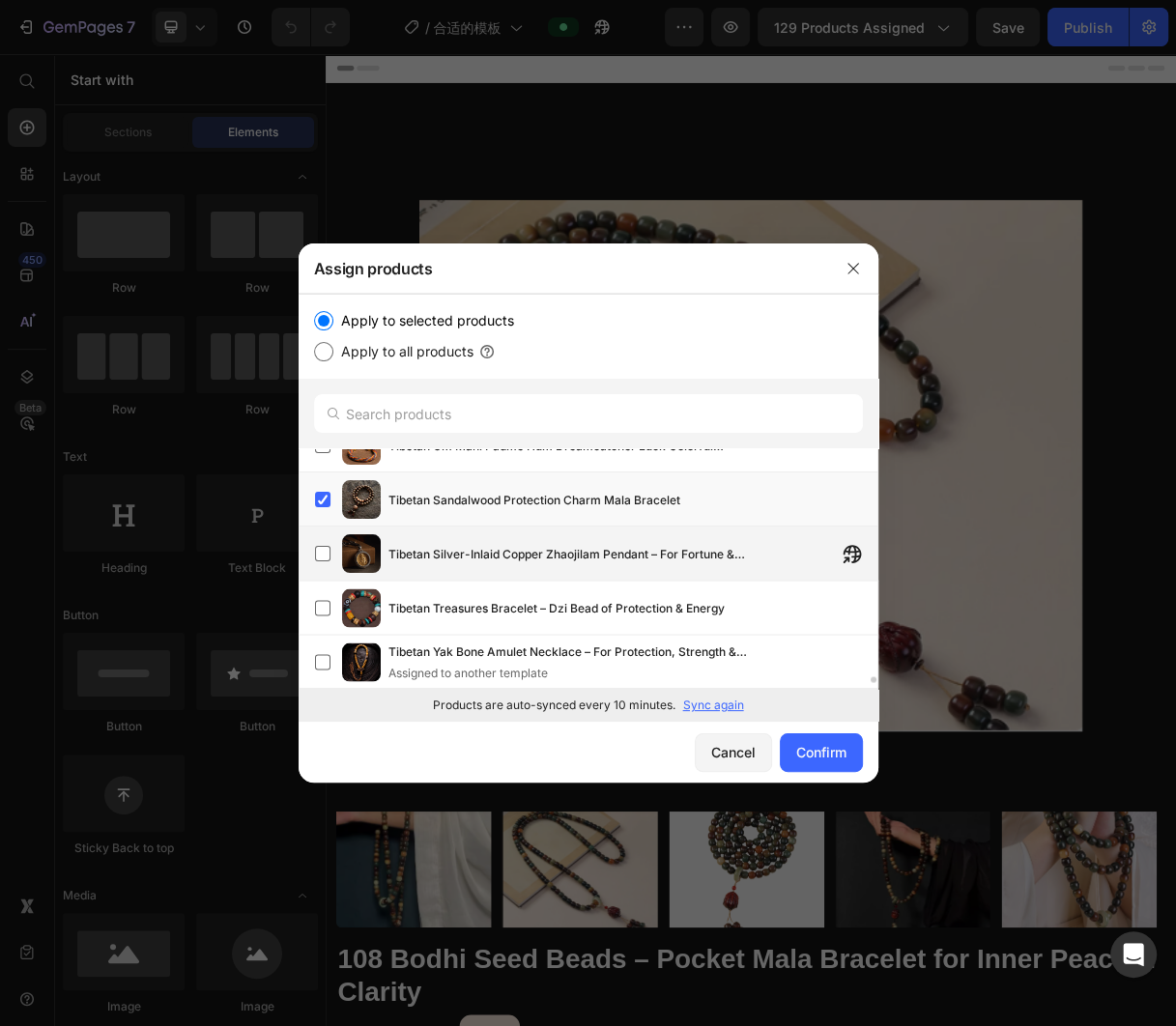 click on "Tibetan Silver-Inlaid Copper Zhaojilam Pendant – For Fortune & Peace" at bounding box center (572, 554) 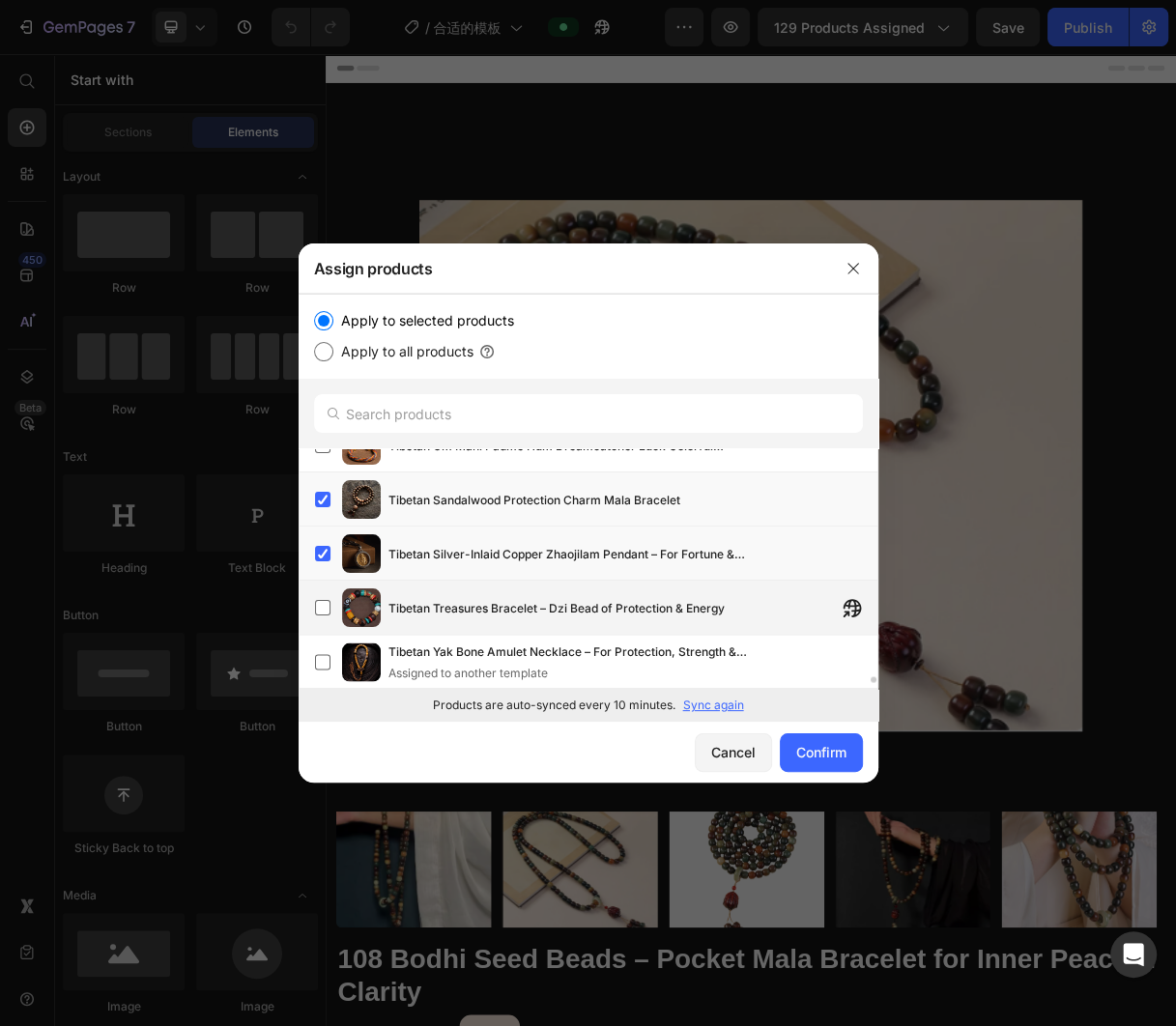click on "Tibetan Treasures Bracelet – Dzi Bead of Protection & Energy" at bounding box center (633, 608) 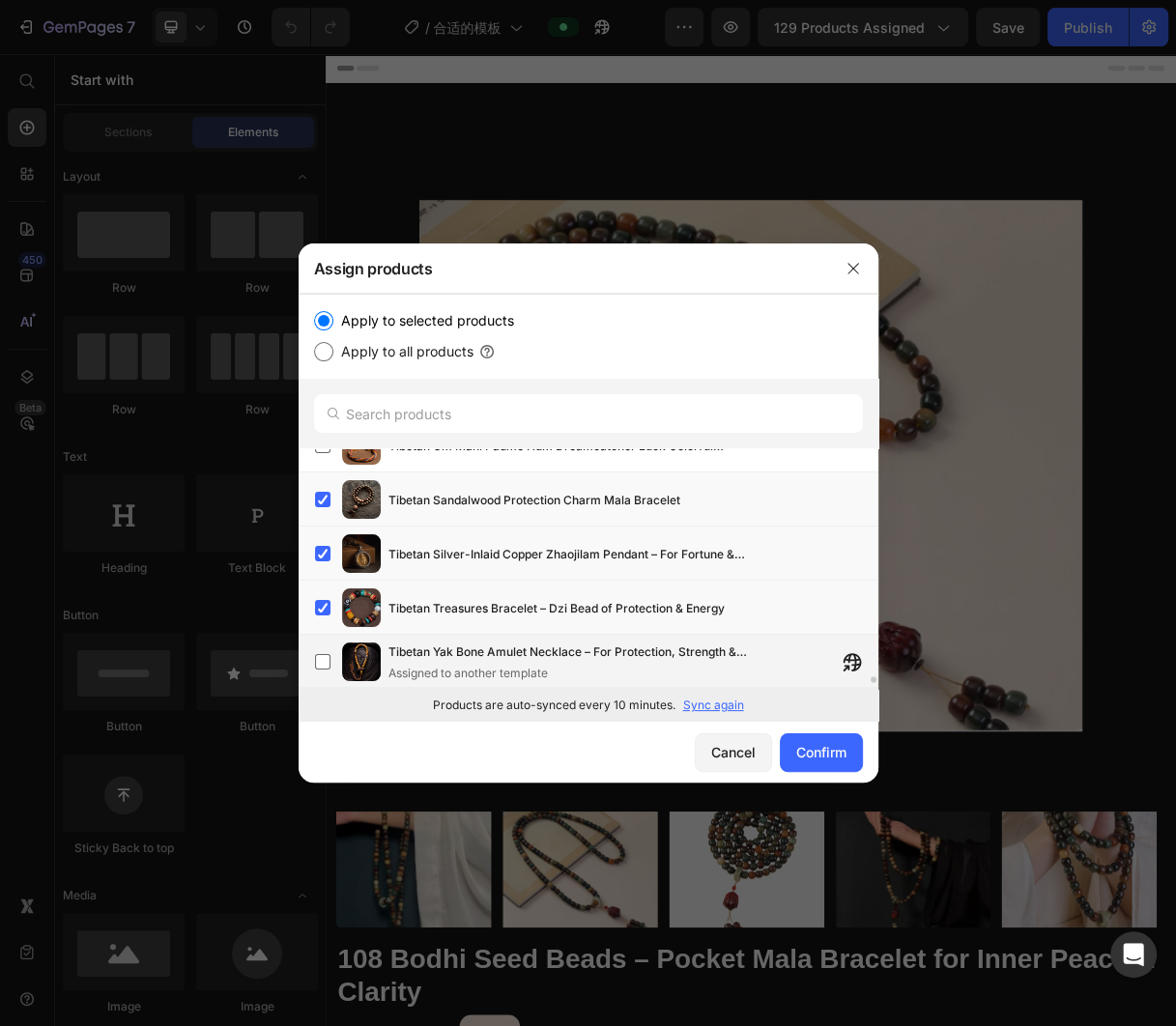 click on "Tibetan Yak Bone Amulet Necklace – For Protection, Strength & Spiritual Focus" at bounding box center (572, 651) 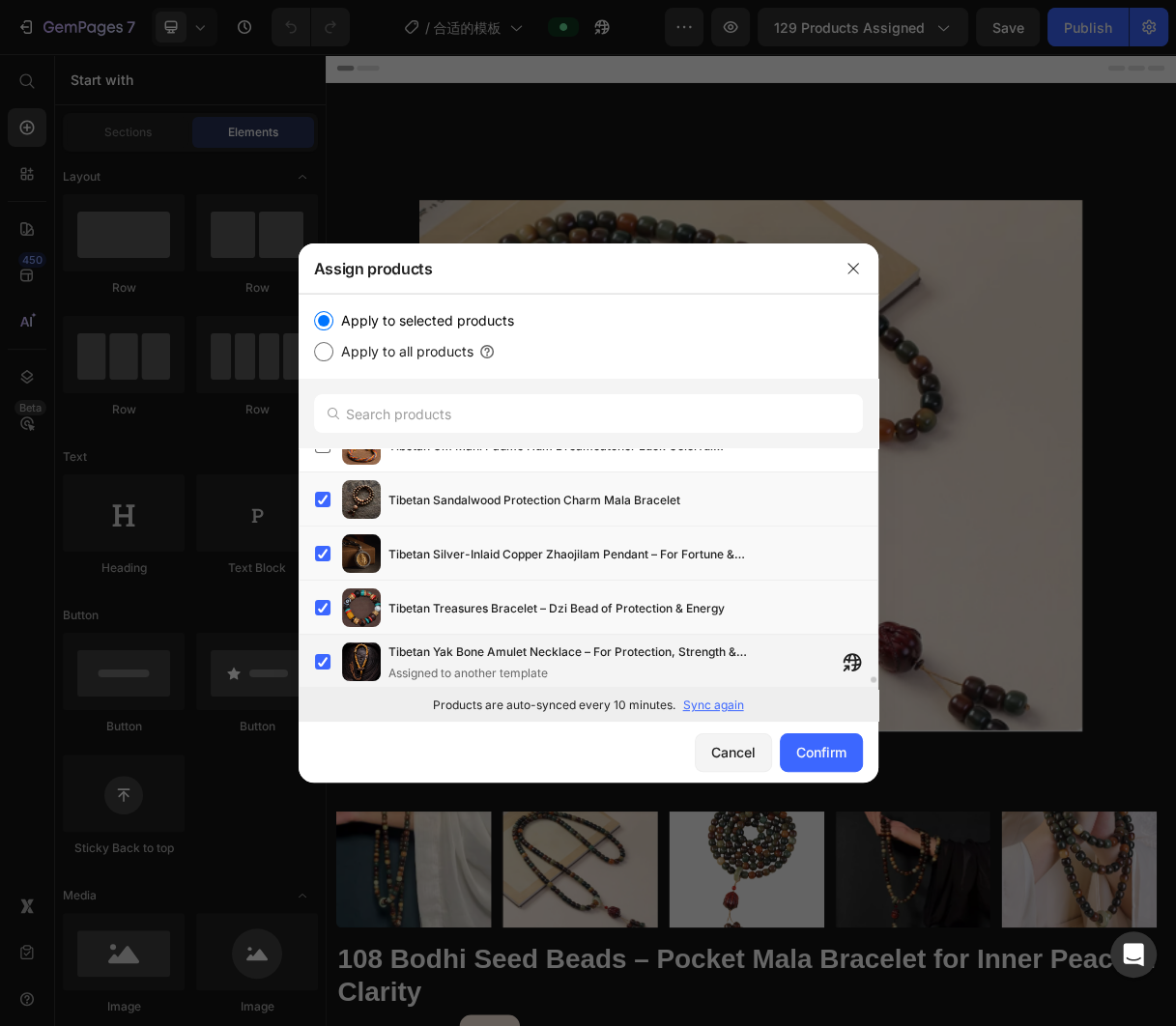 scroll, scrollTop: 9072, scrollLeft: 0, axis: vertical 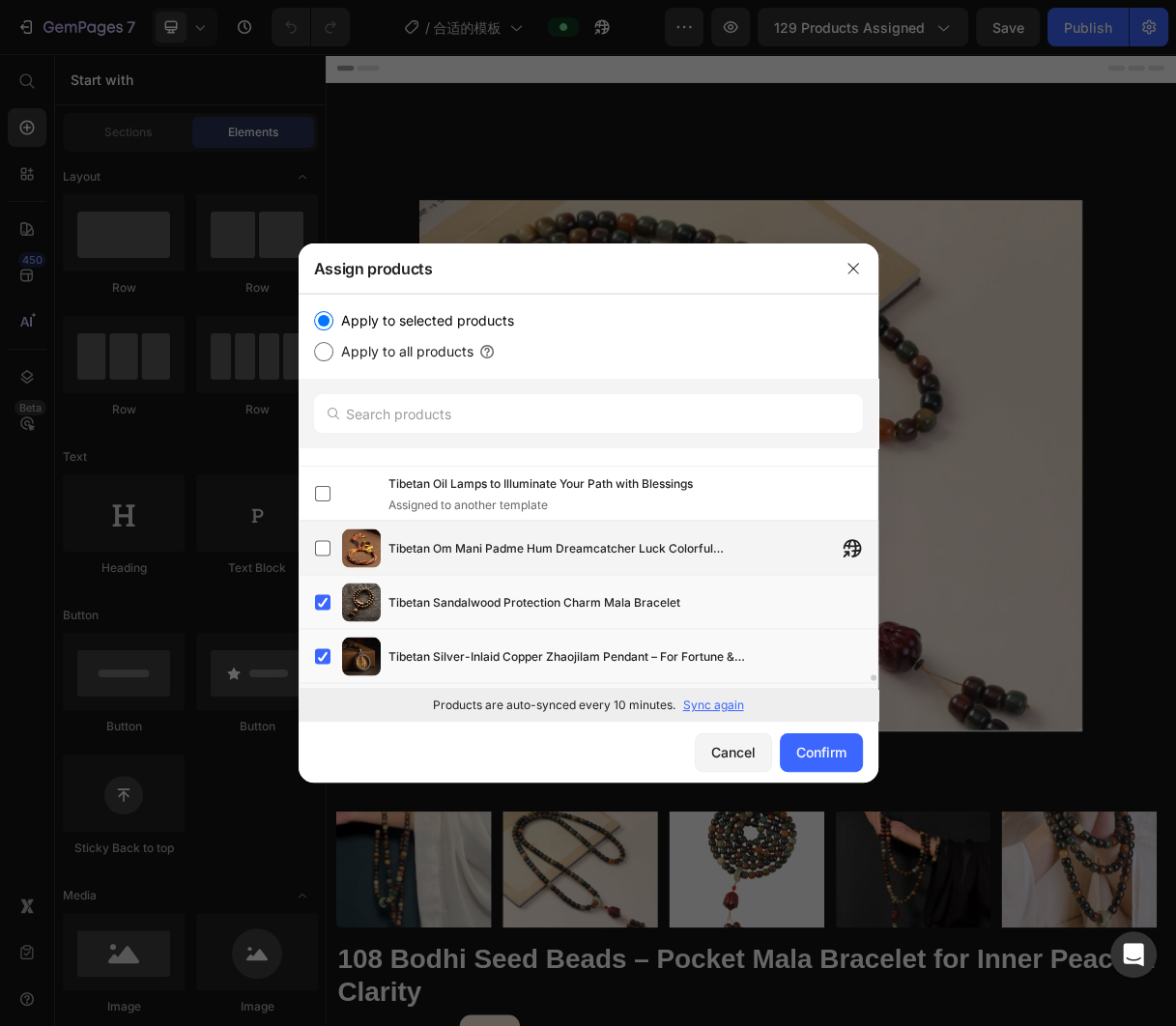 click on "Tibetan Om Mani Padme Hum Dreamcatcher Luck Colorful Reincarnation Knot String Bracelet" at bounding box center [572, 548] 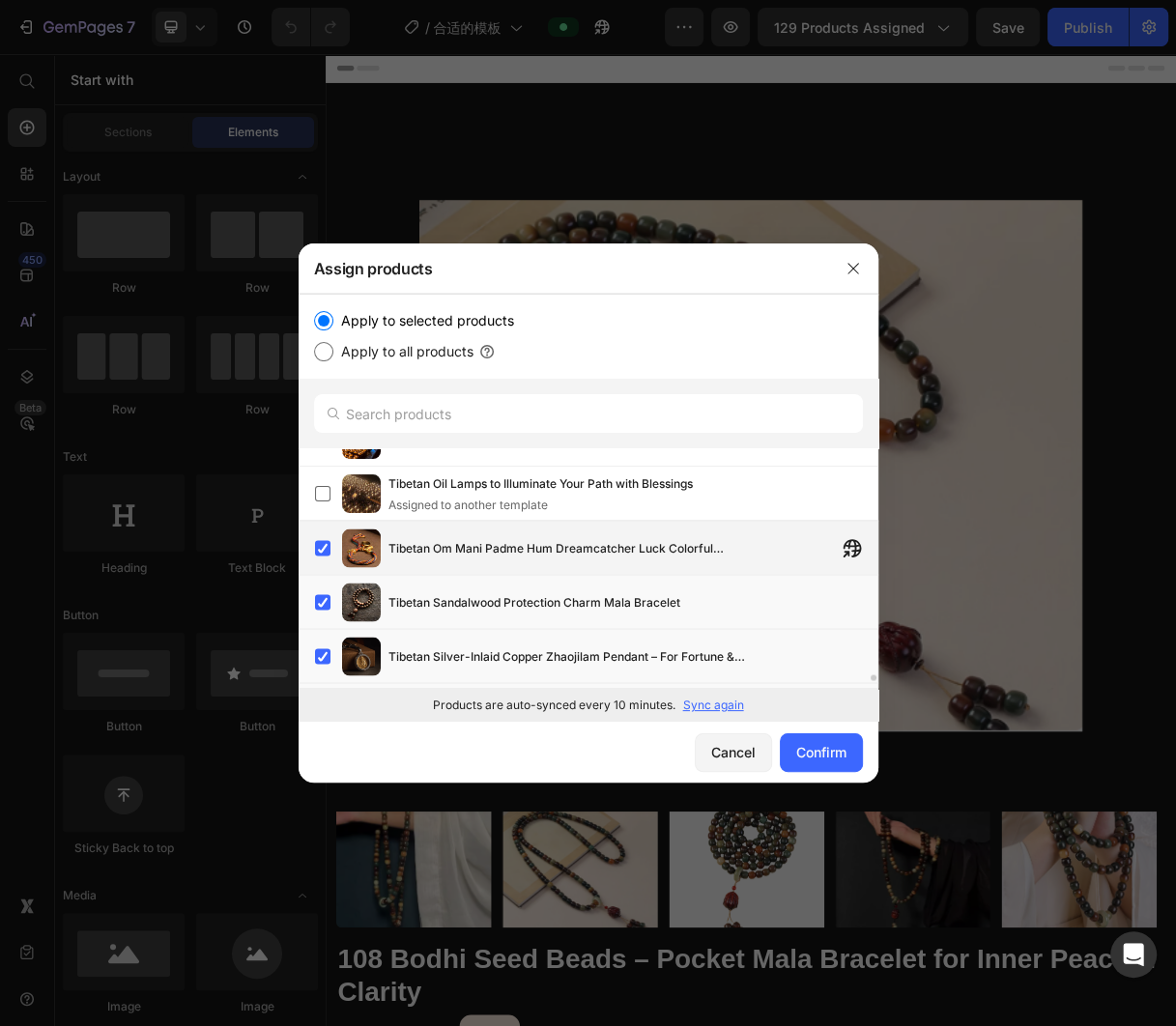 scroll, scrollTop: 9391, scrollLeft: 0, axis: vertical 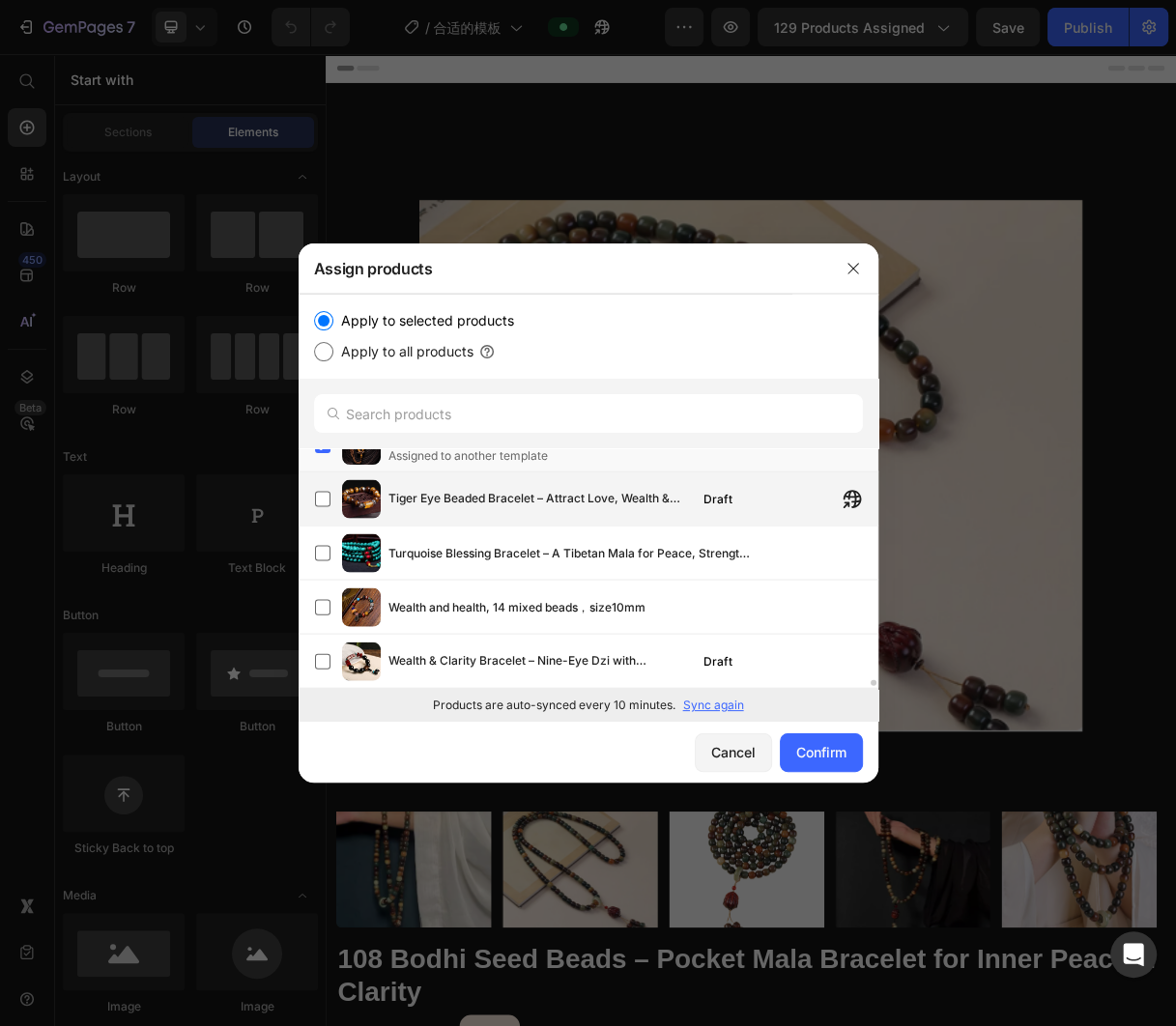 click on "Tiger Eye Beaded Bracelet – Attract Love, Wealth & Protection Draft" at bounding box center (633, 499) 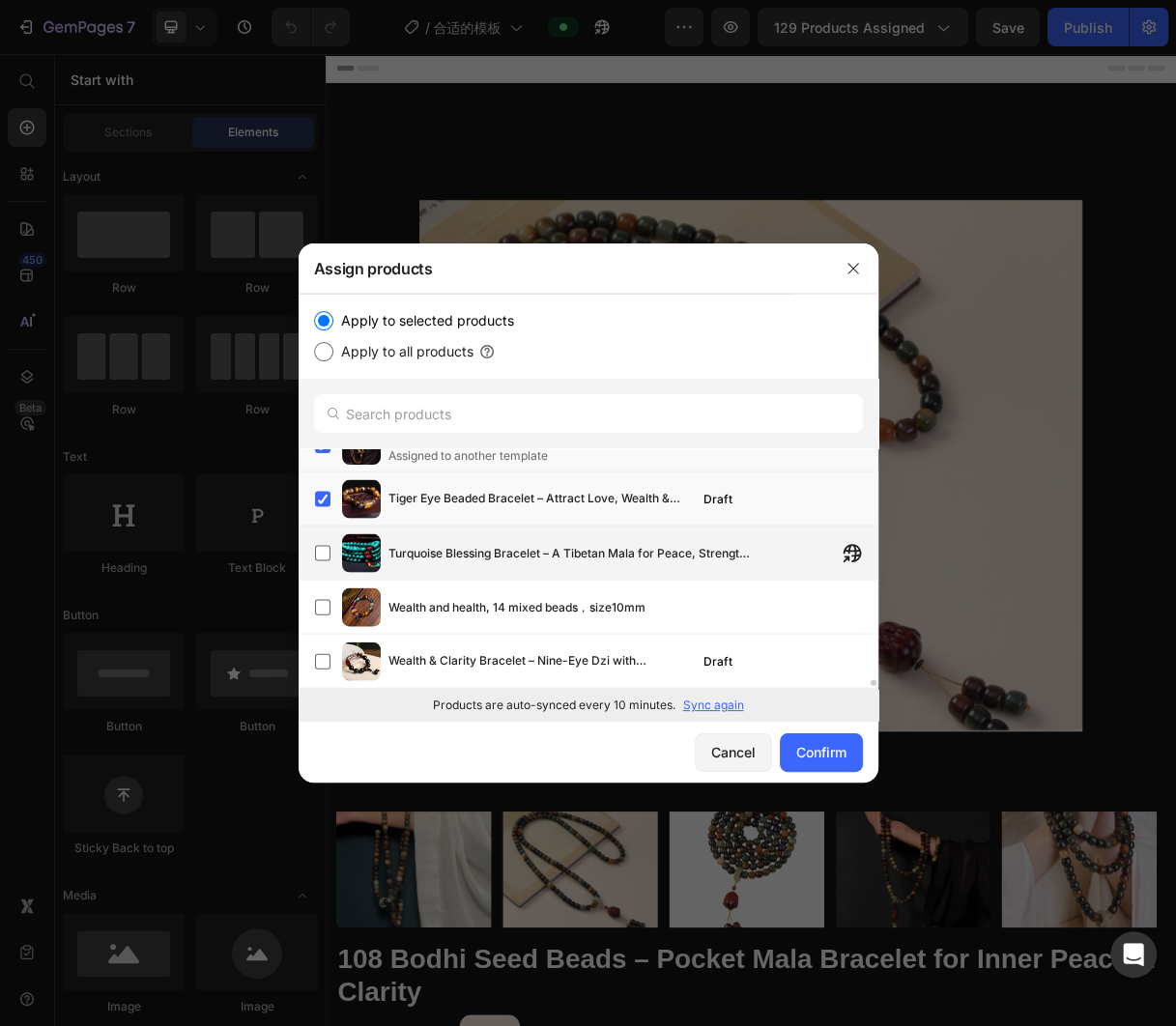 click on "Turquoise Blessing Bracelet – A Tibetan Mala for Peace, Strength & Spiritual Flow" at bounding box center [572, 554] 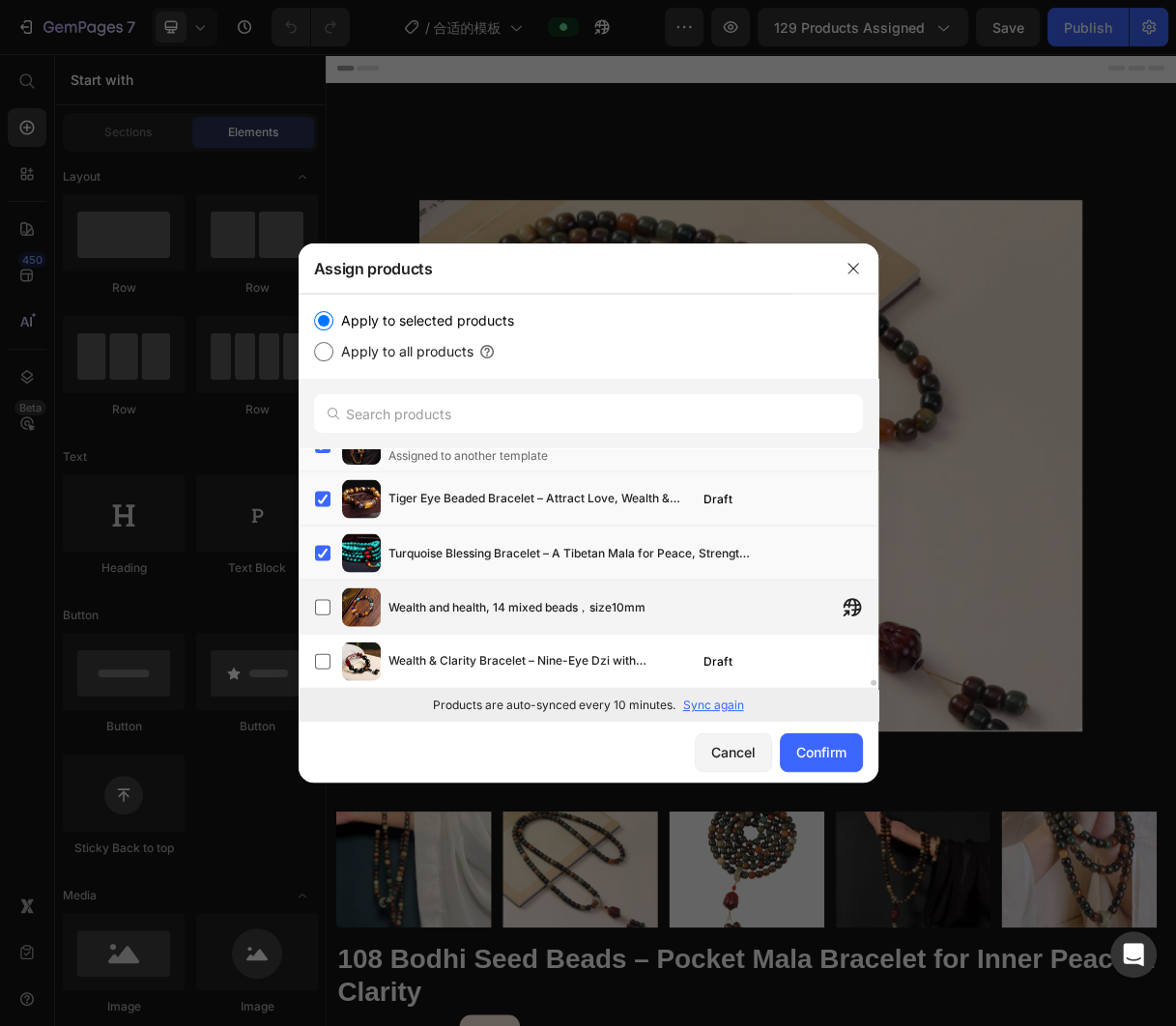 click on "Wealth and health, 14 mixed beads，size10mm" at bounding box center [633, 608] 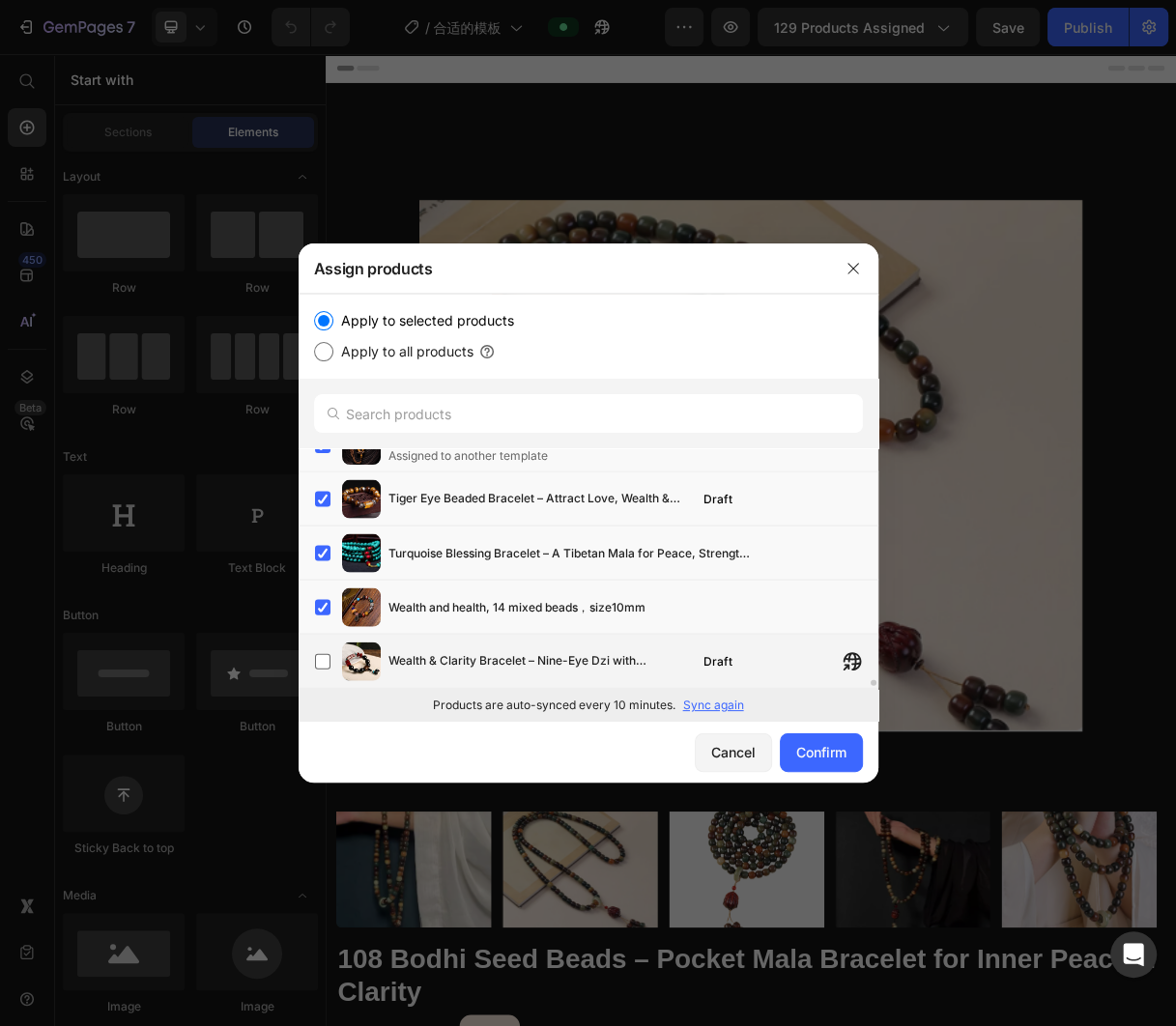 click on "Wealth & Clarity Bracelet – Nine-Eye Dzi with Grounding Onyx Draft" at bounding box center (596, 662) 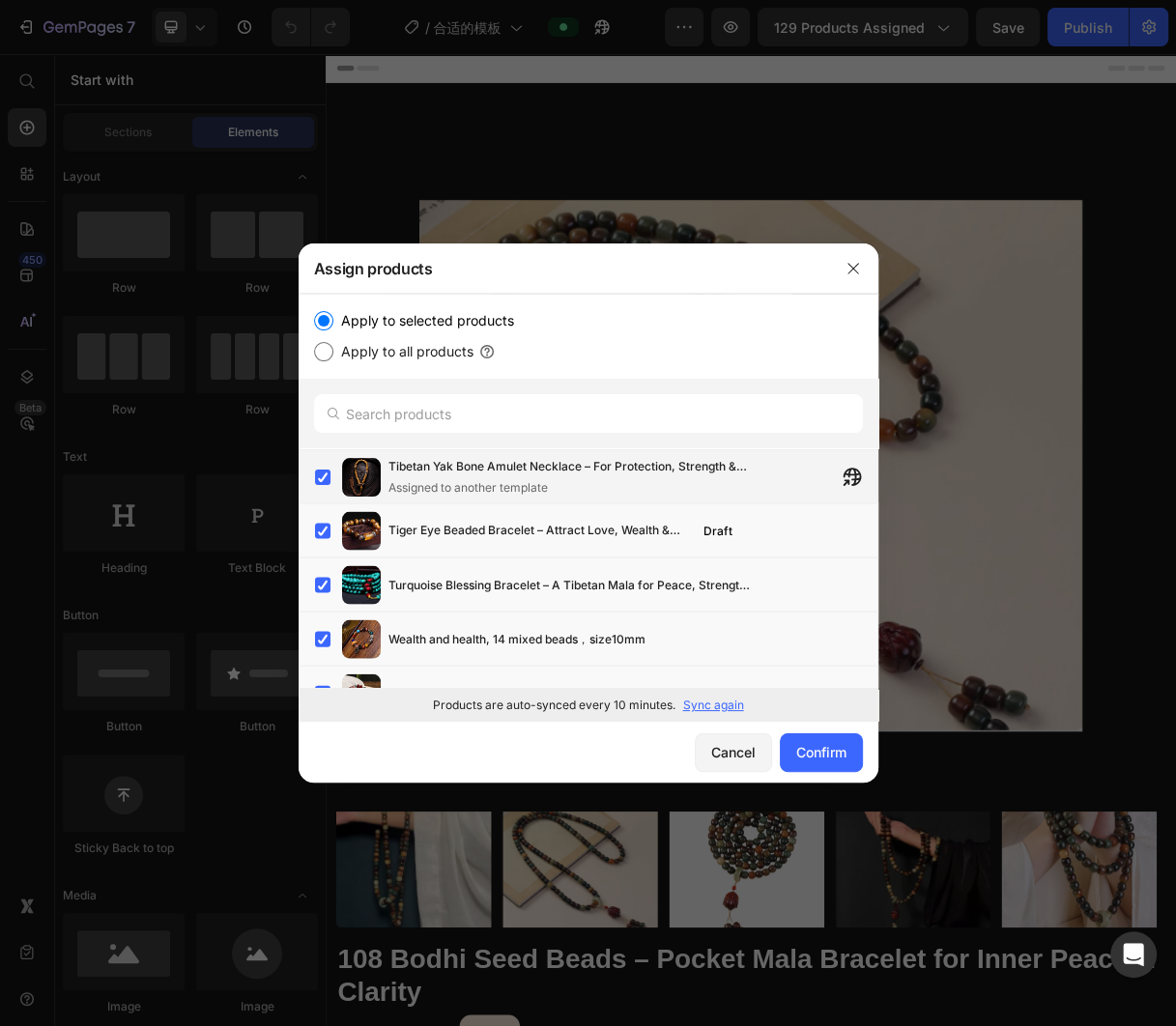 scroll, scrollTop: 9543, scrollLeft: 0, axis: vertical 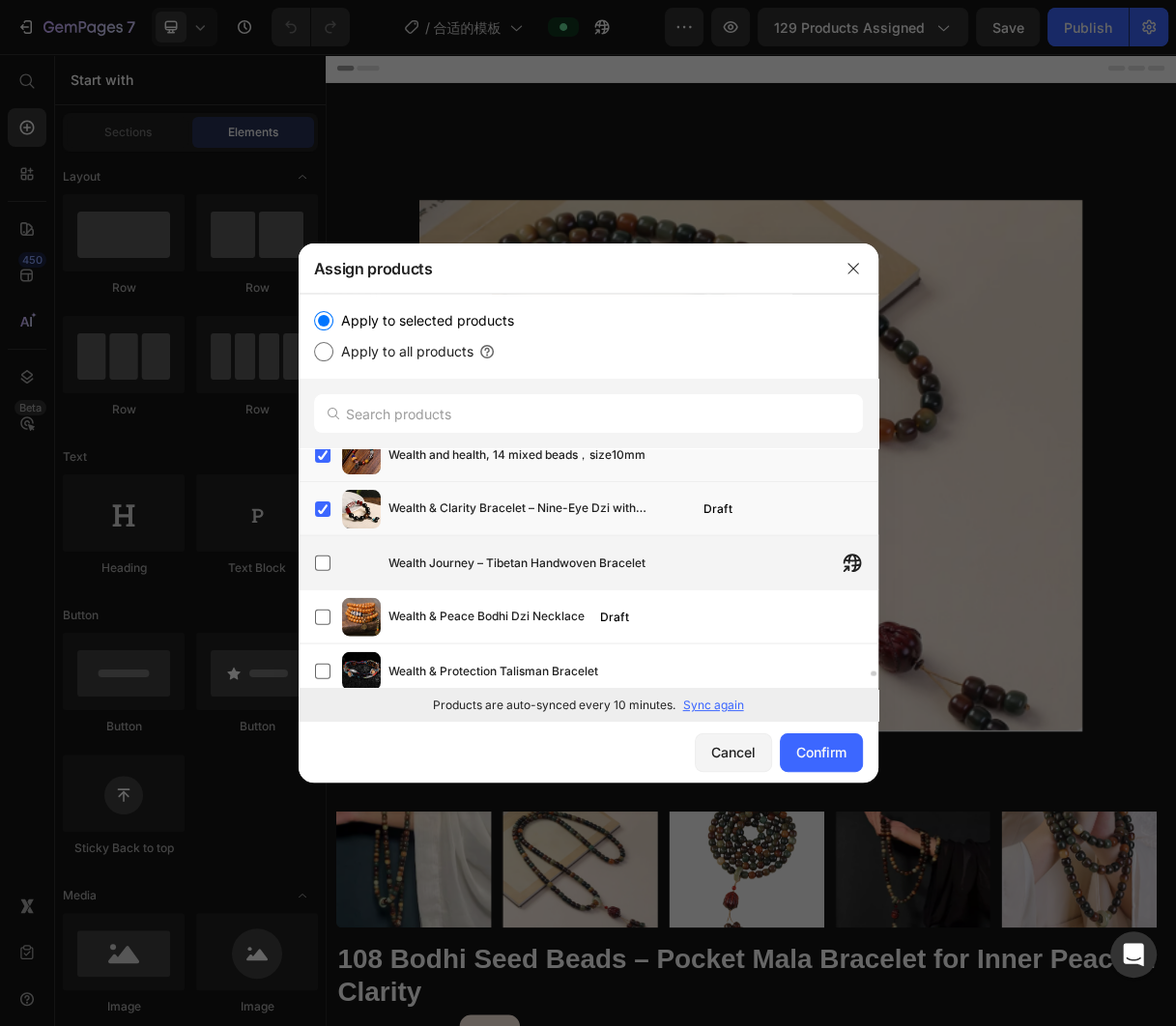 click on "Wealth Journey – Tibetan Handwoven Bracelet" at bounding box center [517, 563] 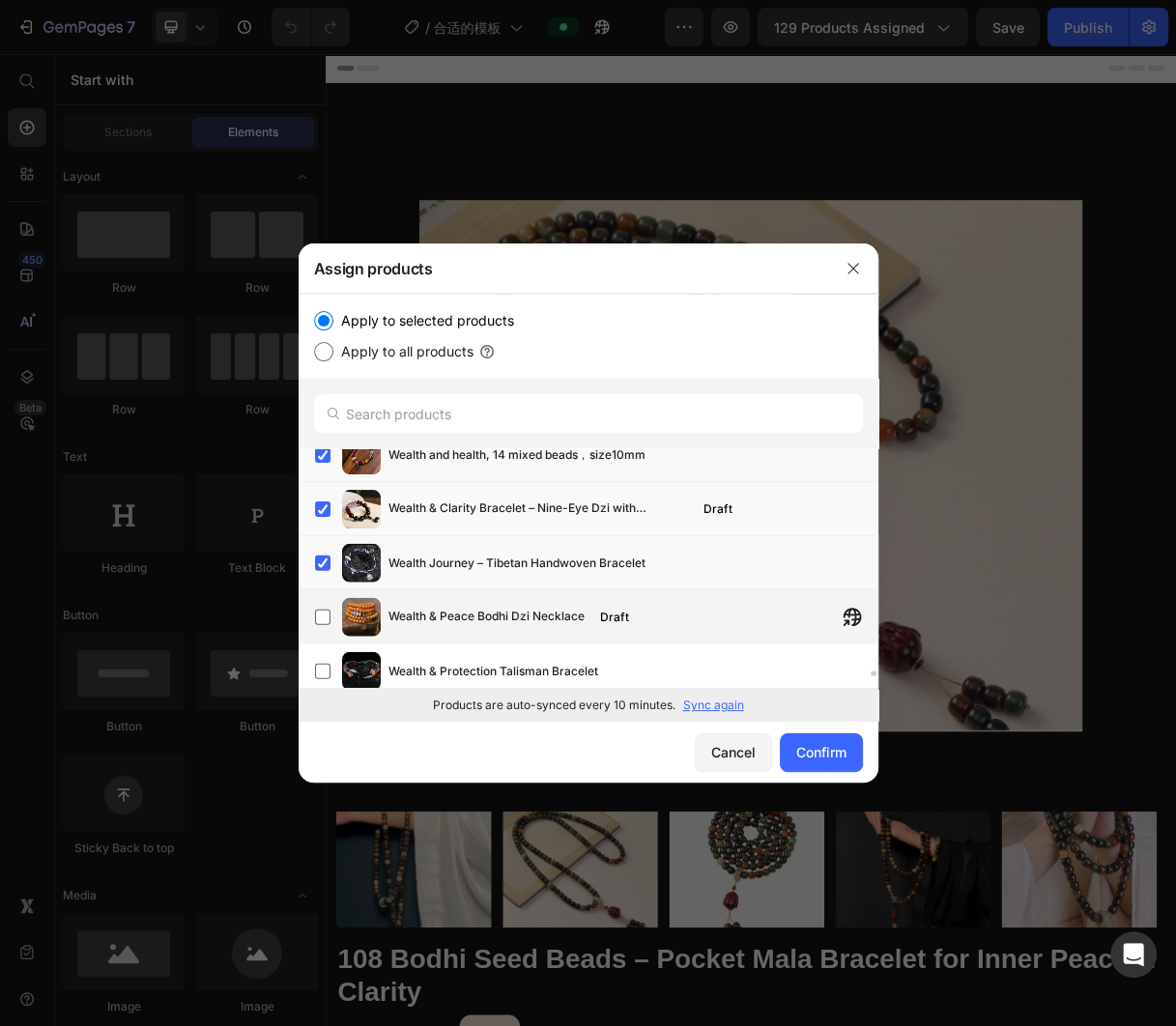 click on "Wealth & Peace Bodhi Dzi Necklace" at bounding box center (486, 617) 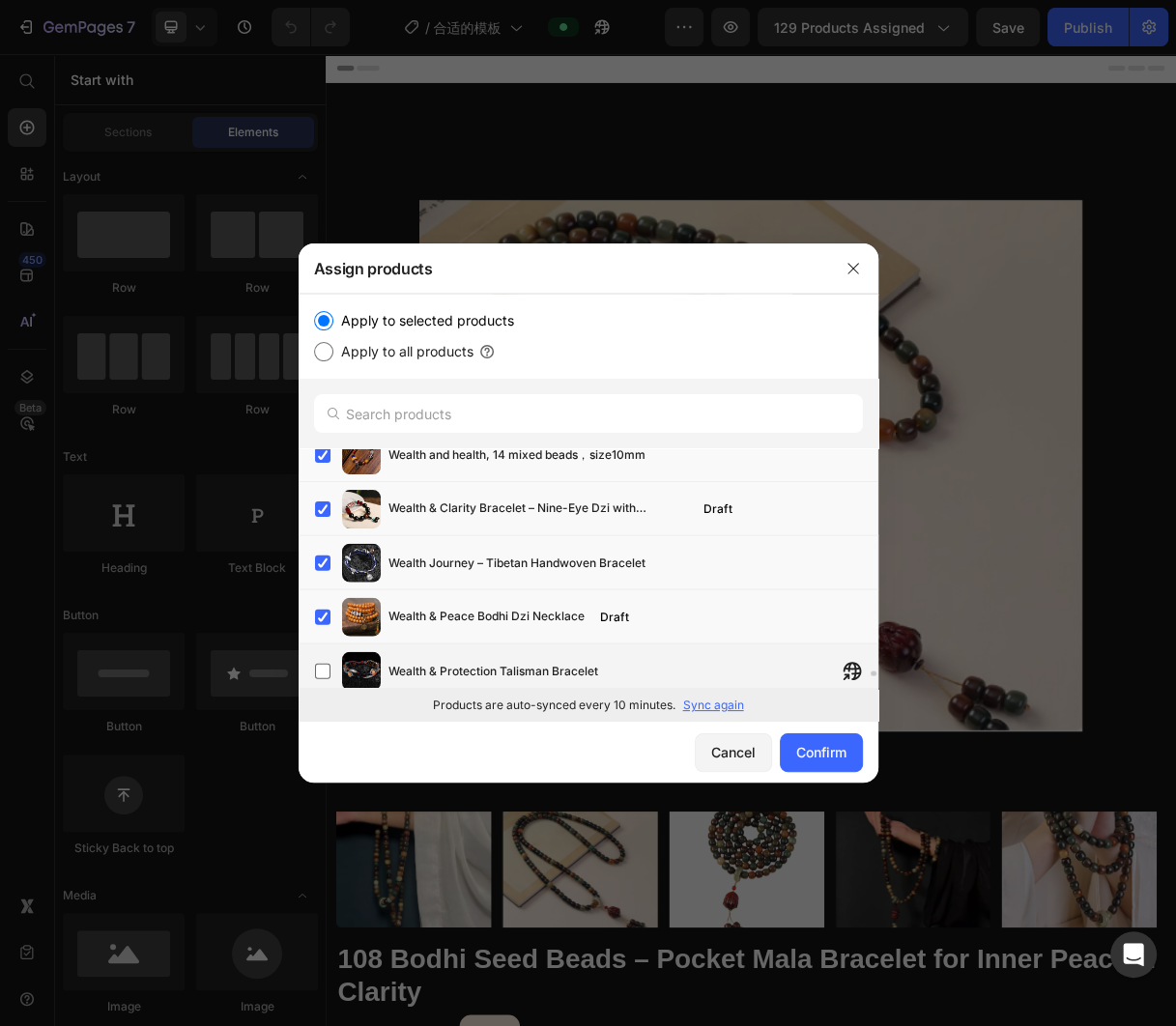 click on "Wealth & Protection Talisman Bracelet" at bounding box center [493, 671] 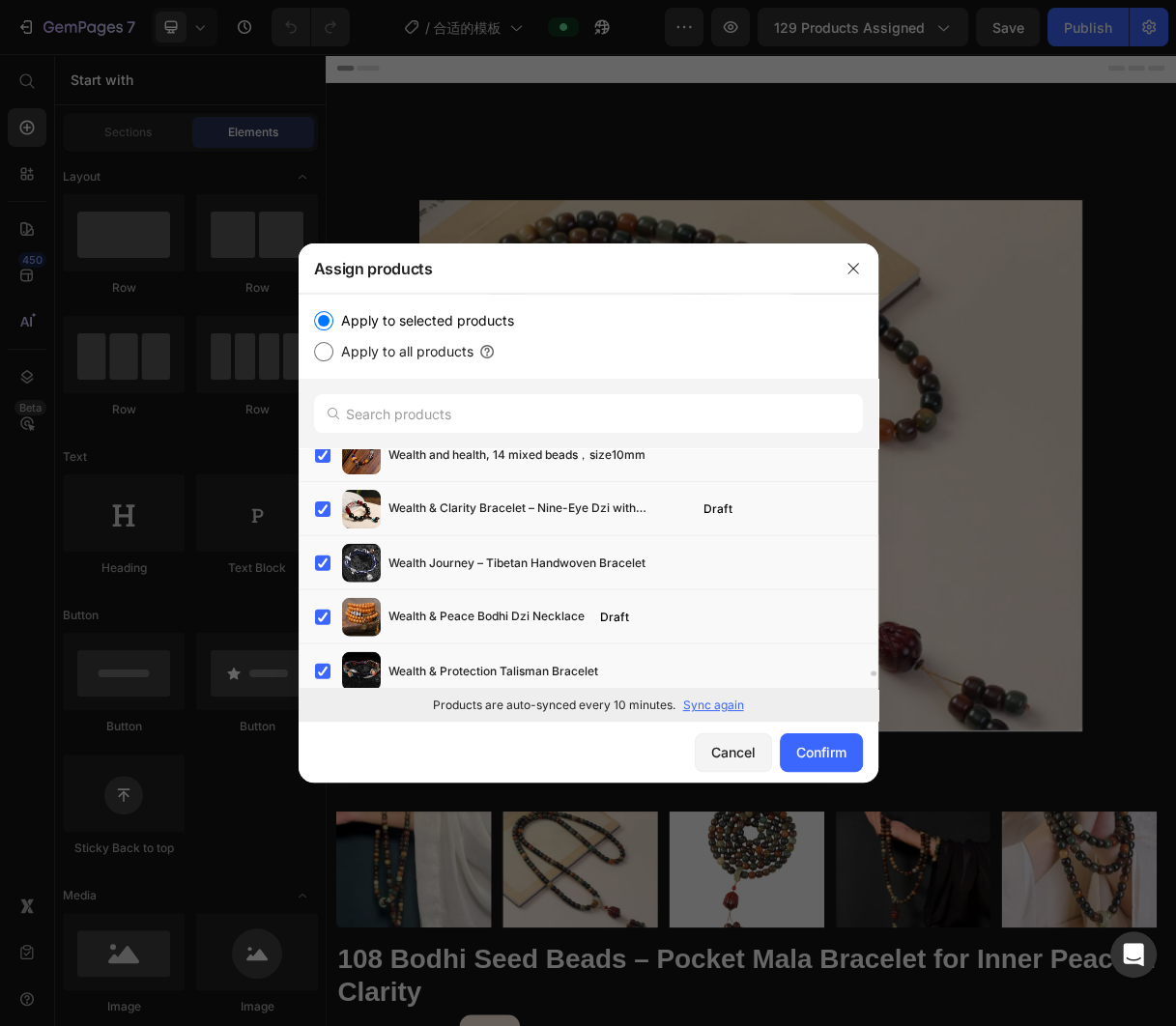 scroll, scrollTop: 9812, scrollLeft: 0, axis: vertical 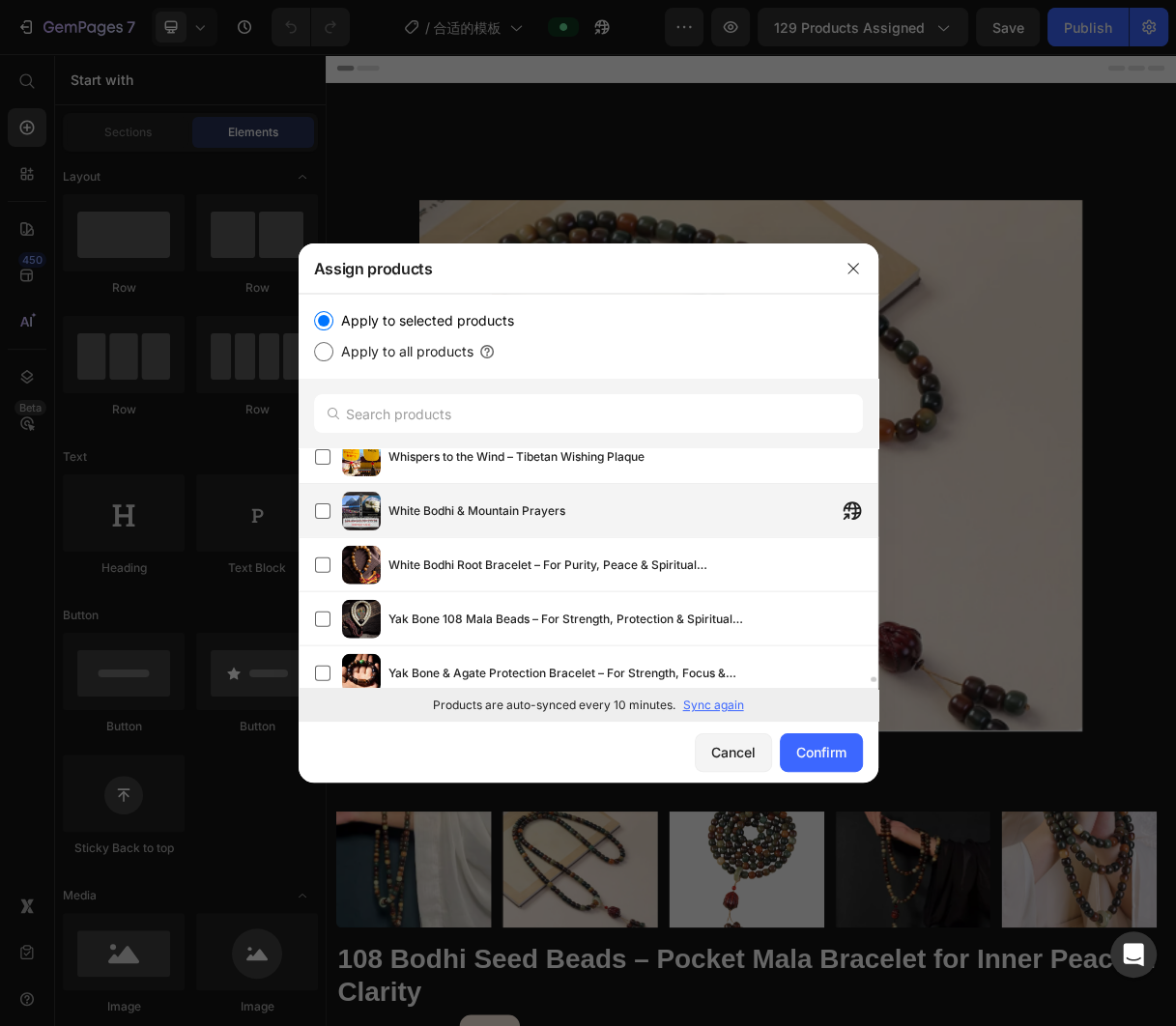 click on "White Bodhi & Mountain Prayers" at bounding box center [476, 511] 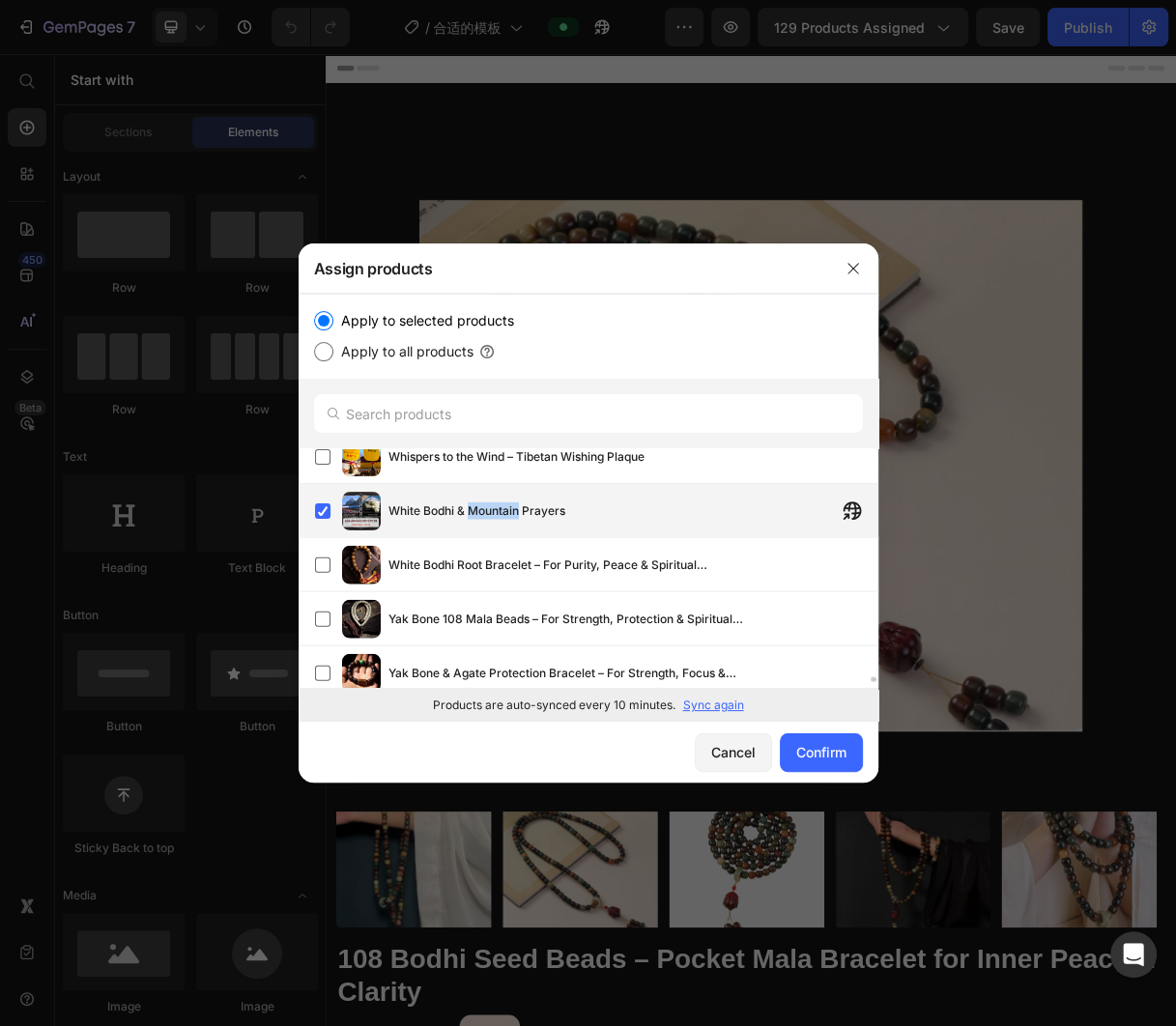 click on "White Bodhi & Mountain Prayers" at bounding box center (476, 511) 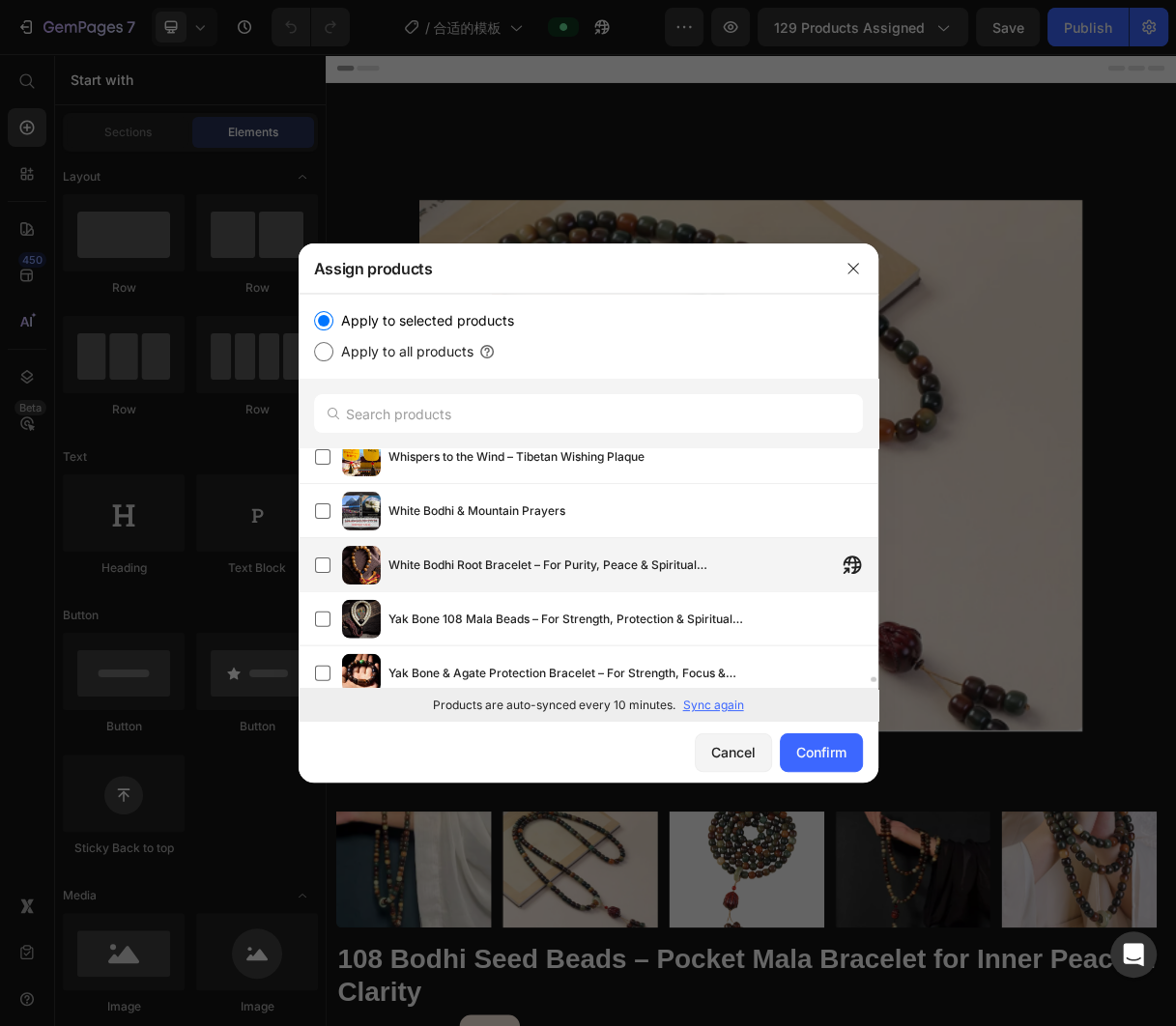 click on "White Bodhi Root Bracelet – For Purity, Peace & Spiritual Grounding" at bounding box center [633, 565] 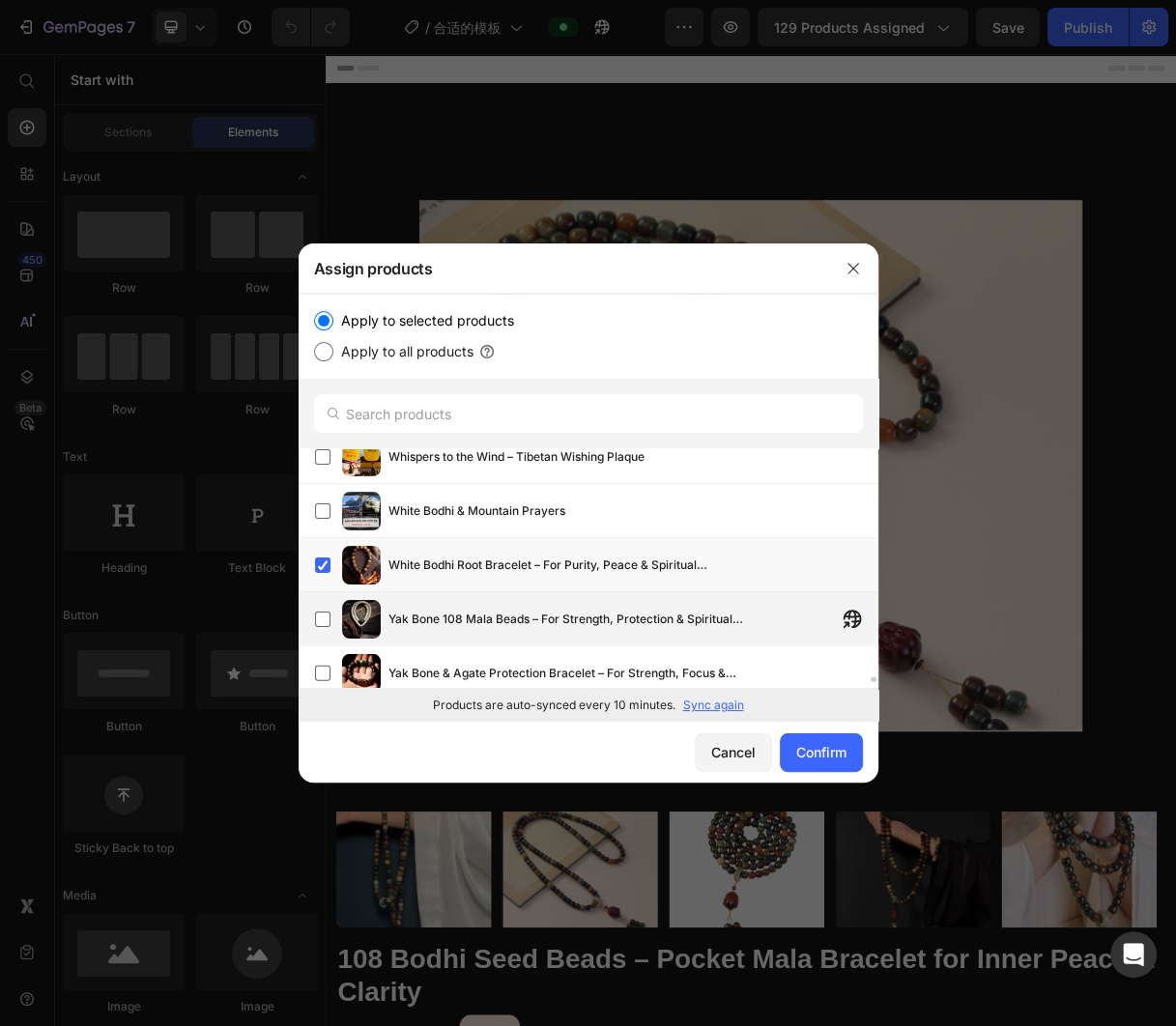 click on "Yak Bone 108 Mala Beads – For Strength, Protection & Spiritual Discipline" at bounding box center (572, 619) 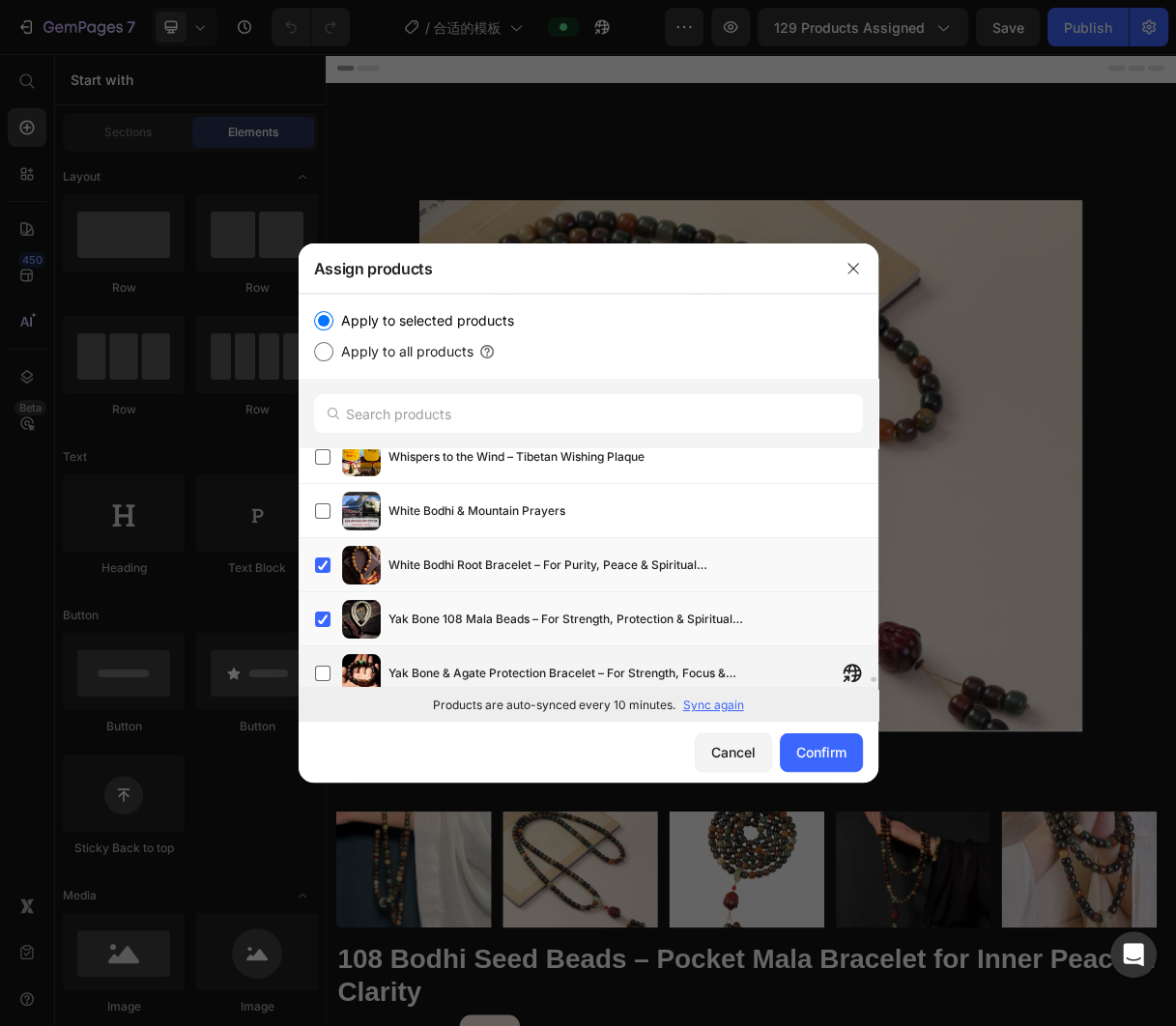 click on "Yak Bone & Agate Protection Bracelet – For Strength, Focus & Grounding Energy" at bounding box center [633, 673] 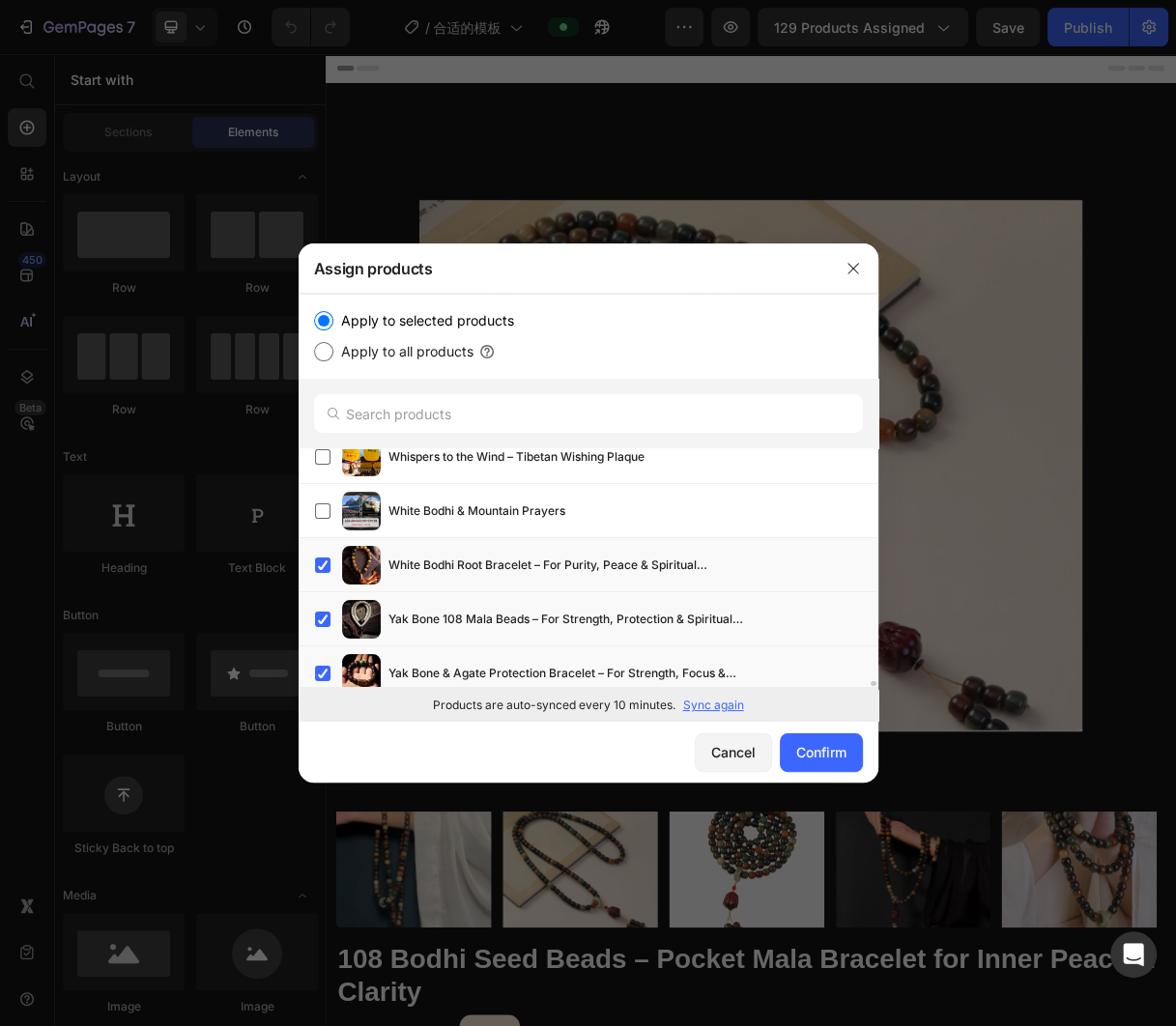 scroll, scrollTop: 9986, scrollLeft: 0, axis: vertical 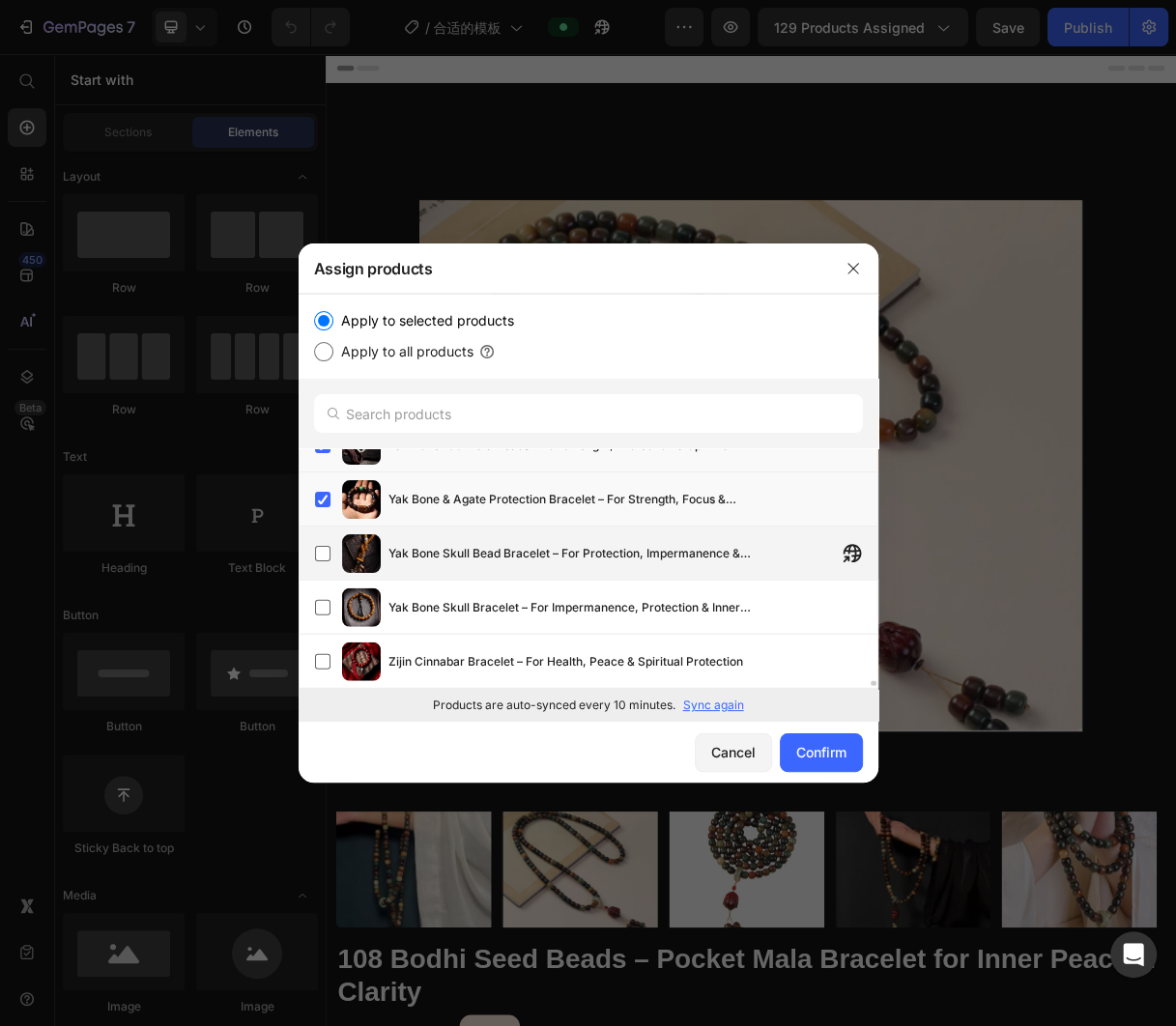 click on "Yak Bone Skull Bead Bracelet – For Protection, Impermanence & Inner Strength" at bounding box center [633, 554] 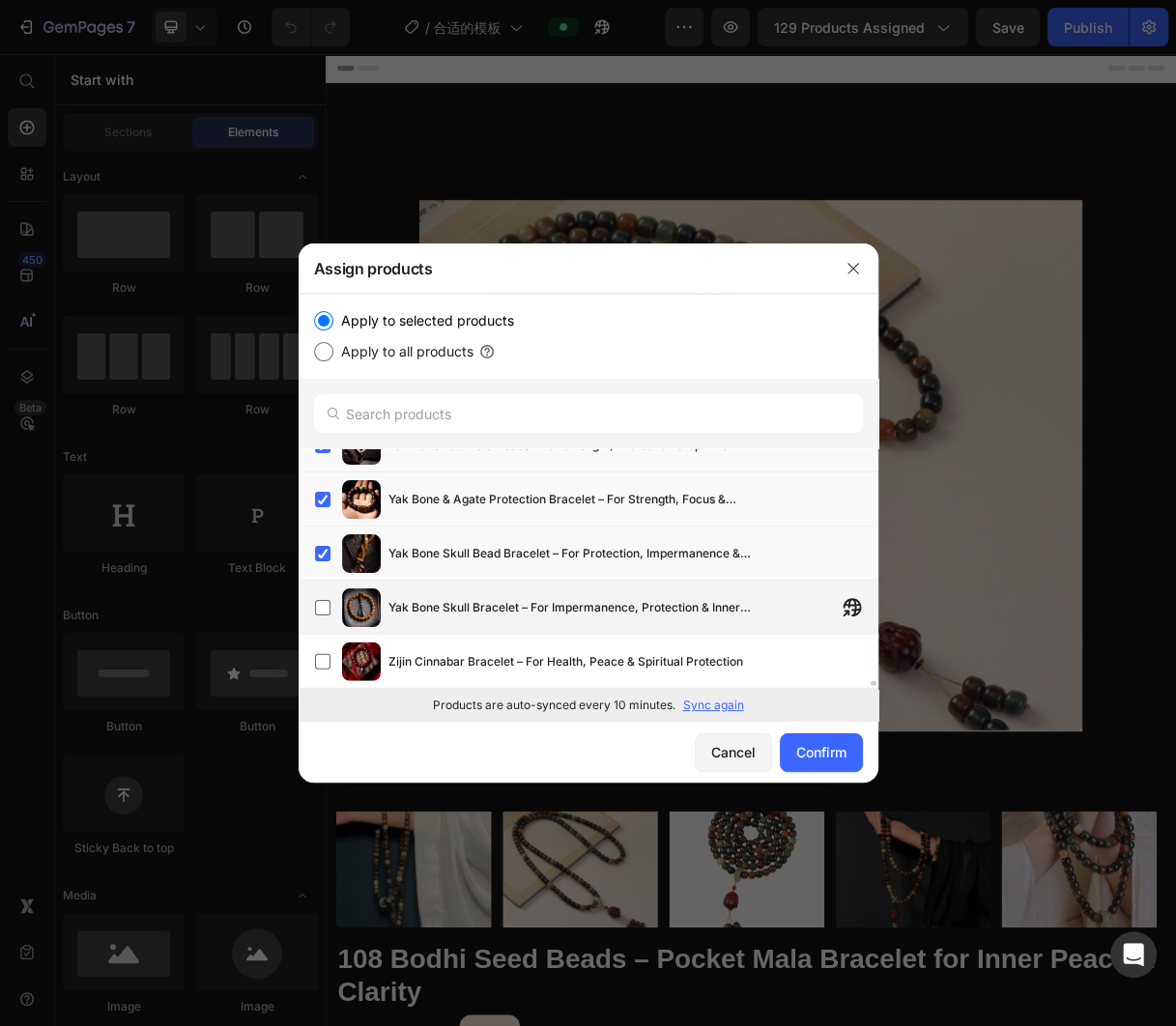 click on "Yak Bone Skull Bracelet – For Impermanence, Protection & Inner Power" at bounding box center [572, 608] 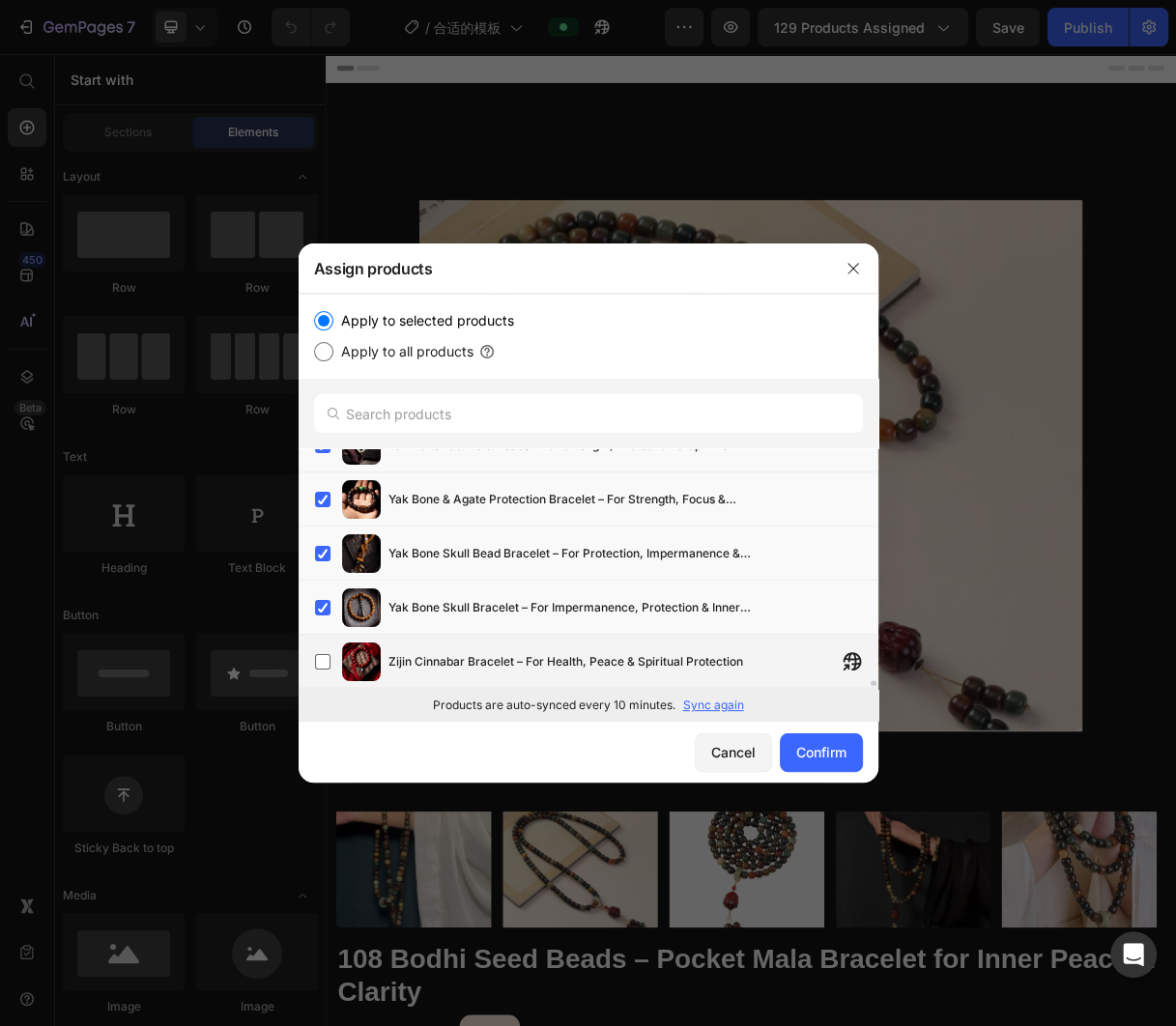 click on "Zijin Cinnabar Bracelet – For Health, Peace & Spiritual Protection" 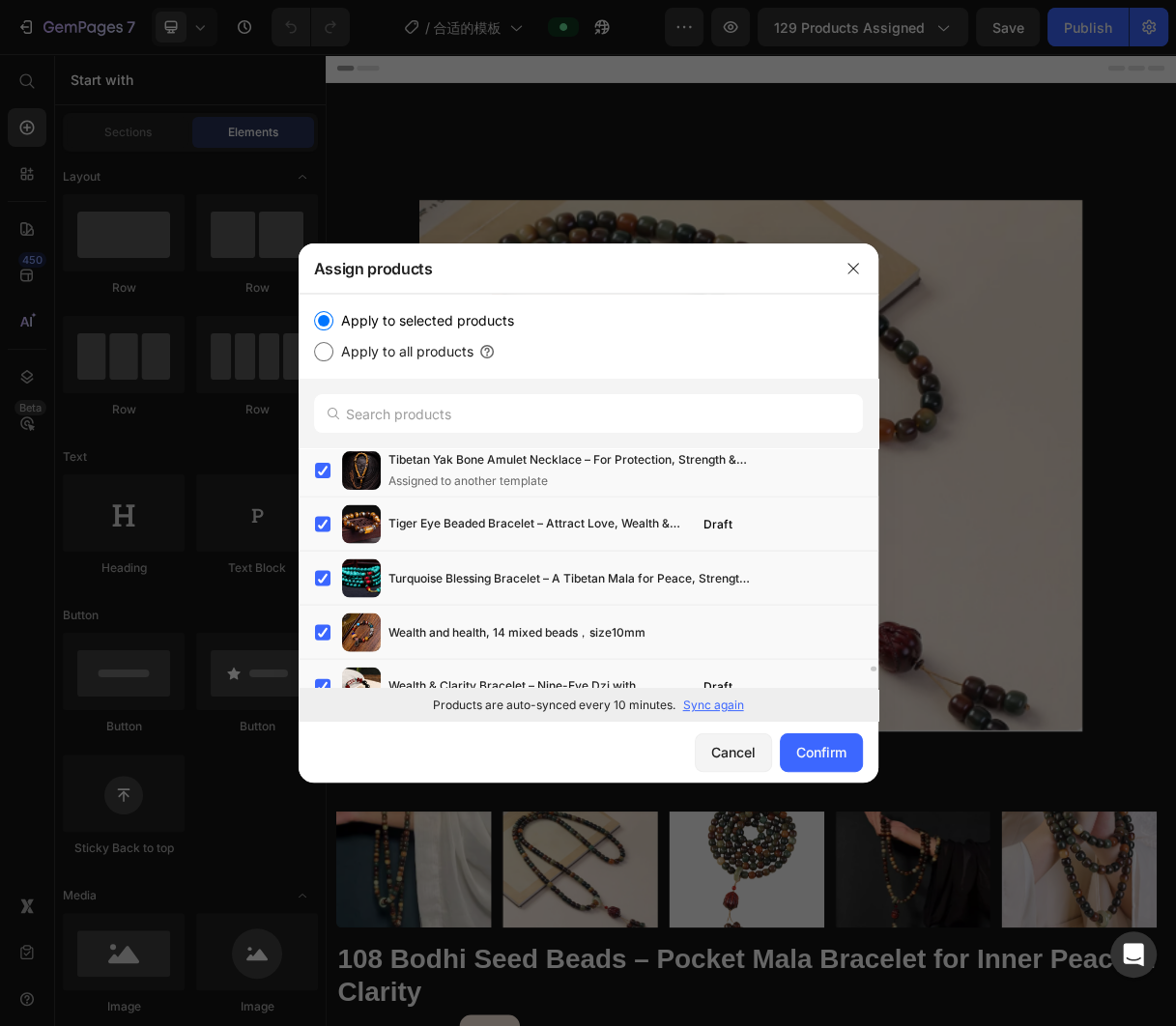 scroll, scrollTop: 9986, scrollLeft: 0, axis: vertical 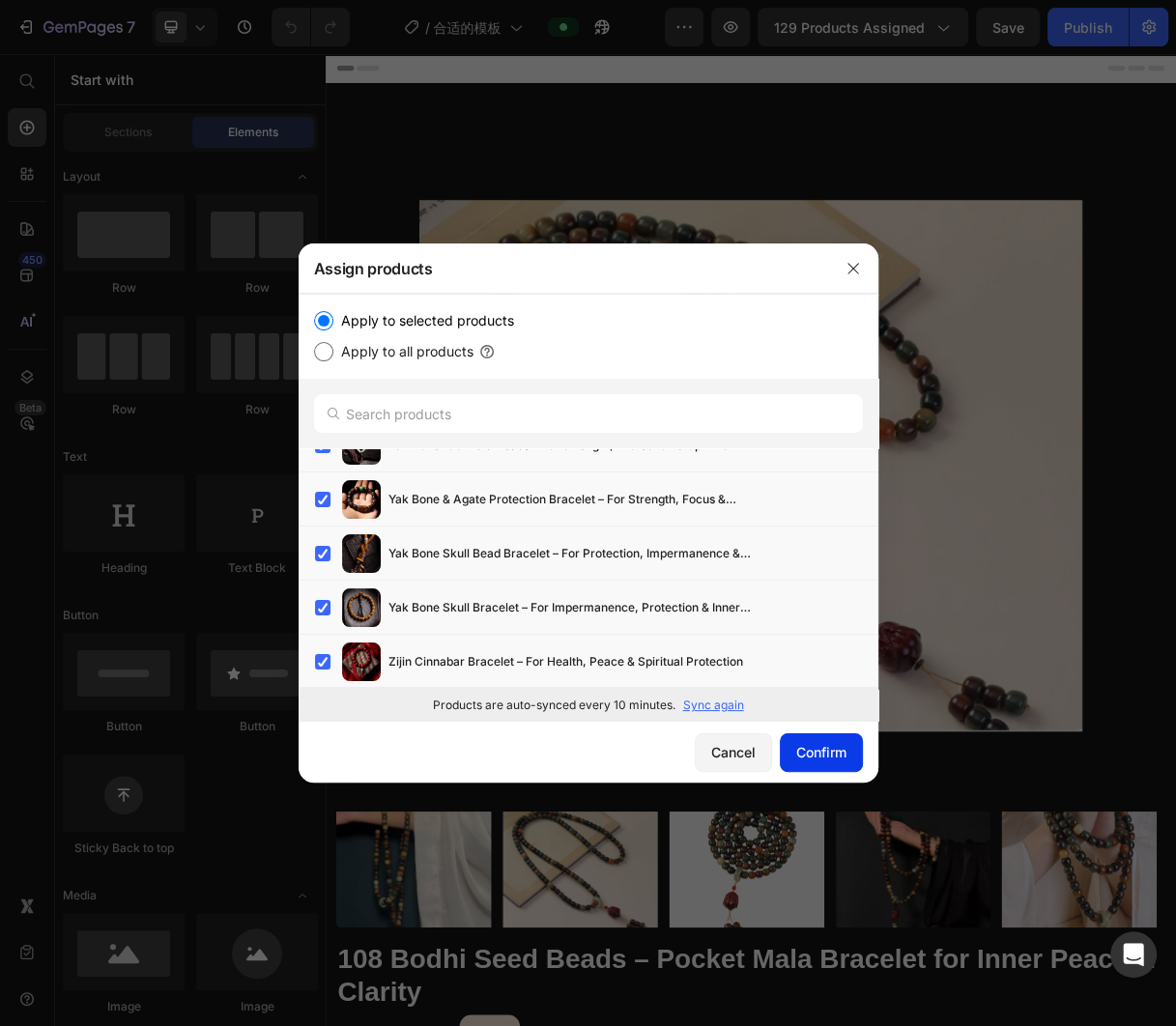click on "Confirm" at bounding box center [821, 752] 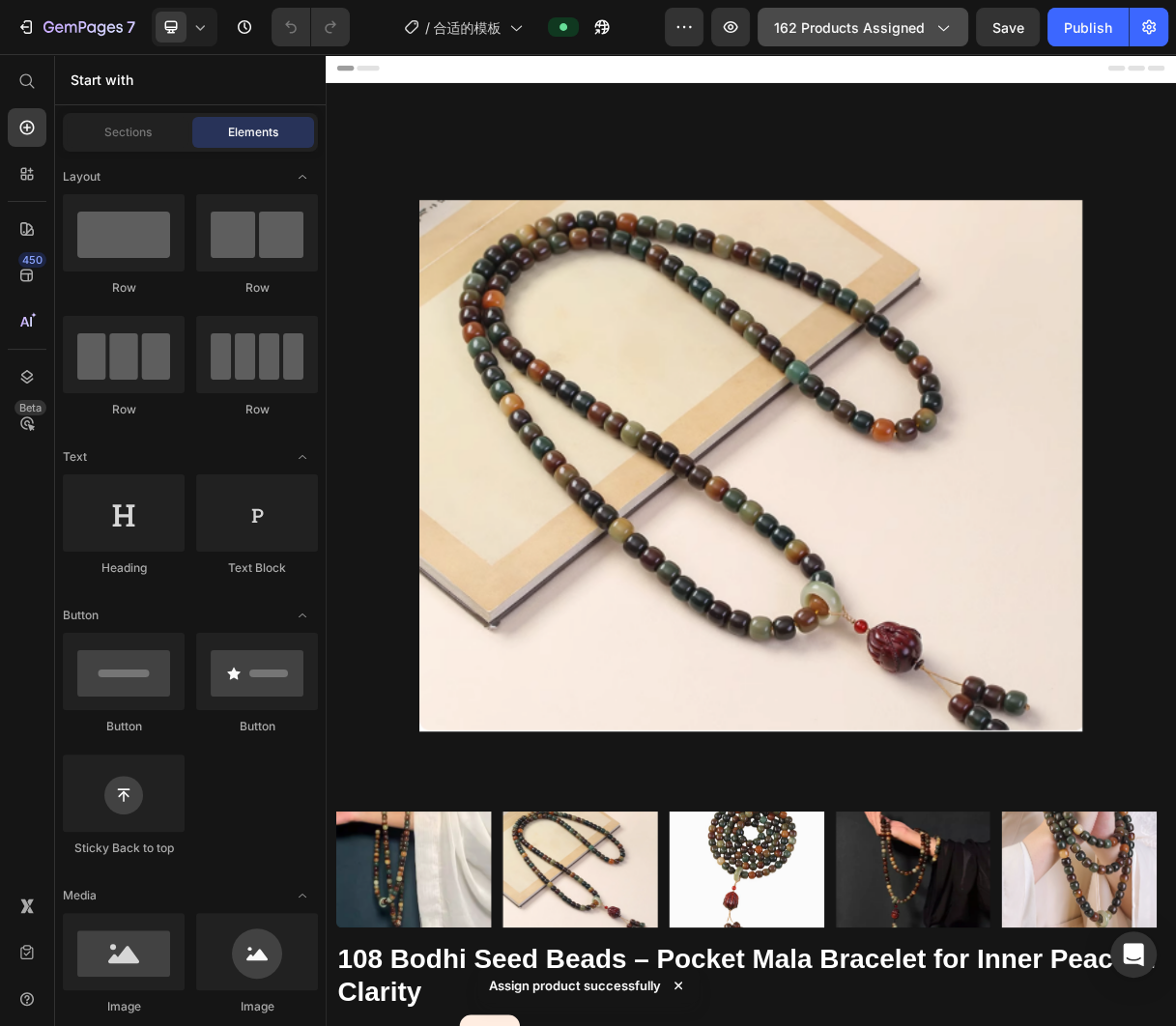 click on "162 products assigned" at bounding box center [863, 27] 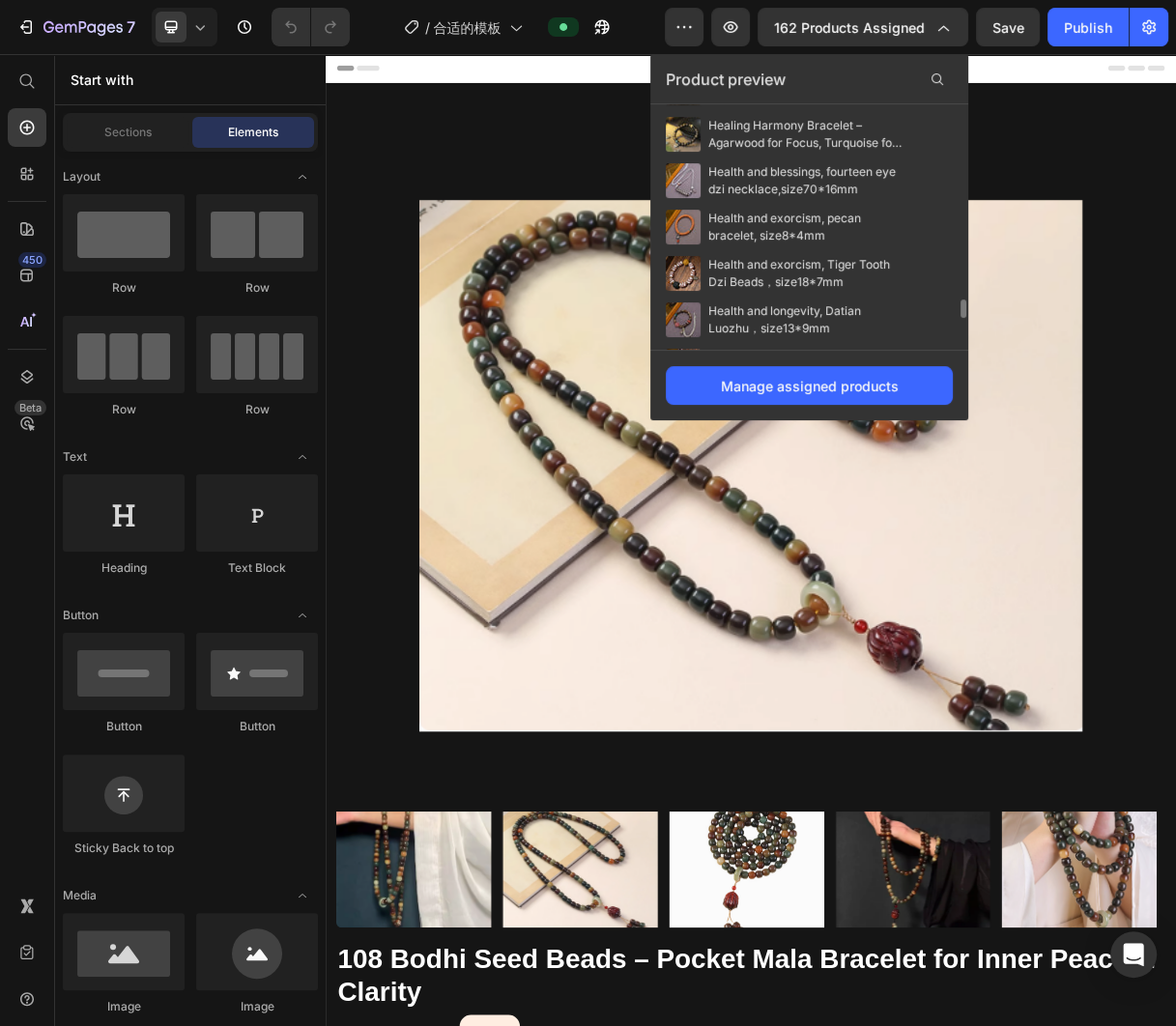 scroll, scrollTop: 3062, scrollLeft: 0, axis: vertical 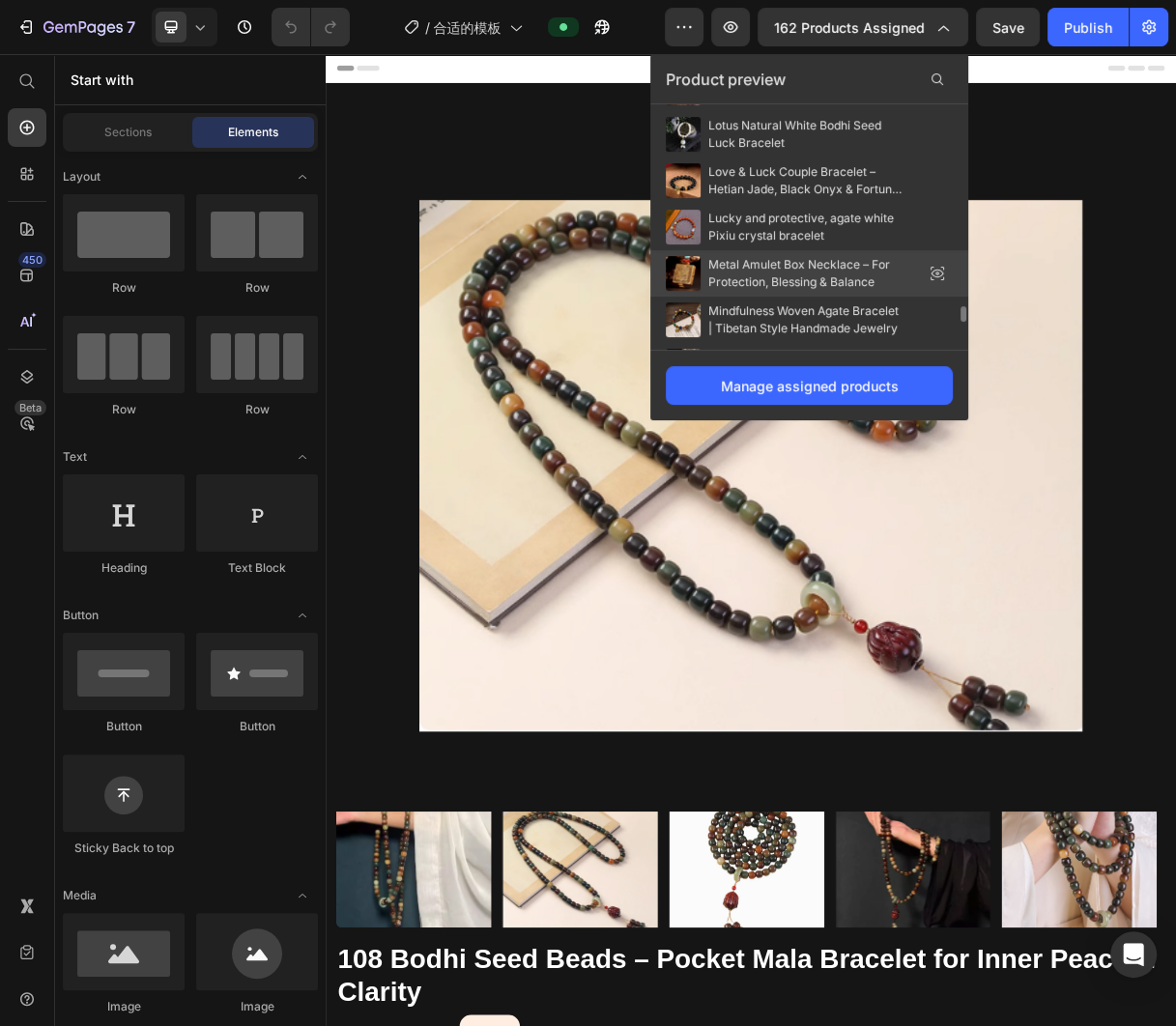 click on "Metal Amulet Box Necklace – For Protection, Blessing & Balance" at bounding box center [805, 273] 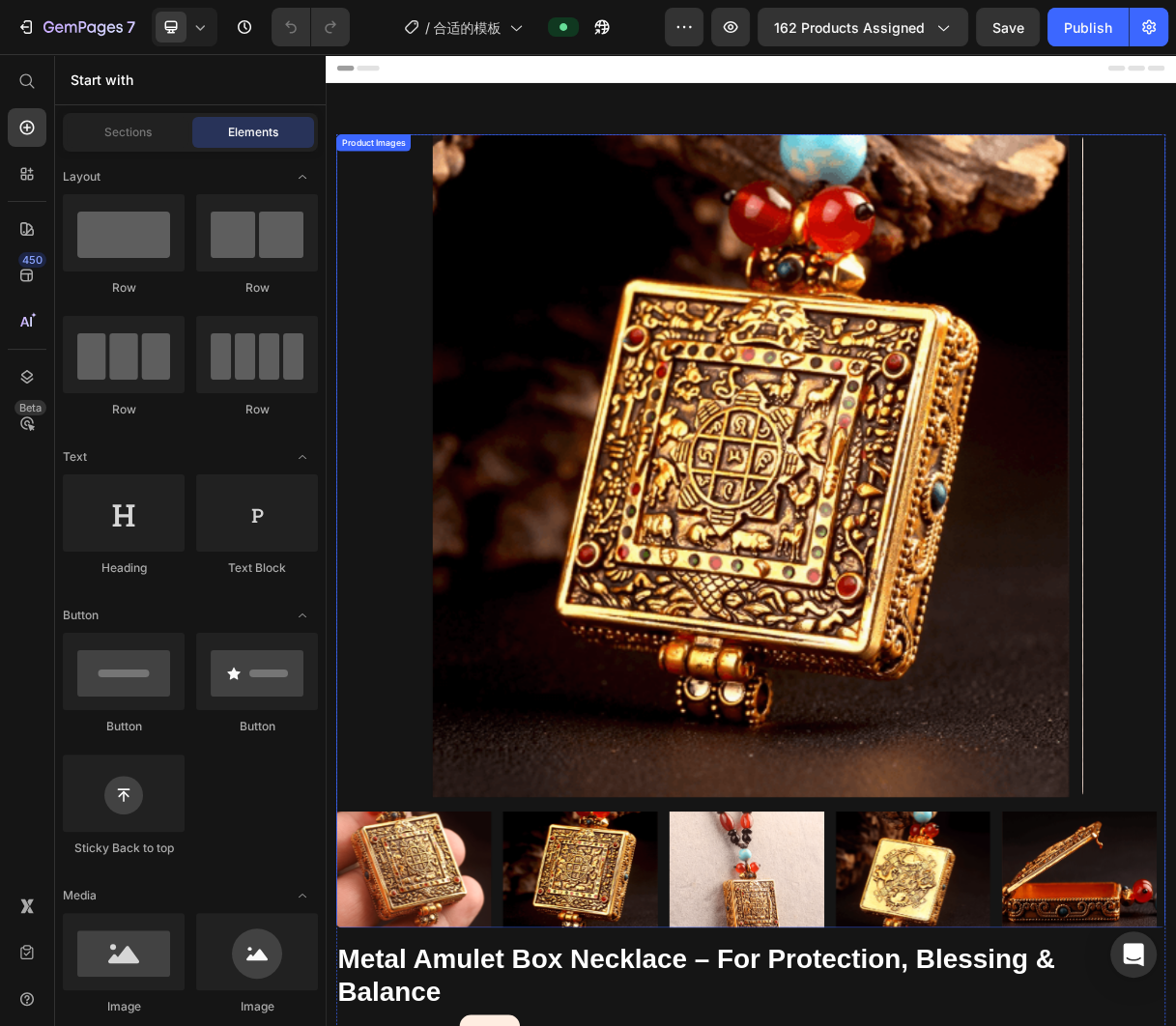scroll, scrollTop: 790, scrollLeft: 0, axis: vertical 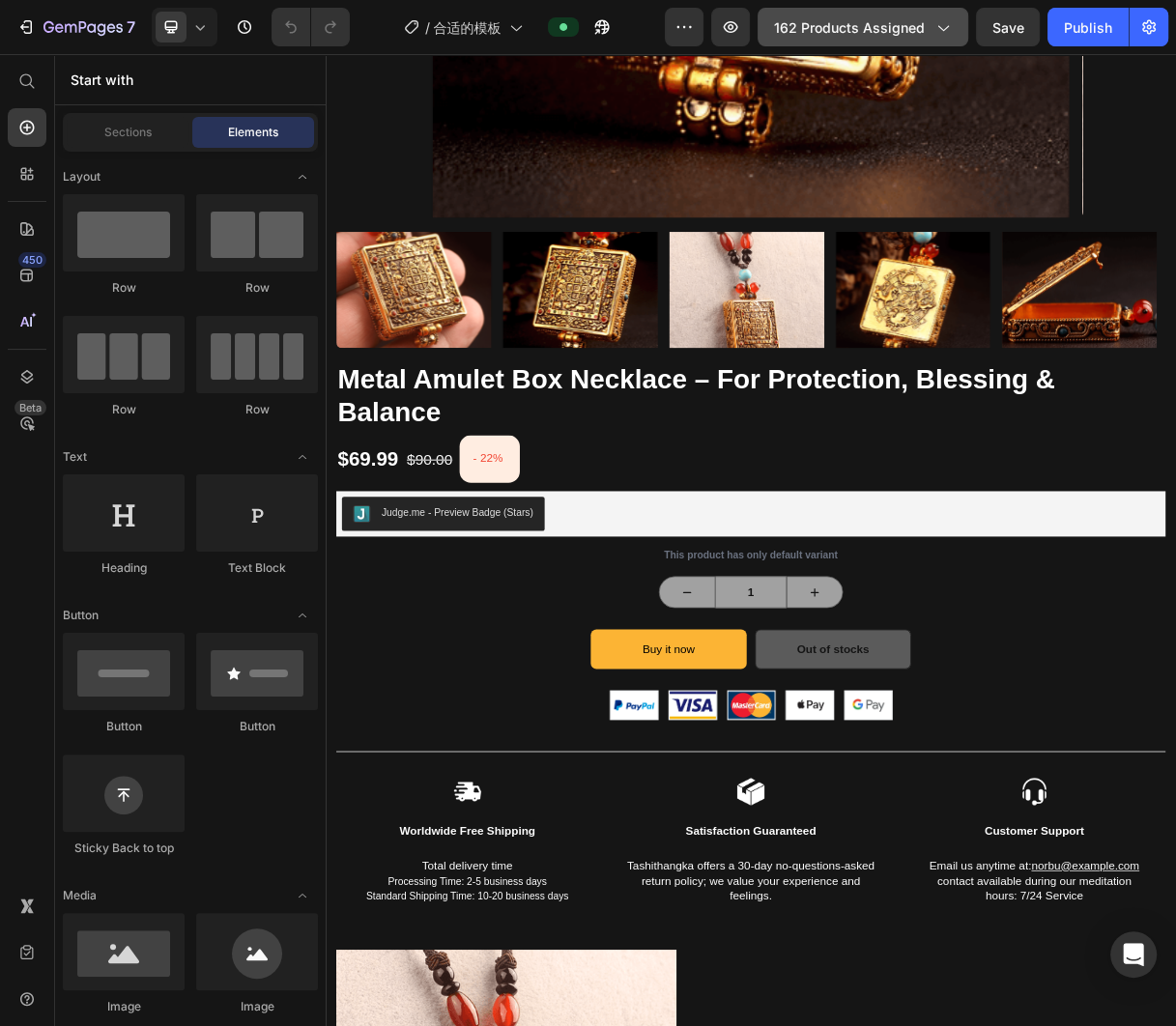 click on "162 products assigned" at bounding box center (863, 27) 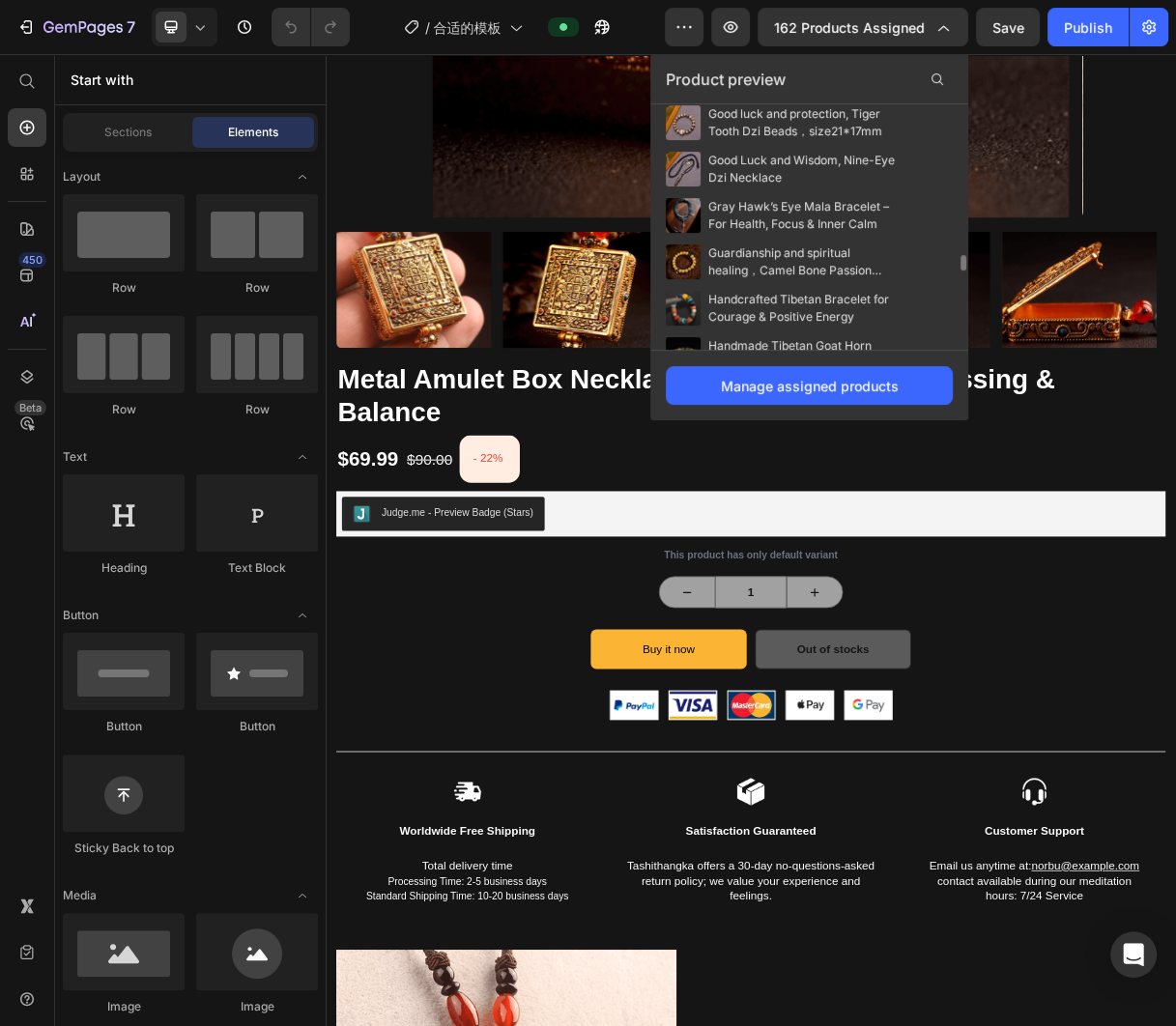 scroll, scrollTop: 2579, scrollLeft: 0, axis: vertical 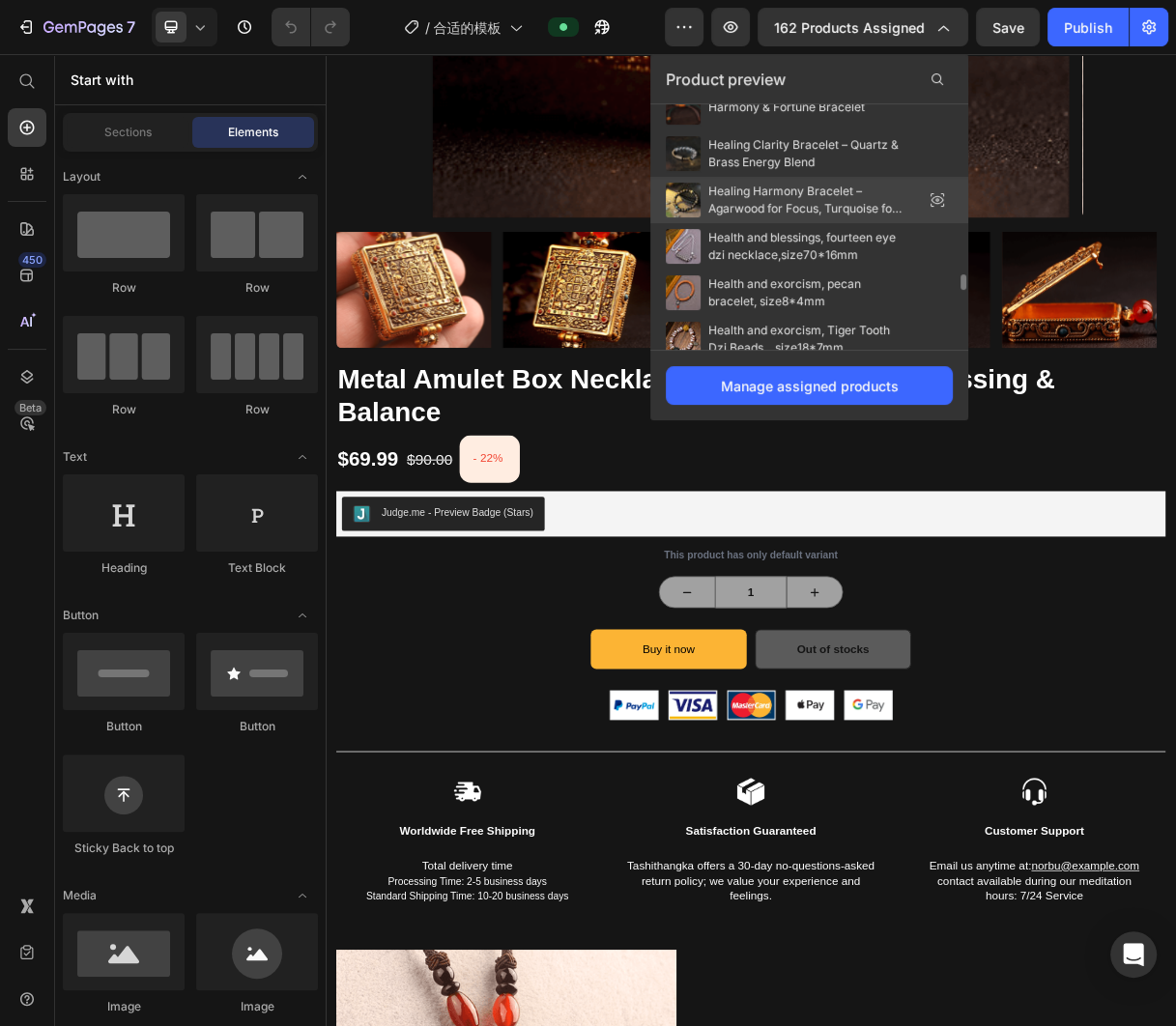 click on "Healing Harmony Bracelet – Agarwood for Focus, Turquoise for Clarity" at bounding box center [805, 200] 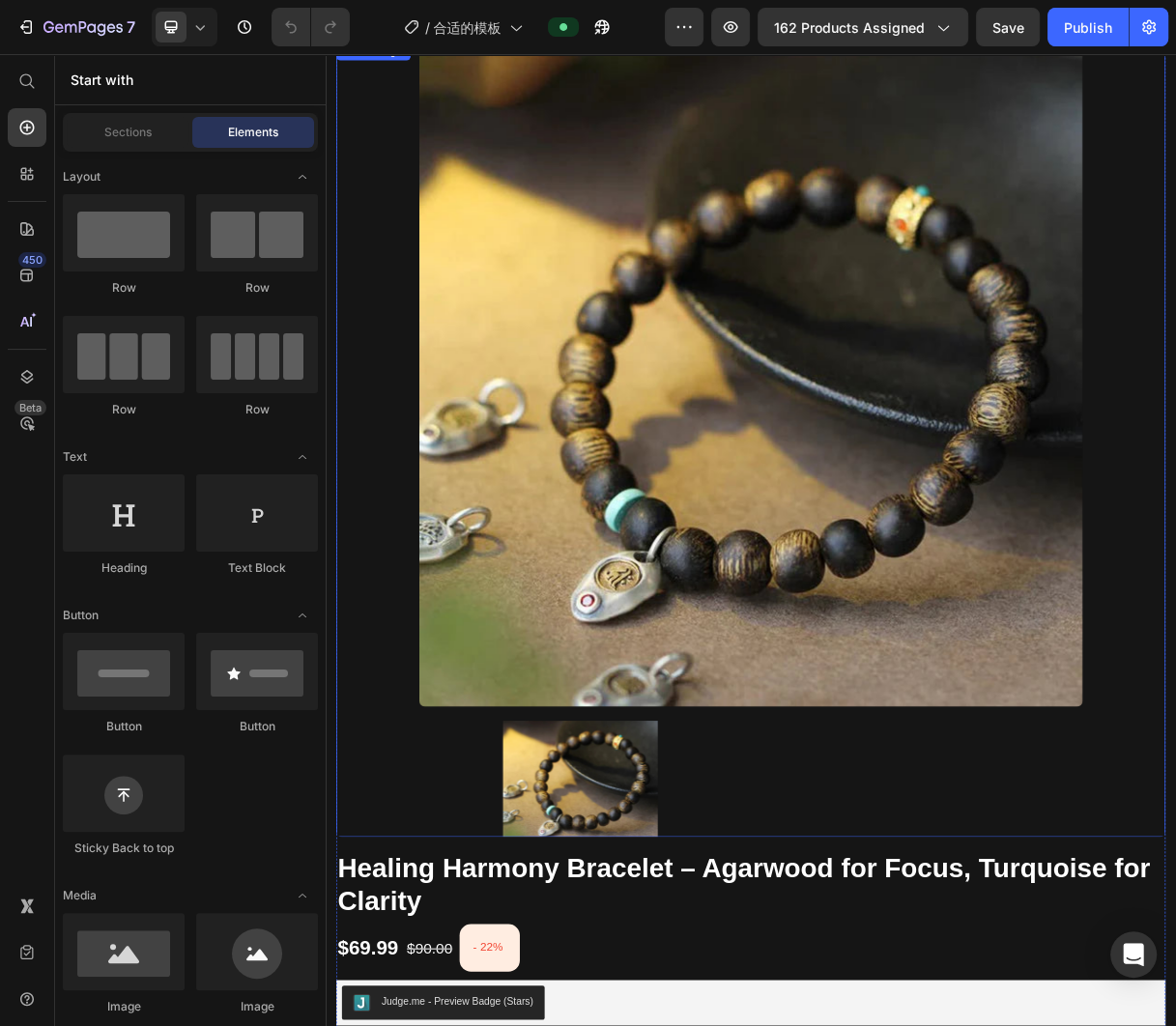 scroll, scrollTop: 288, scrollLeft: 0, axis: vertical 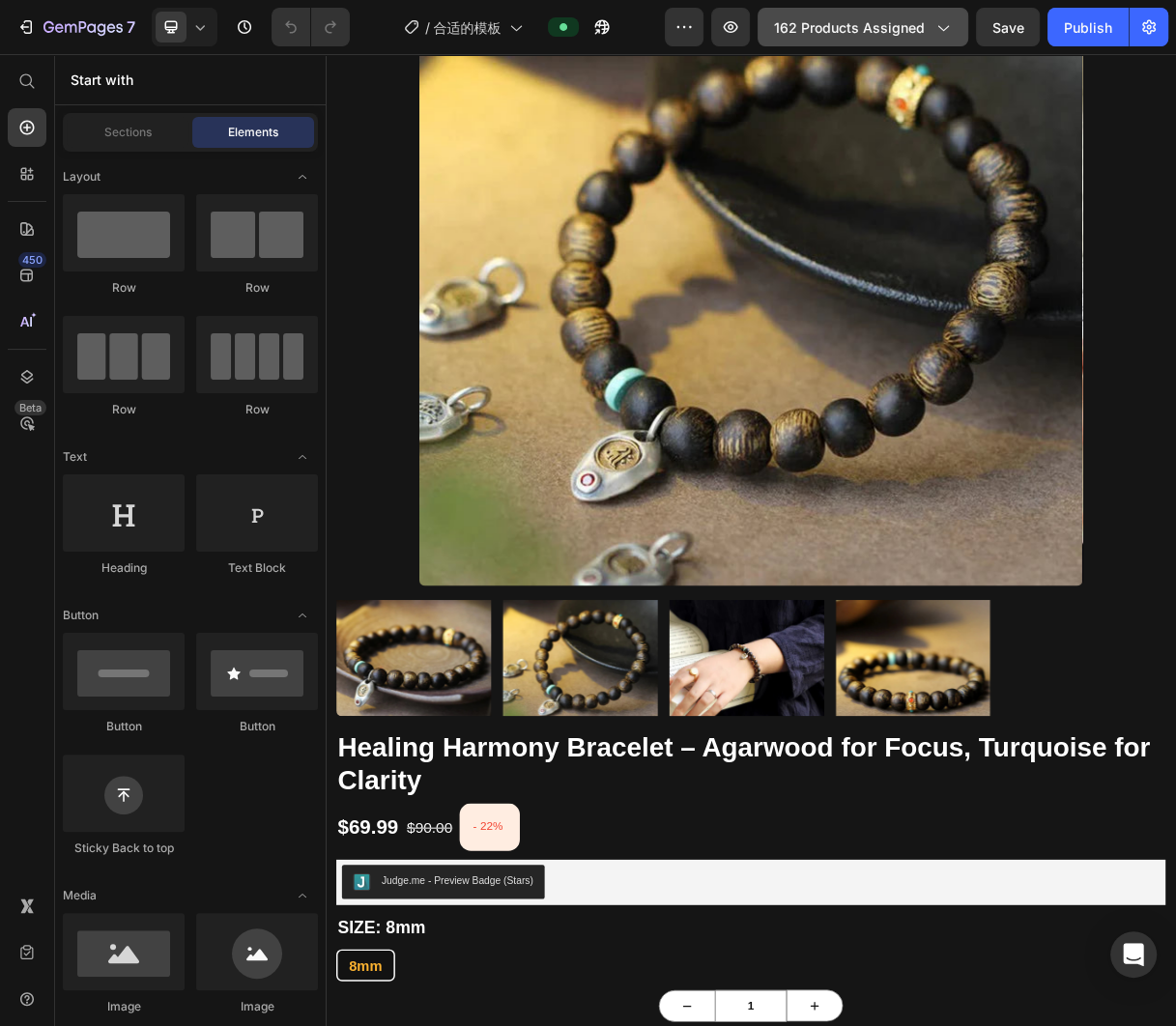 click on "162 products assigned" 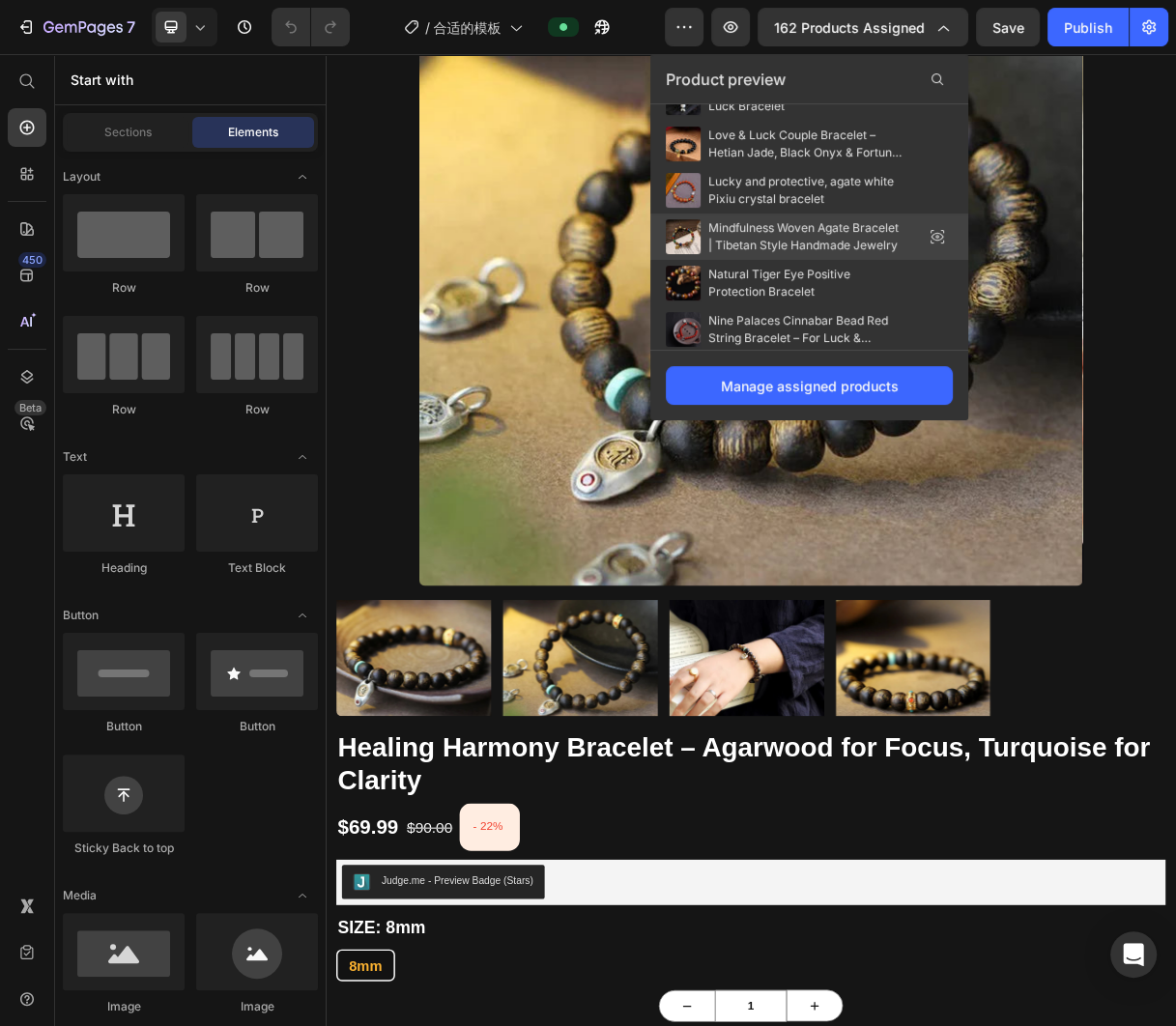scroll, scrollTop: 3525, scrollLeft: 0, axis: vertical 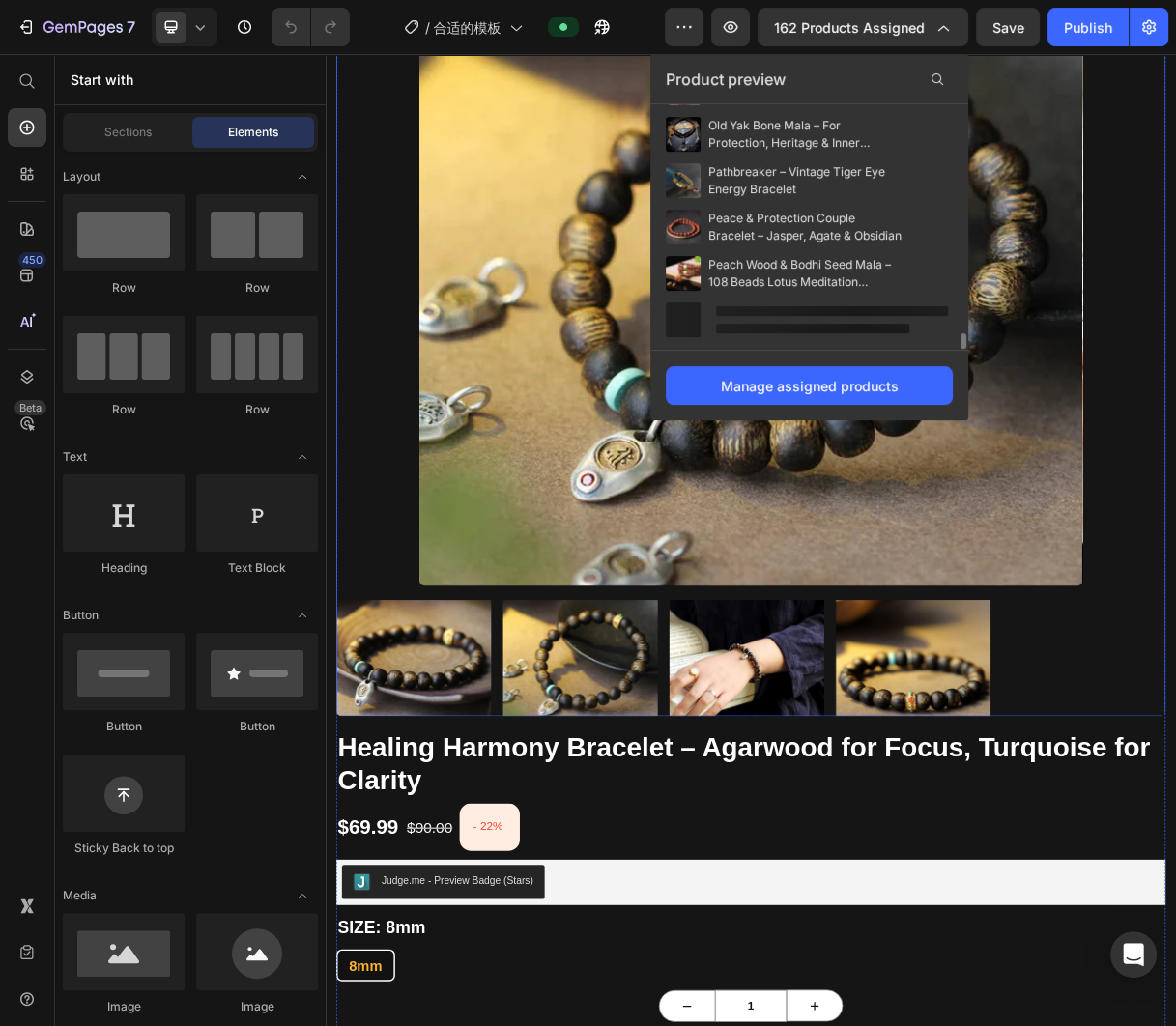 click at bounding box center [905, 328] 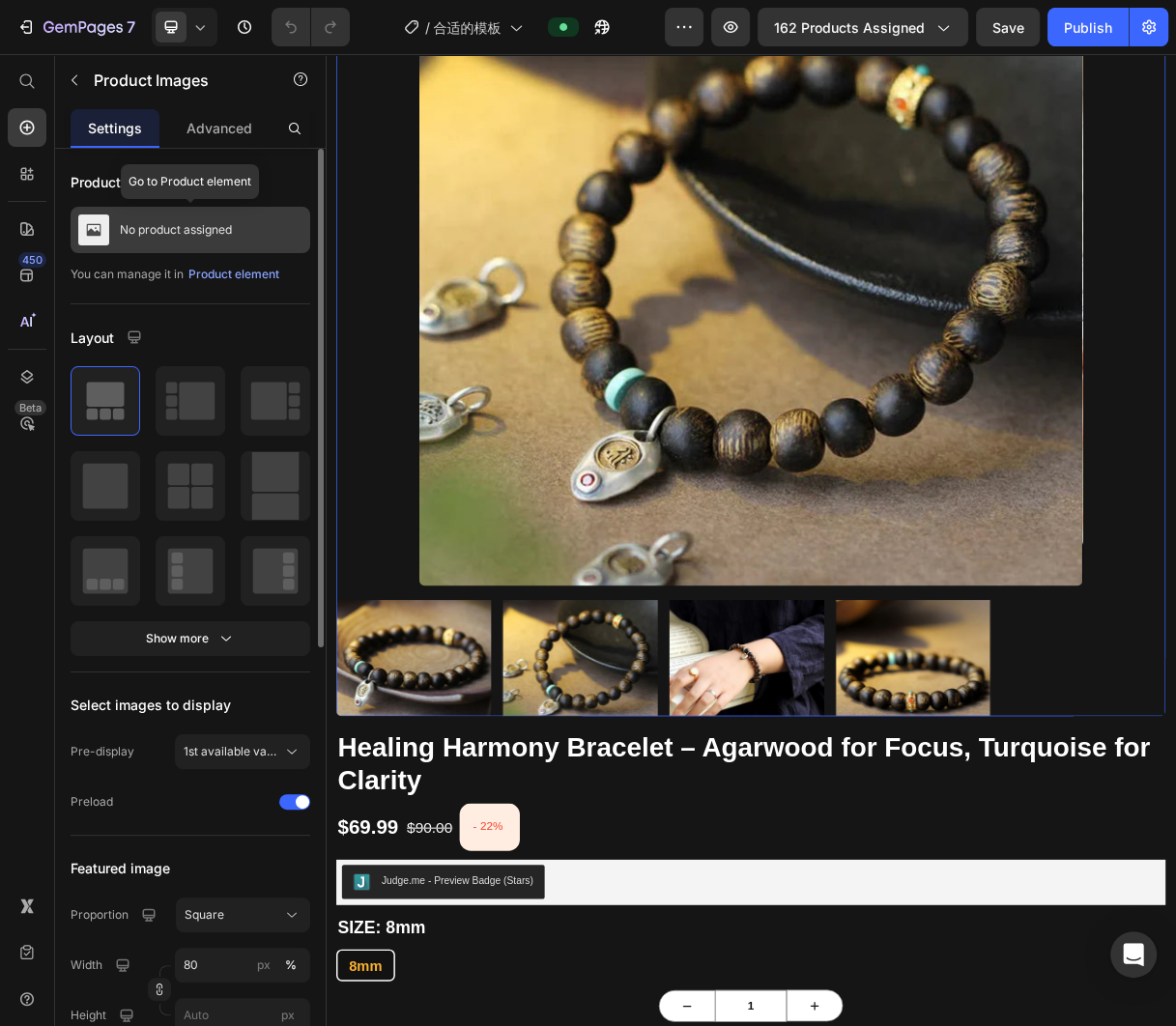 click on "No product assigned" at bounding box center [190, 230] 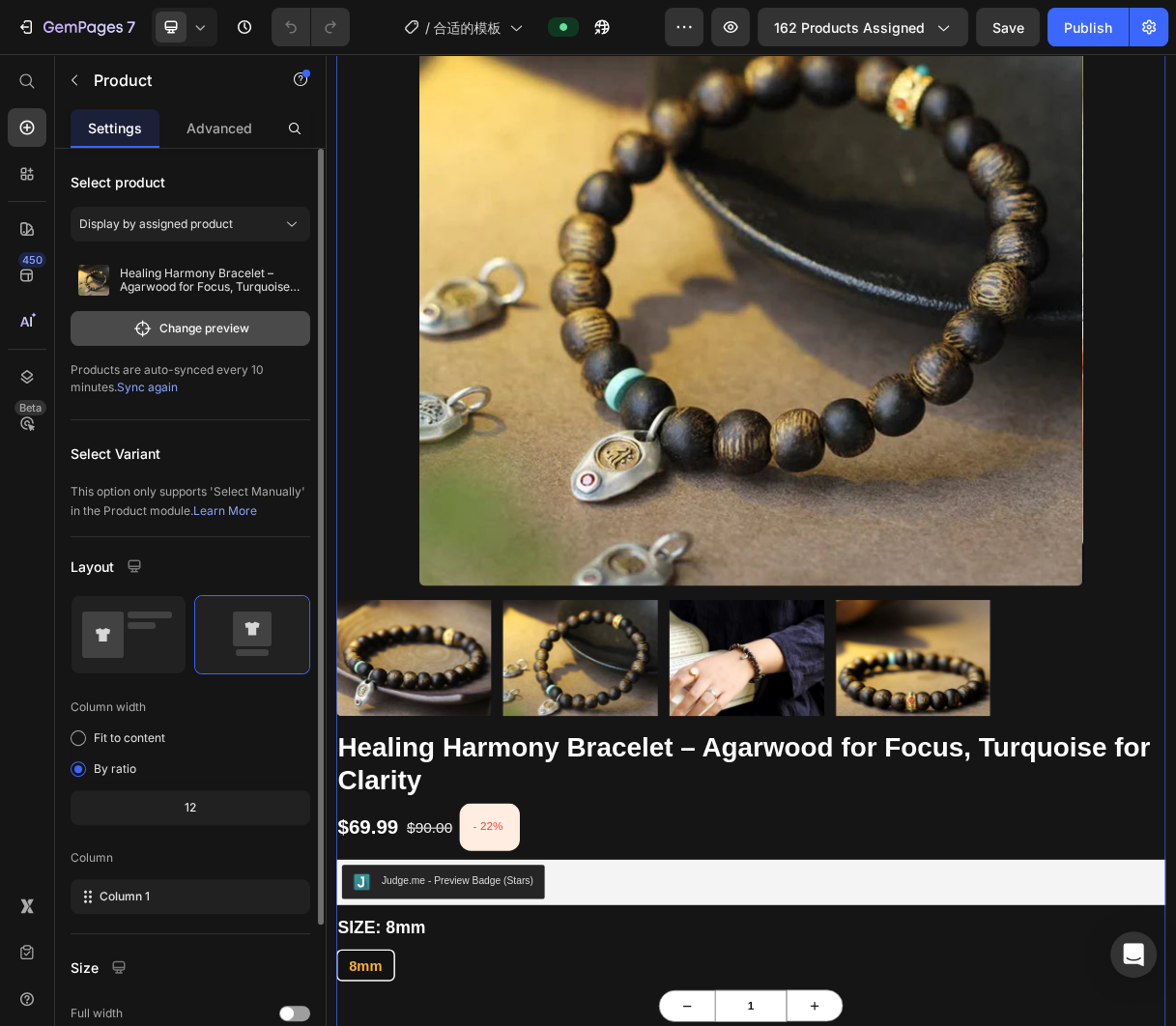 click on "Change preview" at bounding box center (190, 328) 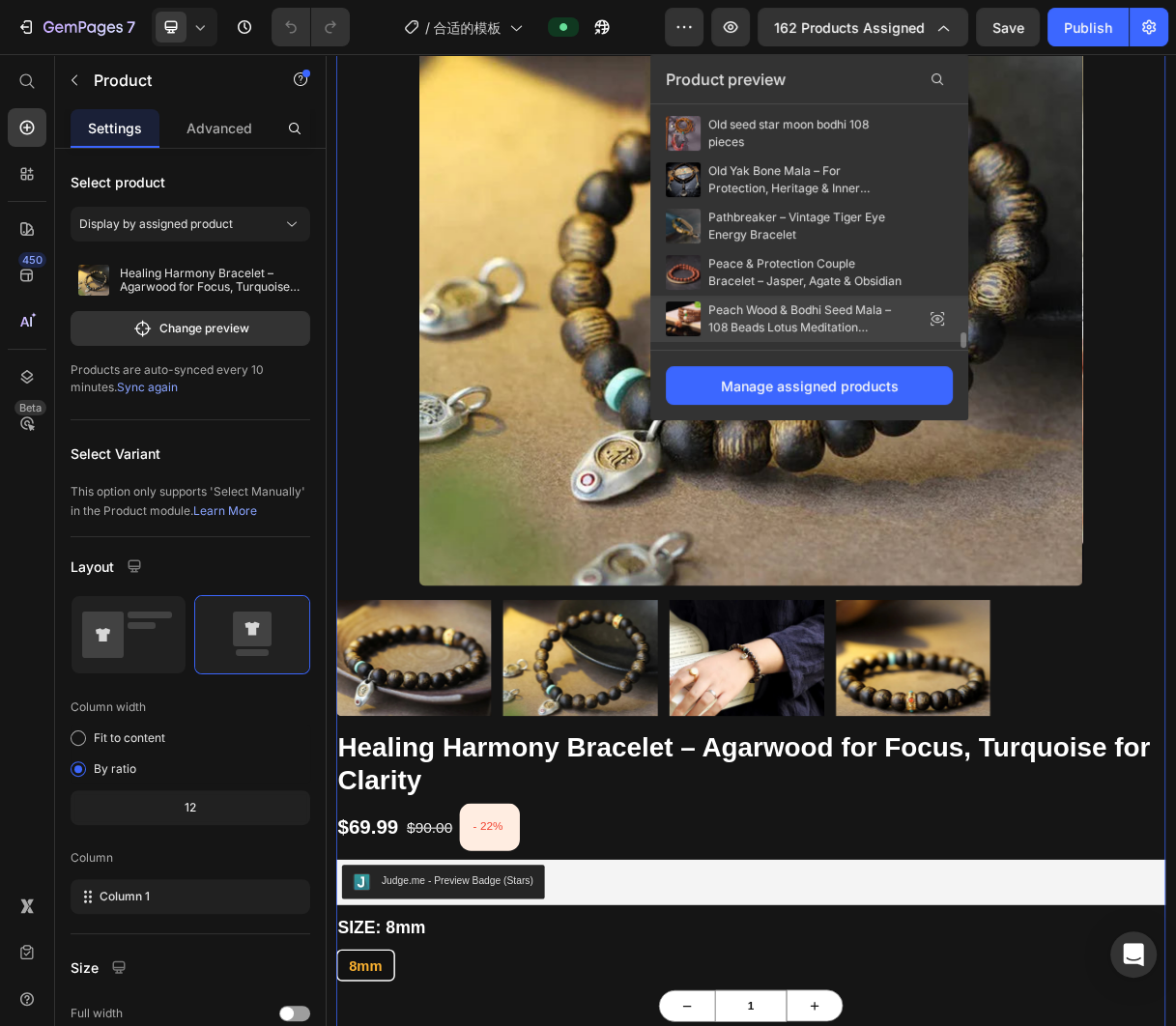 scroll, scrollTop: 3479, scrollLeft: 0, axis: vertical 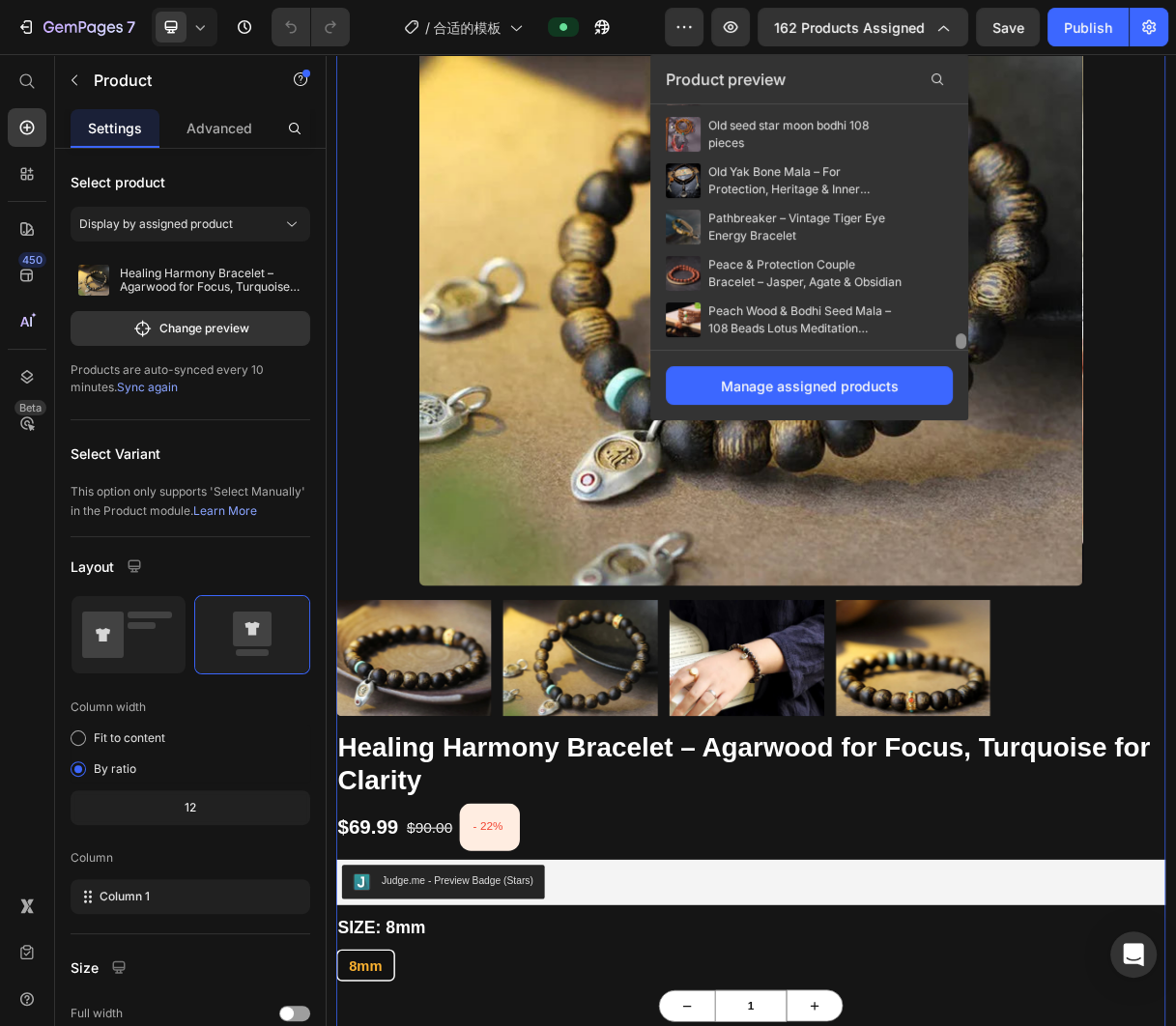 drag, startPoint x: 964, startPoint y: 341, endPoint x: 964, endPoint y: 353, distance: 12 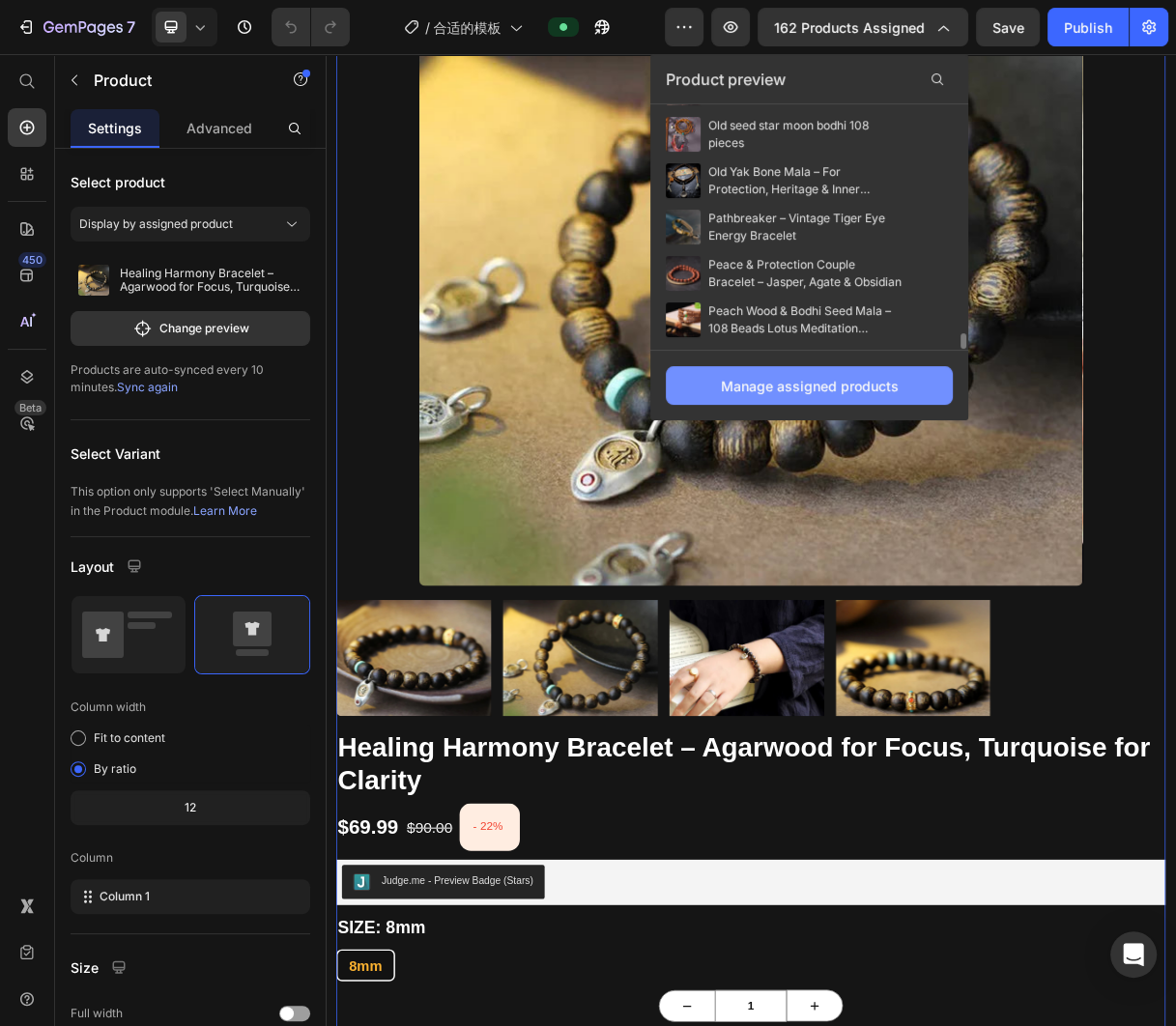click on "Manage assigned products" at bounding box center [809, 385] 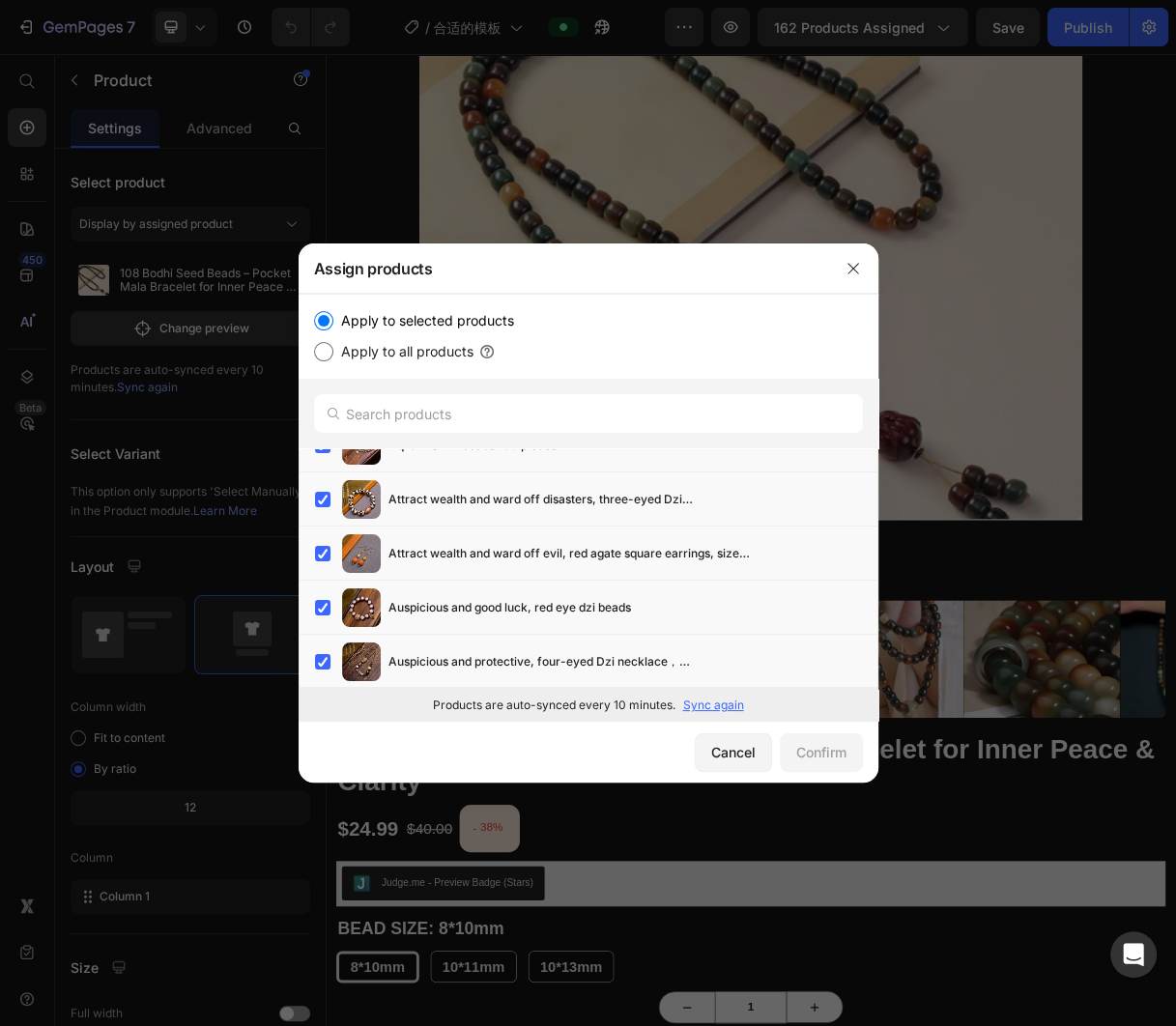 scroll, scrollTop: 842, scrollLeft: 0, axis: vertical 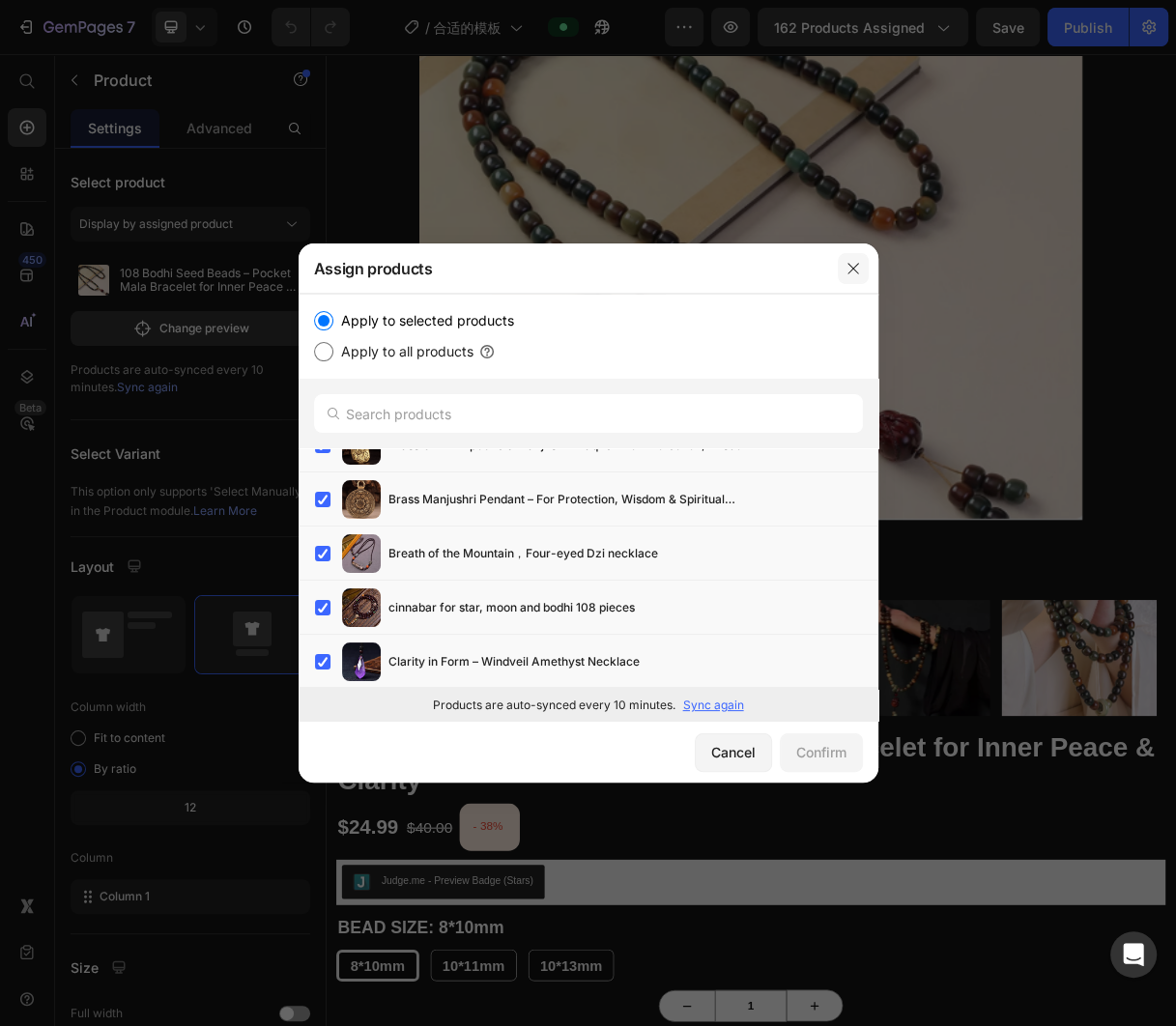 drag, startPoint x: 860, startPoint y: 271, endPoint x: 776, endPoint y: 201, distance: 109.343495 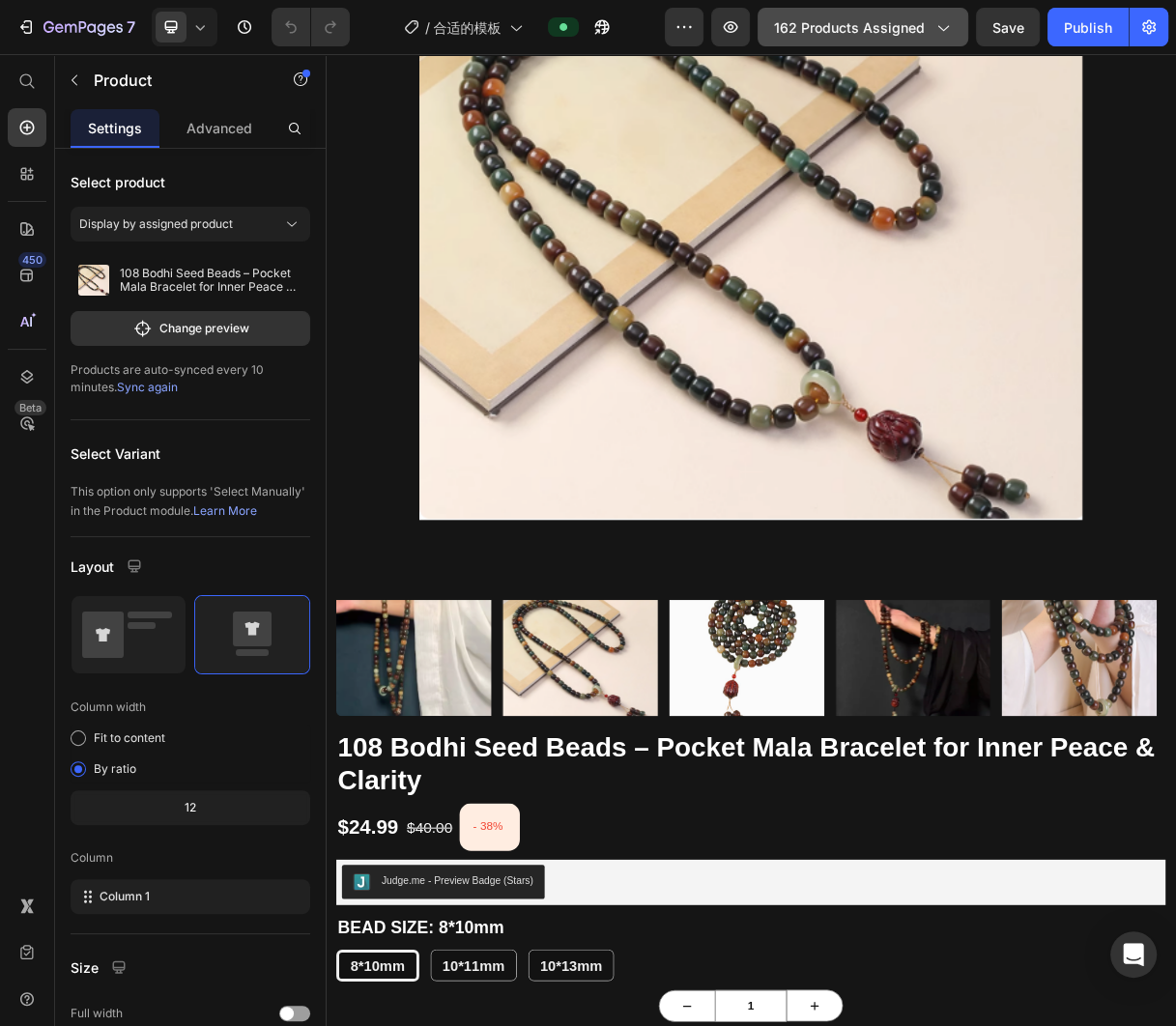 click on "162 products assigned" at bounding box center [863, 27] 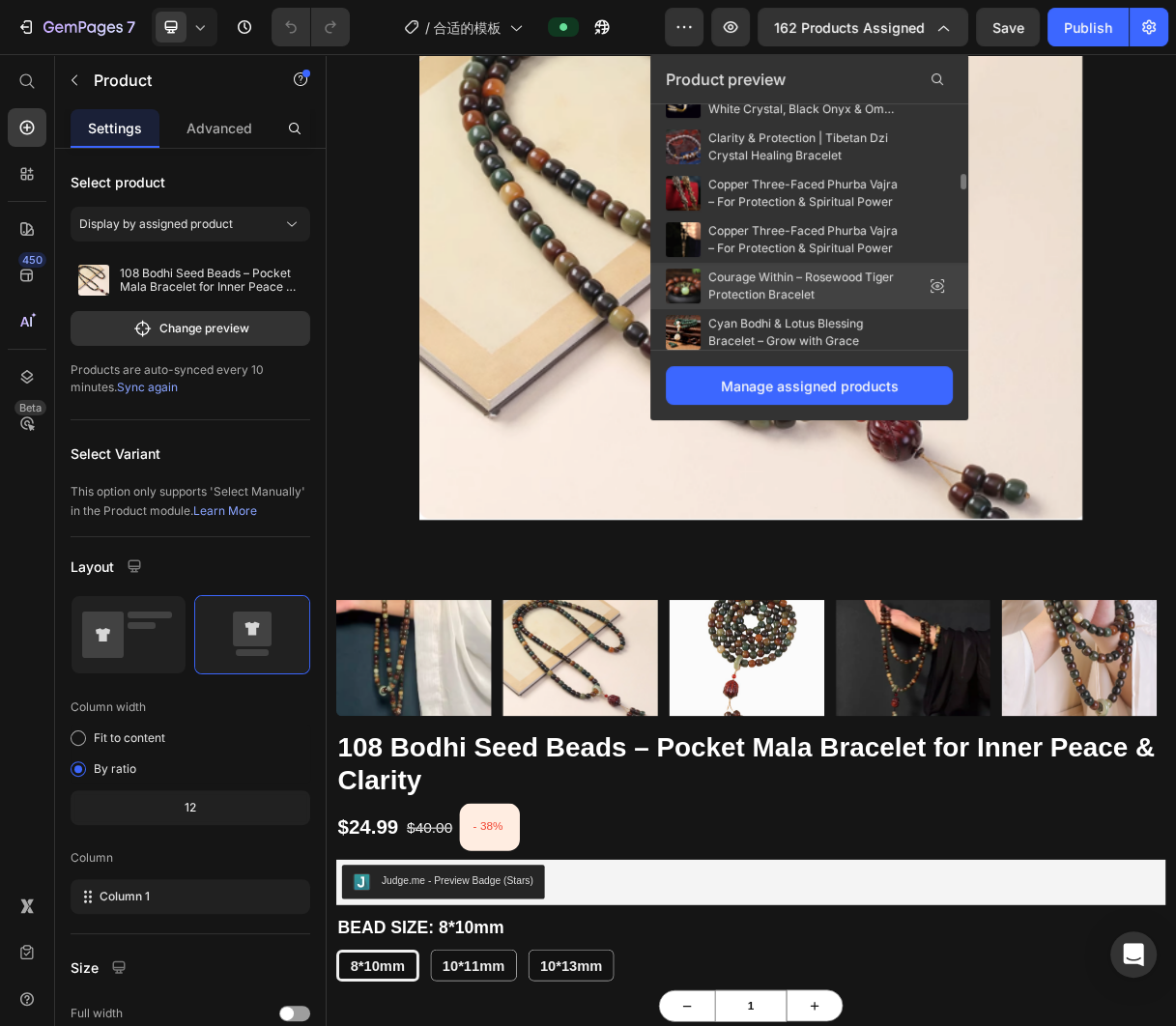 scroll, scrollTop: 910, scrollLeft: 0, axis: vertical 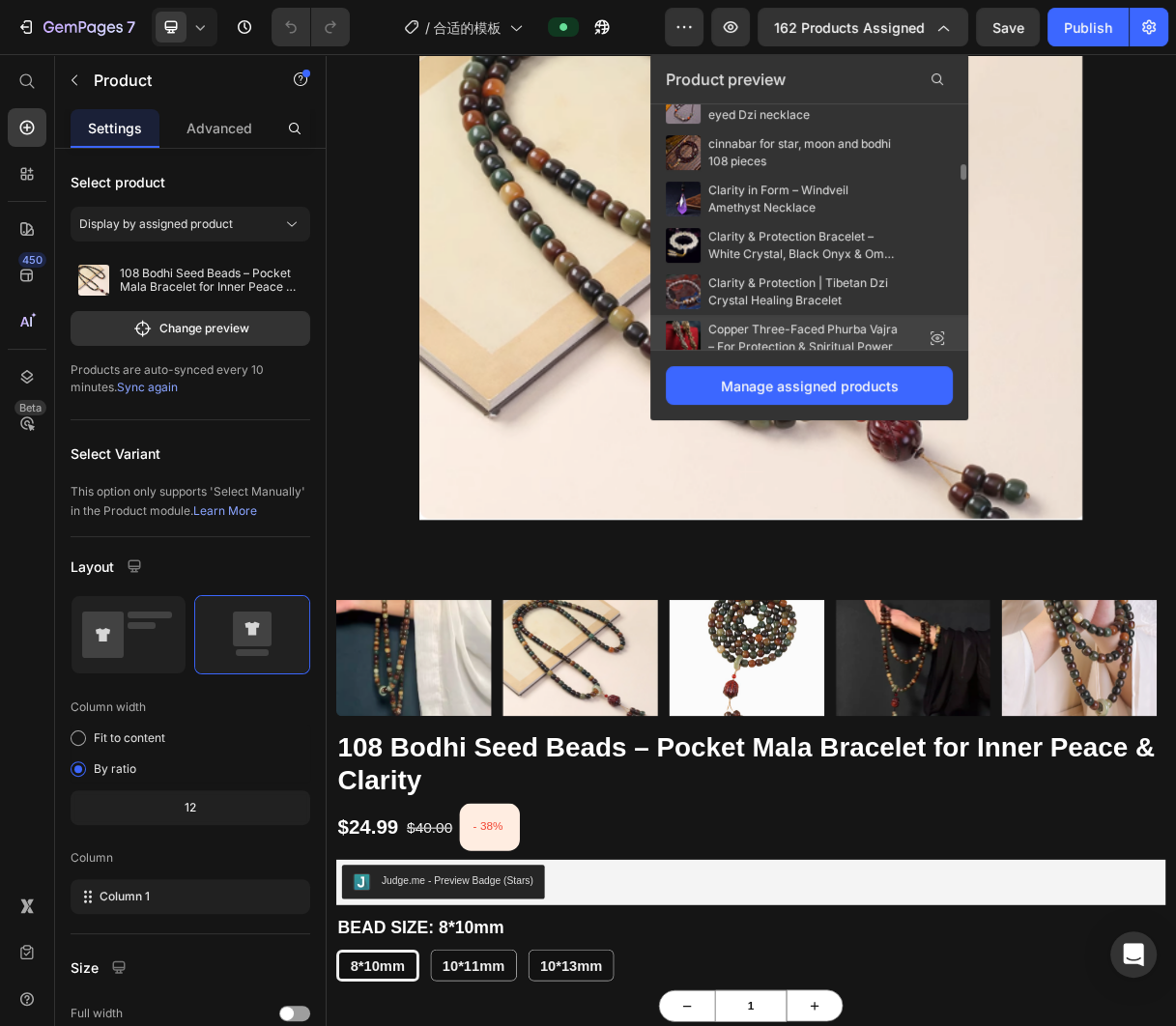 click on "Copper Three-Faced Phurba Vajra – For Protection & Spiritual Power" at bounding box center (805, 338) 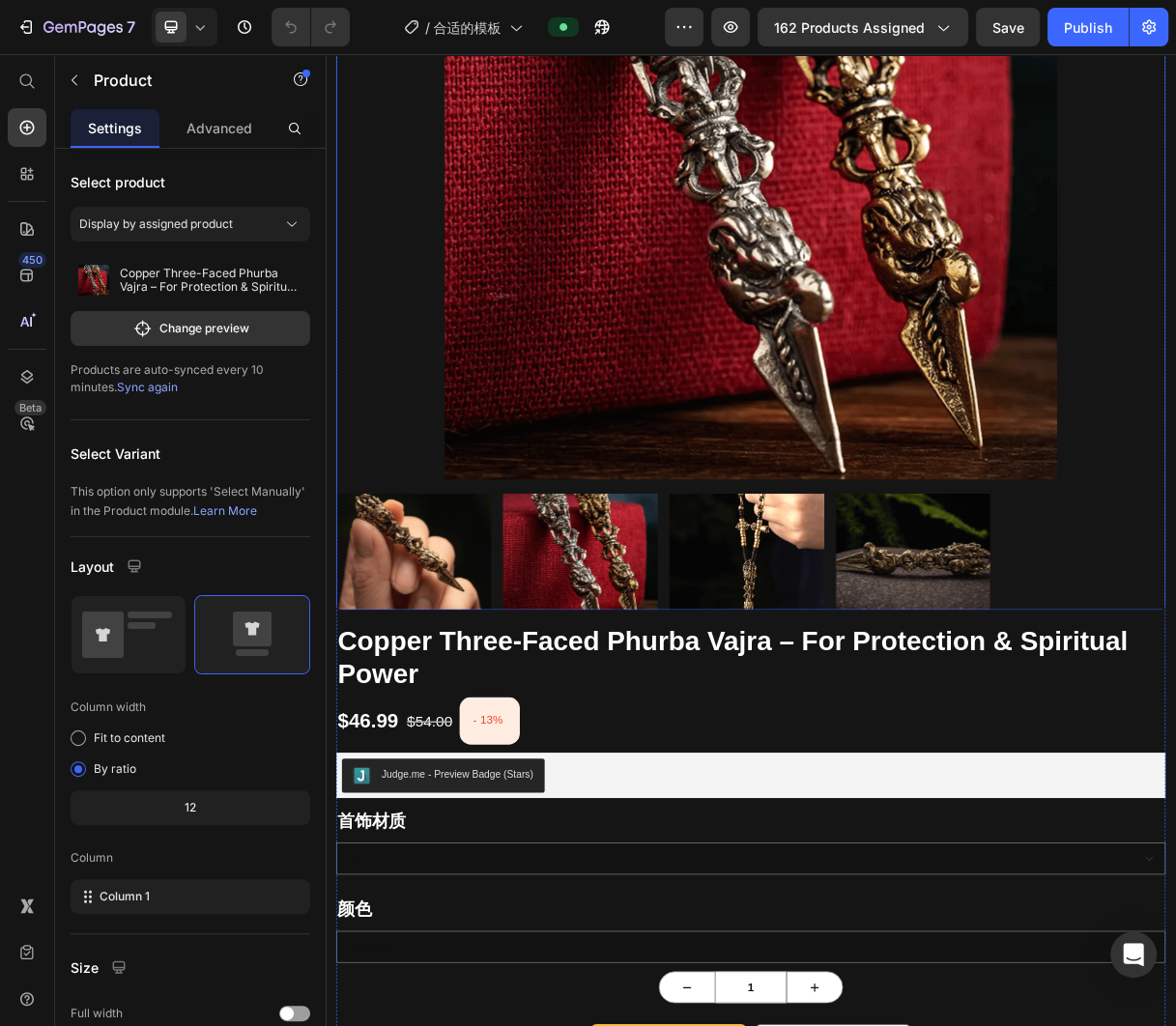 scroll, scrollTop: 596, scrollLeft: 0, axis: vertical 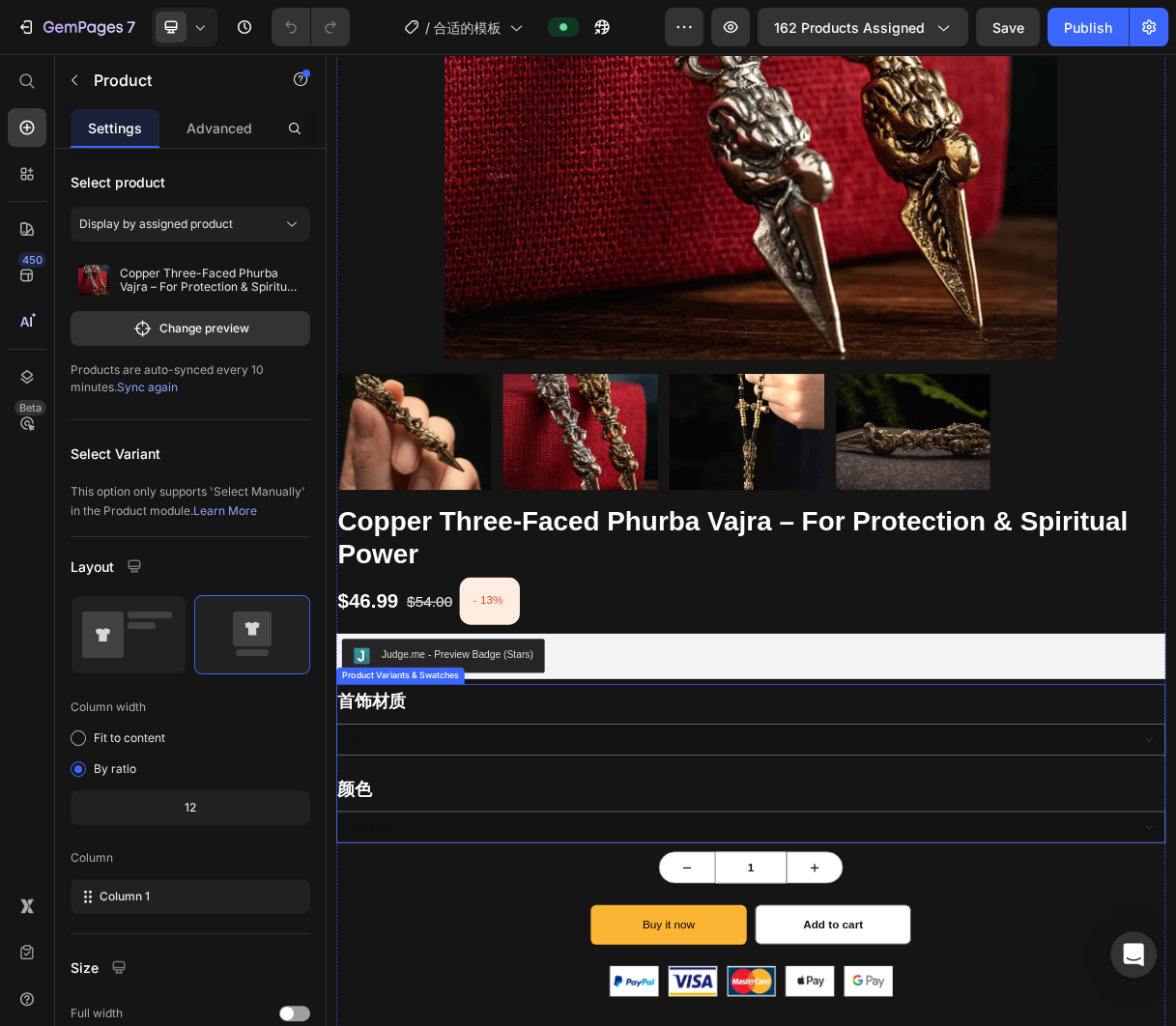 click on "首饰材质 铜 镀银" at bounding box center [905, 962] 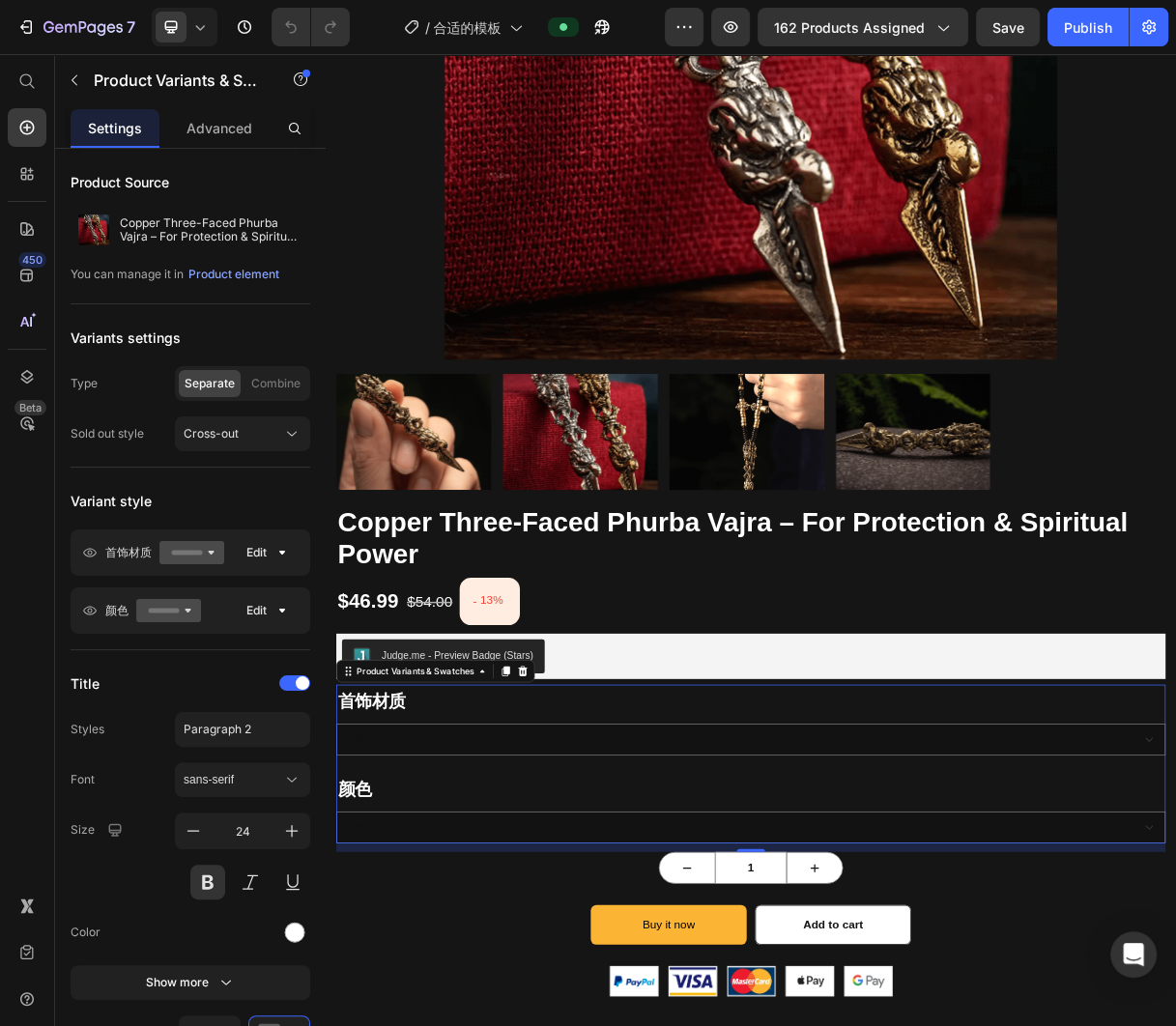 click on "颜色 青铜色 金色" at bounding box center [905, 1082] 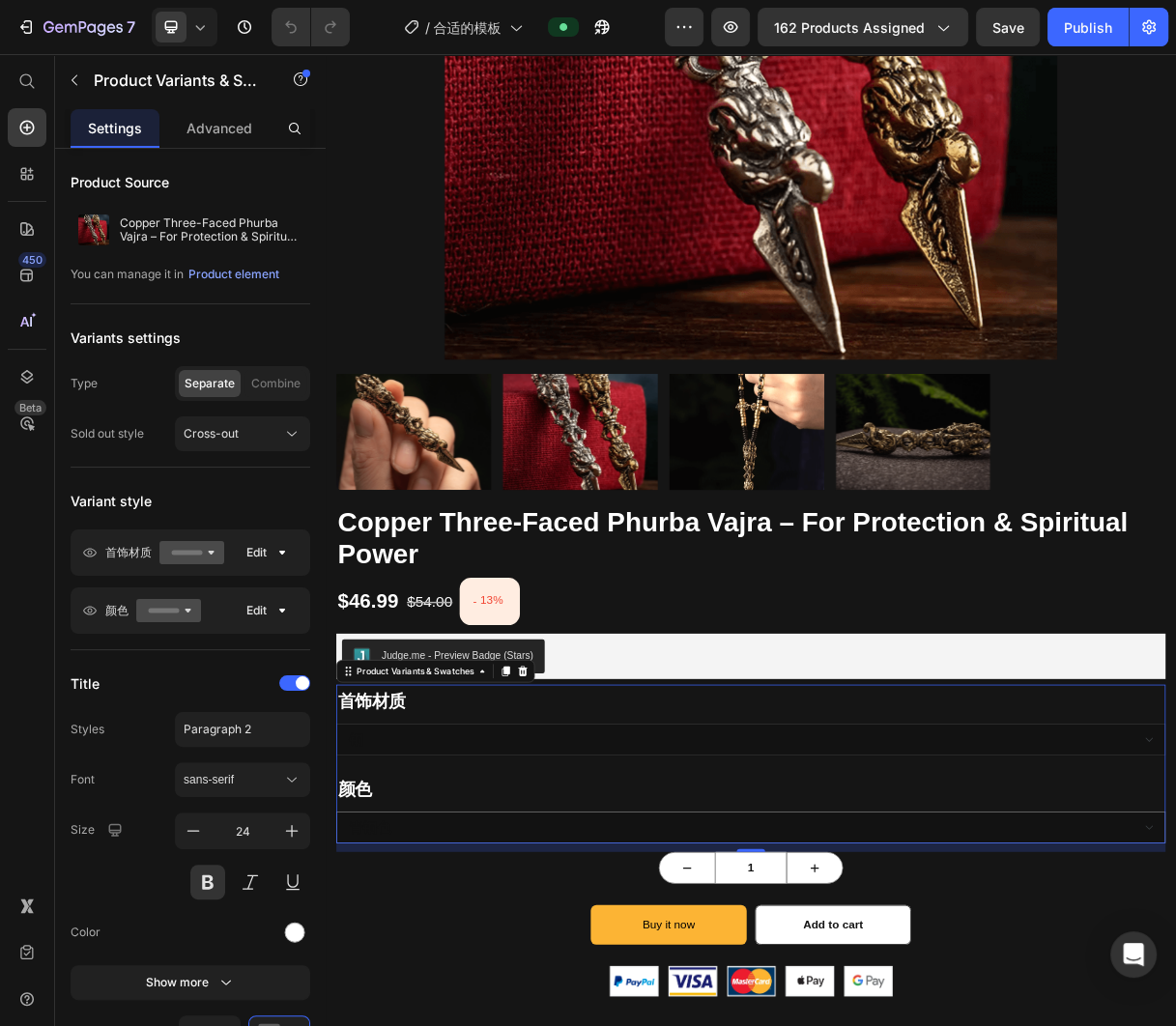 click on "铜 镀银" at bounding box center (905, 988) 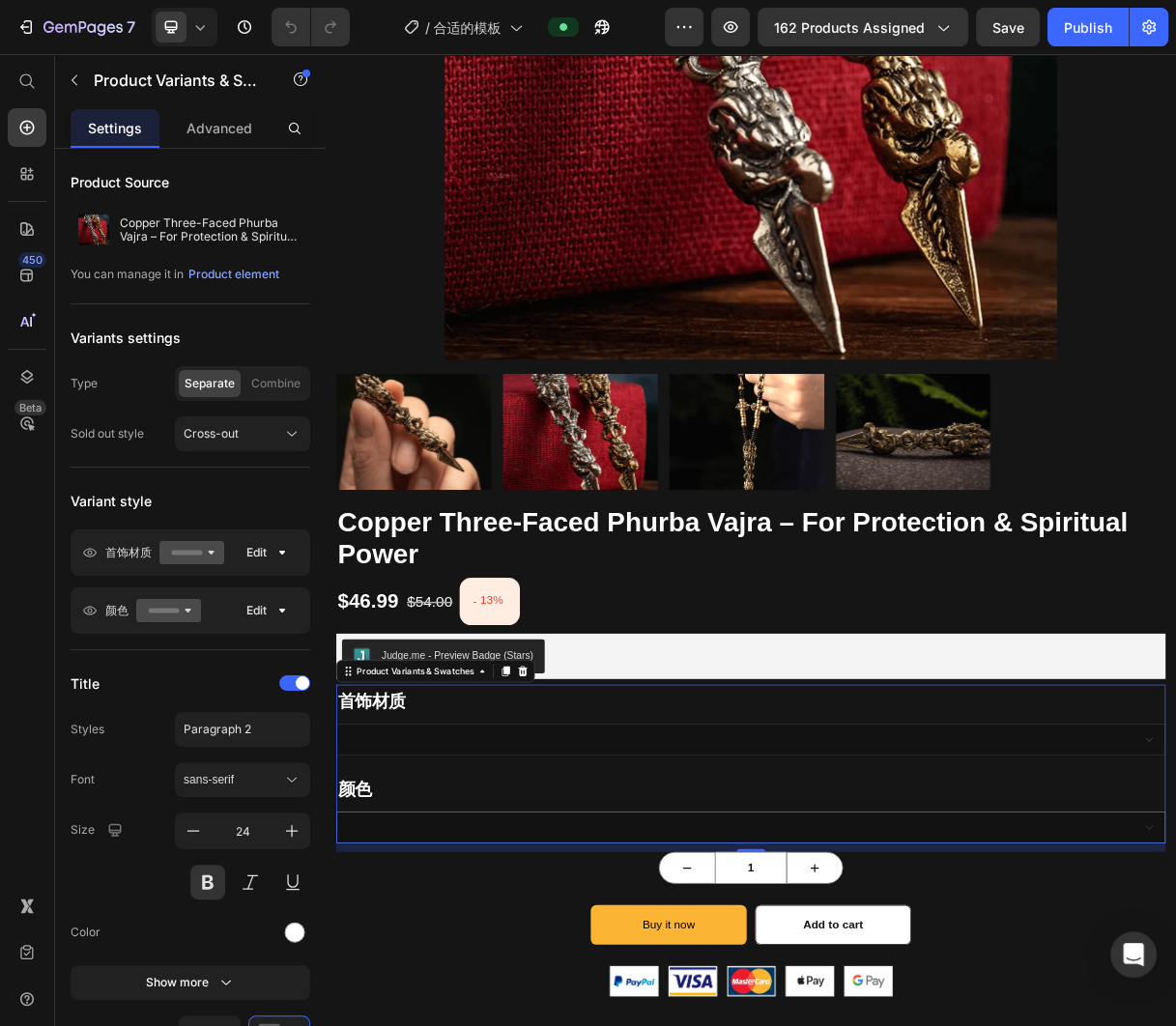 click on "铜 镀银" at bounding box center [905, 988] 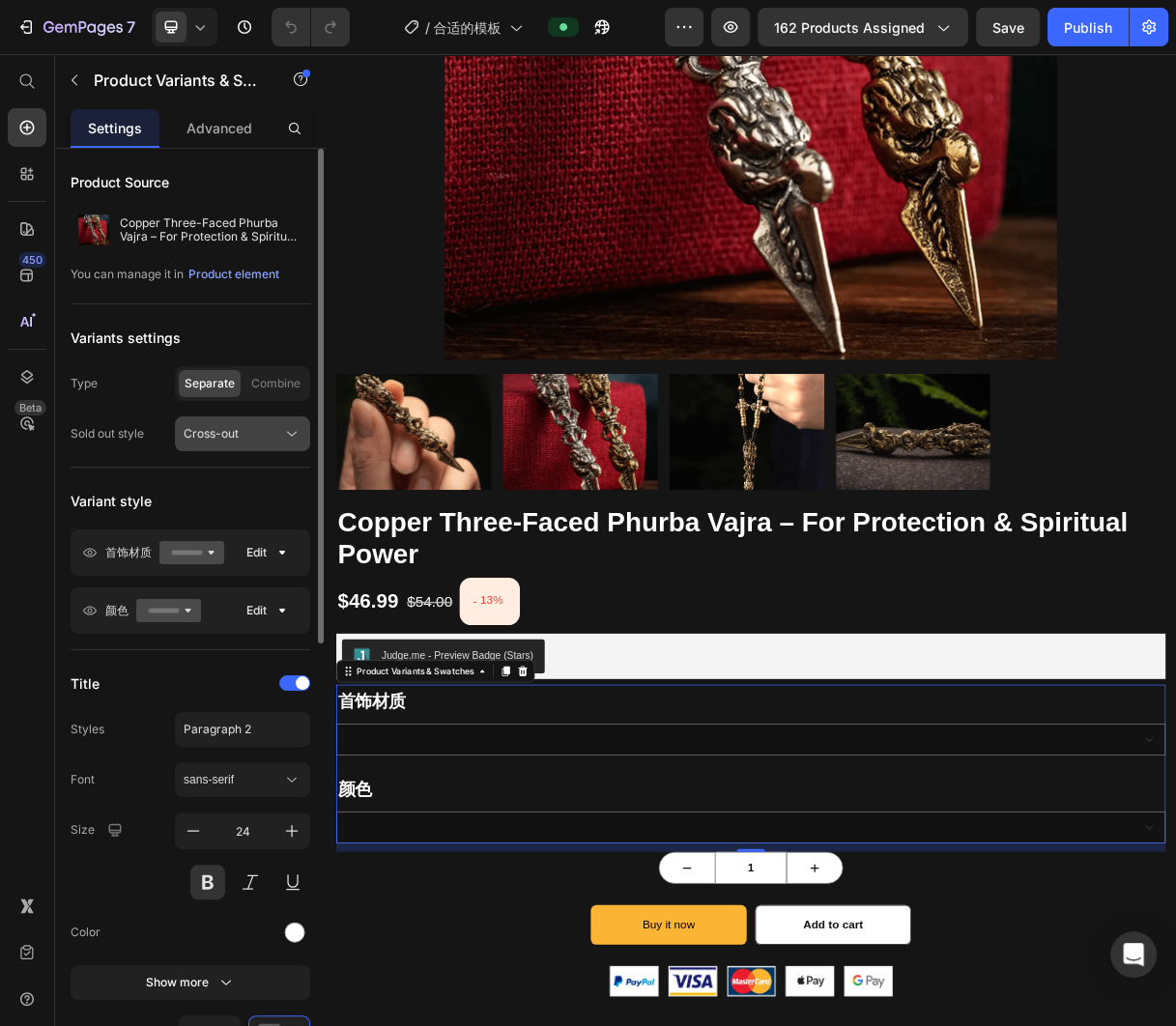 click on "Cross-out" 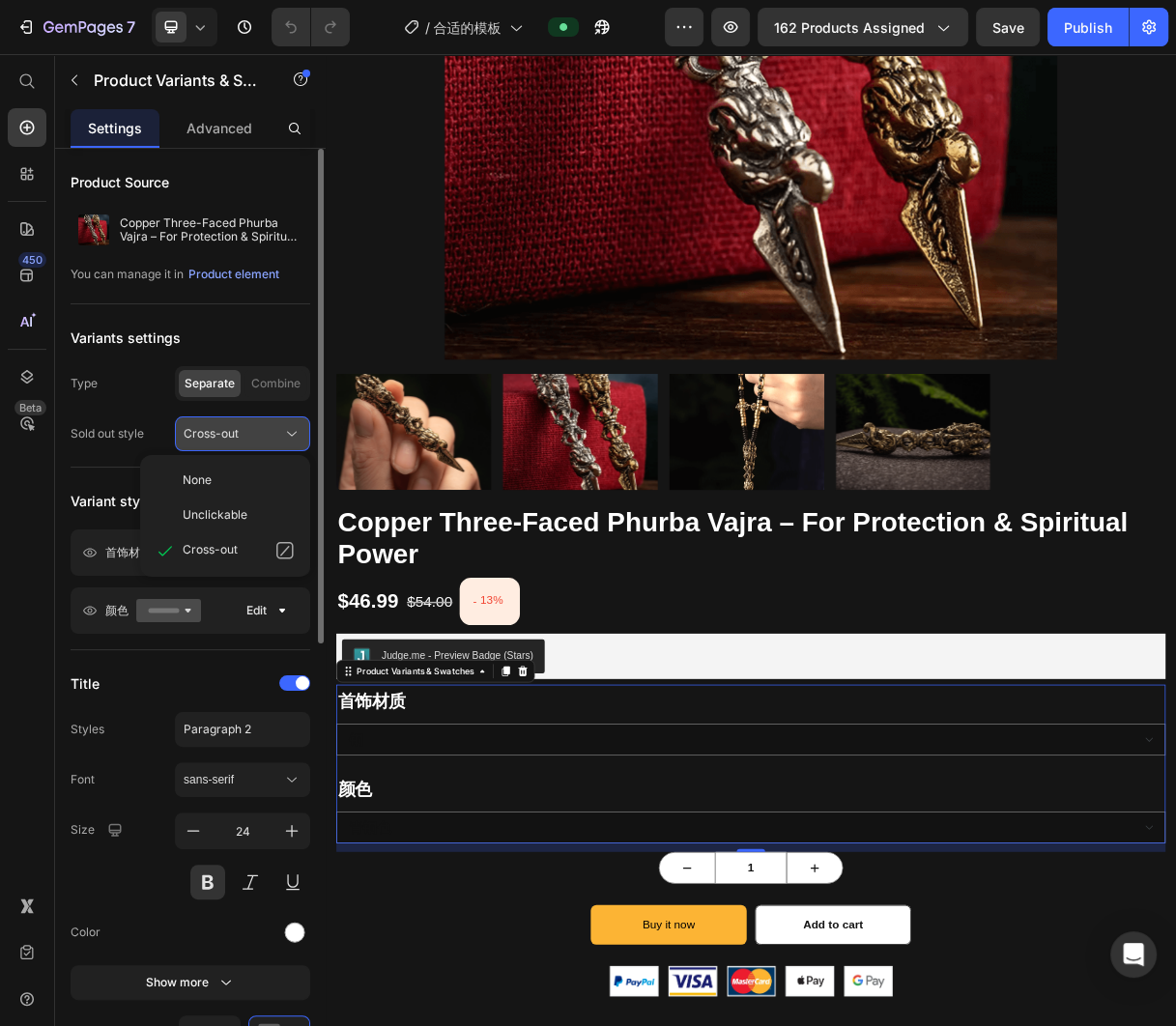 click on "Cross-out" 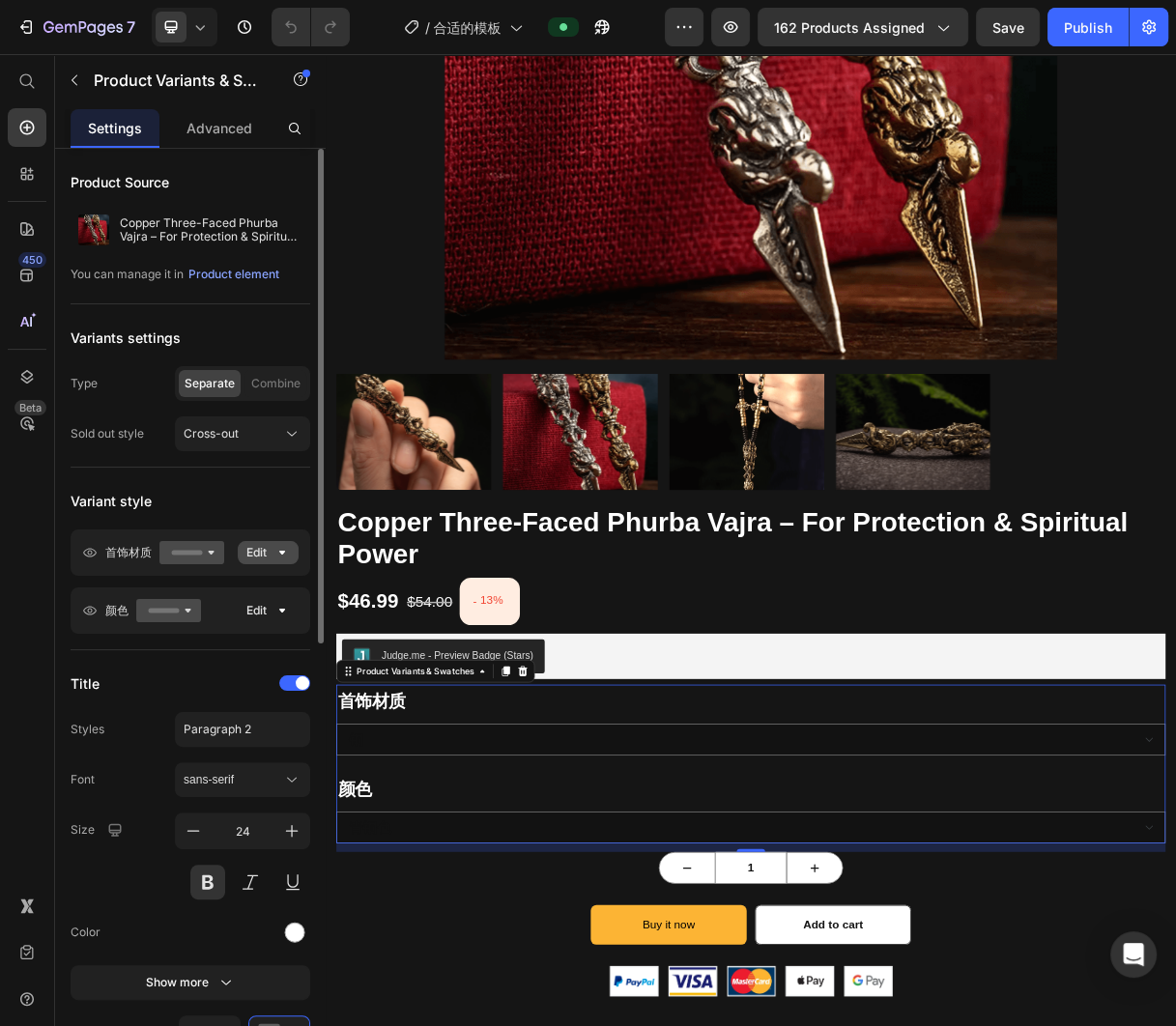 click 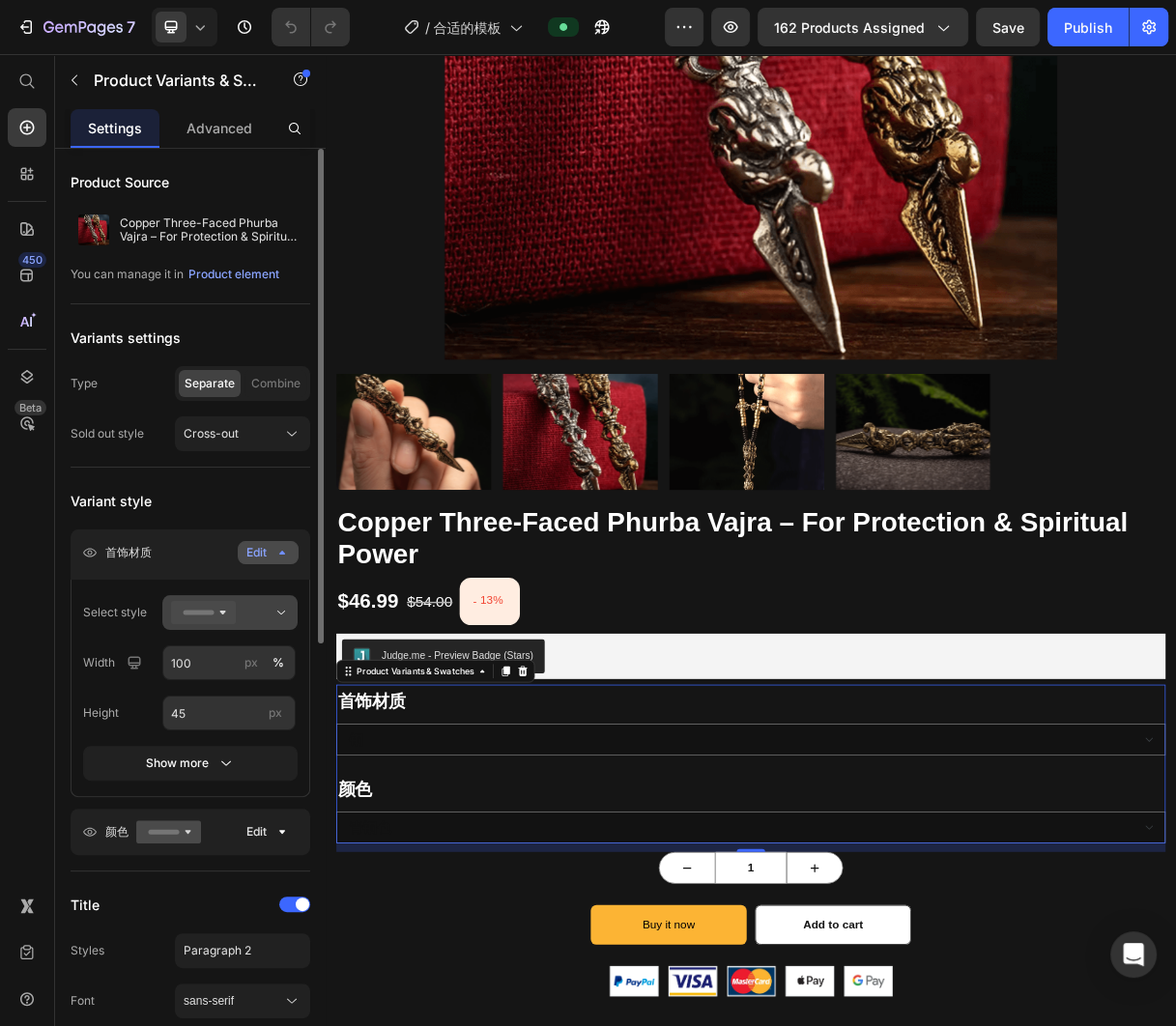 click at bounding box center [230, 613] 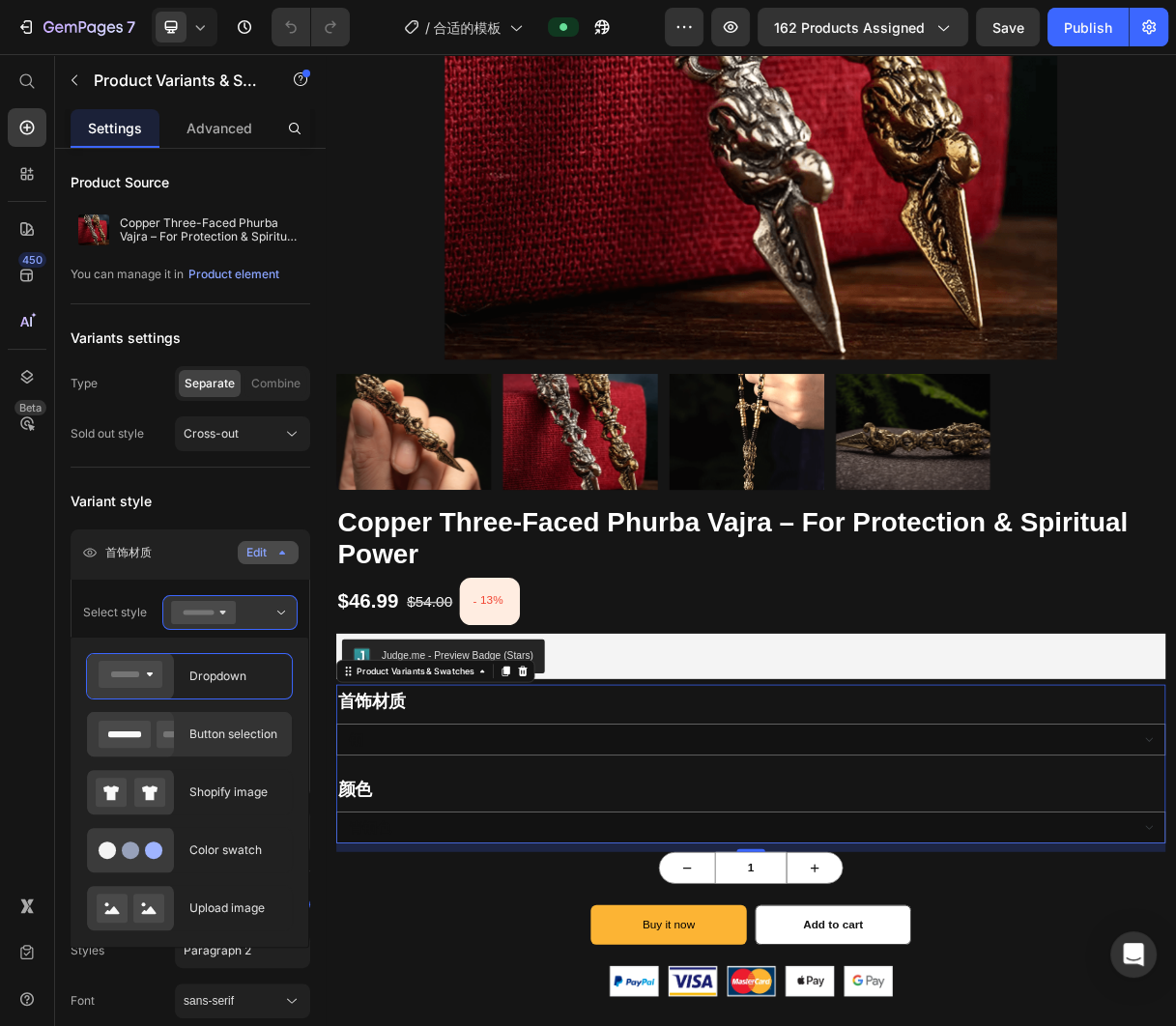 click on "Button selection" at bounding box center [235, 734] 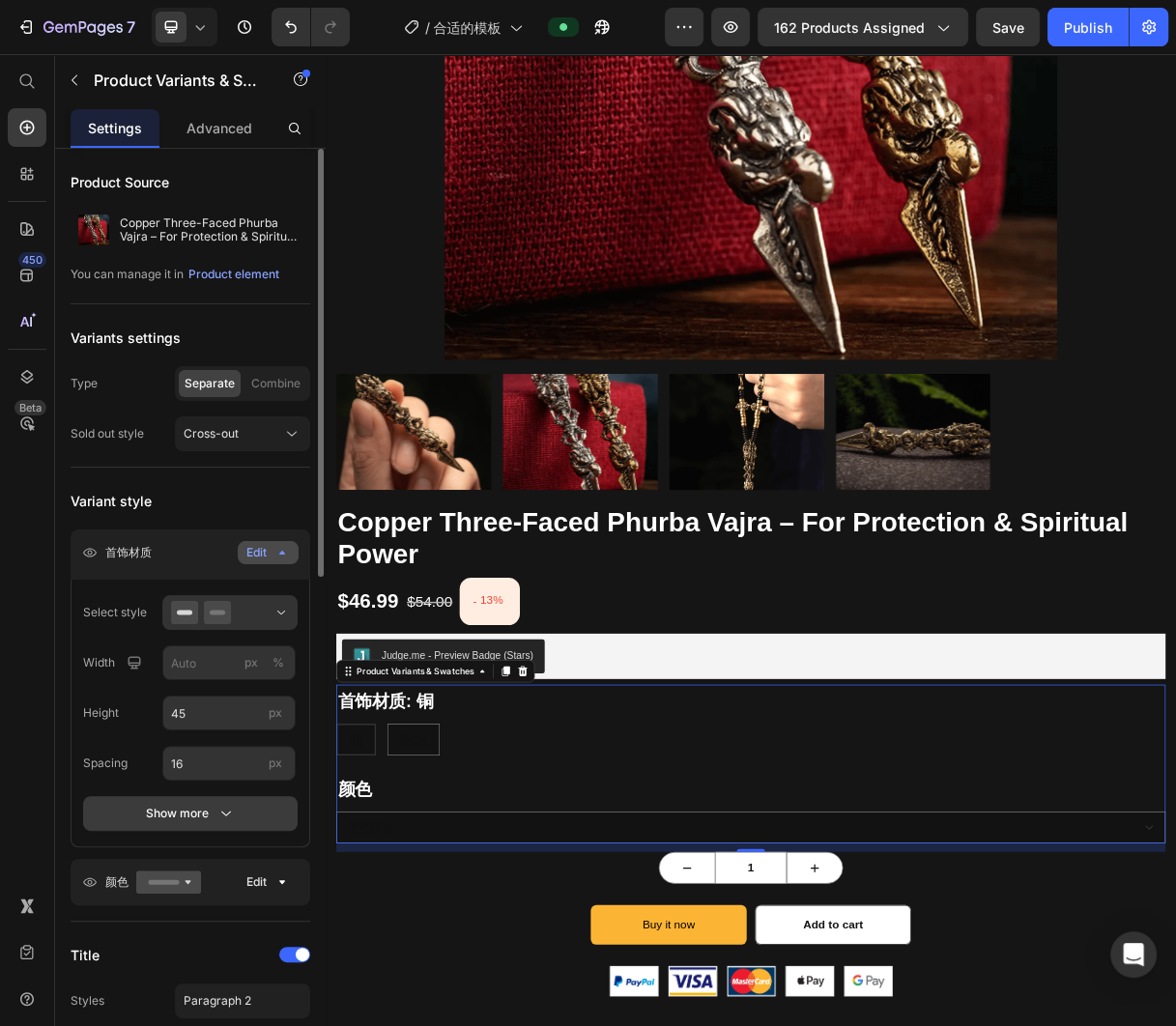 click on "Show more" at bounding box center [190, 813] 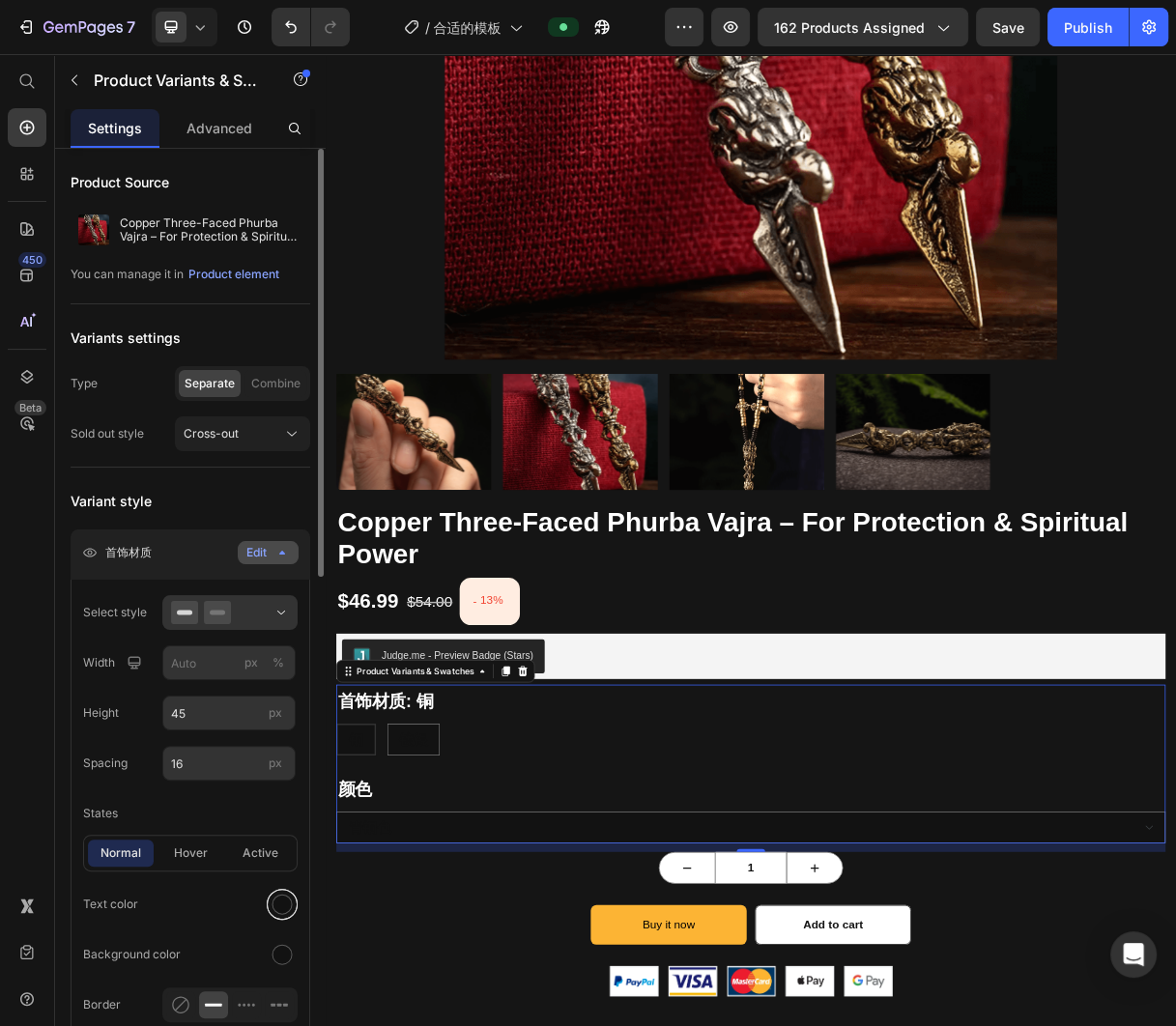 click at bounding box center (282, 904) 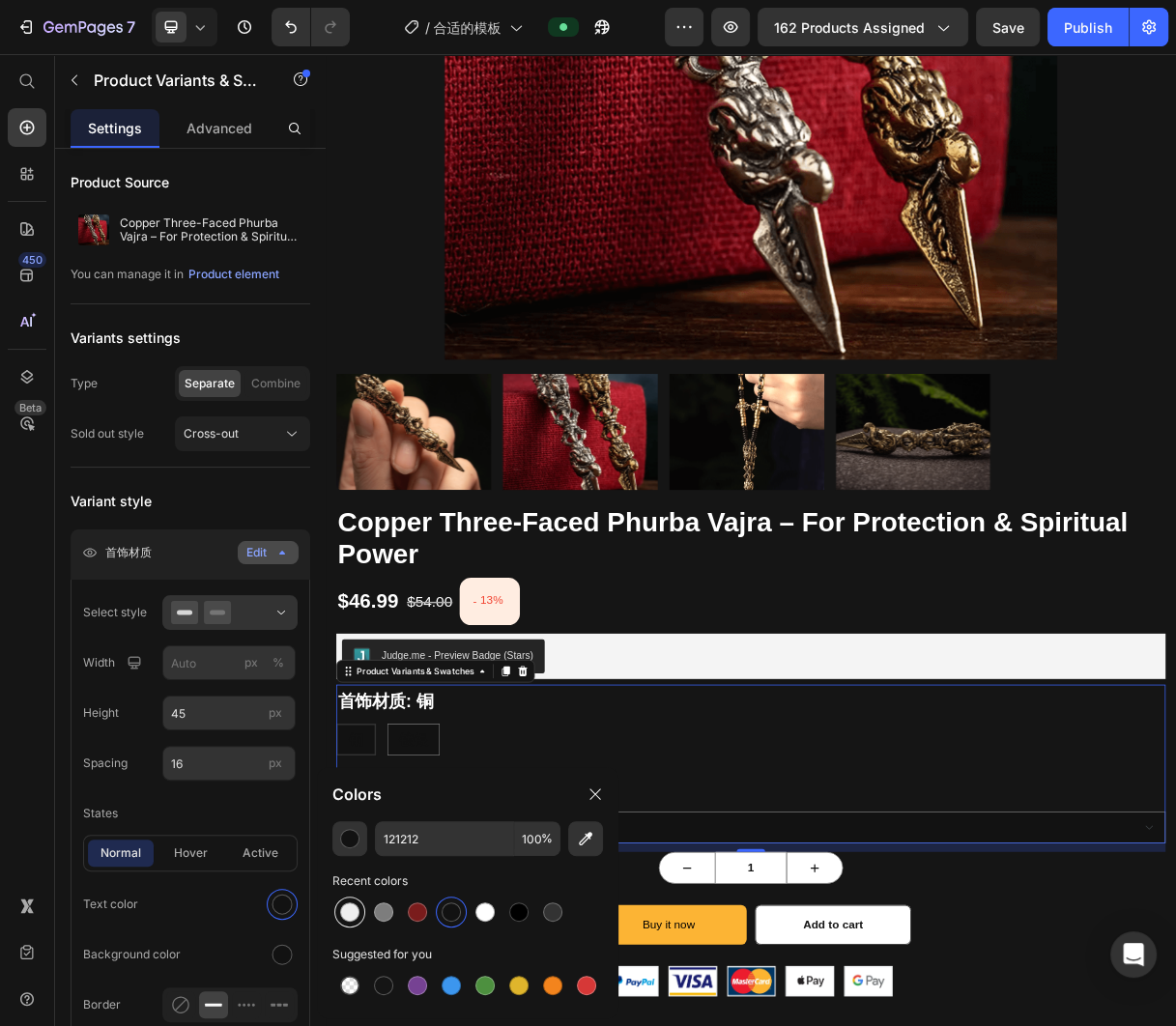 click at bounding box center [350, 912] 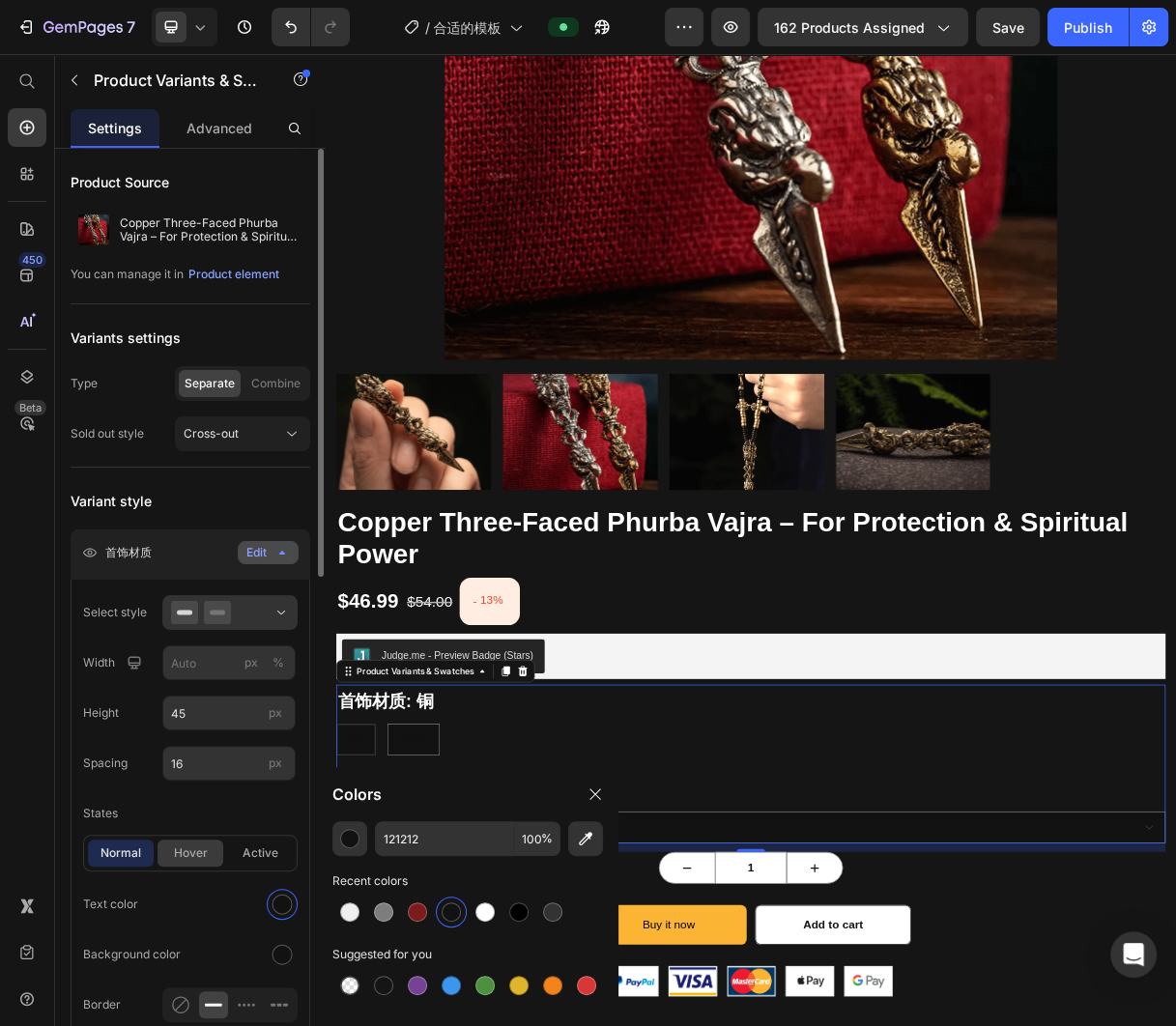 type on "EFEFEF" 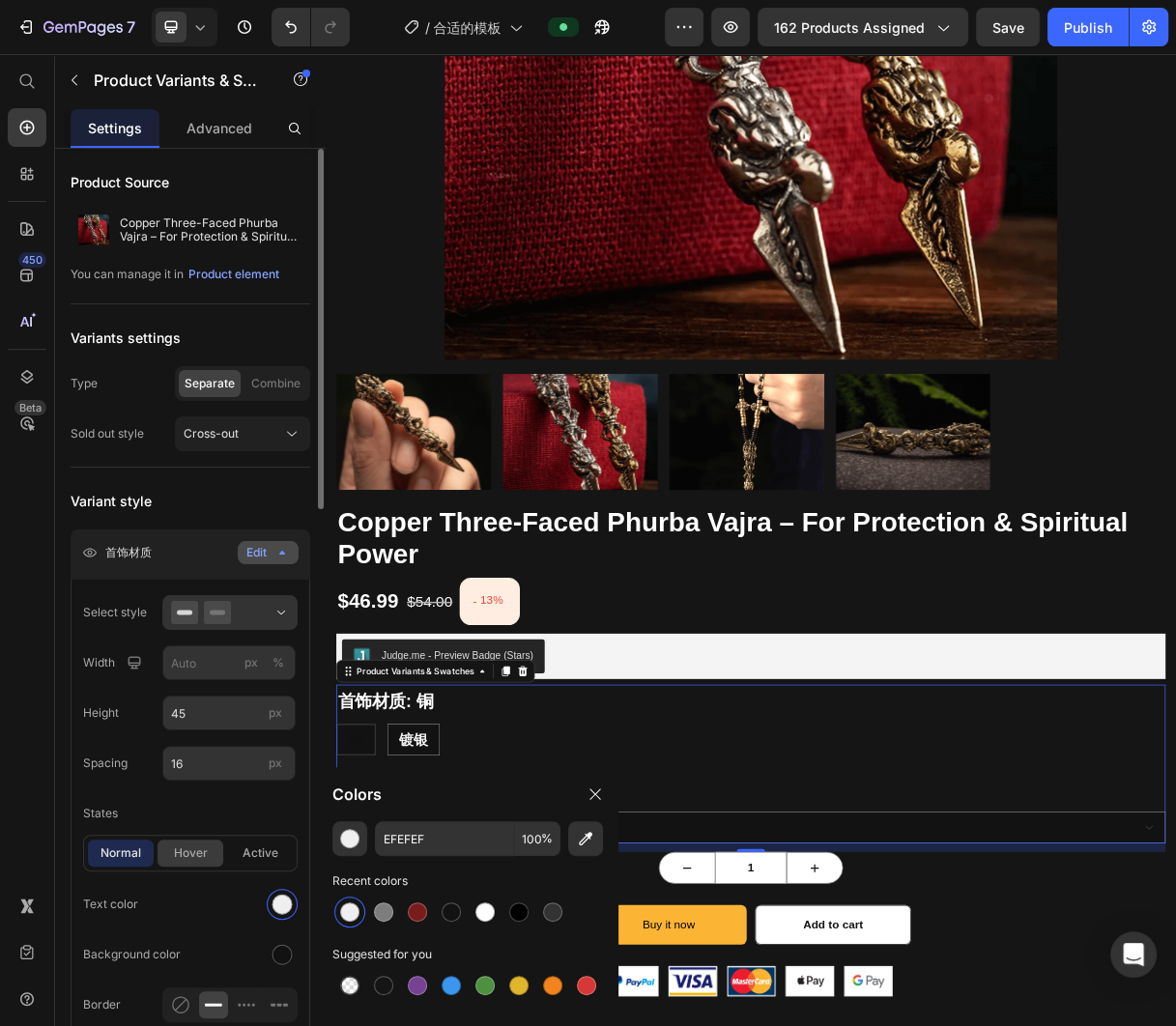 click on "hover" at bounding box center (190, 853) 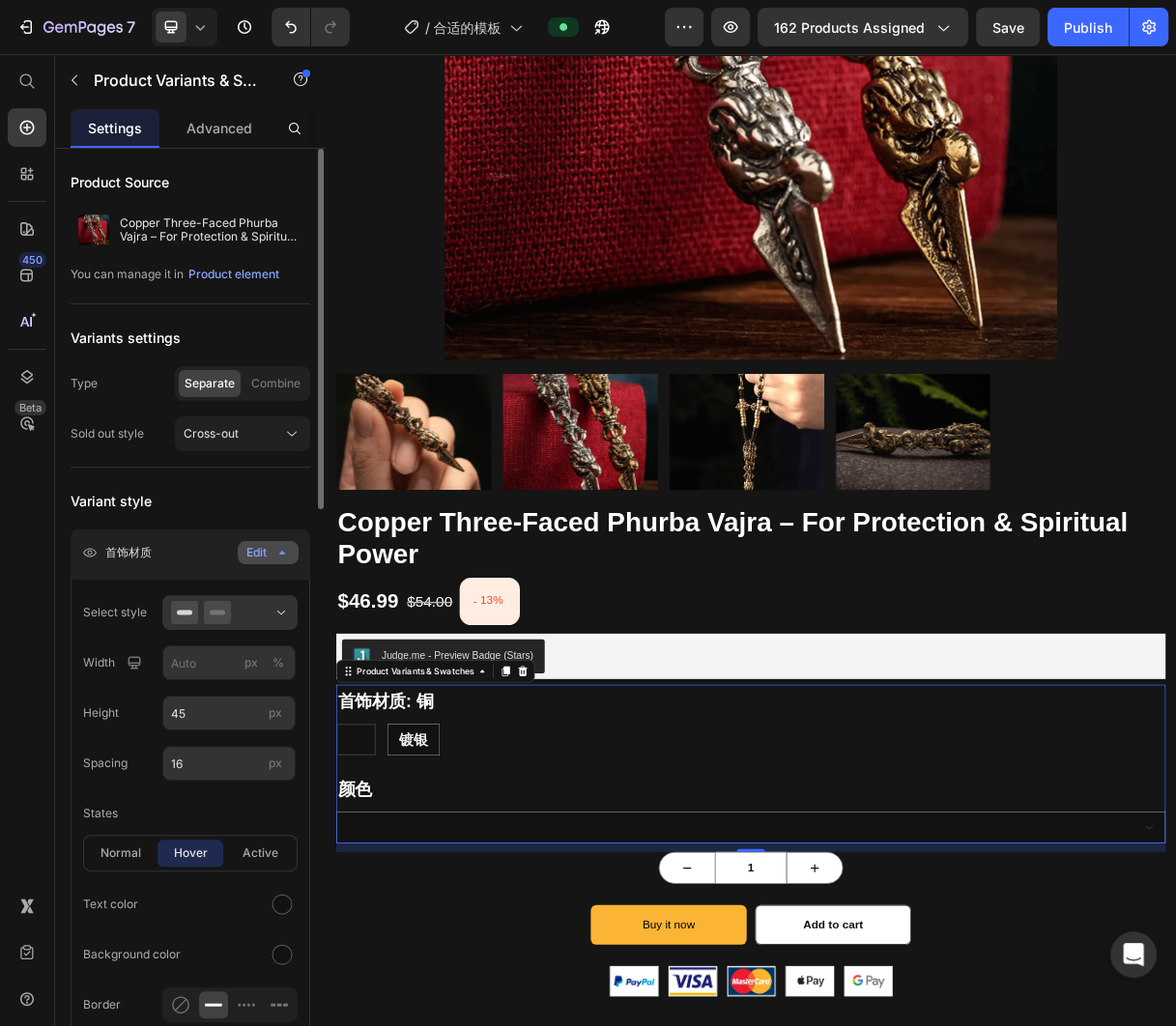 click on "Select style Width px % Height 45 px Spacing 16 px States normal hover active Text color Background color Border 1 px Corner Shadow Show less" 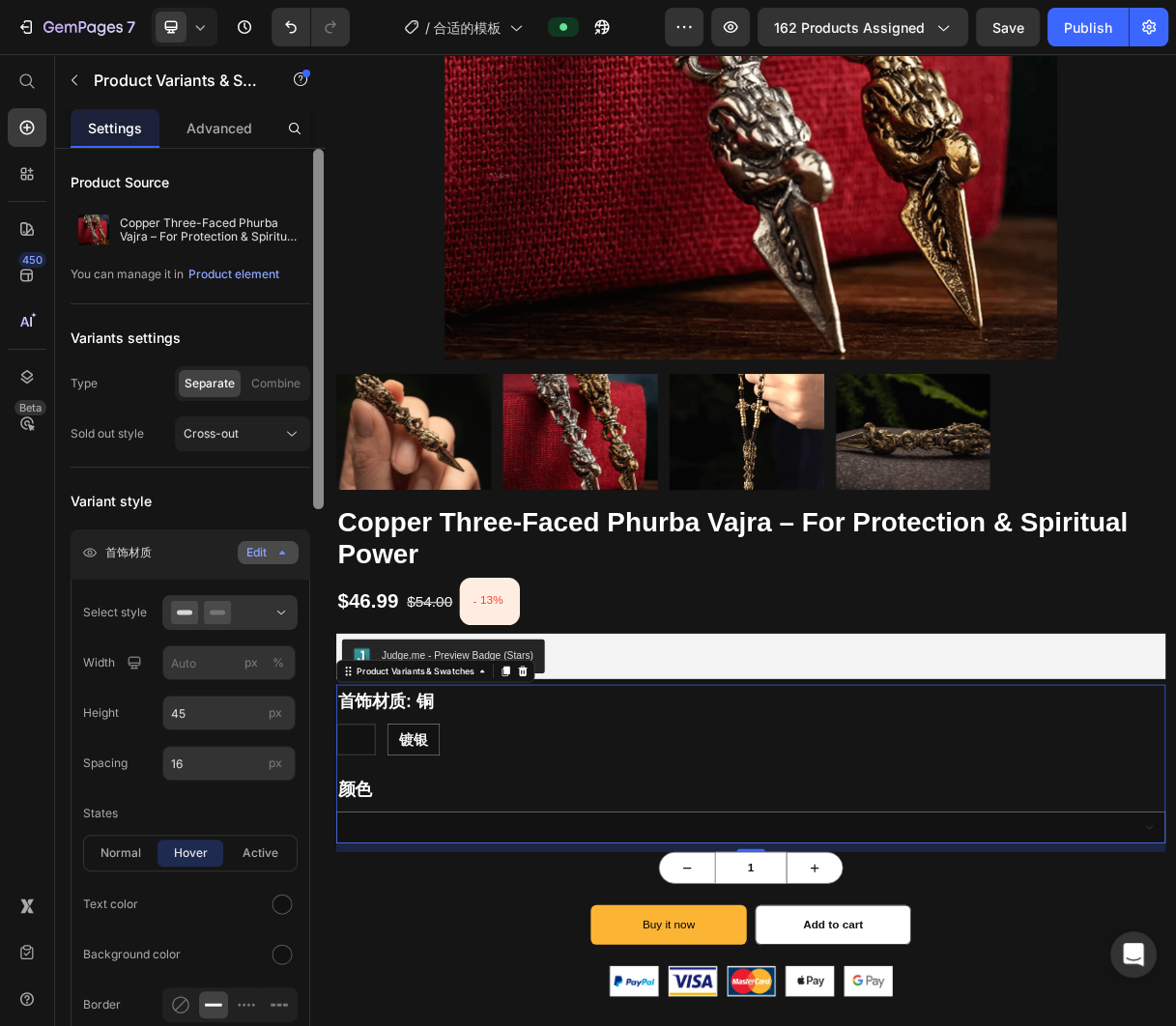 drag, startPoint x: 280, startPoint y: 906, endPoint x: 310, endPoint y: 913, distance: 30.805844 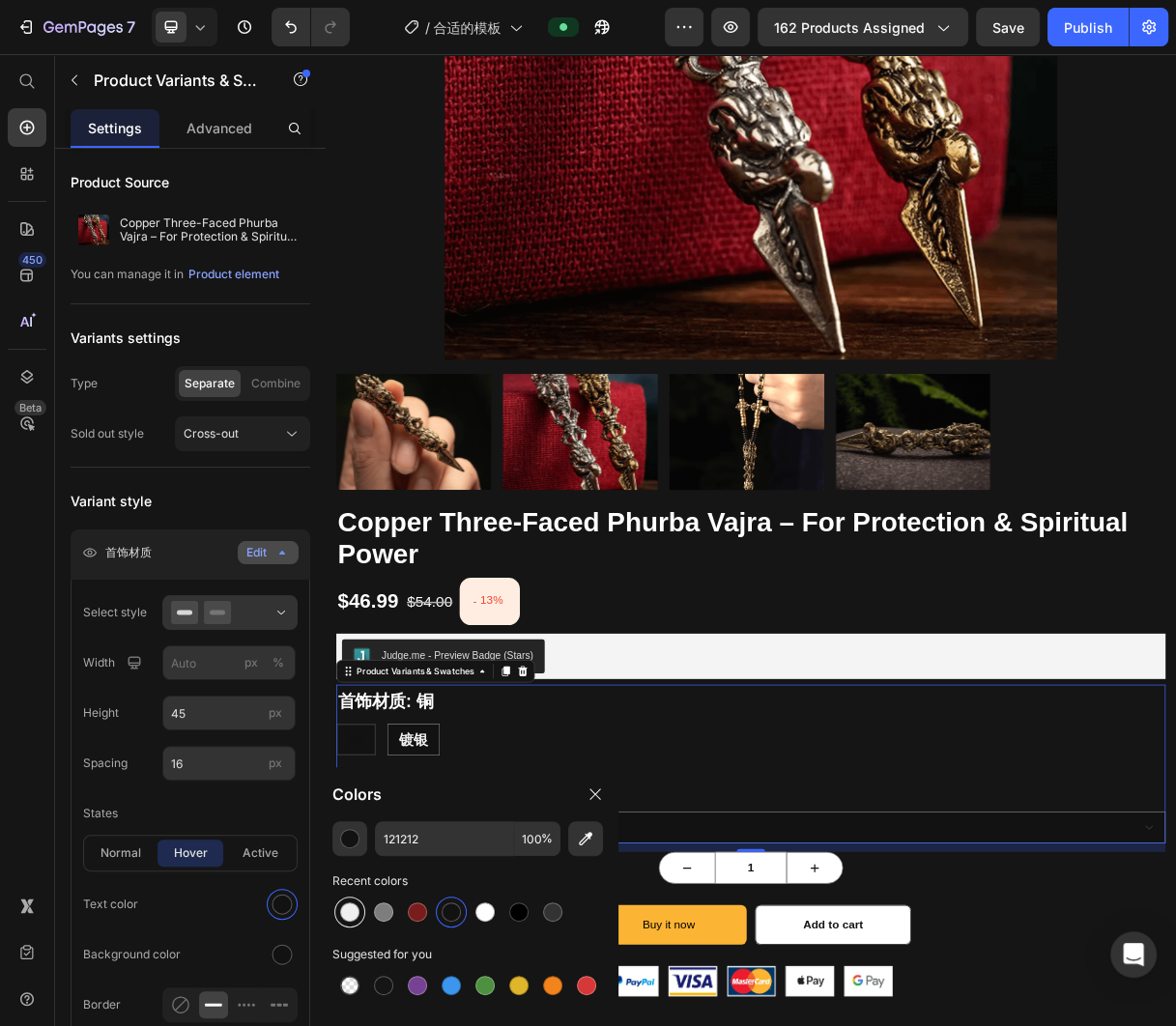 click at bounding box center [350, 912] 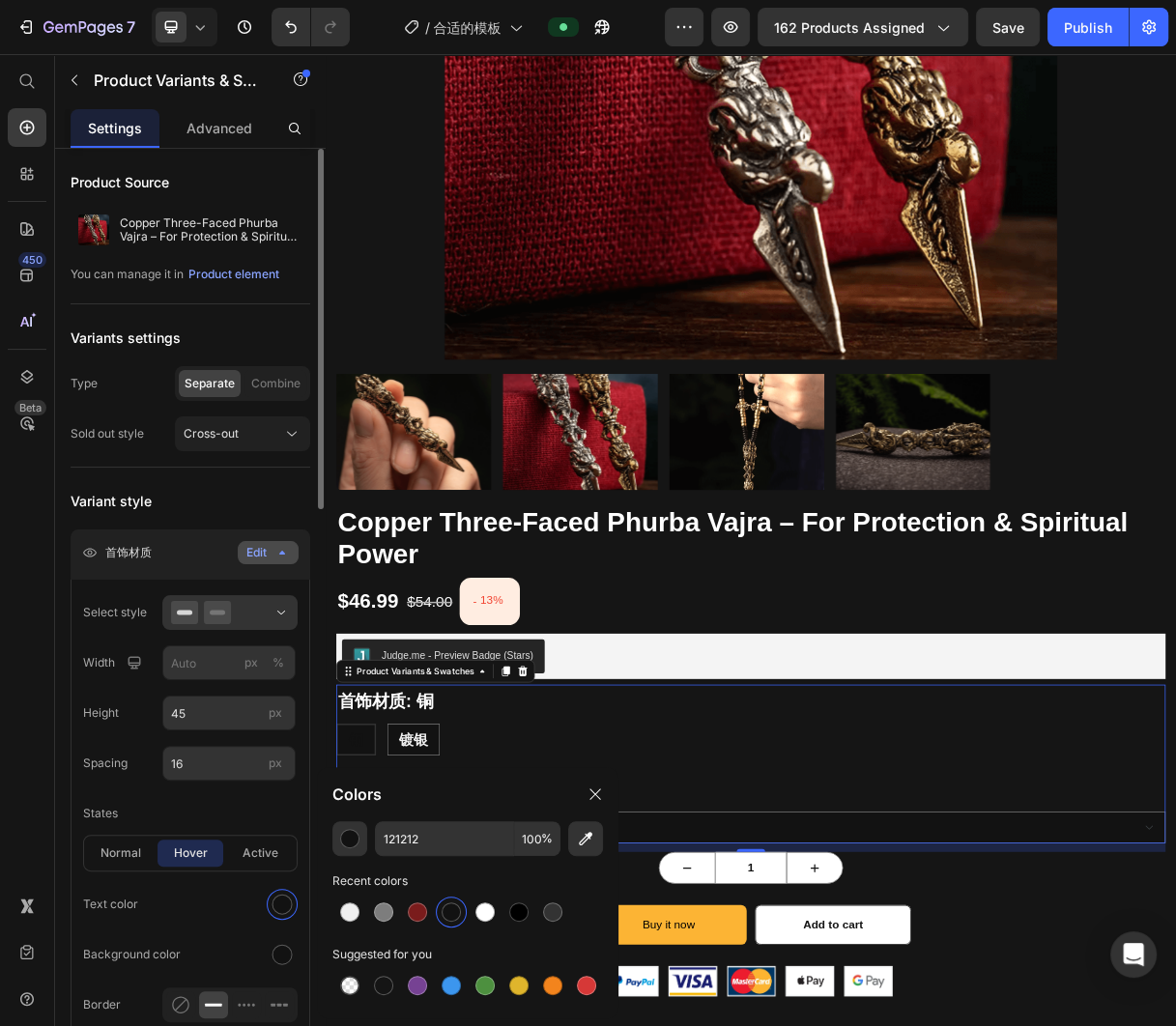 type on "EFEFEF" 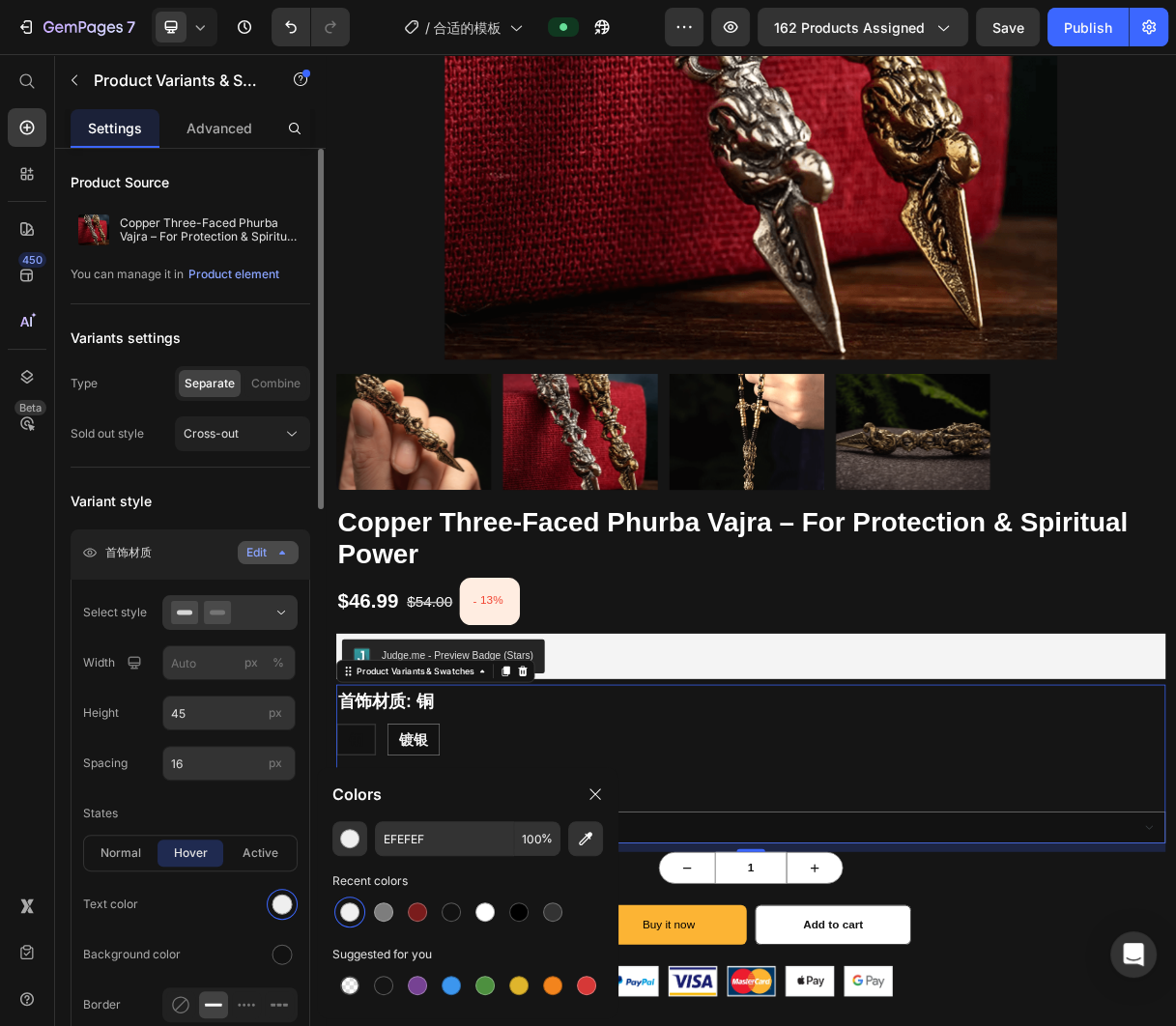 click on "hover" at bounding box center [190, 853] 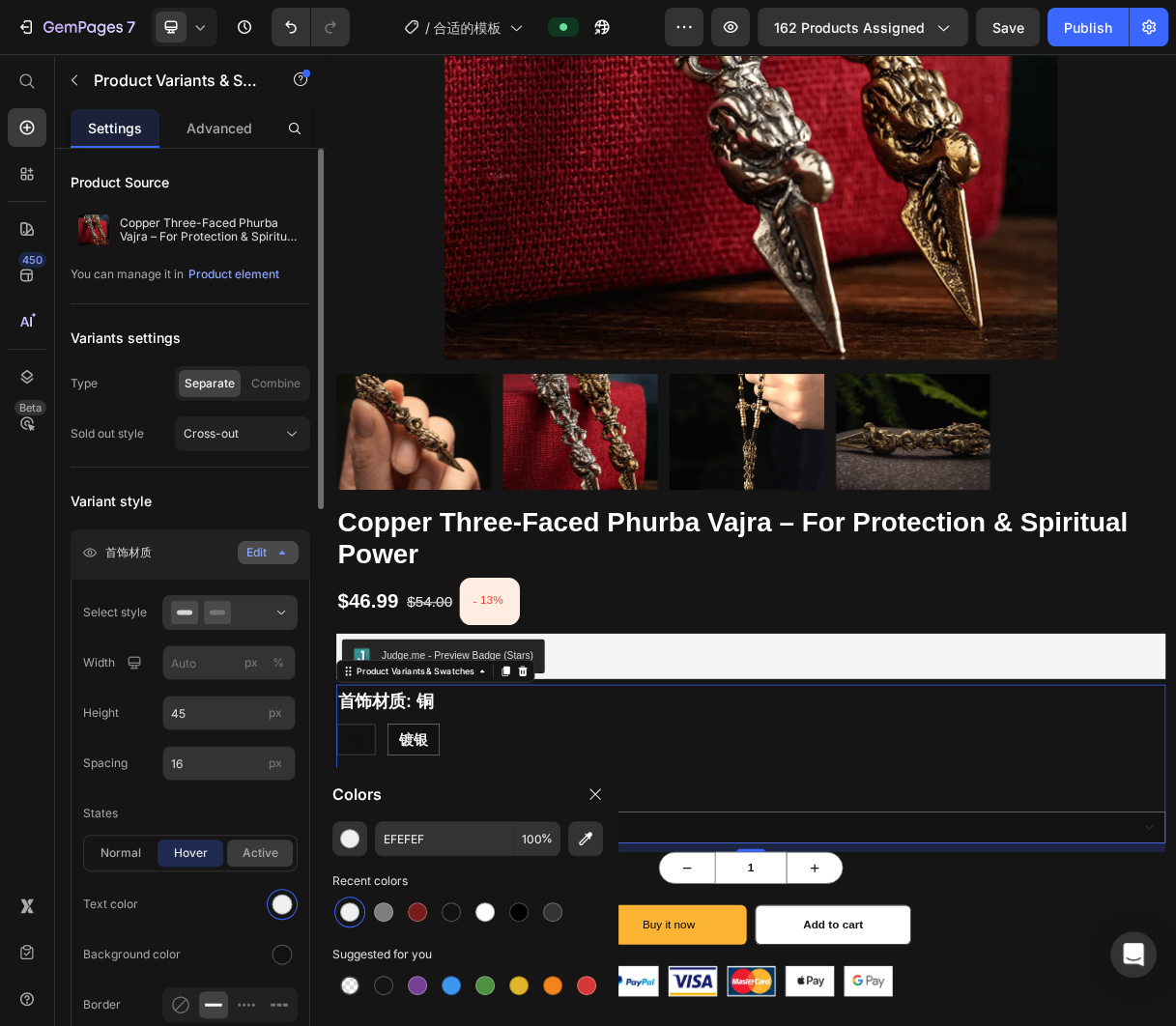 click on "active" at bounding box center [260, 853] 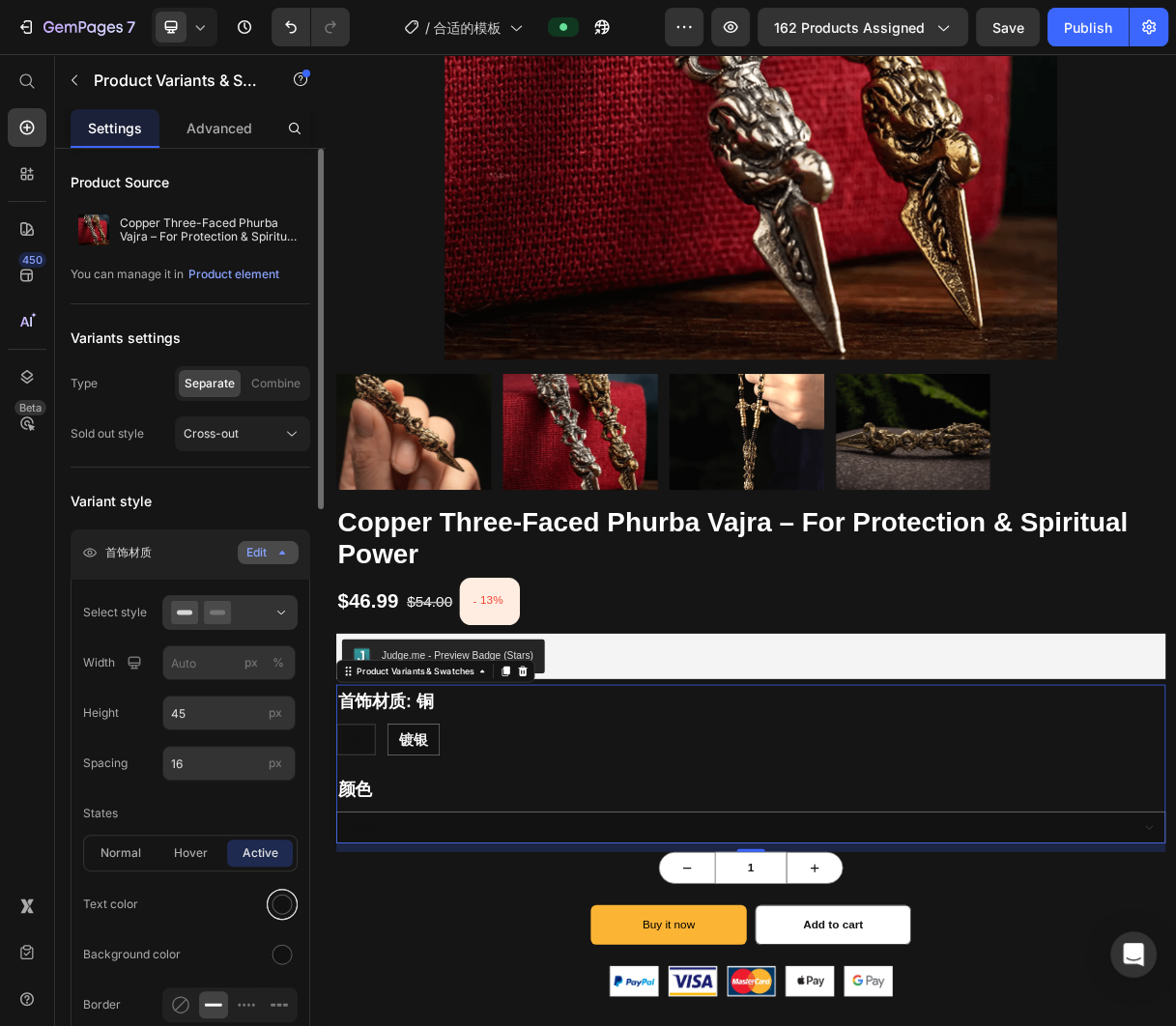 click at bounding box center [282, 904] 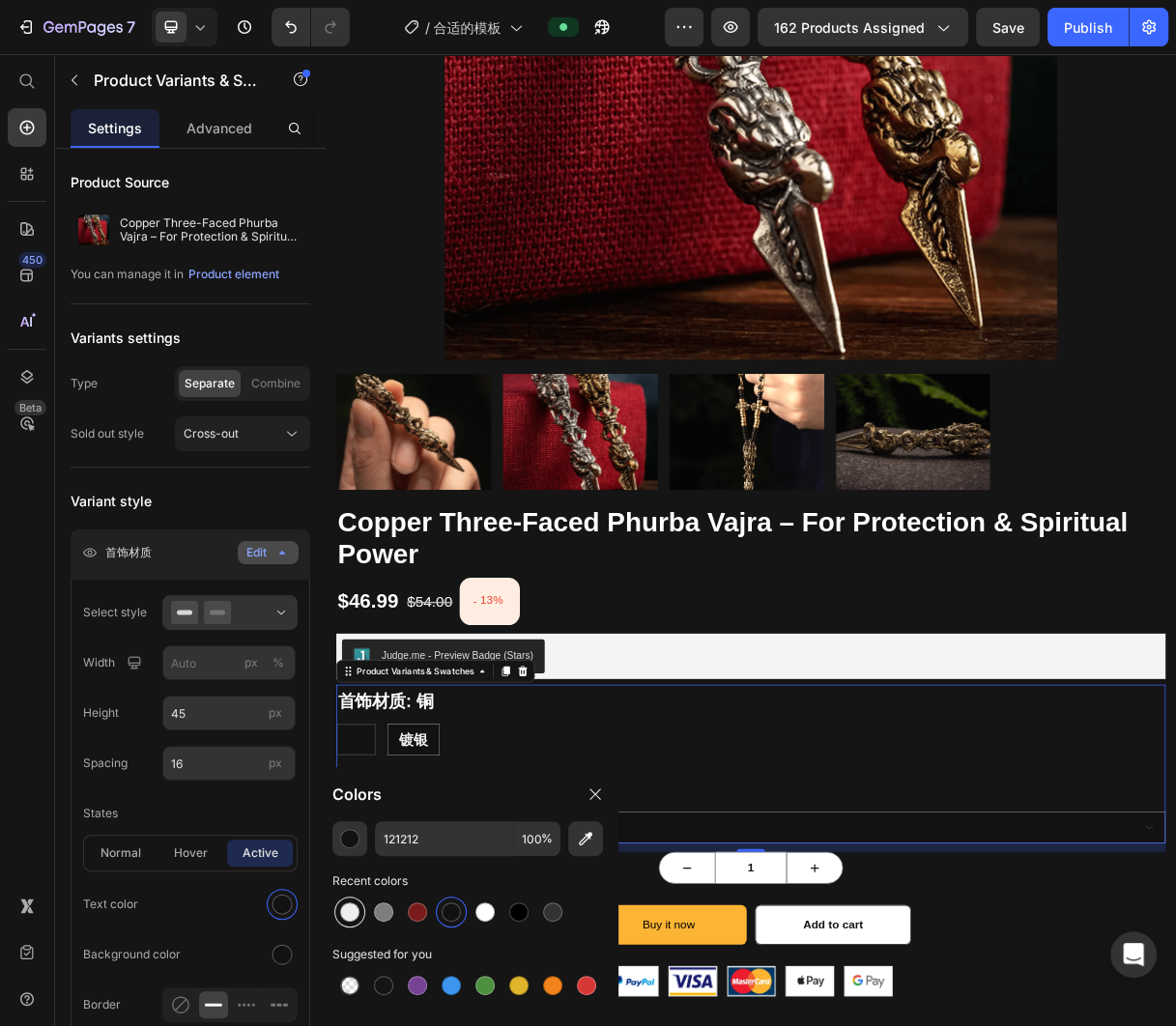 click at bounding box center [350, 912] 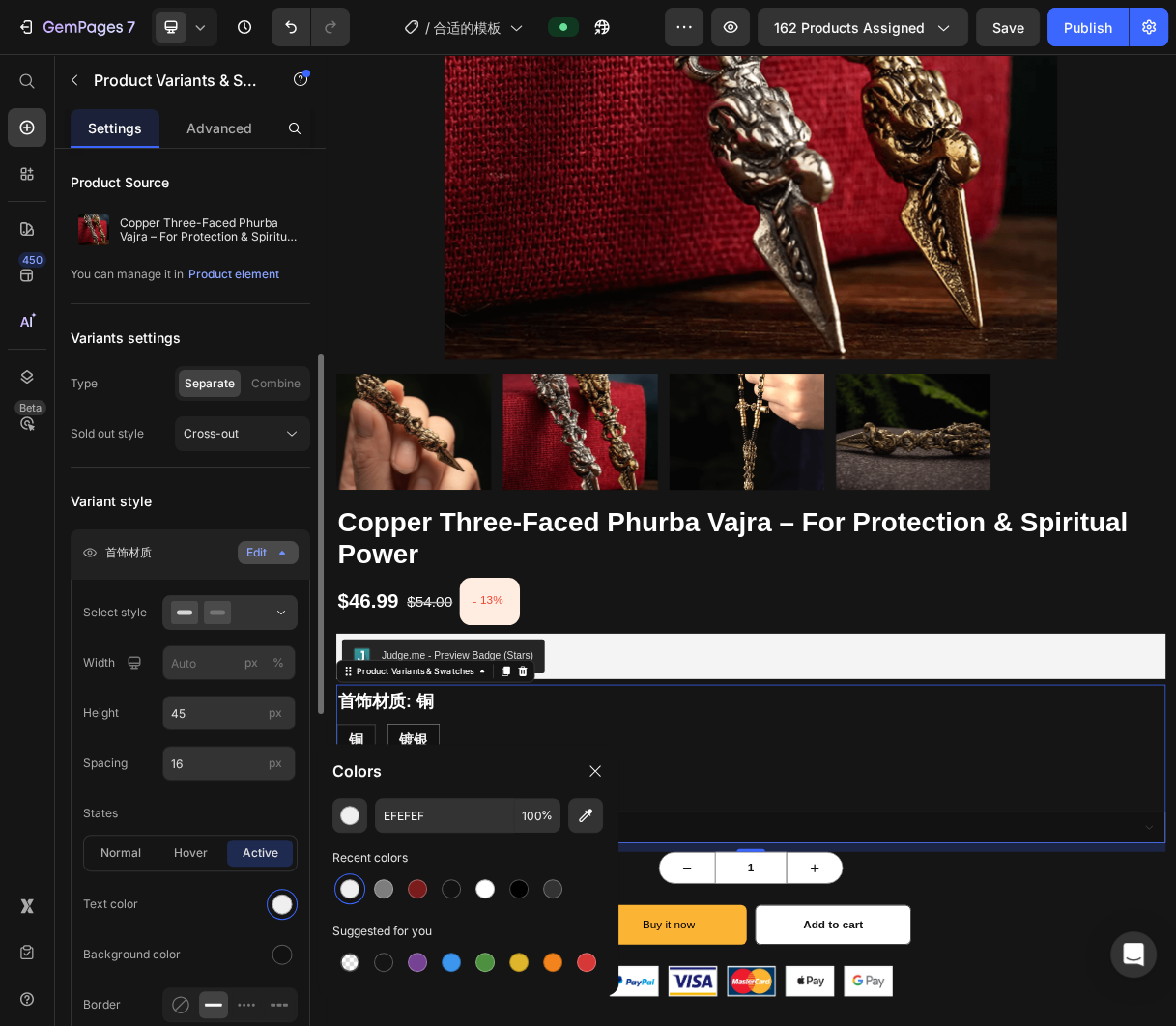 scroll, scrollTop: 148, scrollLeft: 0, axis: vertical 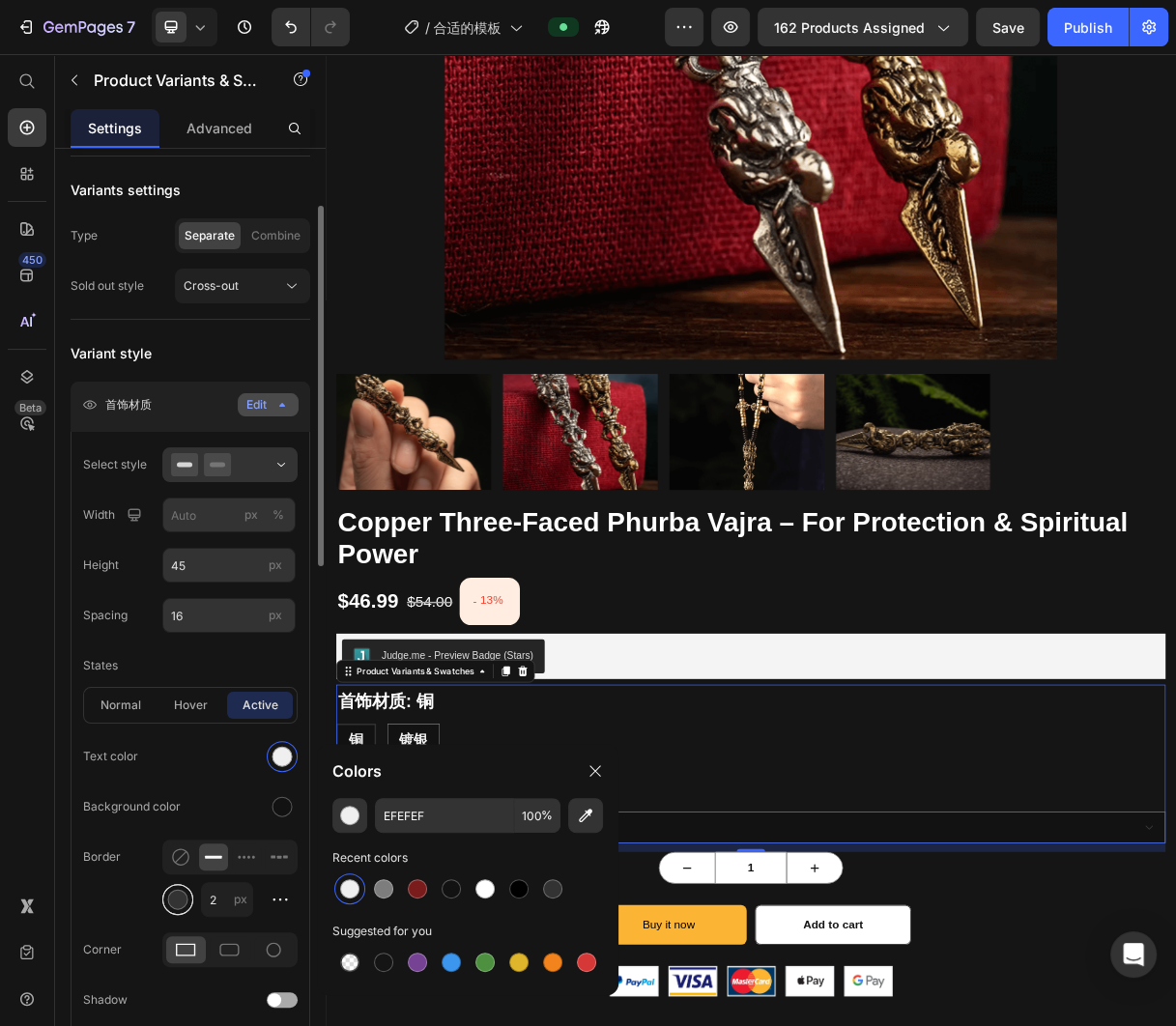 click at bounding box center [178, 899] 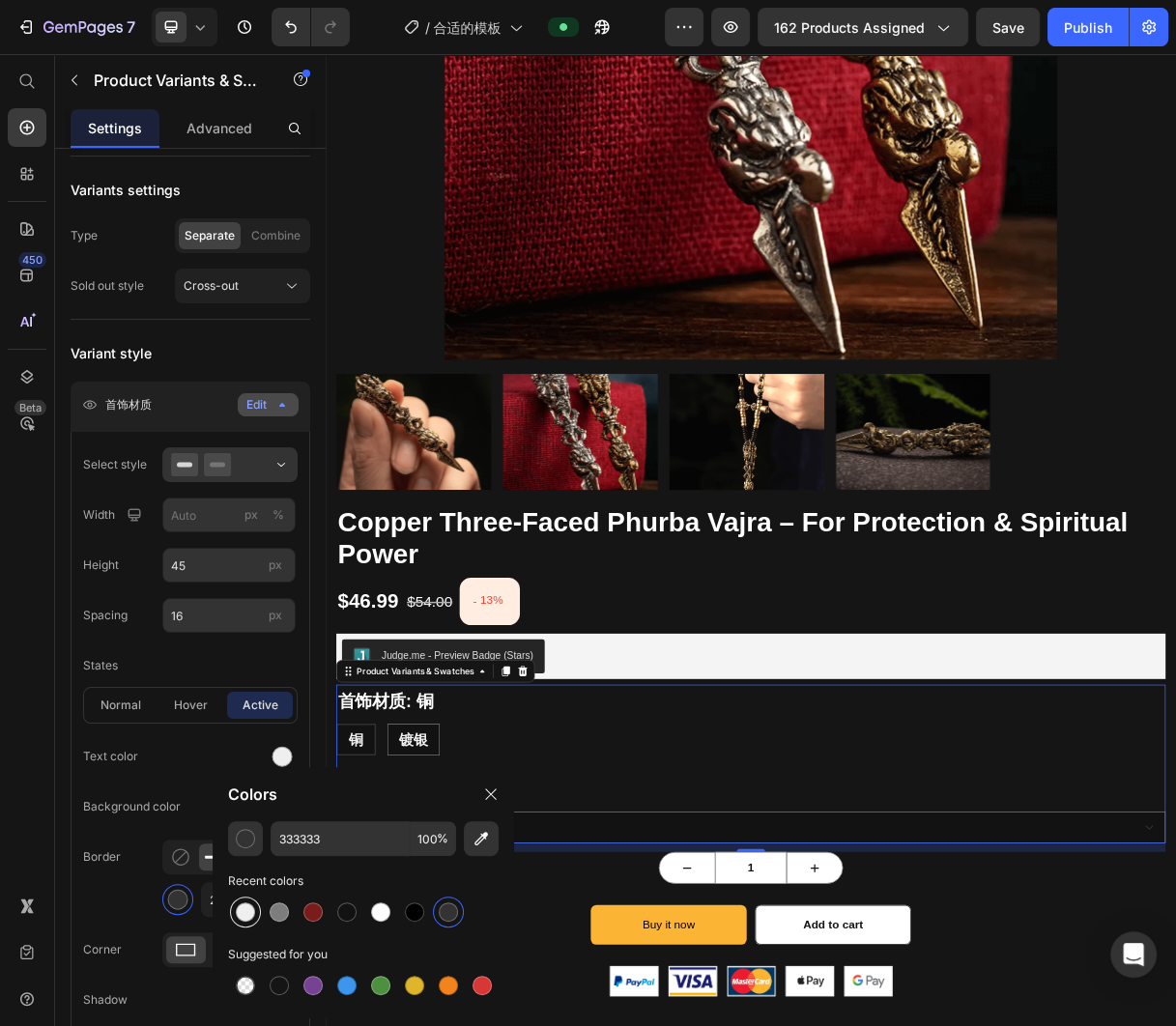 click at bounding box center (245, 912) 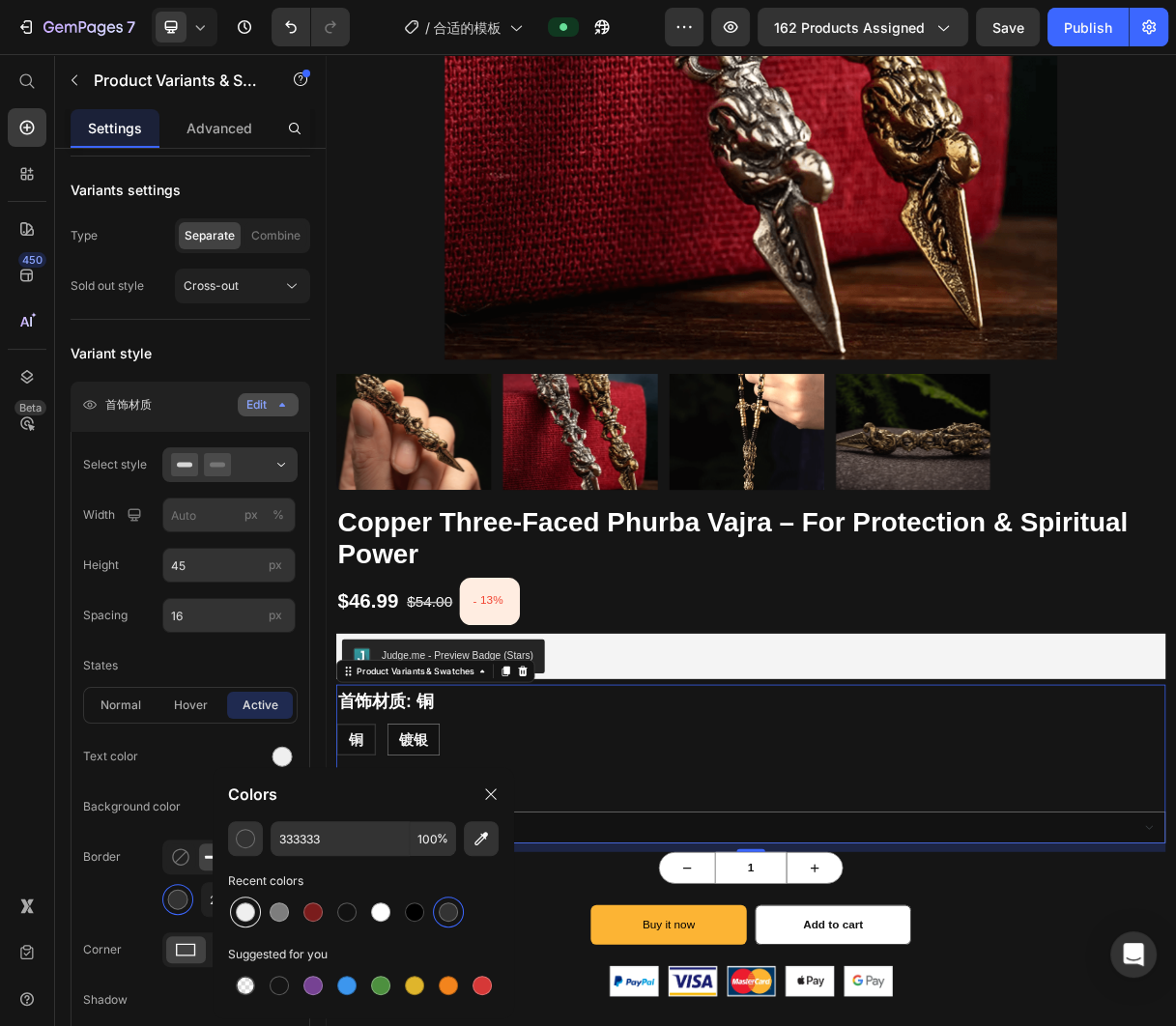 type on "EFEFEF" 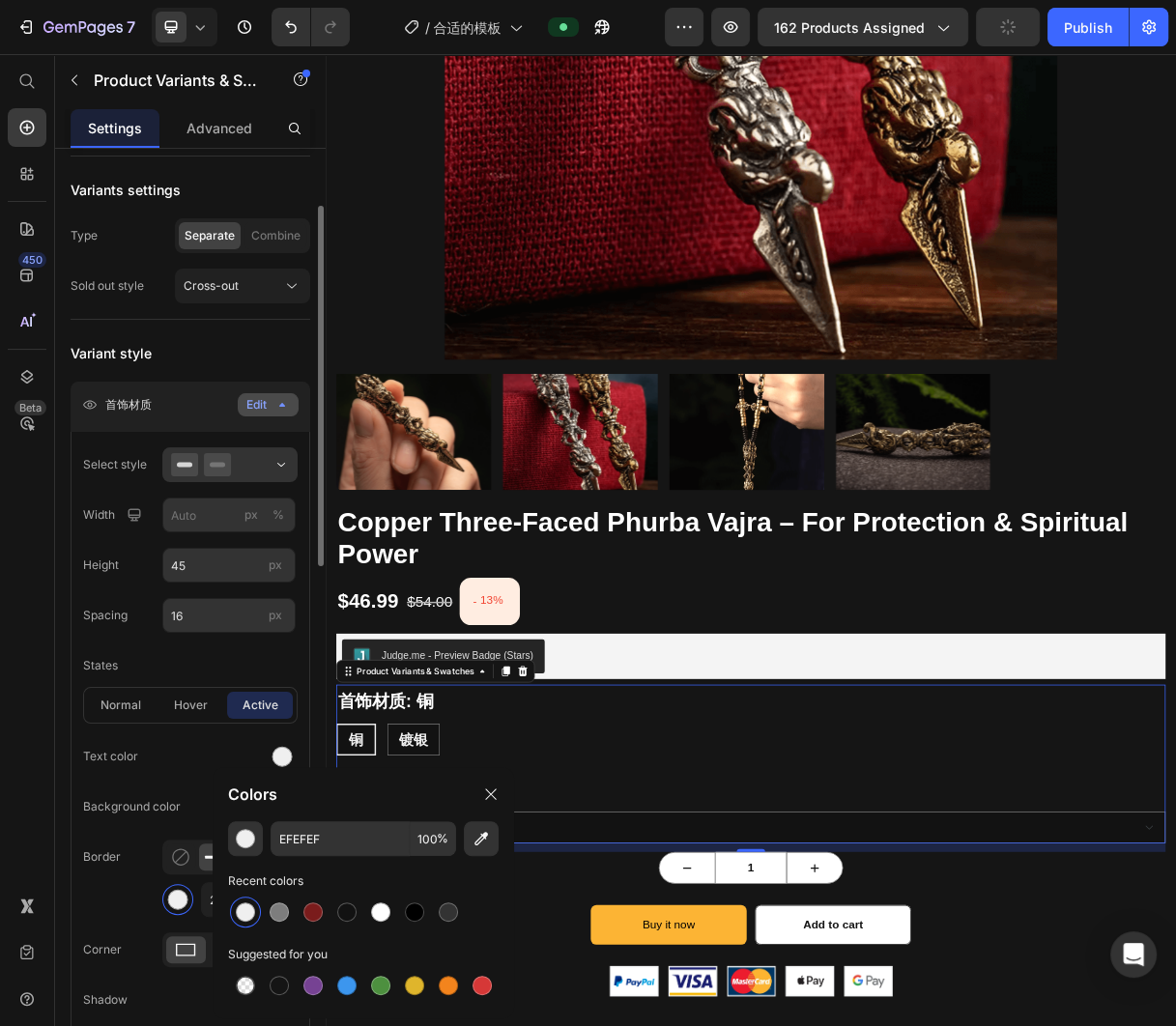 click on "States" 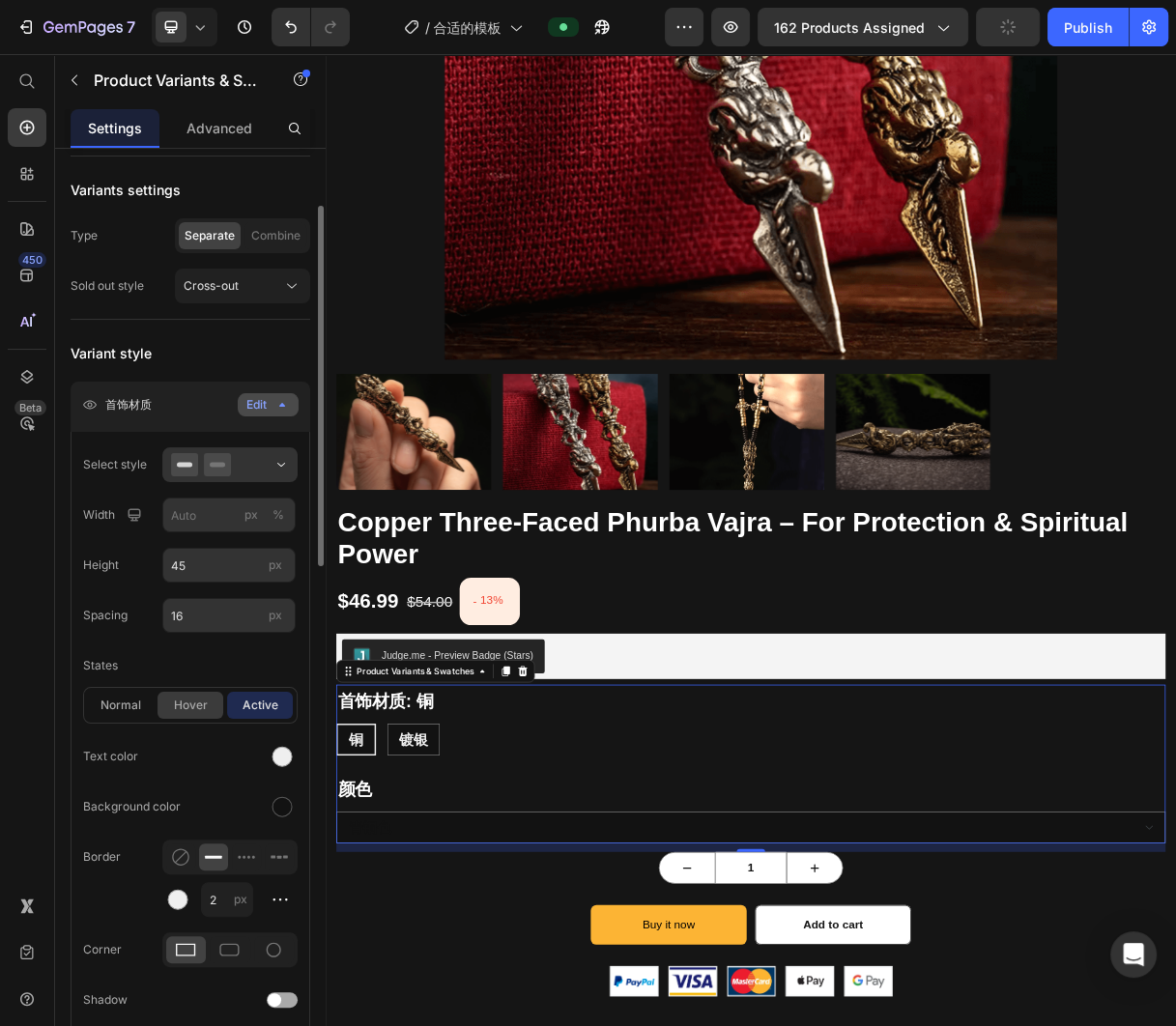 click on "hover" at bounding box center (190, 705) 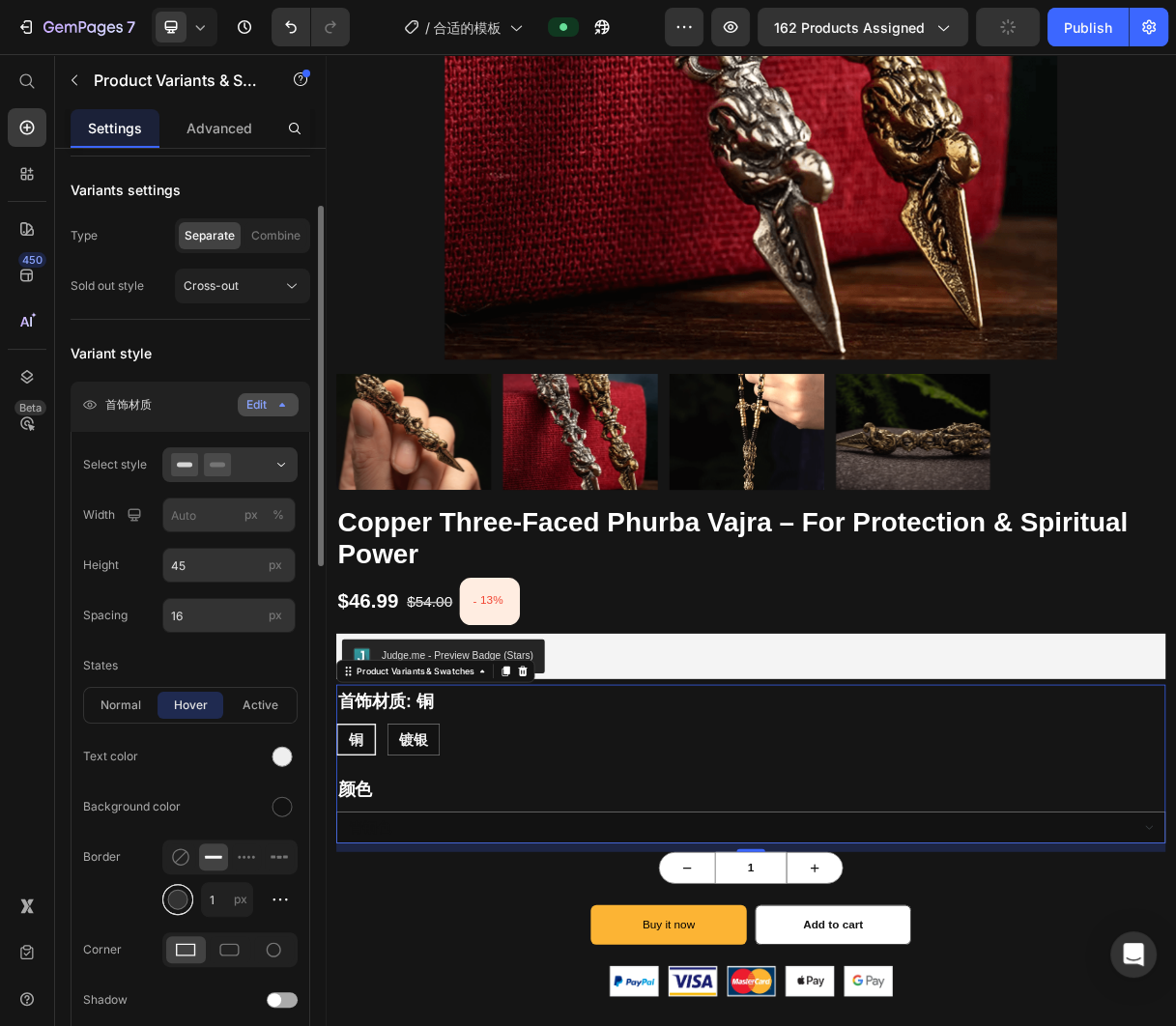 click at bounding box center (178, 899) 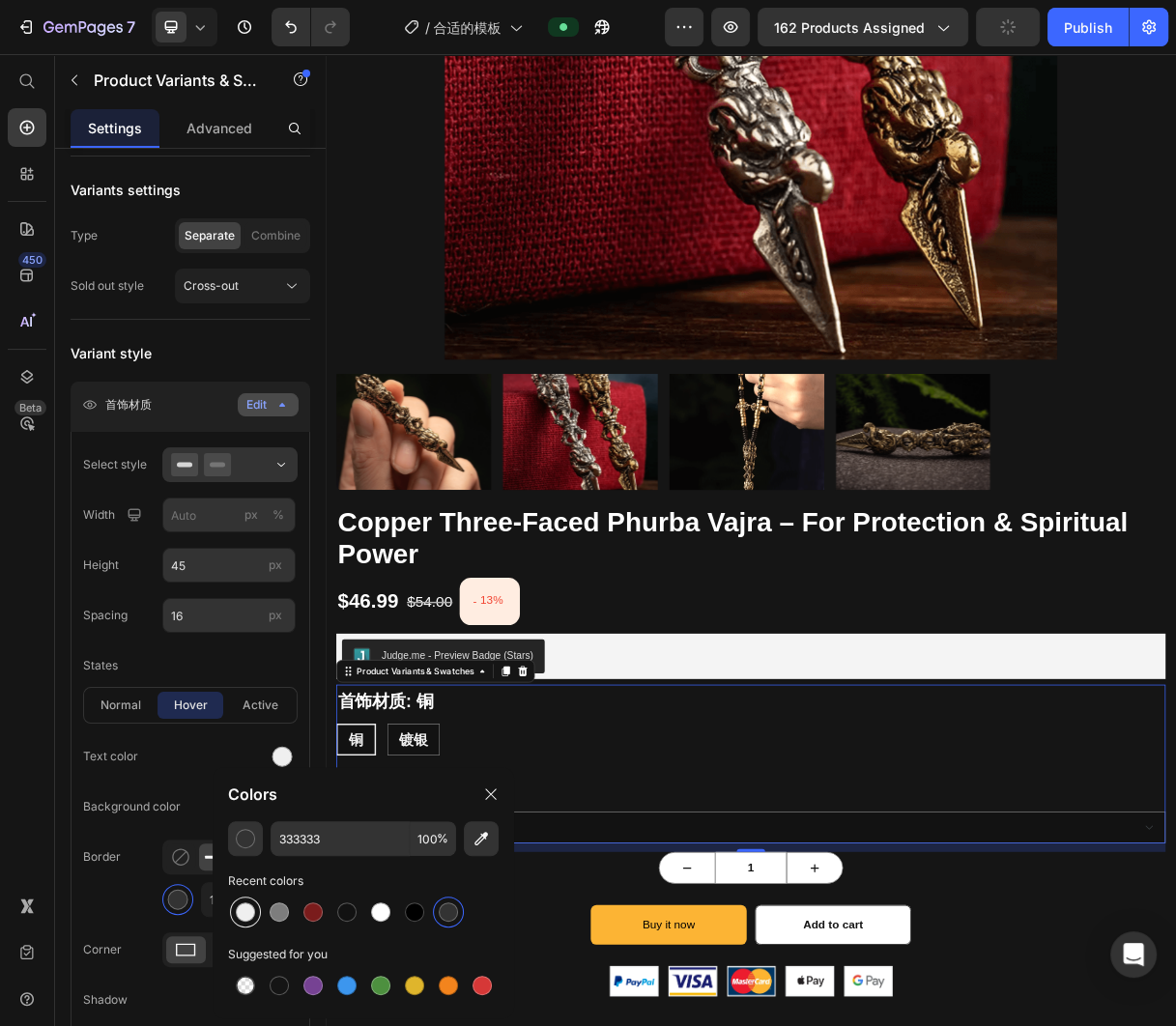 click at bounding box center [245, 912] 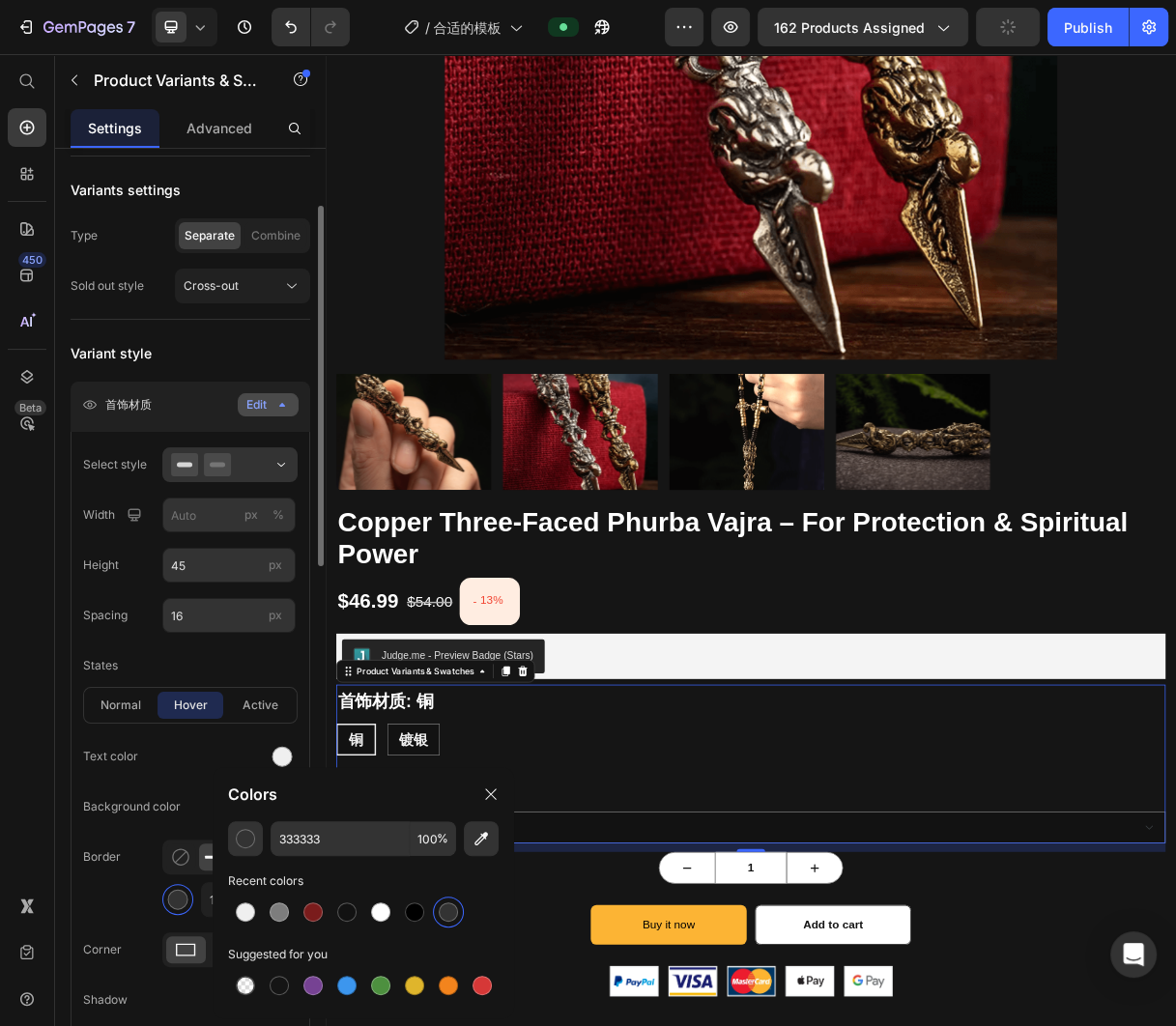 type on "EFEFEF" 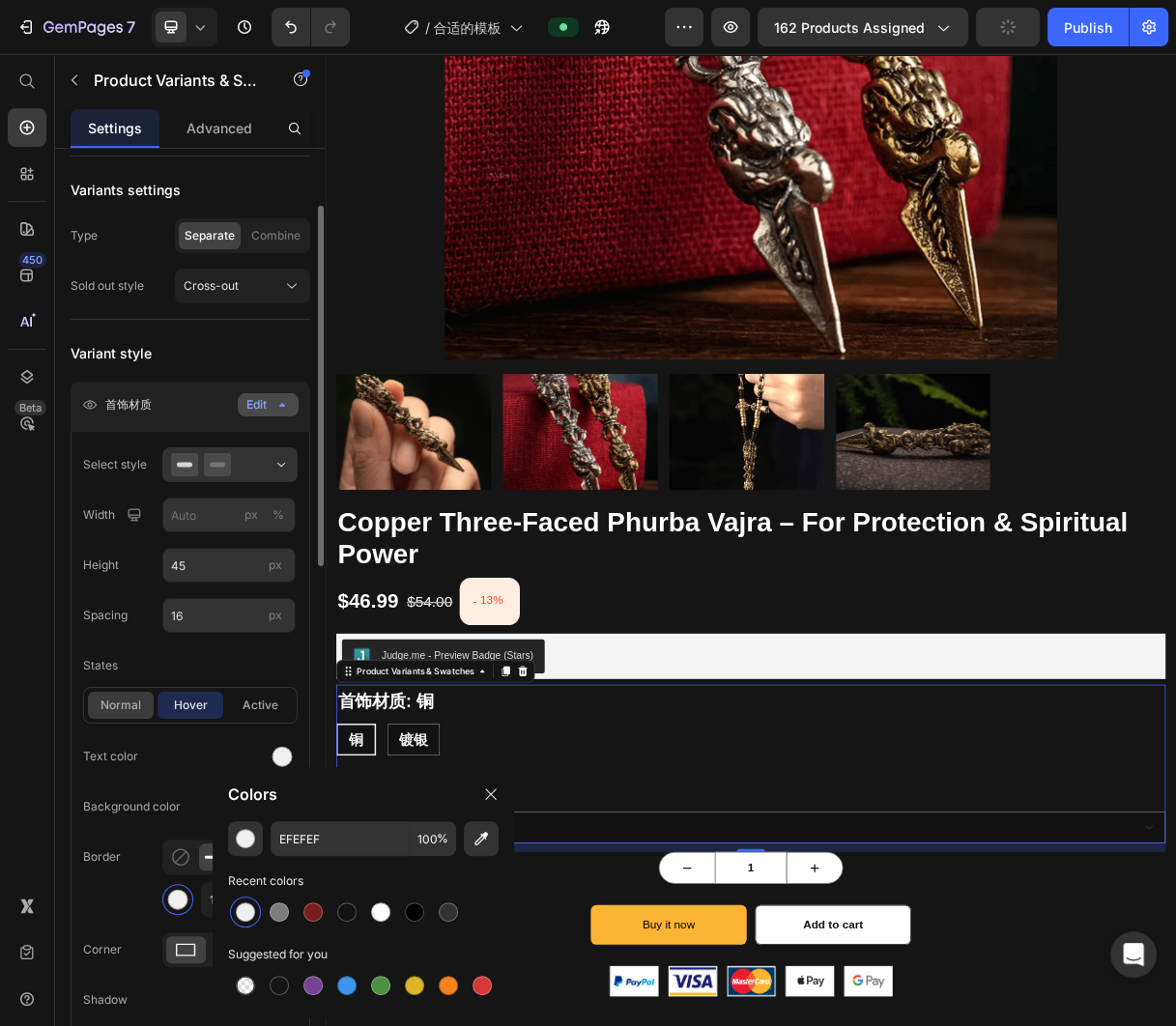 click on "normal" at bounding box center [121, 705] 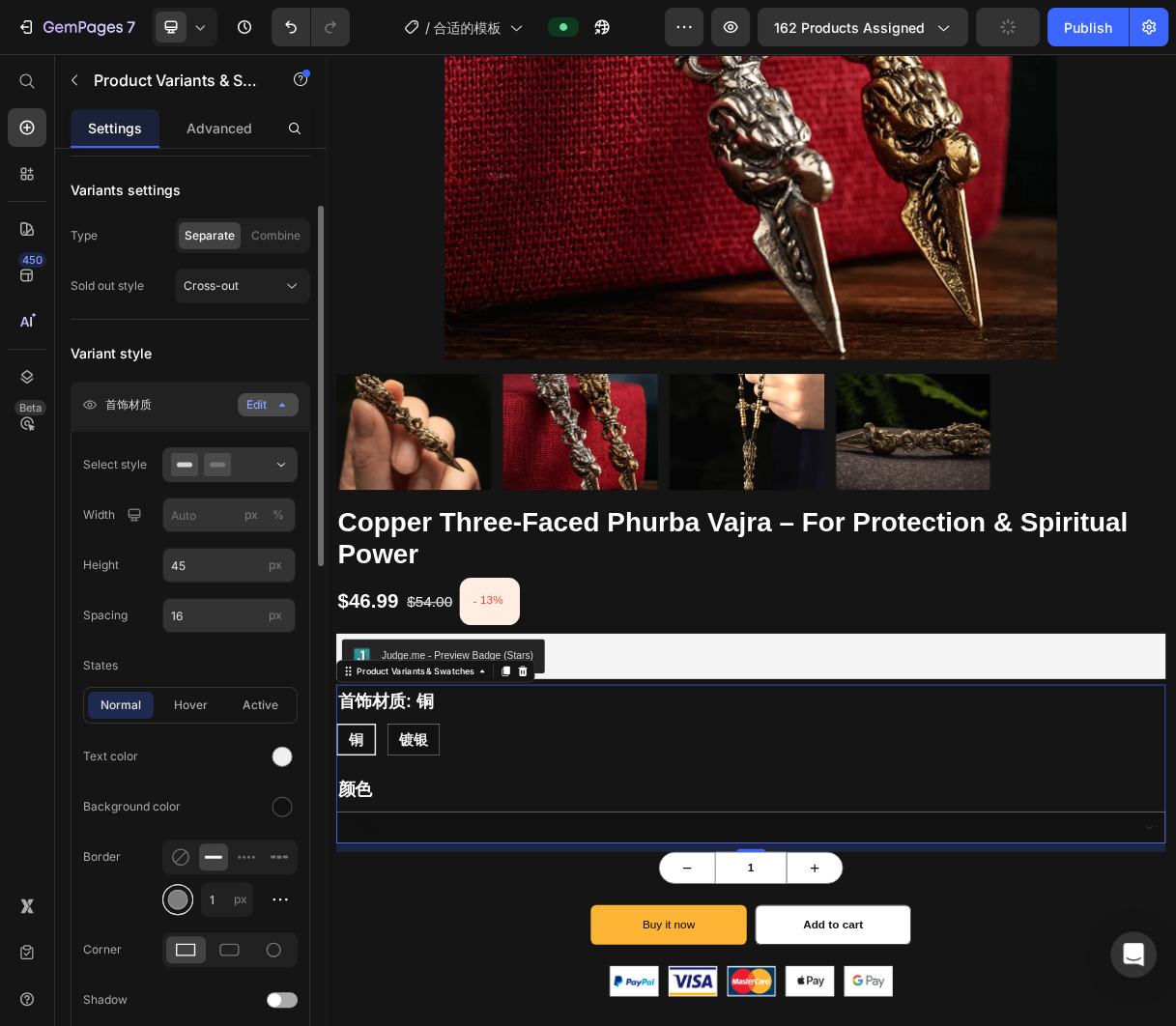 click at bounding box center (178, 899) 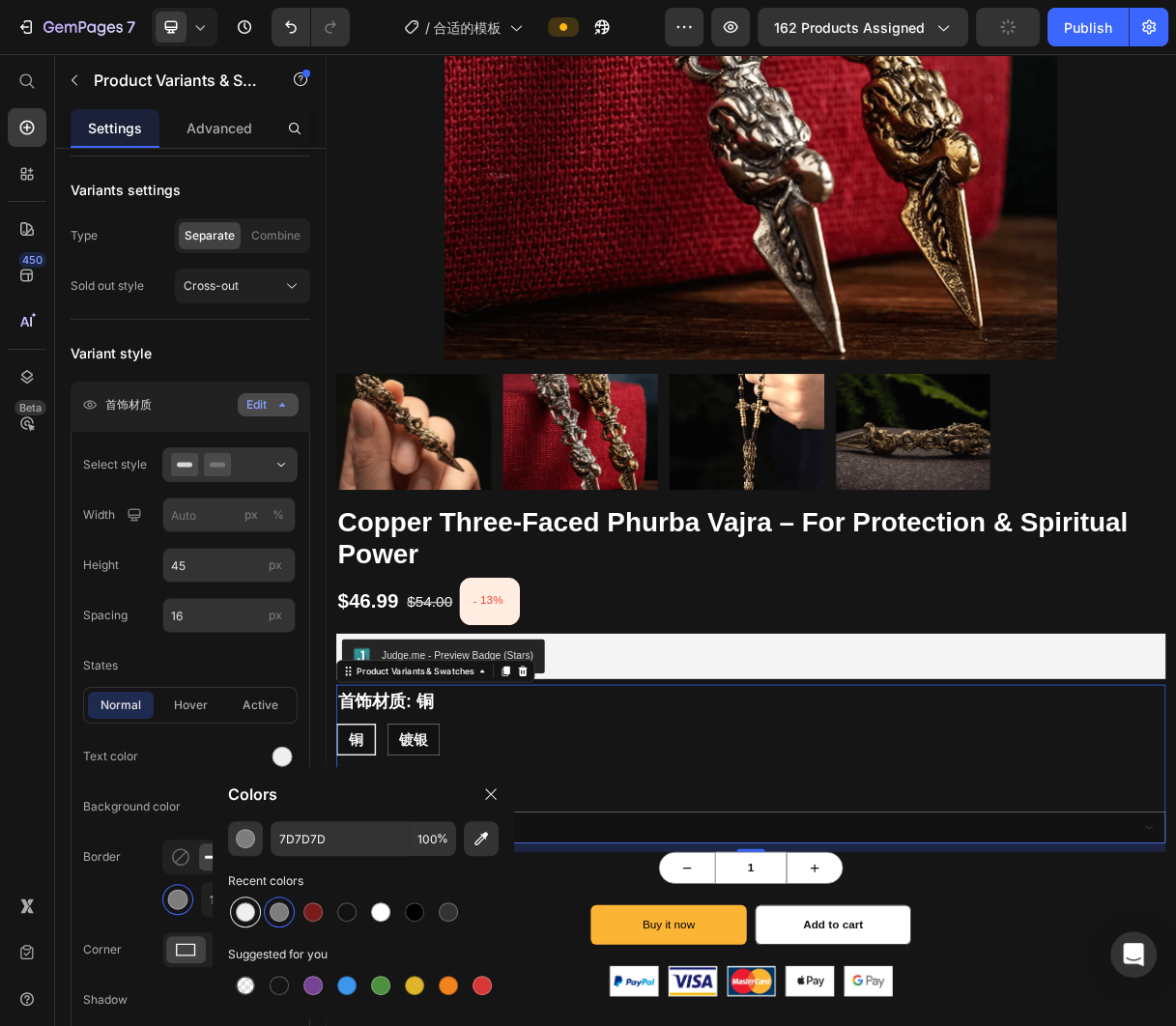click at bounding box center (245, 912) 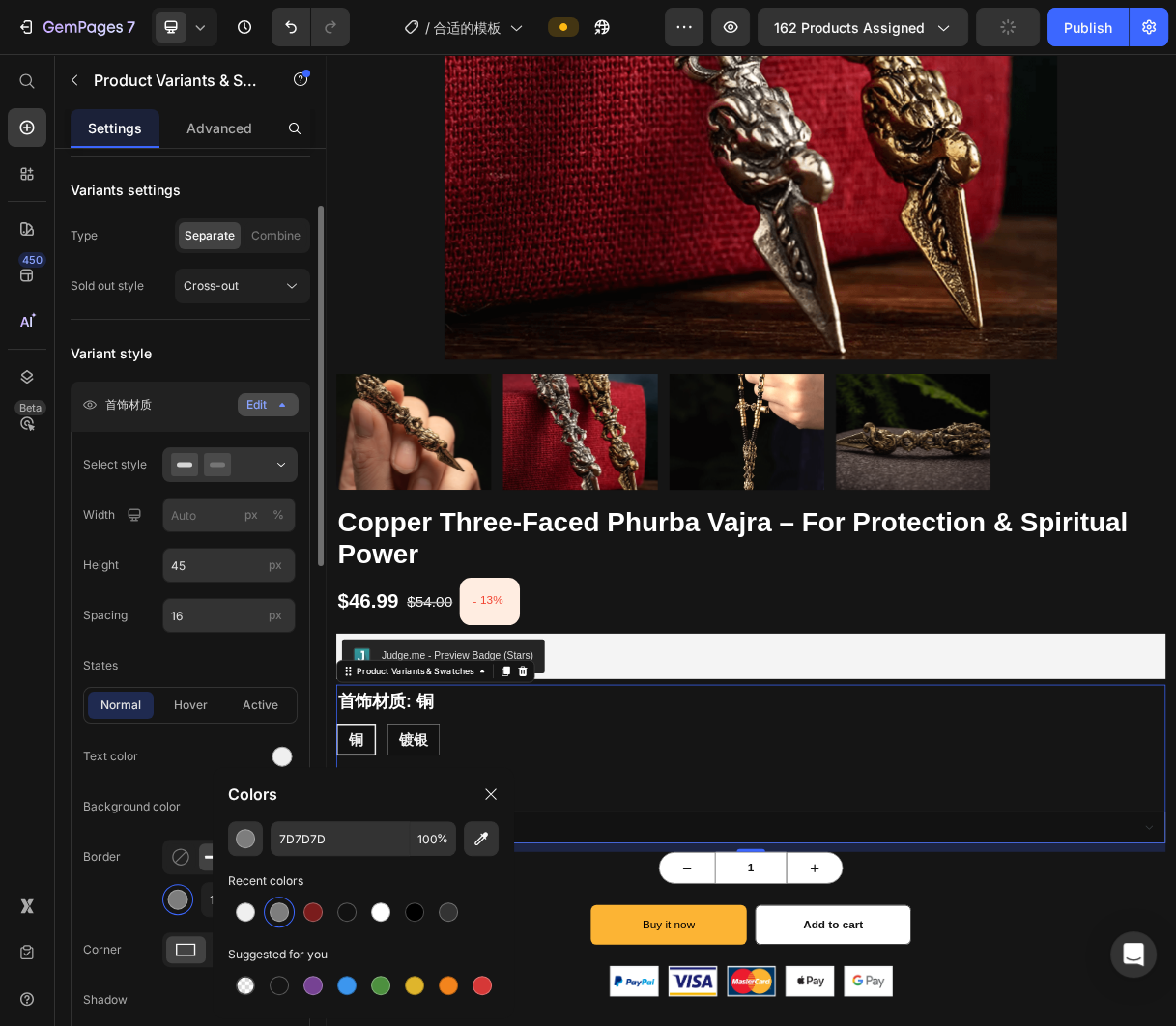 type on "EFEFEF" 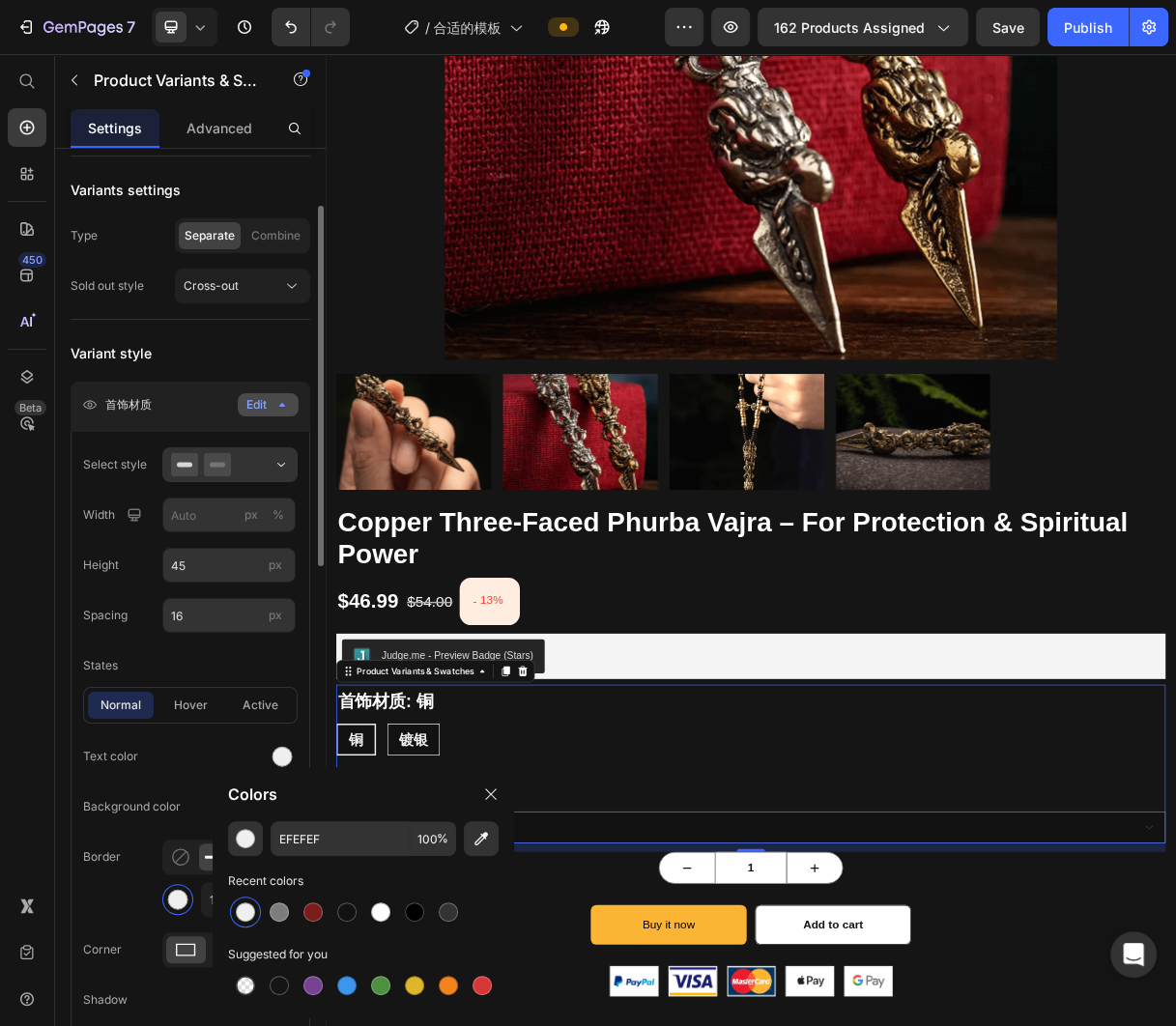 click on "Text color" at bounding box center (190, 756) 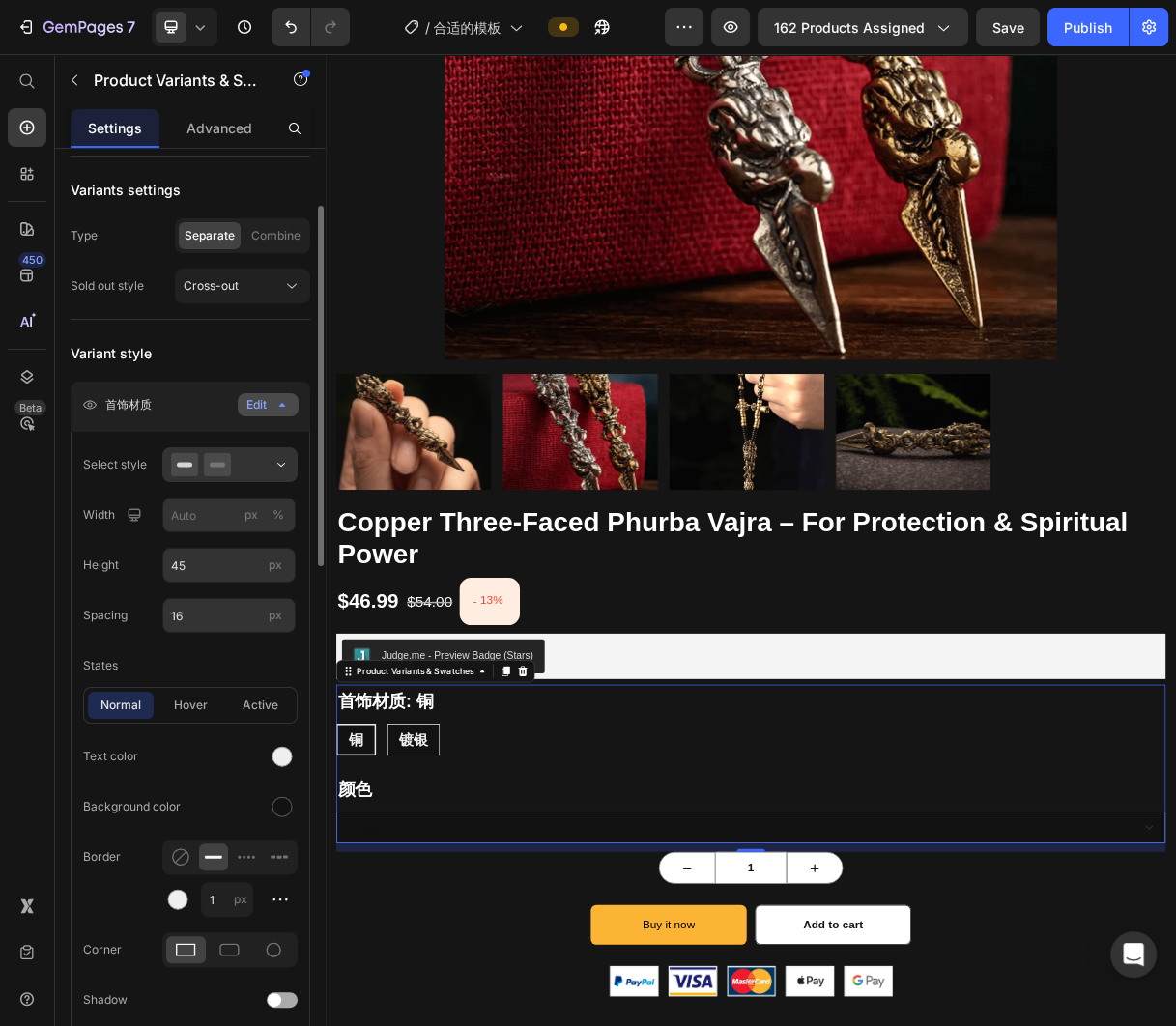 scroll, scrollTop: 249, scrollLeft: 0, axis: vertical 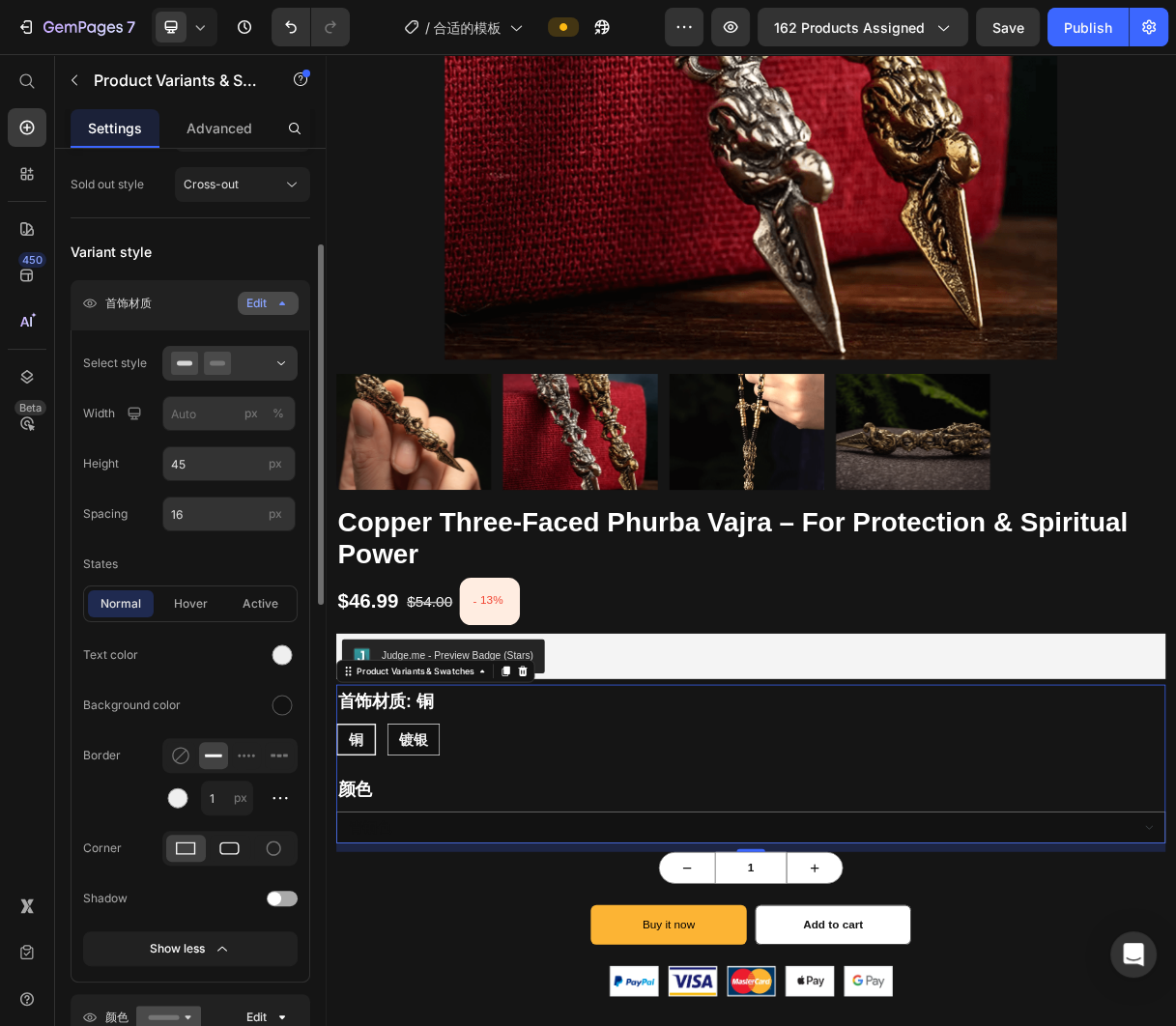 click 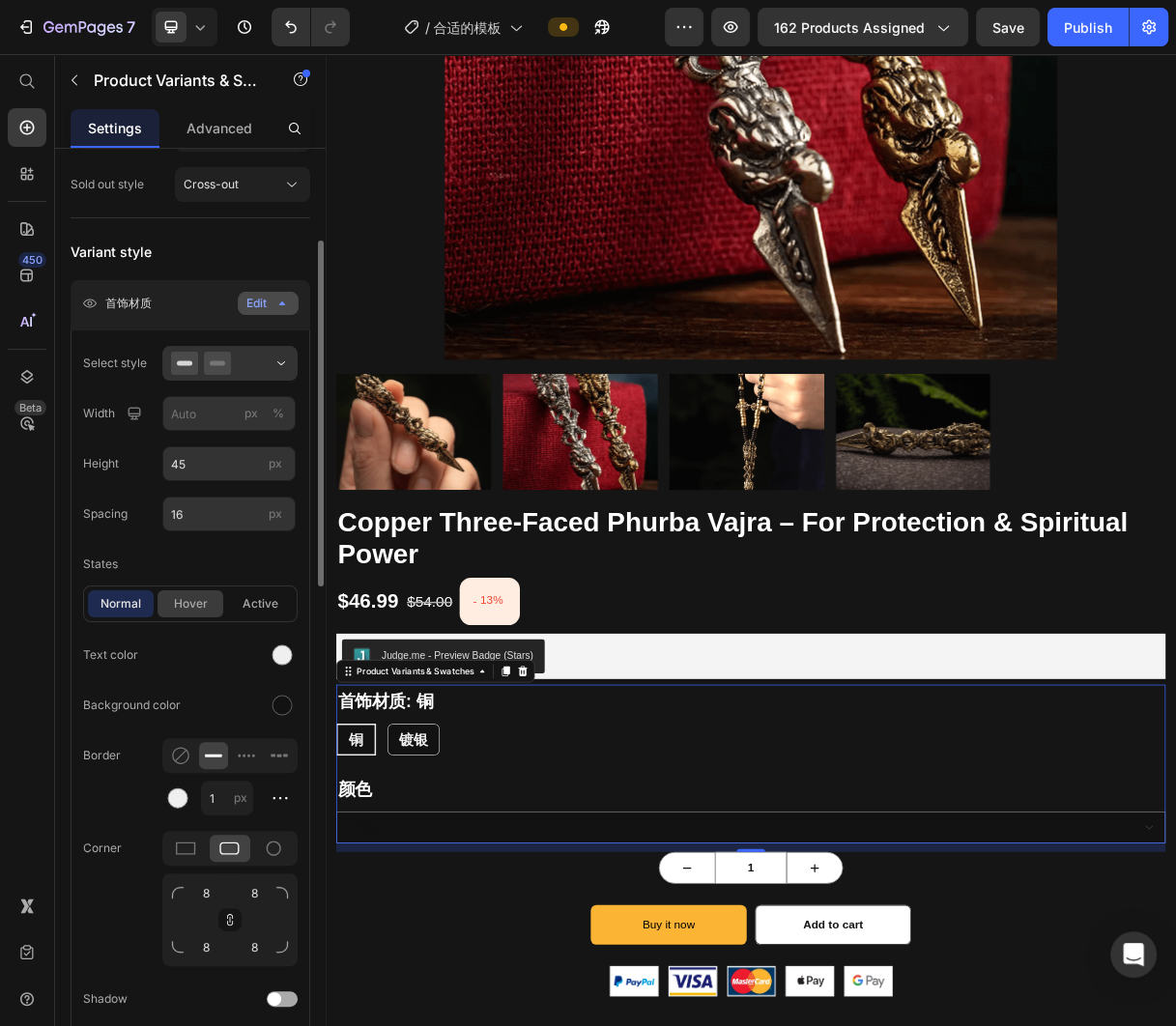 click on "hover" at bounding box center (190, 604) 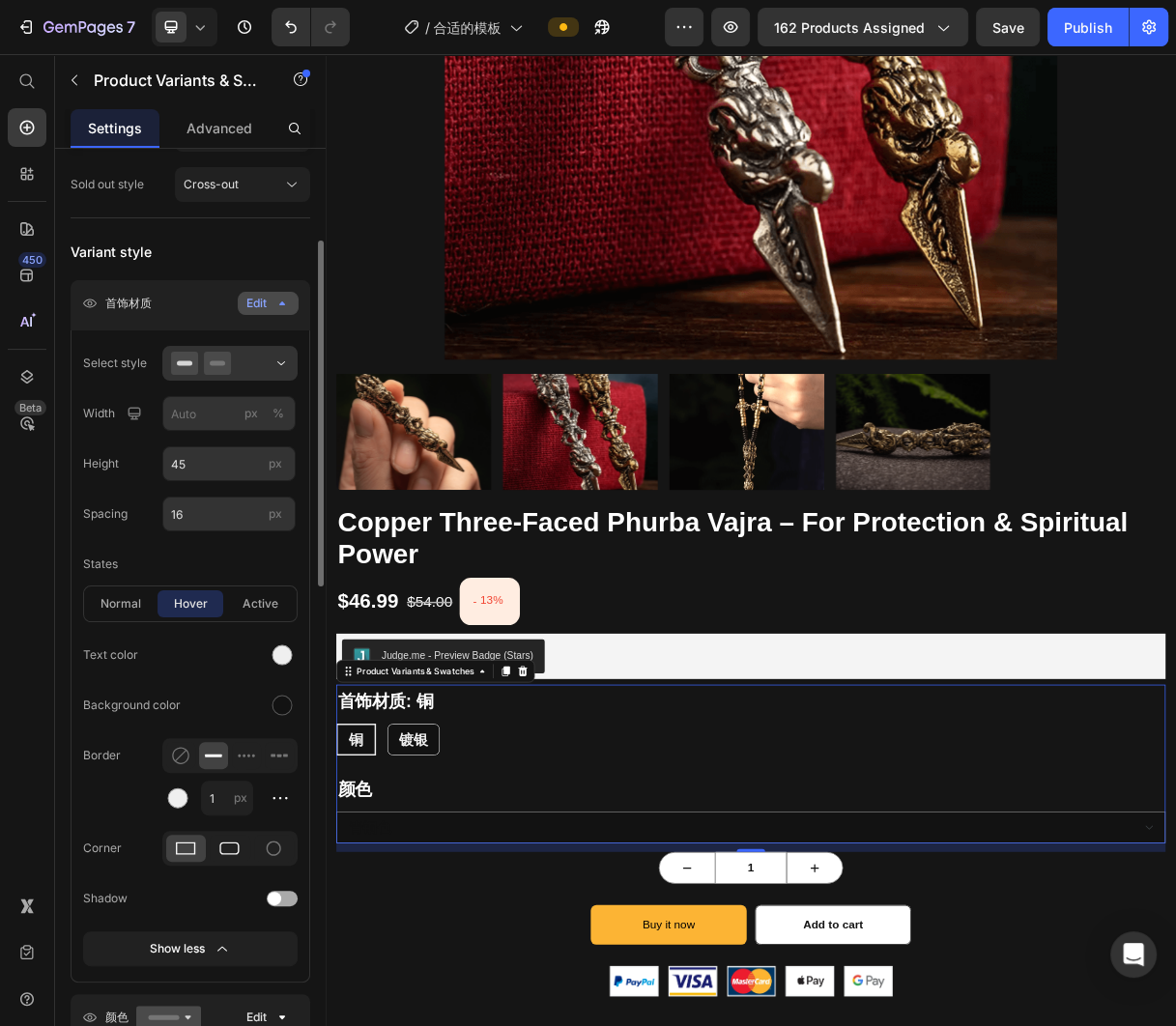 click 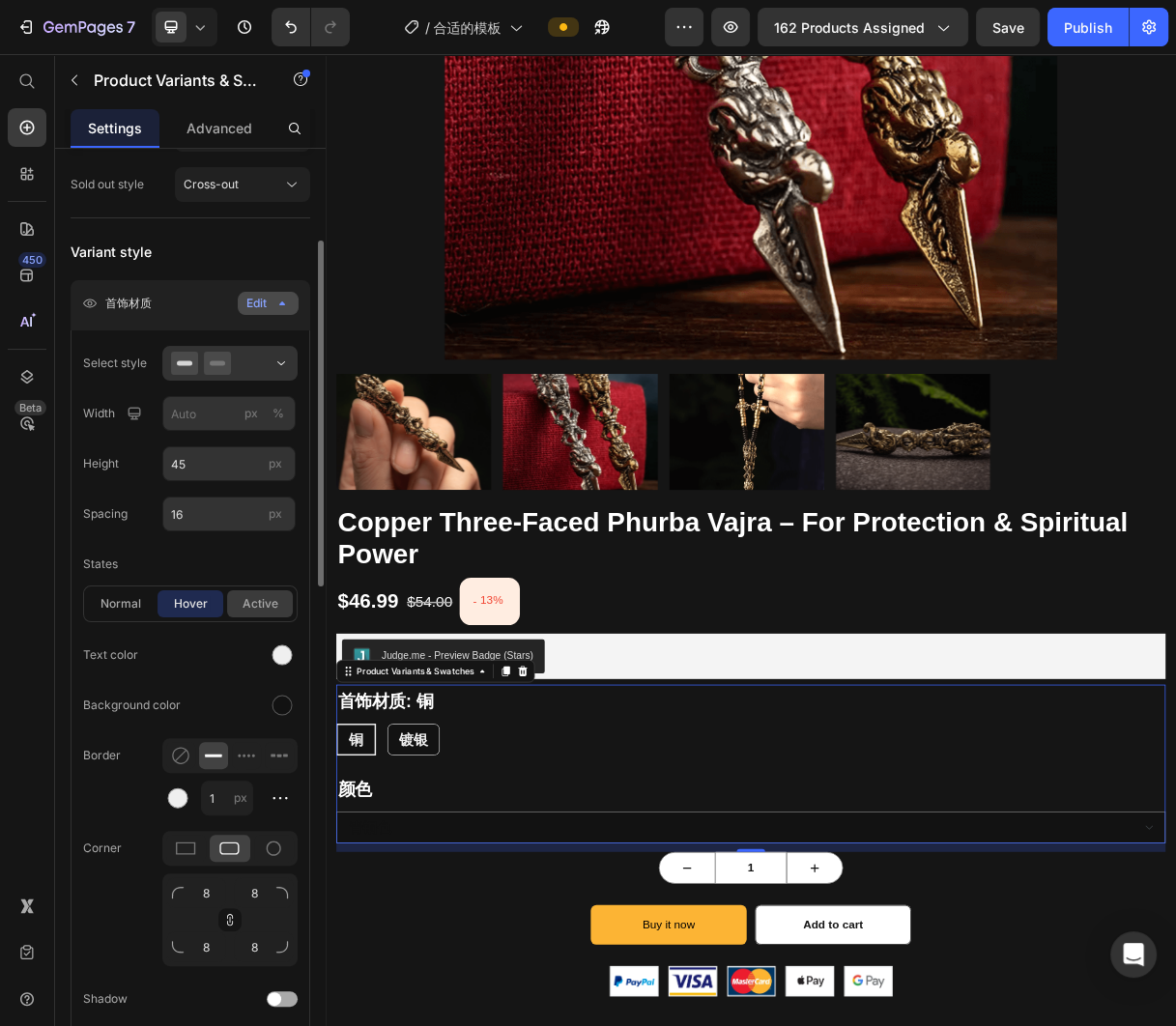 click on "active" at bounding box center [260, 604] 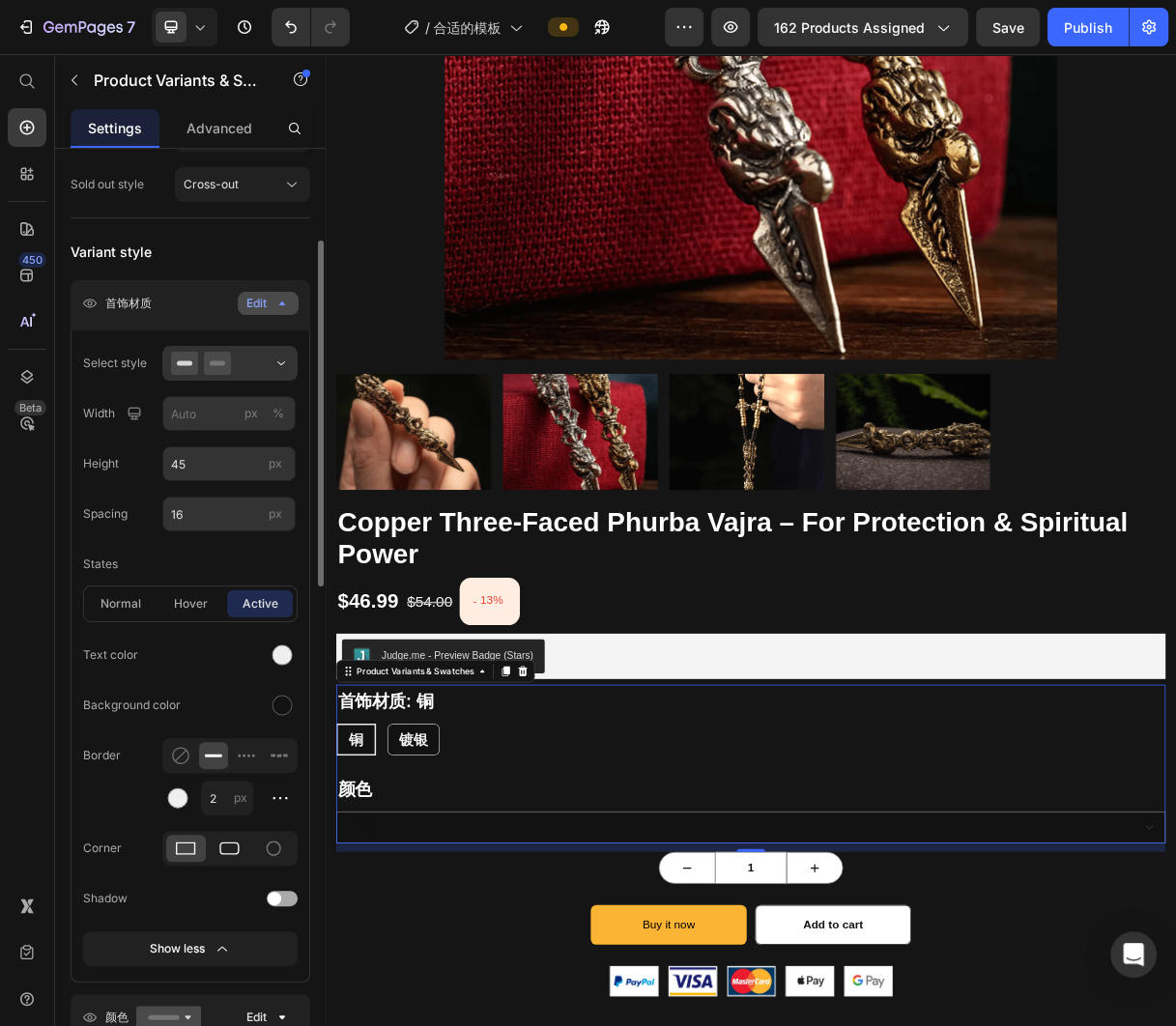 click 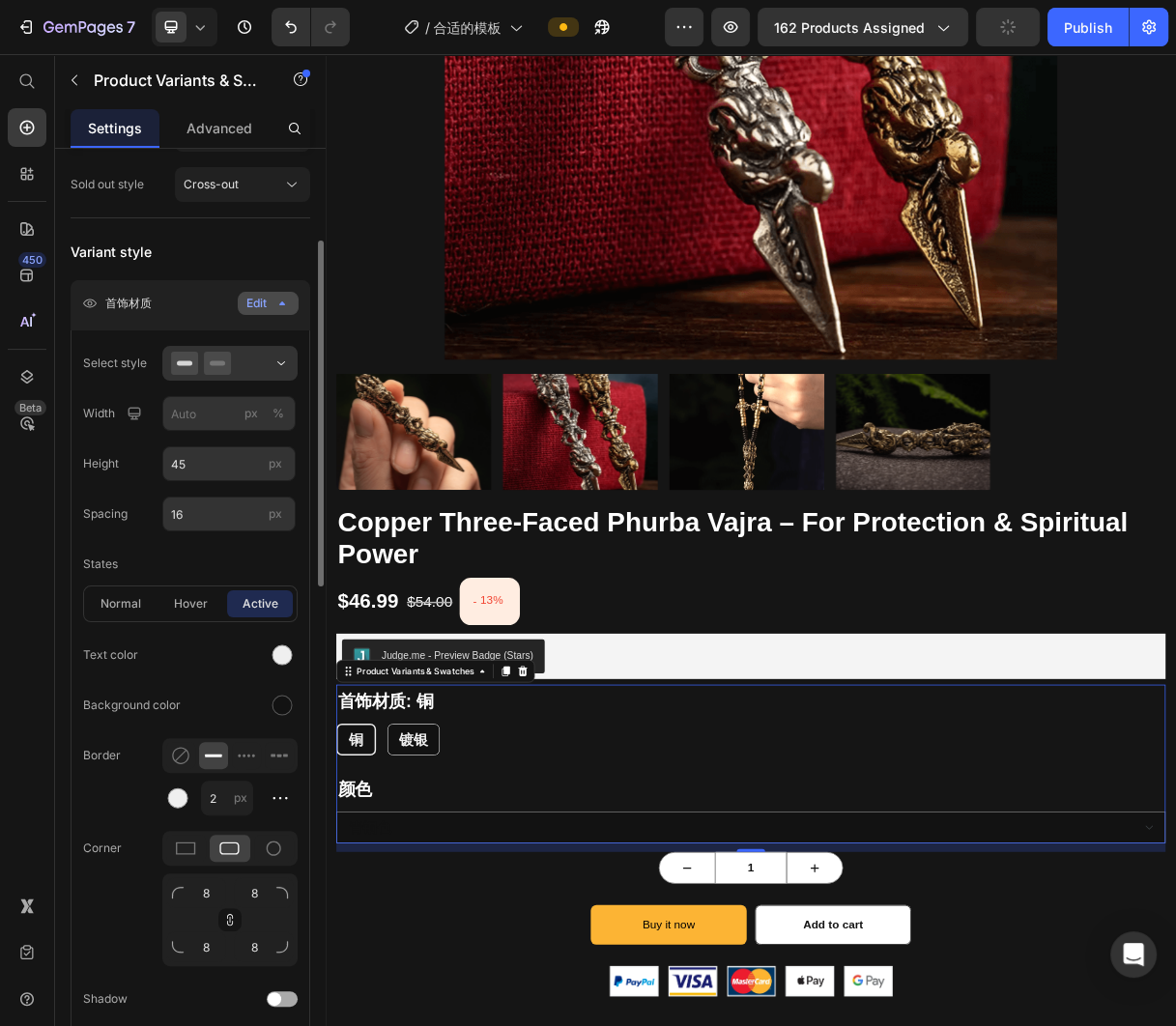 click on "Text color" at bounding box center [190, 655] 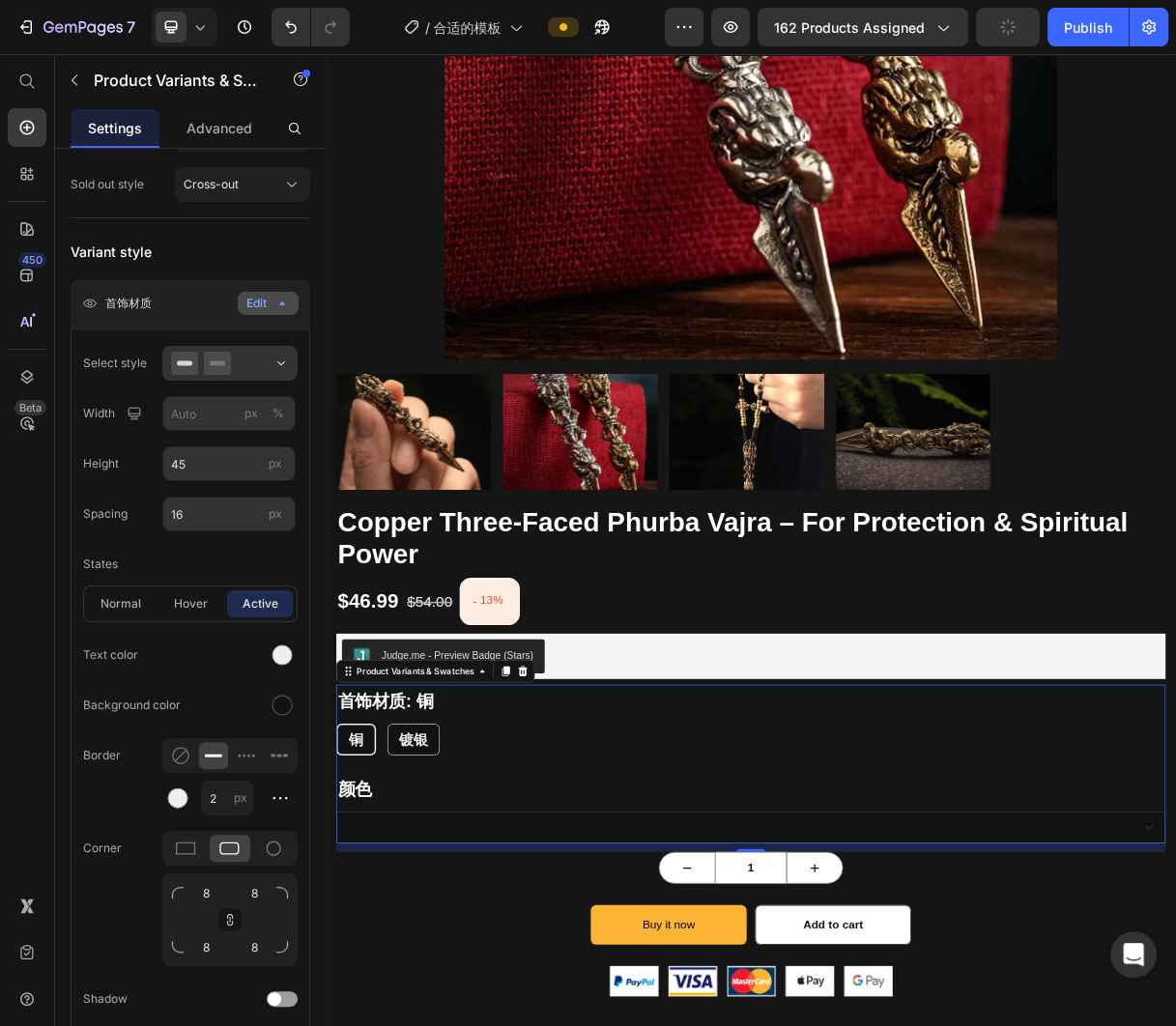 click on "青铜色 金色" at bounding box center (905, 1108) 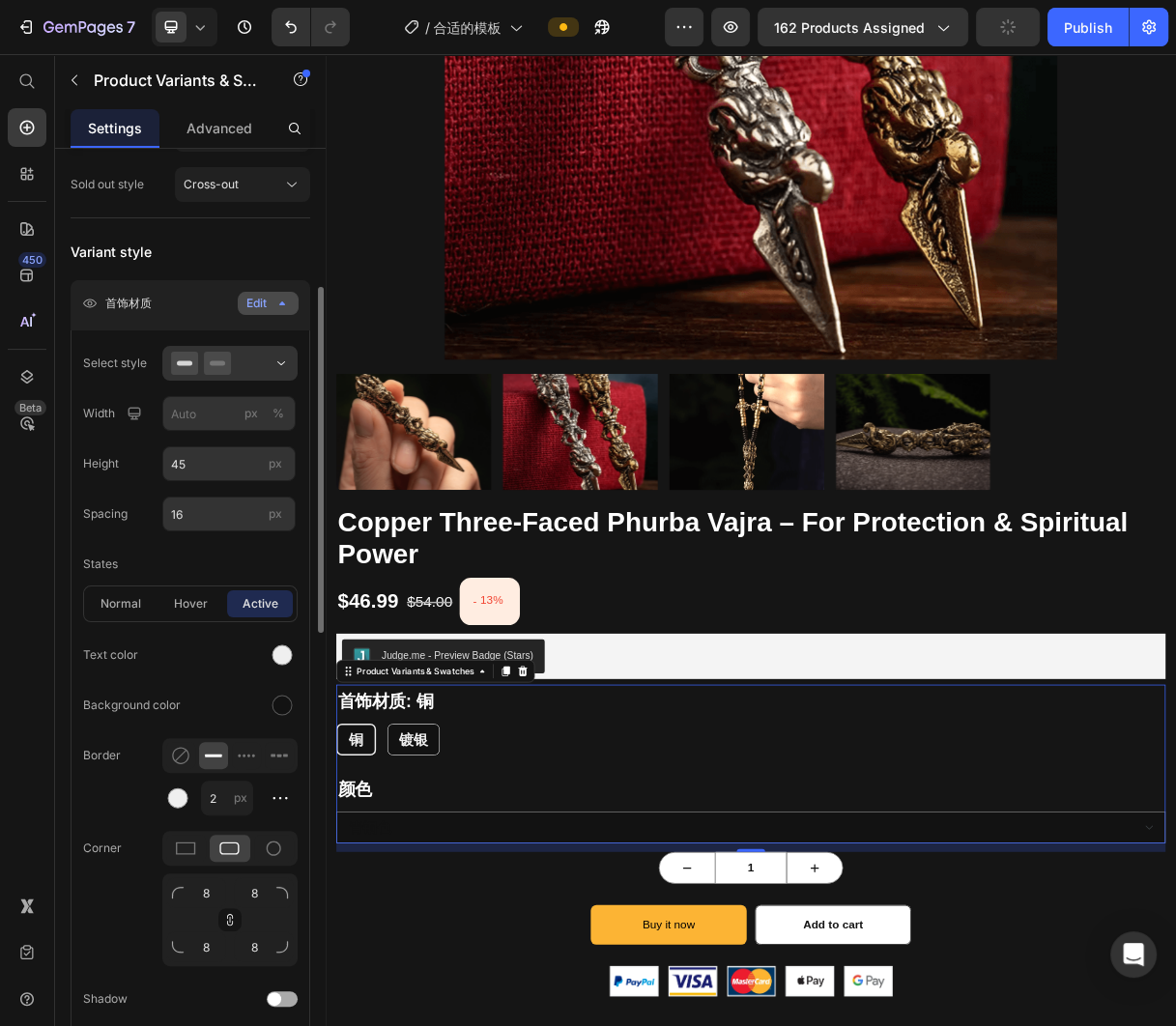 scroll, scrollTop: 582, scrollLeft: 0, axis: vertical 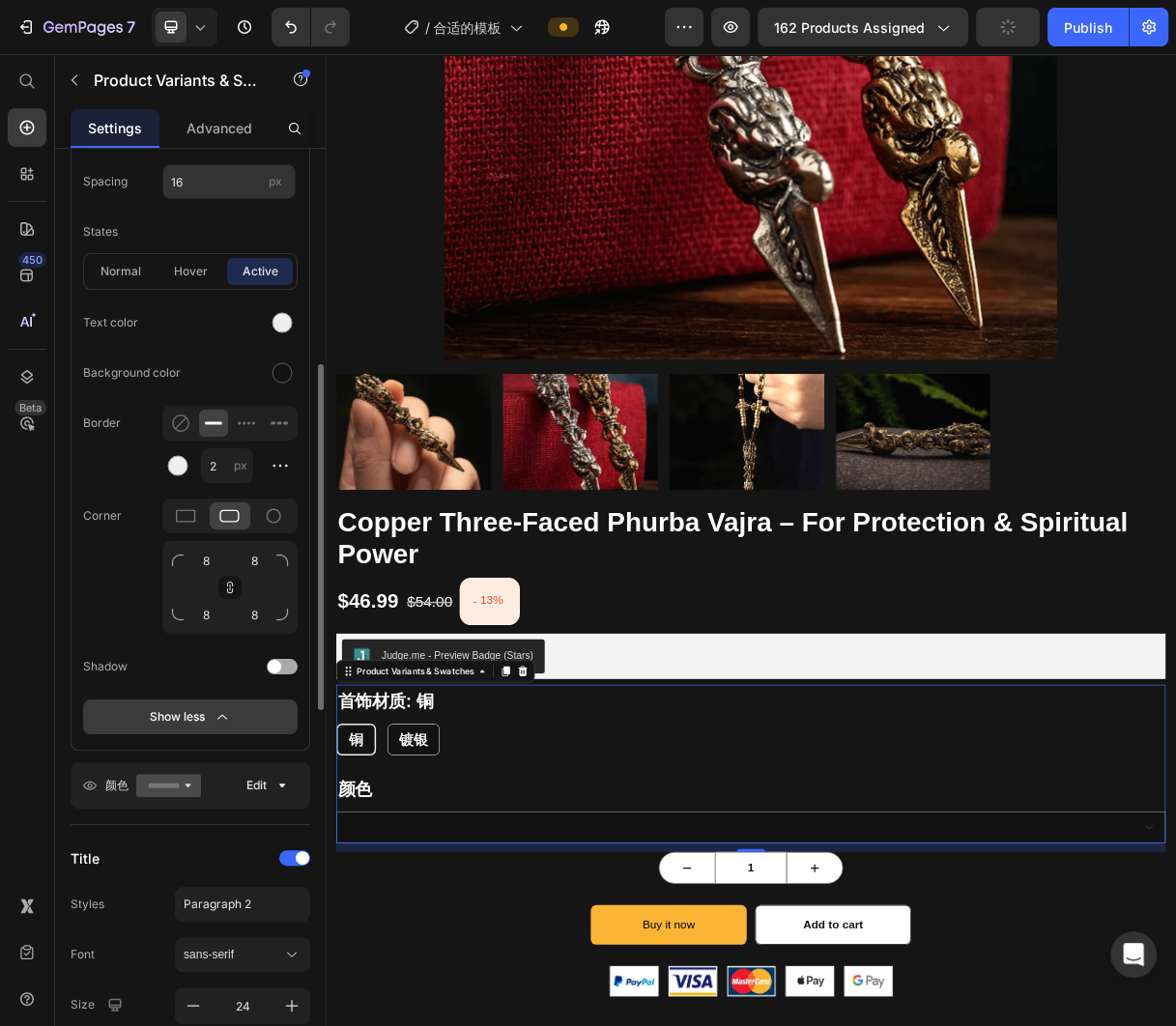 click on "Show less" 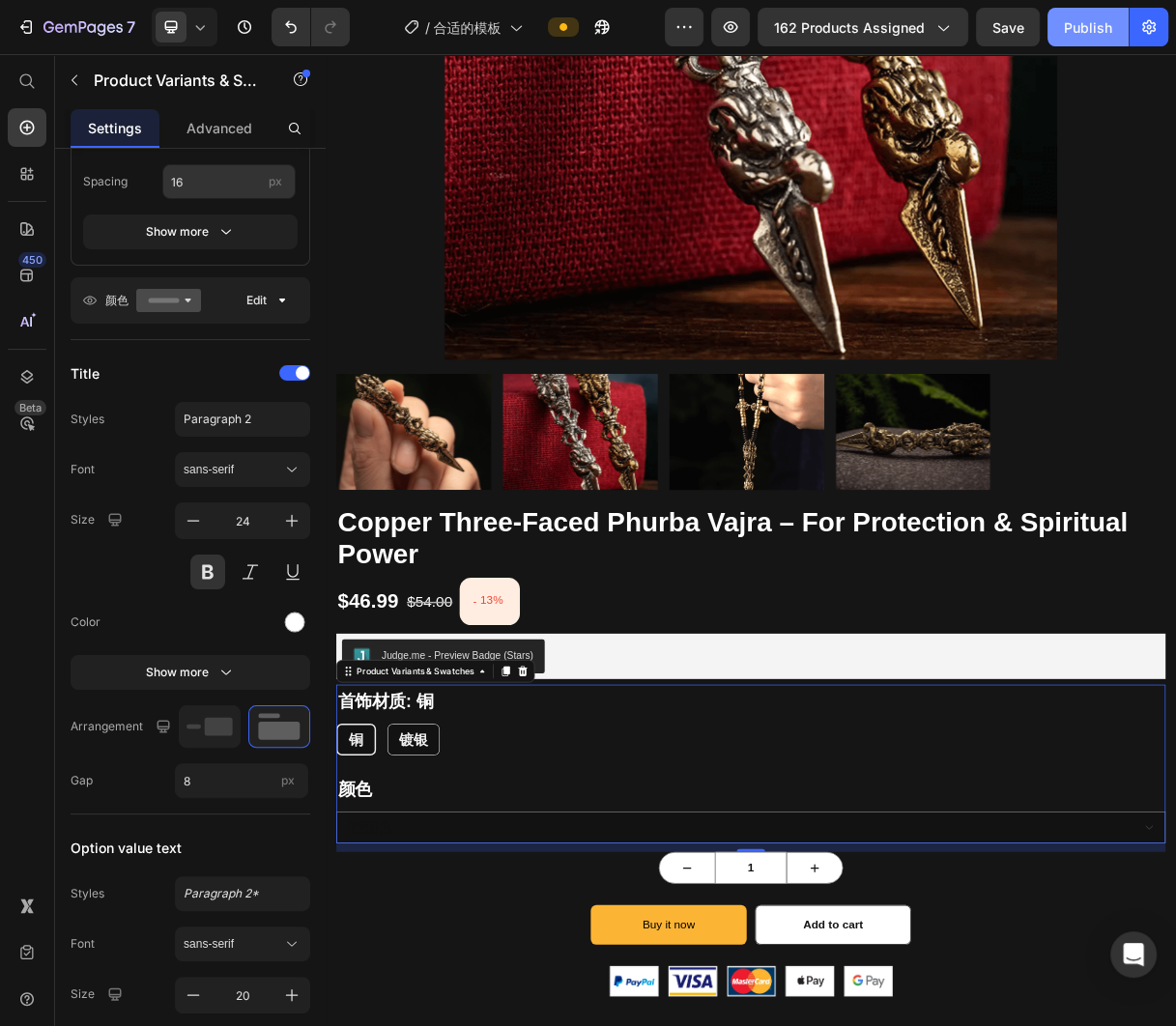 click on "Publish" at bounding box center (1088, 27) 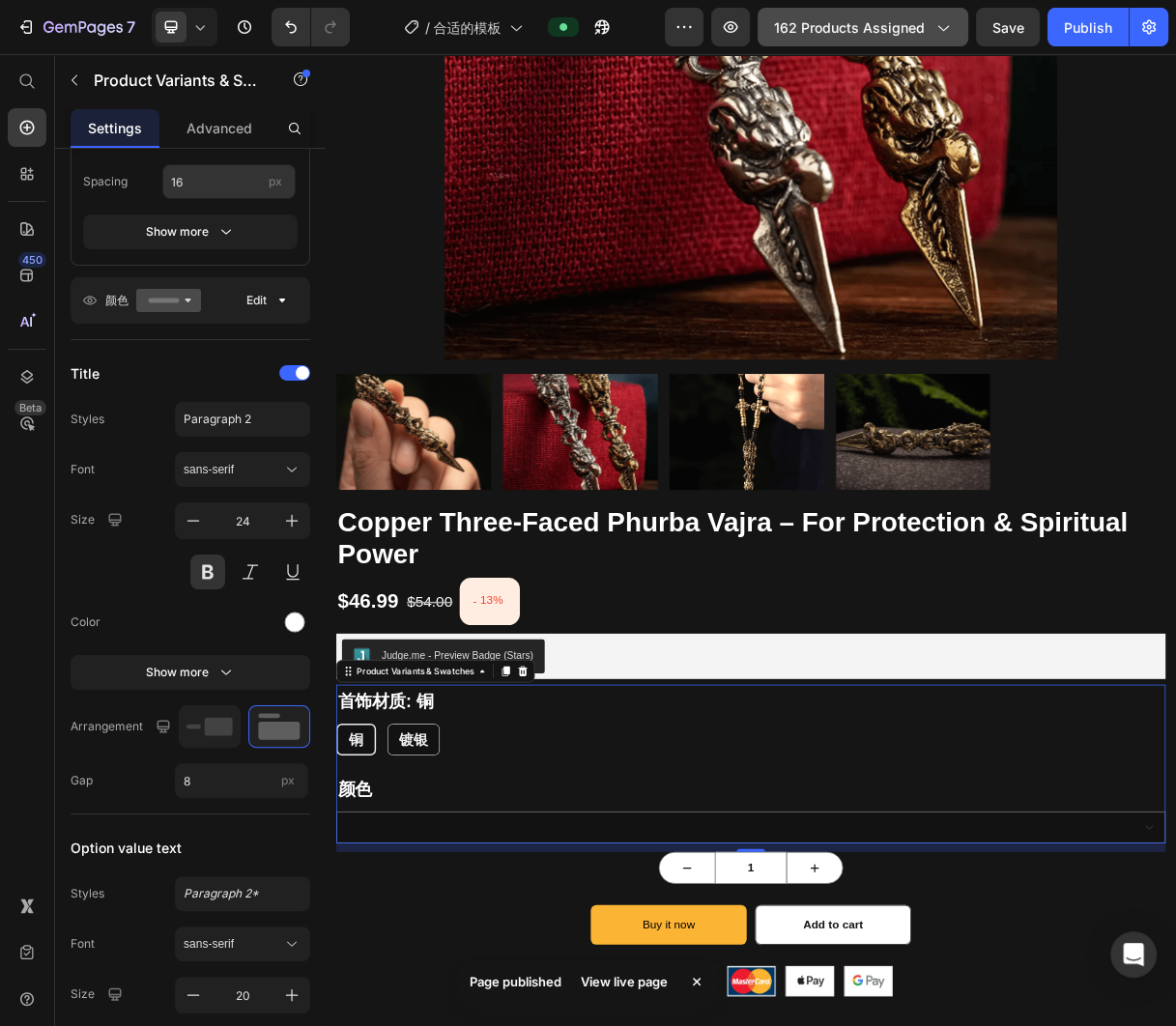 click on "162 products assigned" 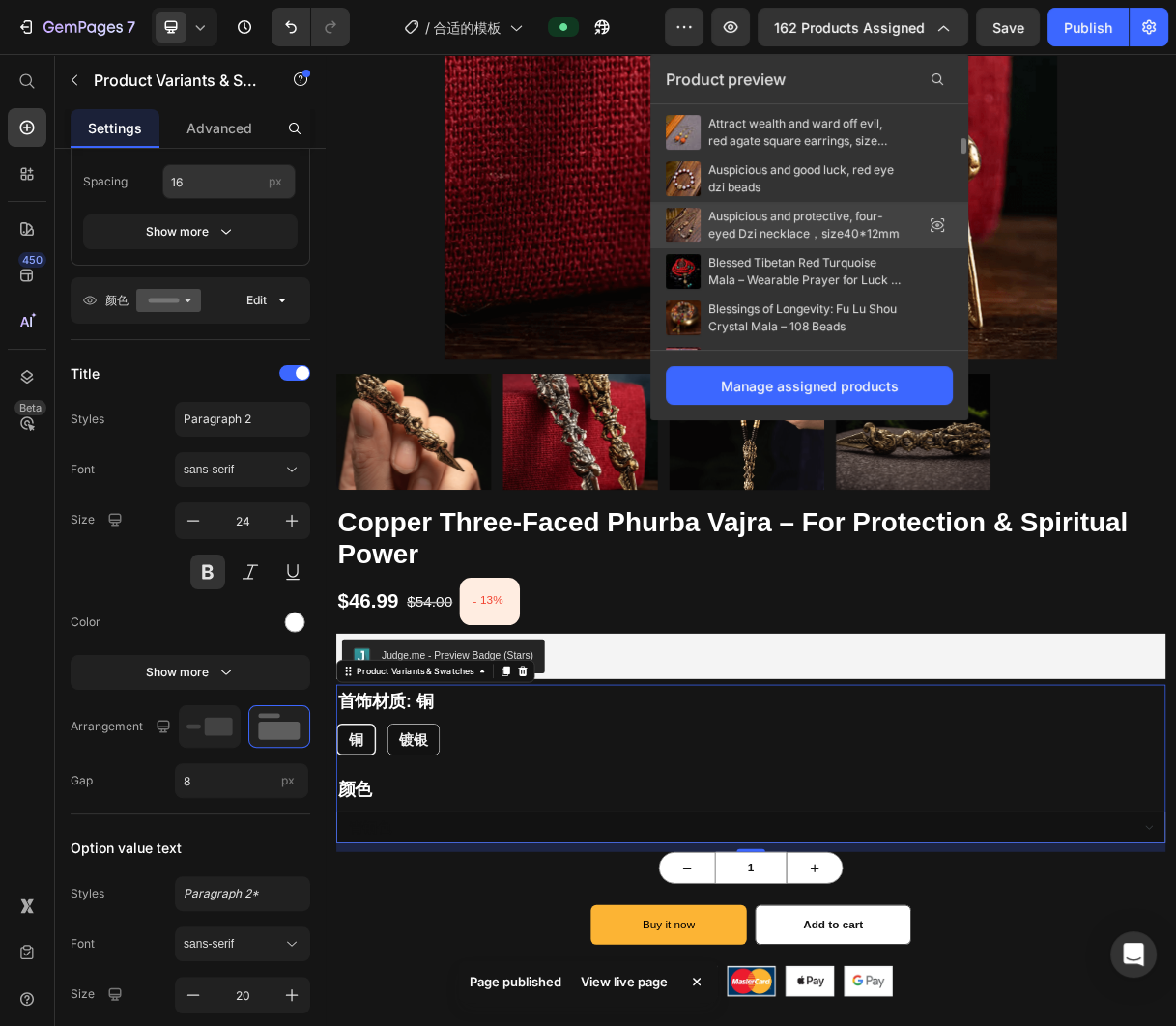 scroll, scrollTop: 1024, scrollLeft: 0, axis: vertical 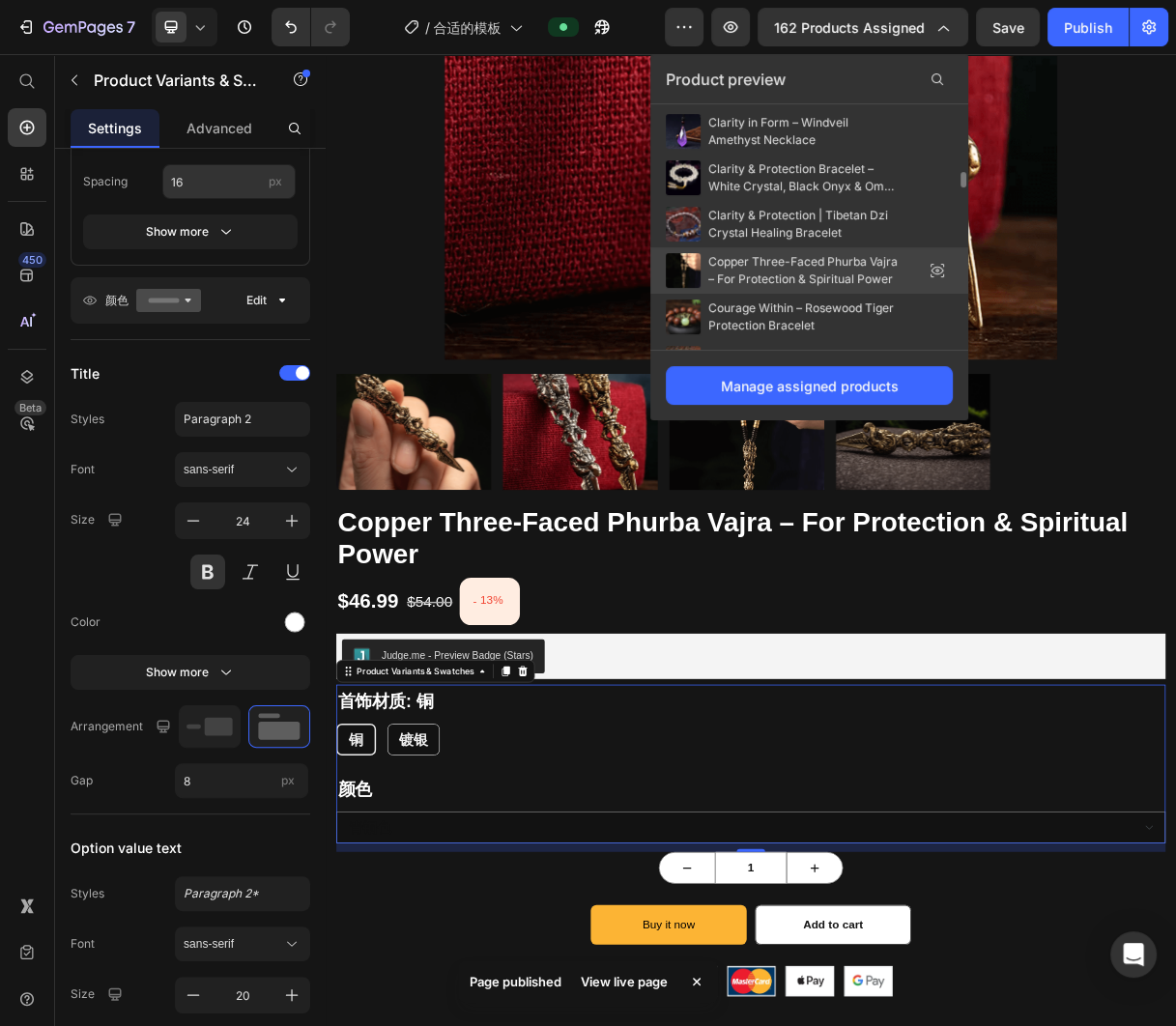 drag, startPoint x: 842, startPoint y: 263, endPoint x: 703, endPoint y: 287, distance: 141.05673 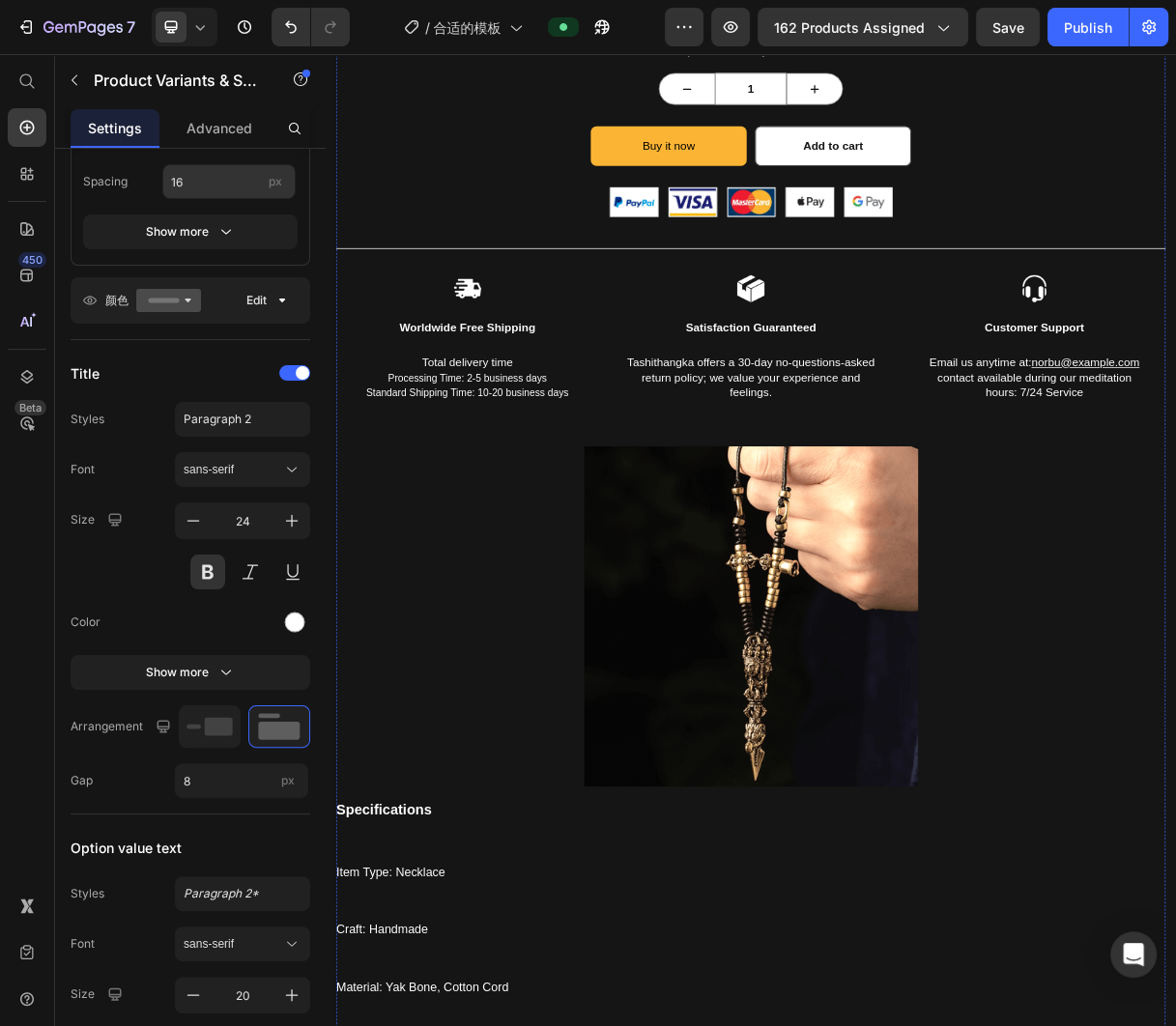 scroll, scrollTop: 1689, scrollLeft: 0, axis: vertical 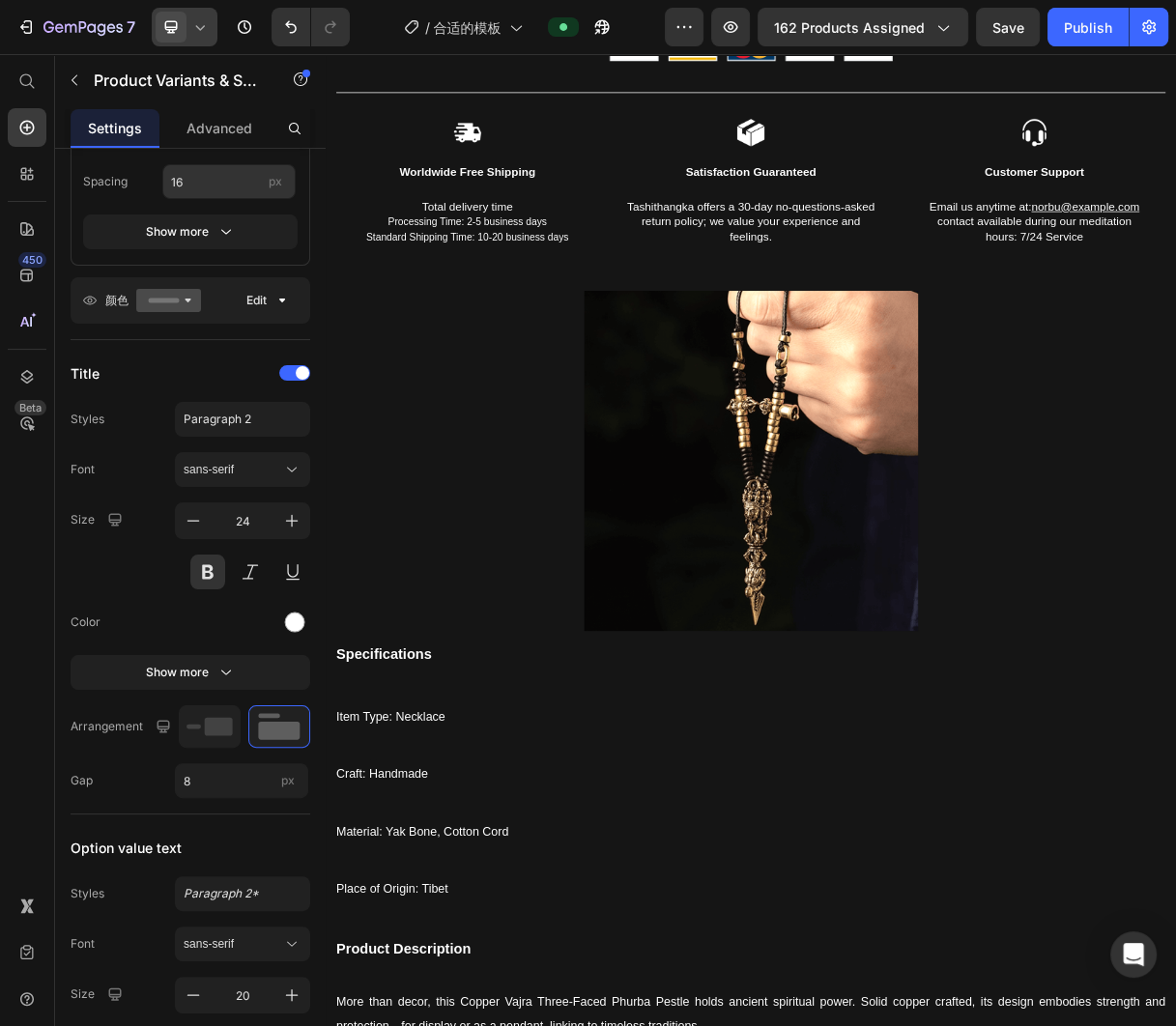 click at bounding box center (171, 27) 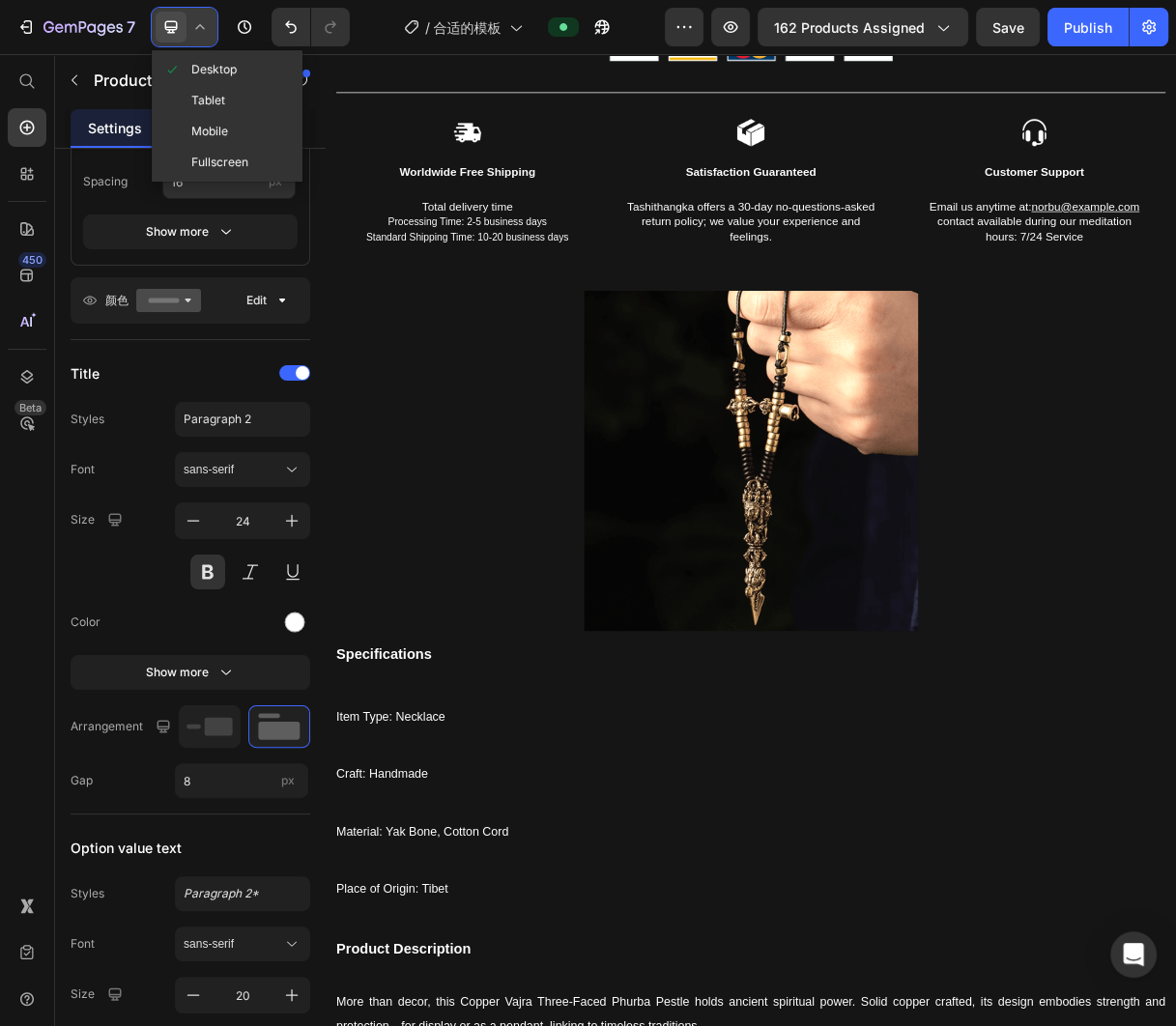 click 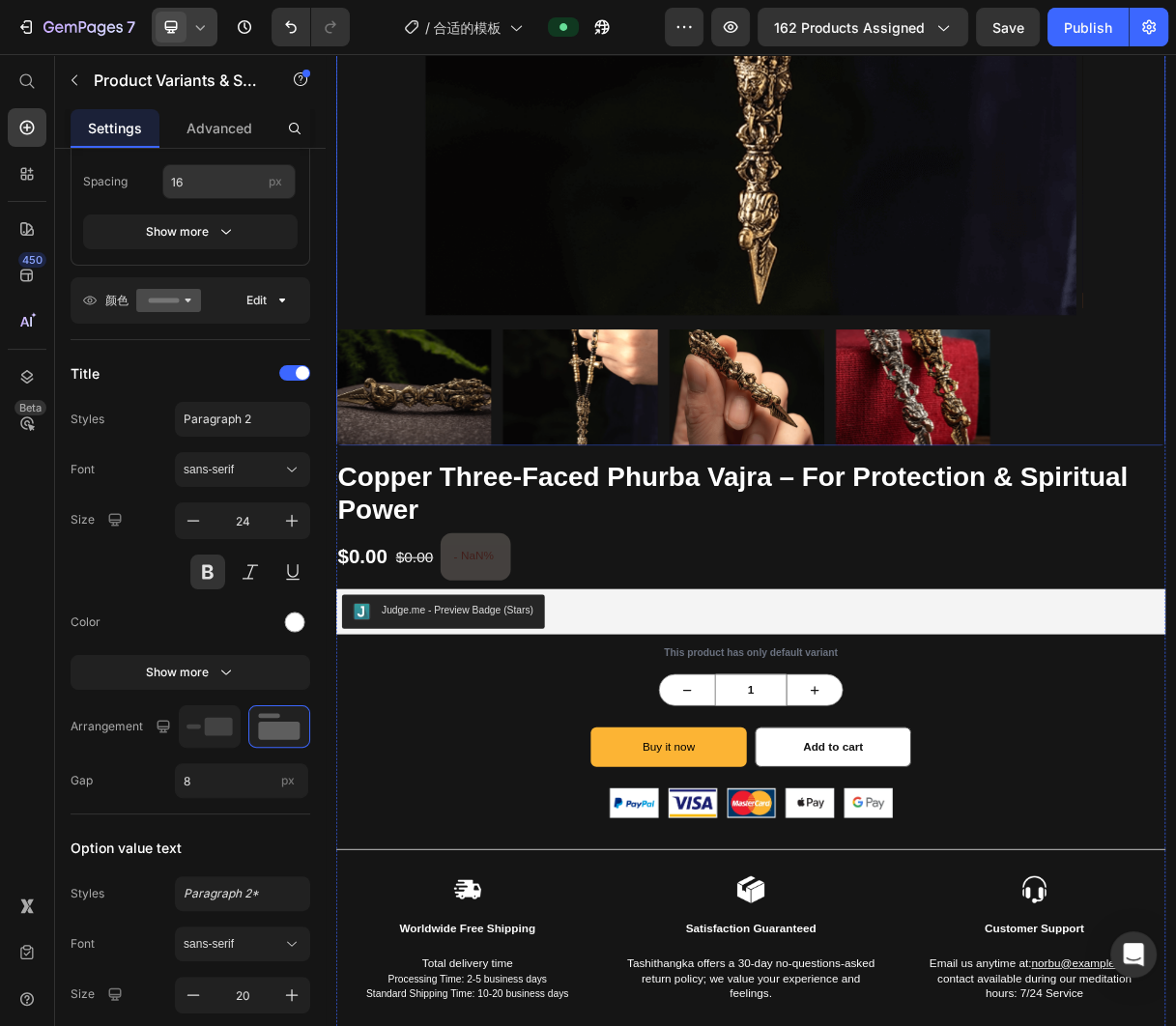 scroll, scrollTop: 0, scrollLeft: 0, axis: both 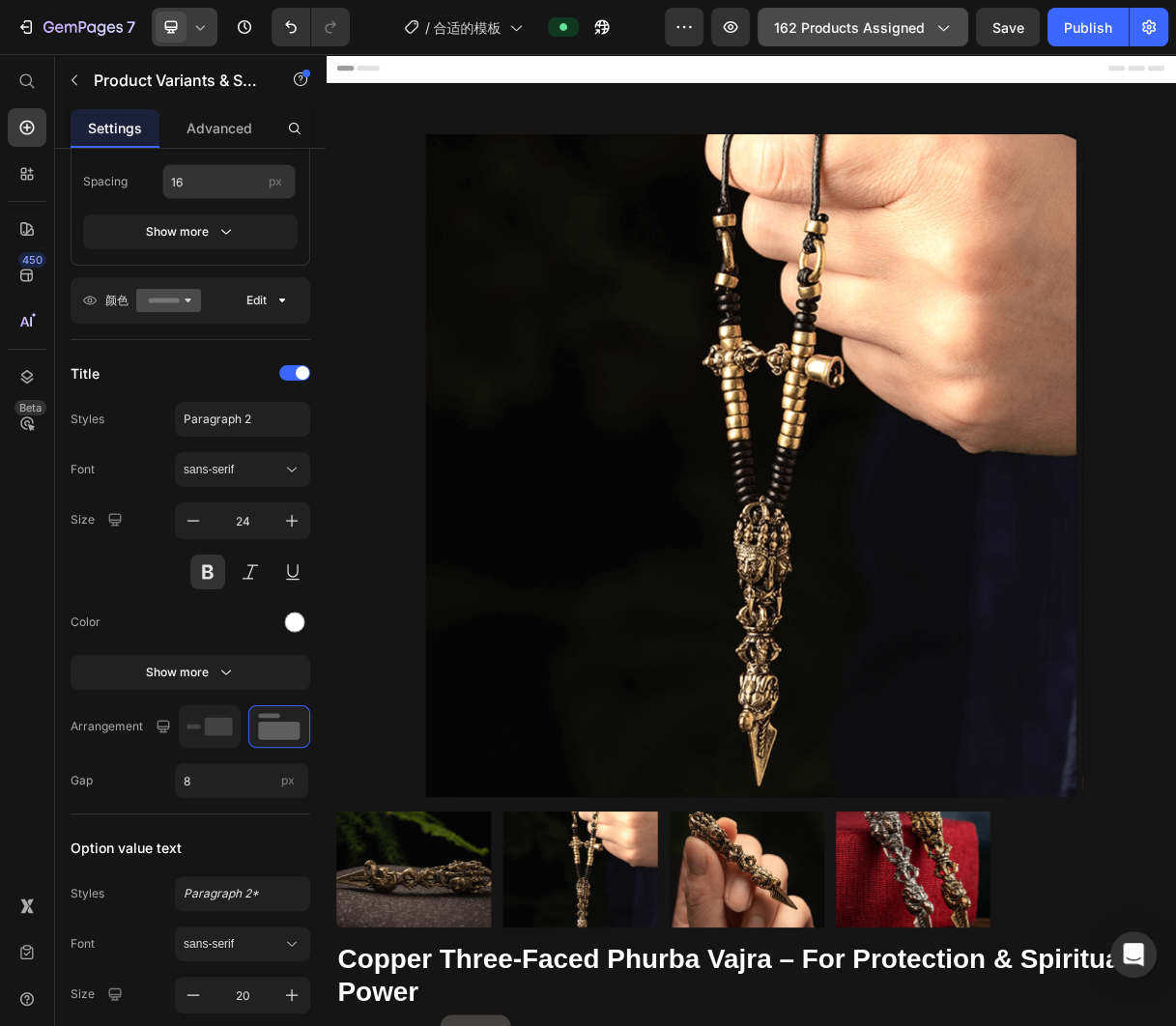 click on "162 products assigned" at bounding box center (863, 27) 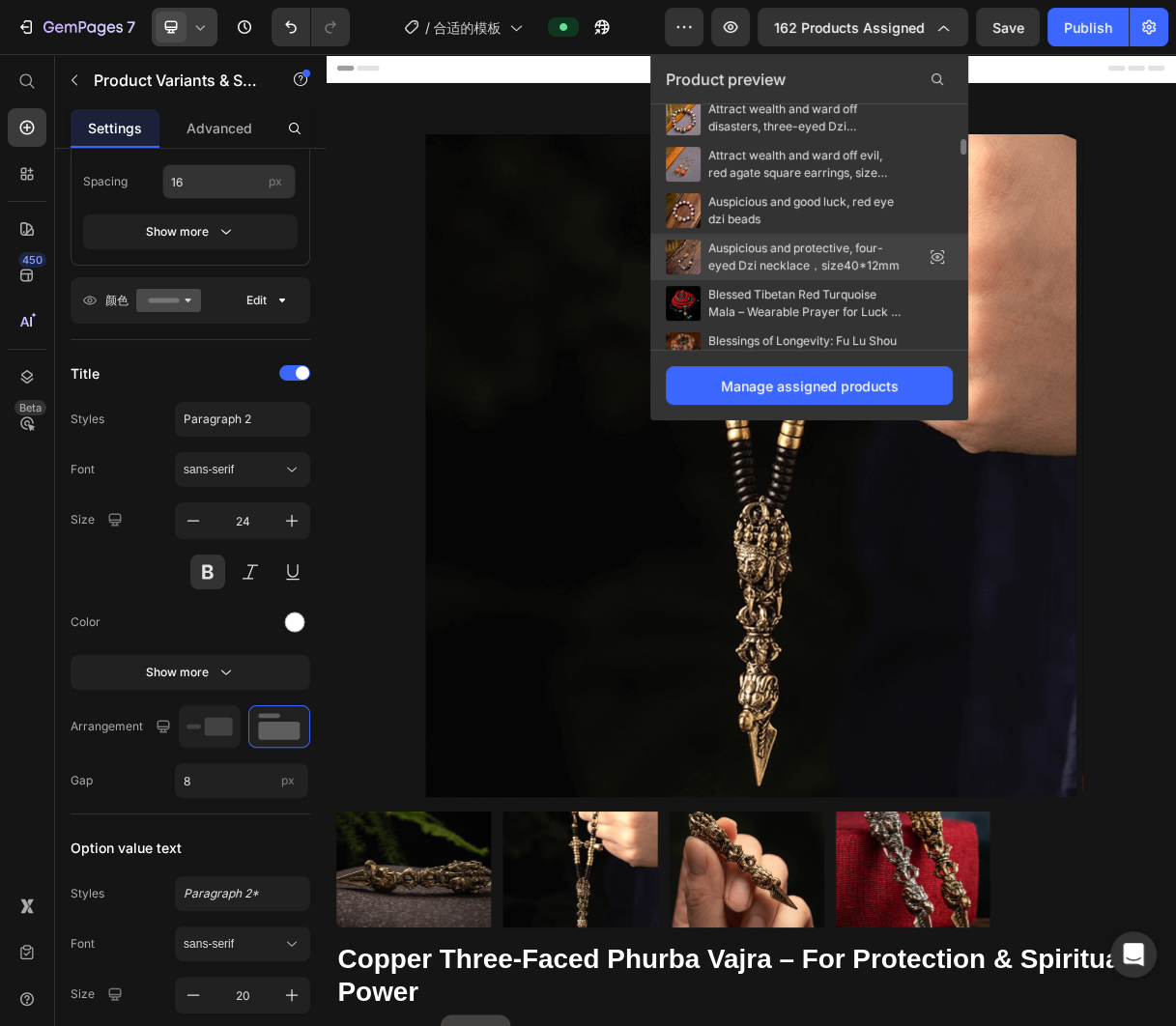 scroll, scrollTop: 848, scrollLeft: 0, axis: vertical 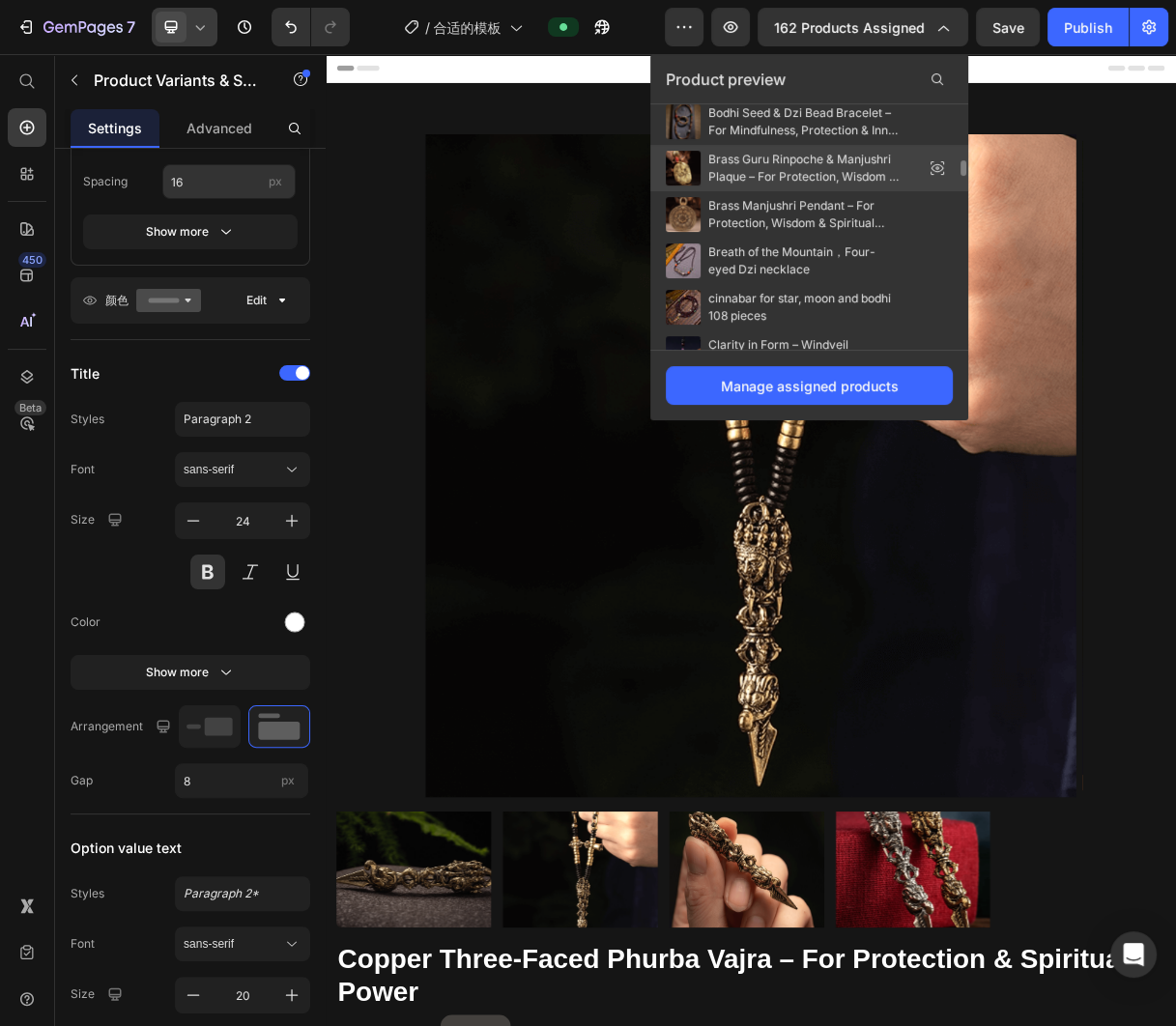 click on "Brass Guru Rinpoche & Manjushri Plaque – For Protection, Wisdom & Blessing" at bounding box center [805, 168] 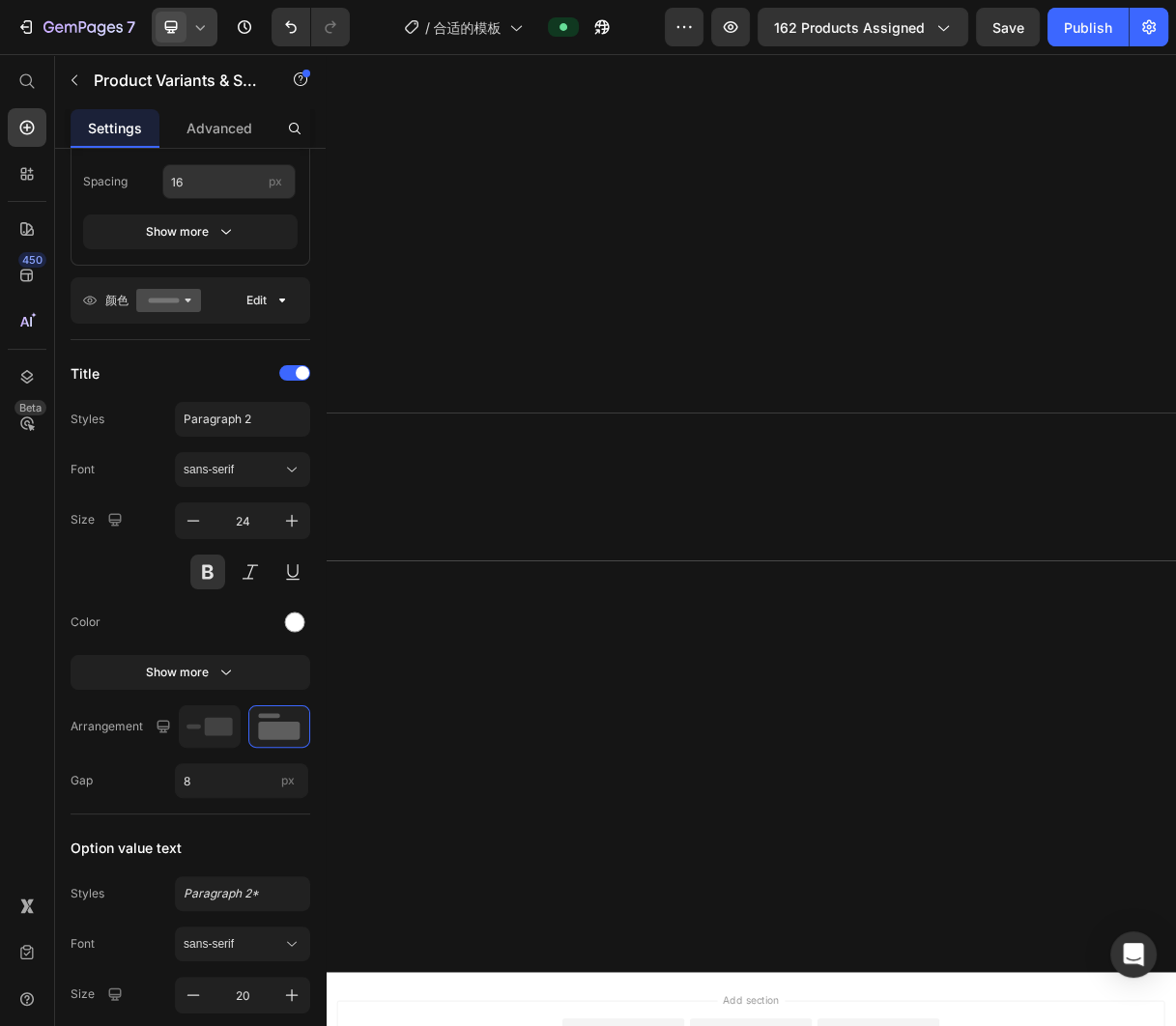 scroll, scrollTop: 4772, scrollLeft: 0, axis: vertical 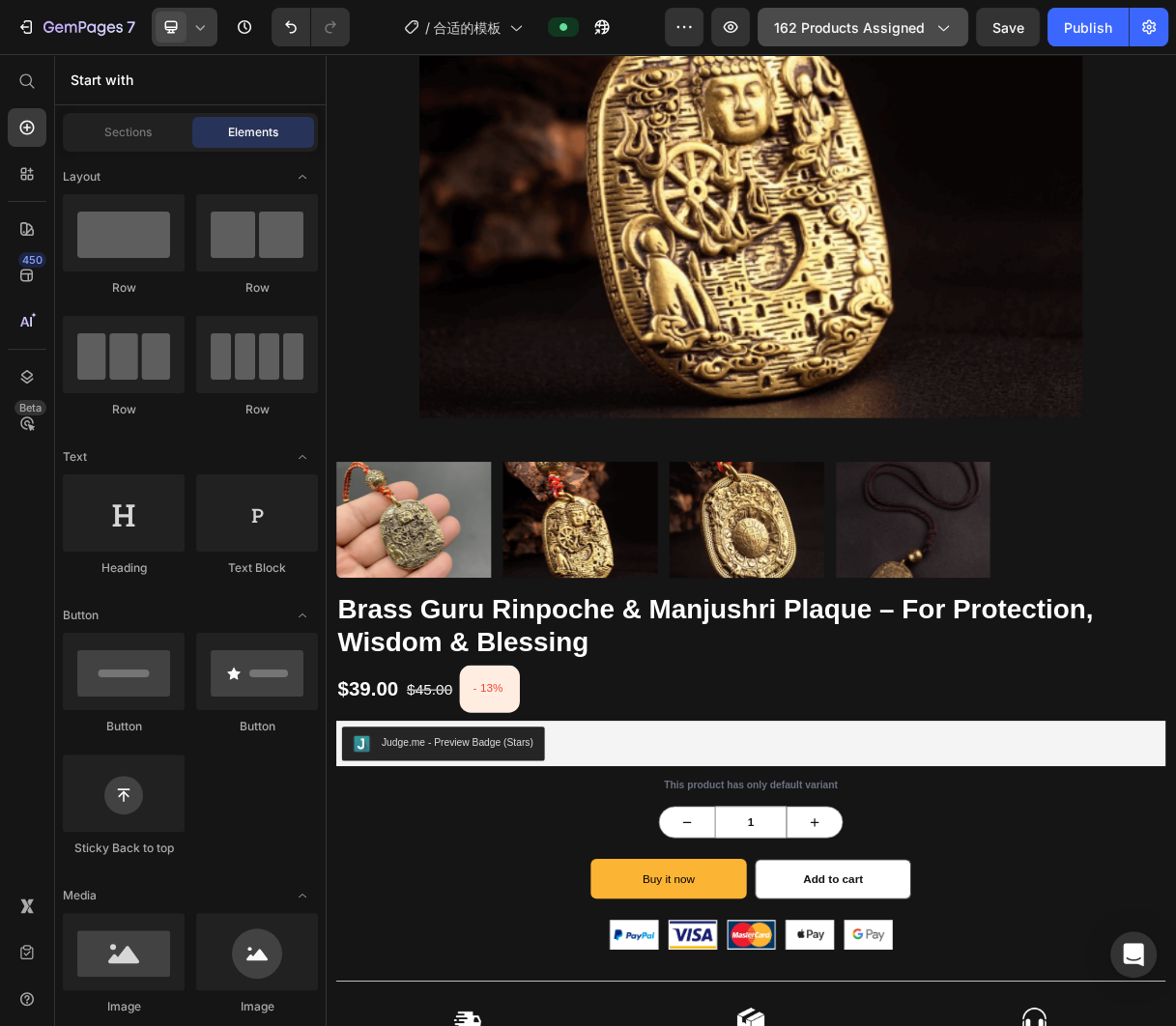 click on "162 products assigned" 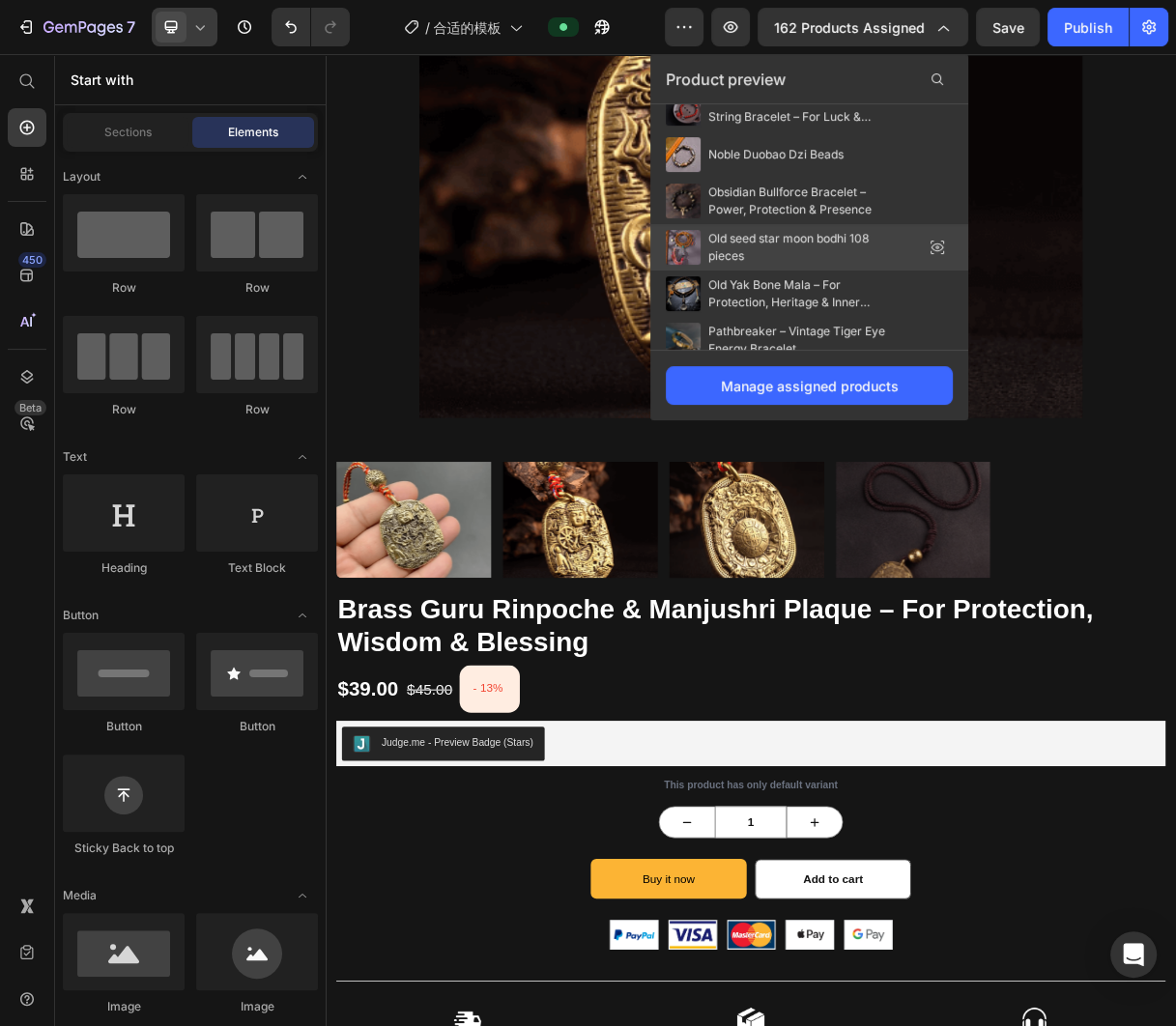 scroll, scrollTop: 3508, scrollLeft: 0, axis: vertical 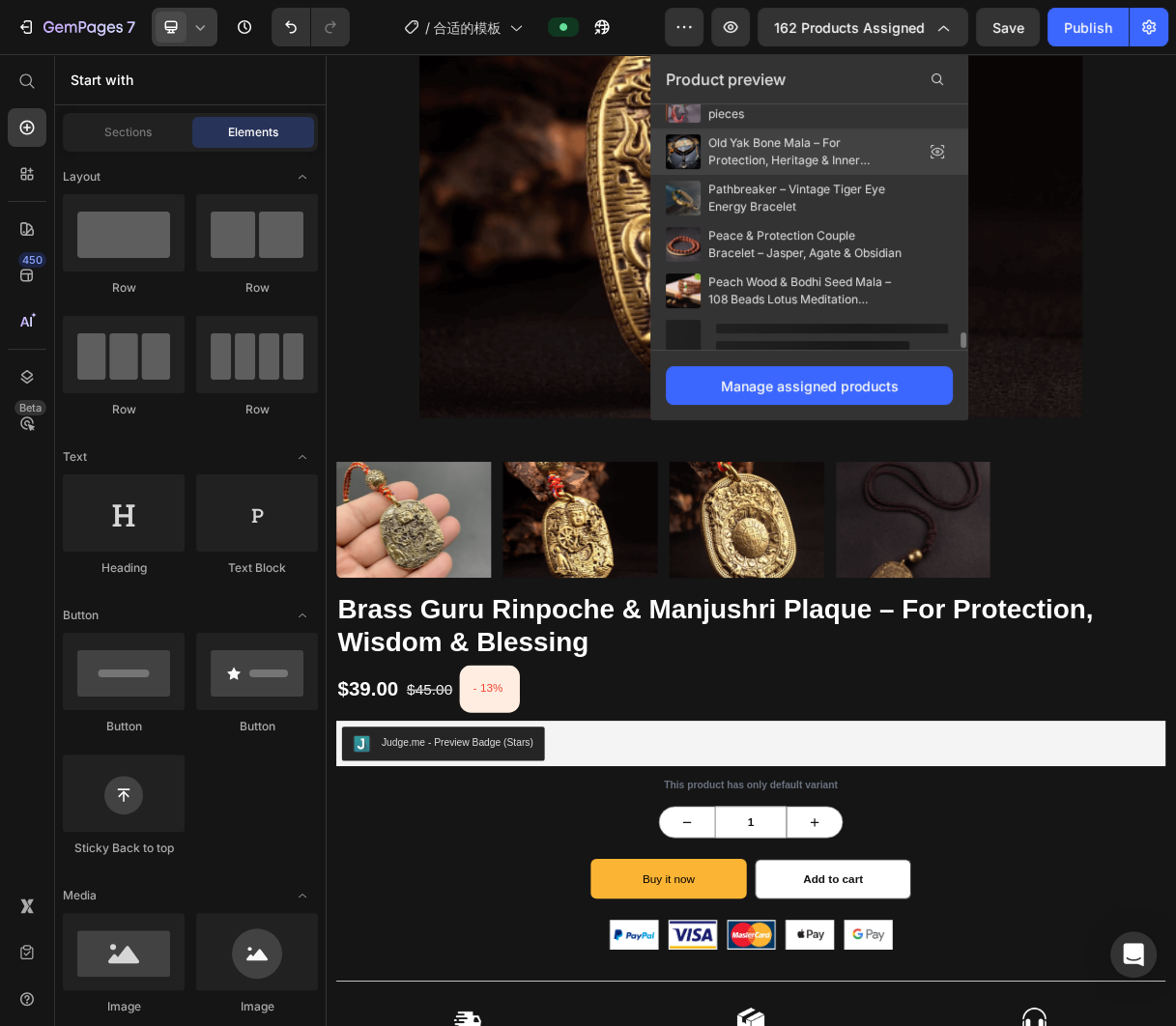 click on "Old Yak Bone Mala – For Protection, Heritage & Inner Strength" at bounding box center (805, 152) 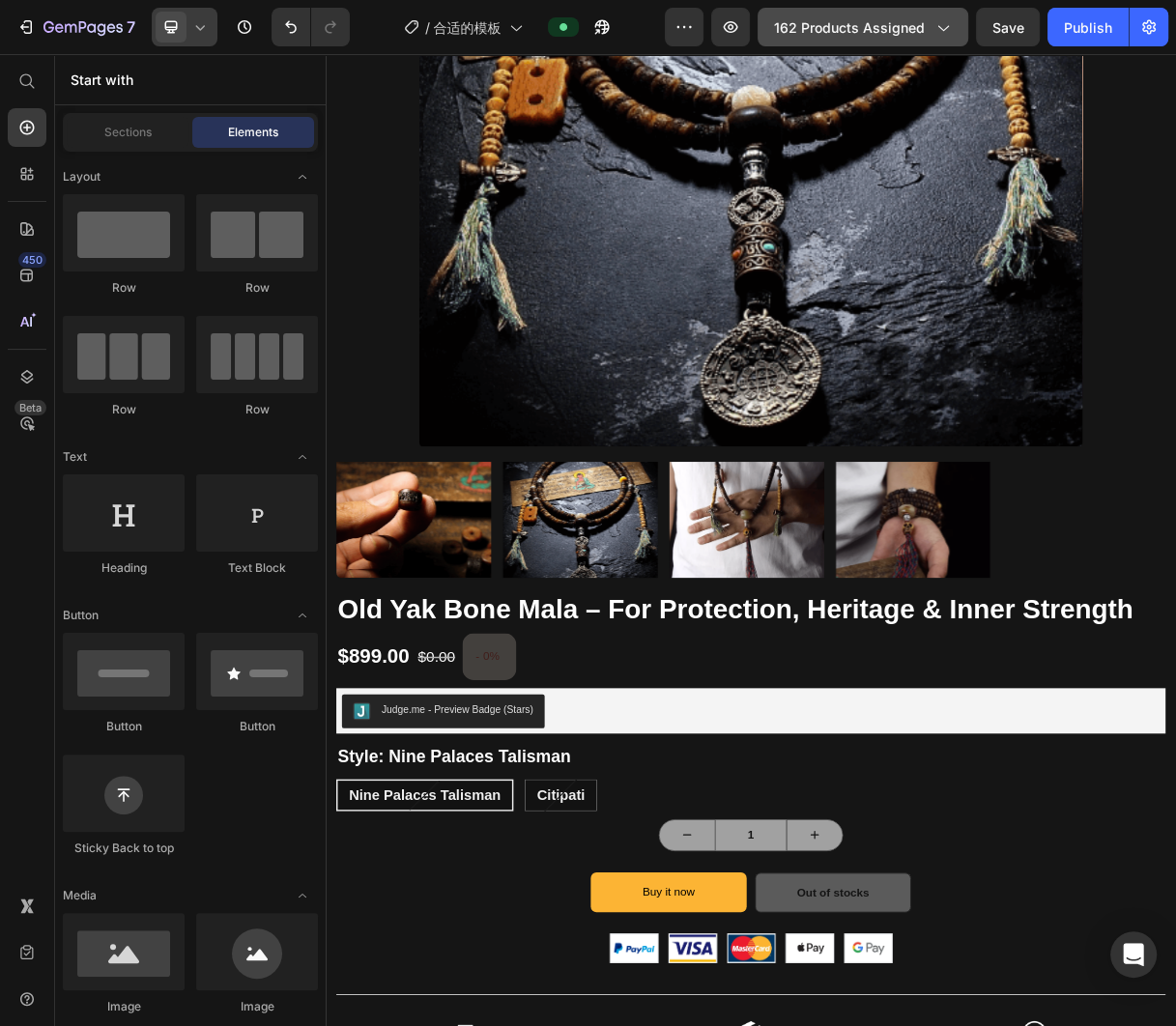 click on "162 products assigned" at bounding box center [863, 27] 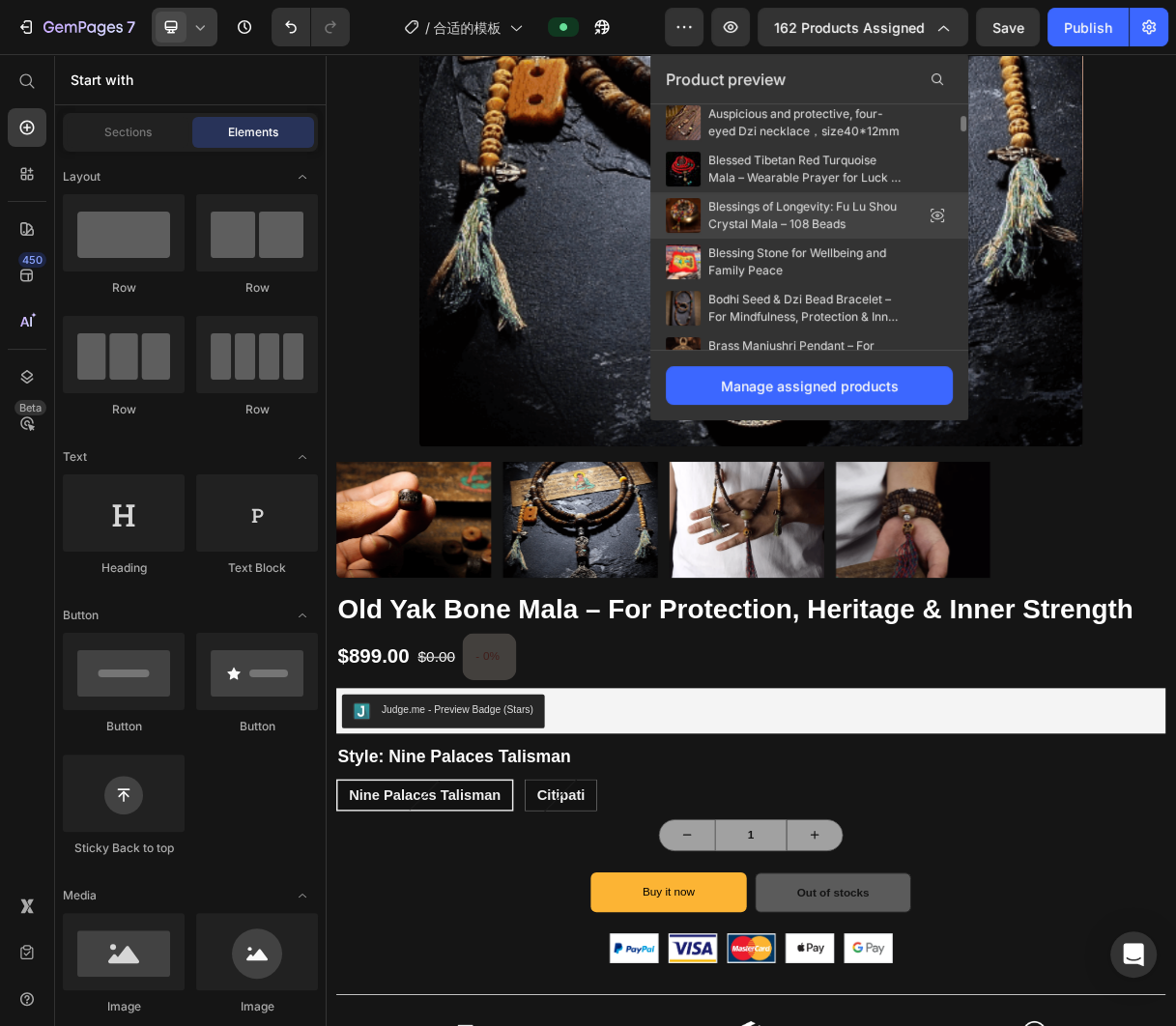 scroll, scrollTop: 0, scrollLeft: 0, axis: both 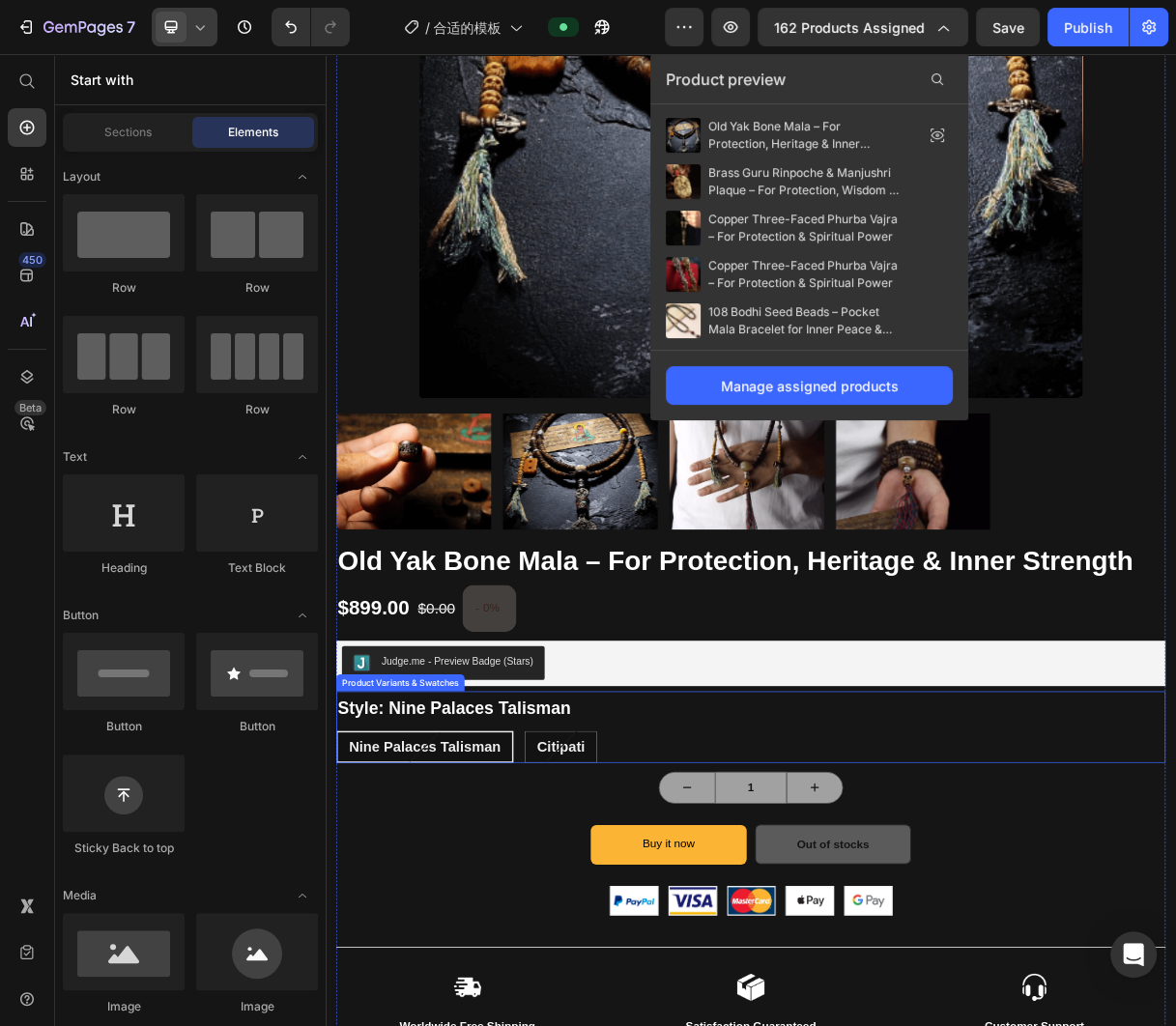click on "Style: Nine Palaces Talisman Nine Palaces Talisman Nine Palaces Talisman Nine Palaces Talisman Citipati Citipati Citipati" at bounding box center [905, 972] 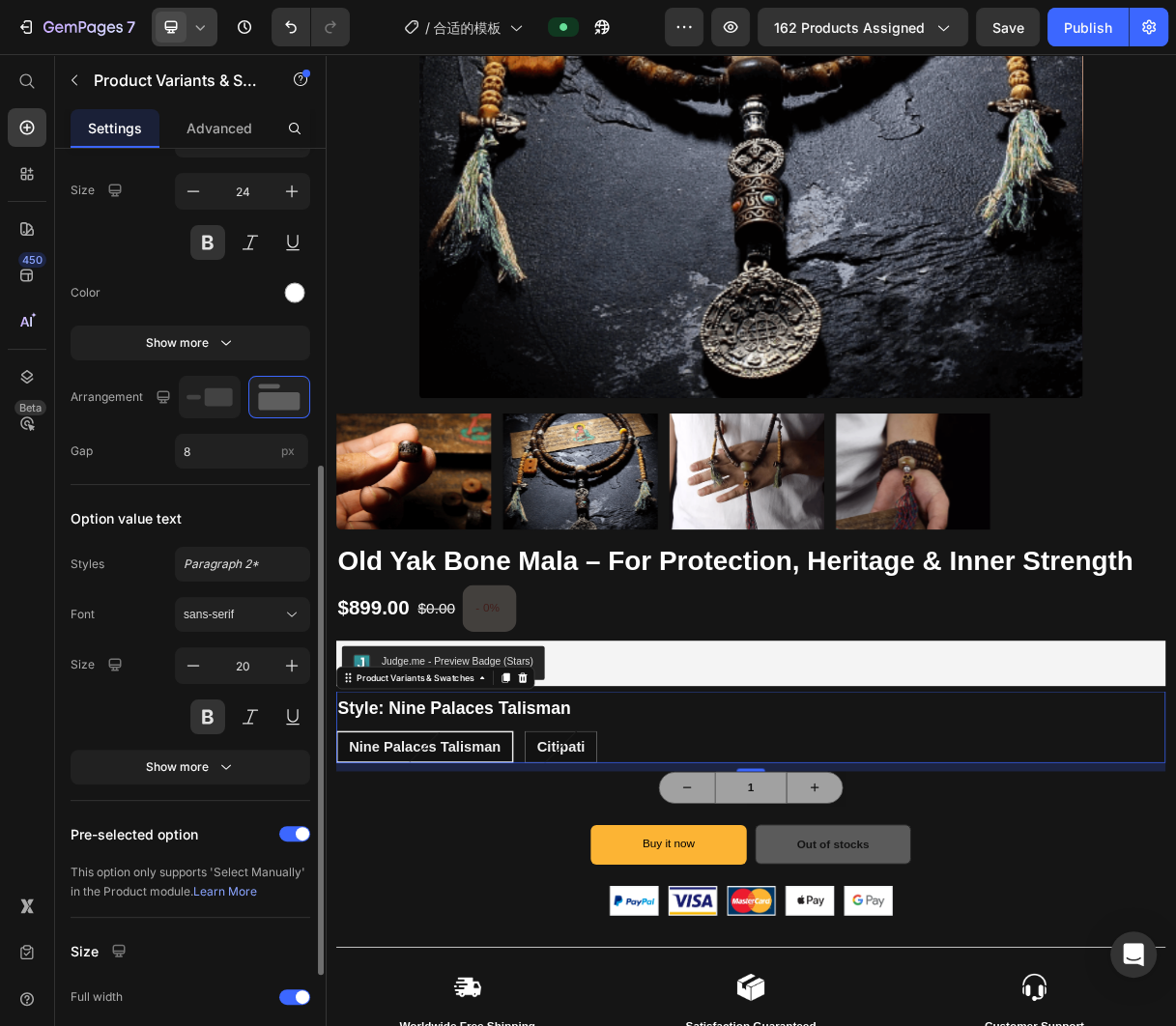 click on "Arrangement" at bounding box center (106, 397) 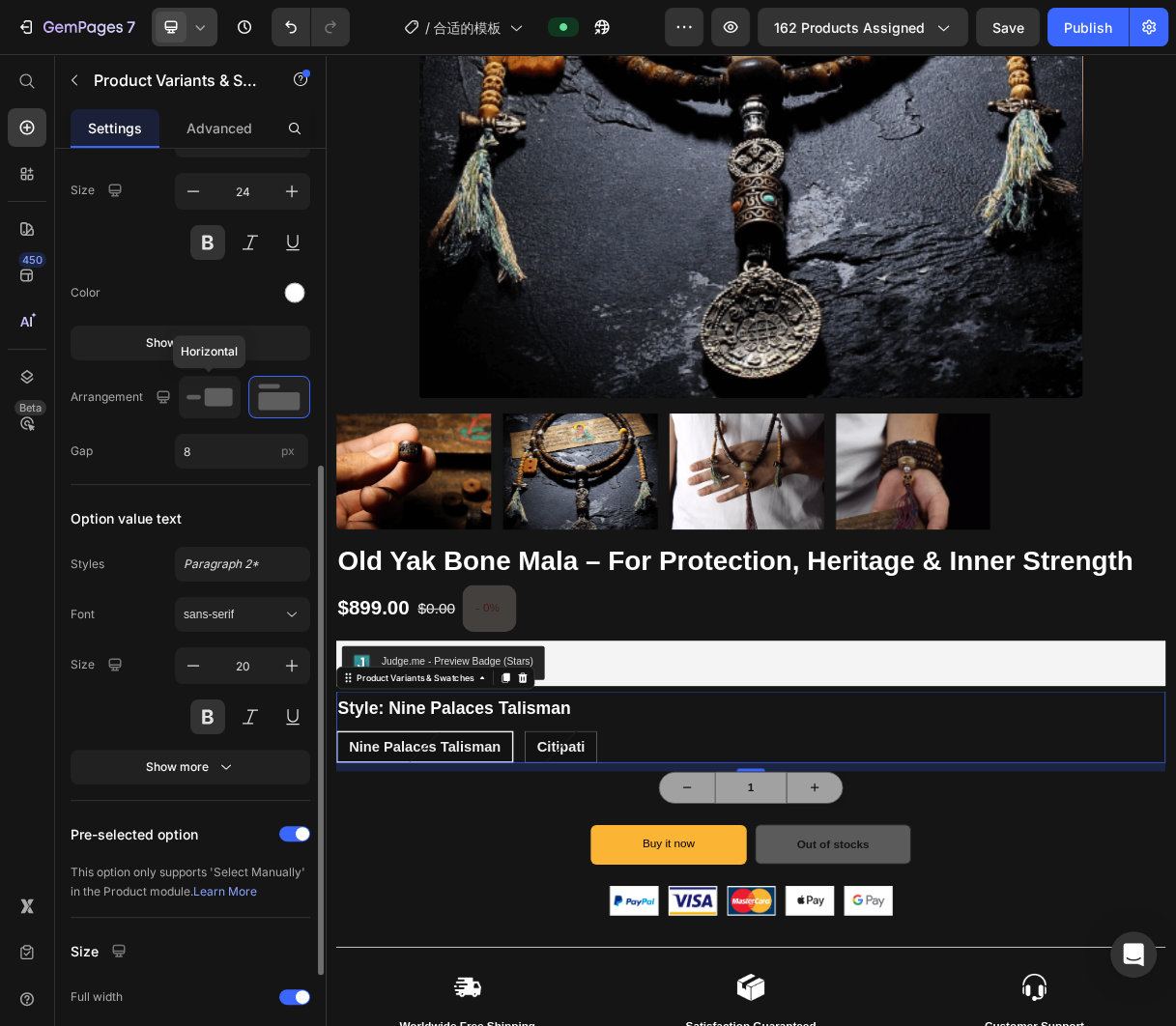 click 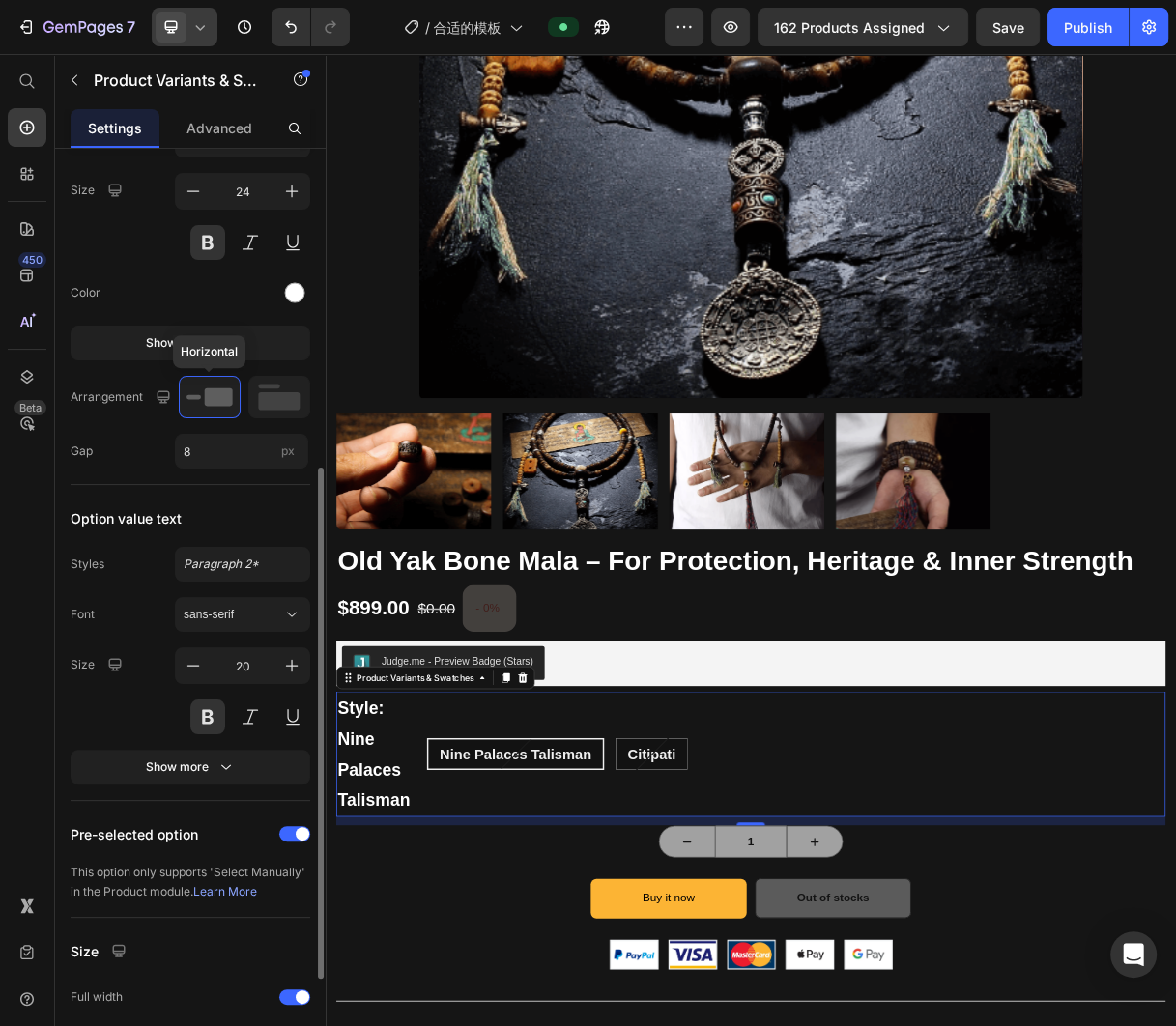 click 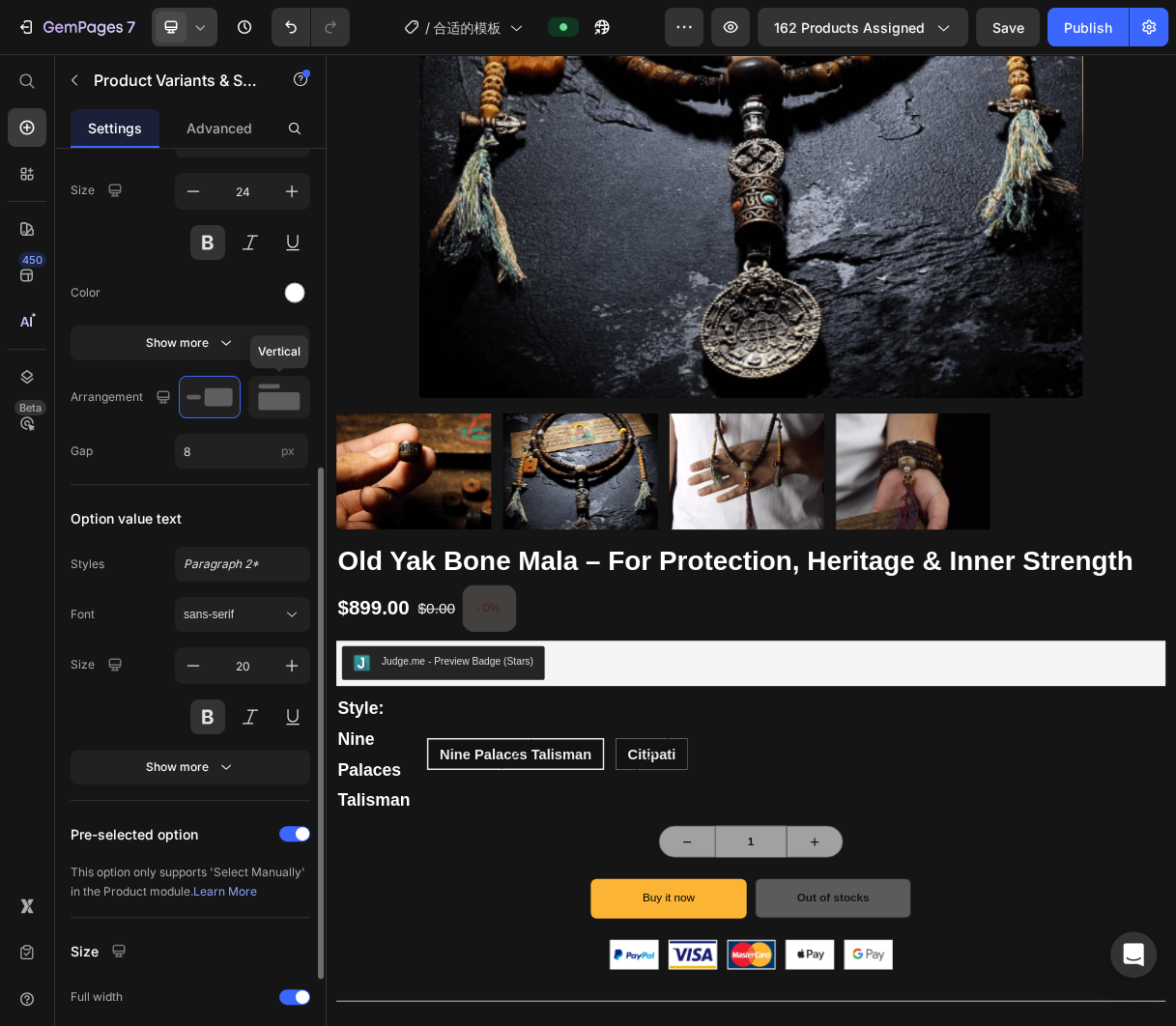 click 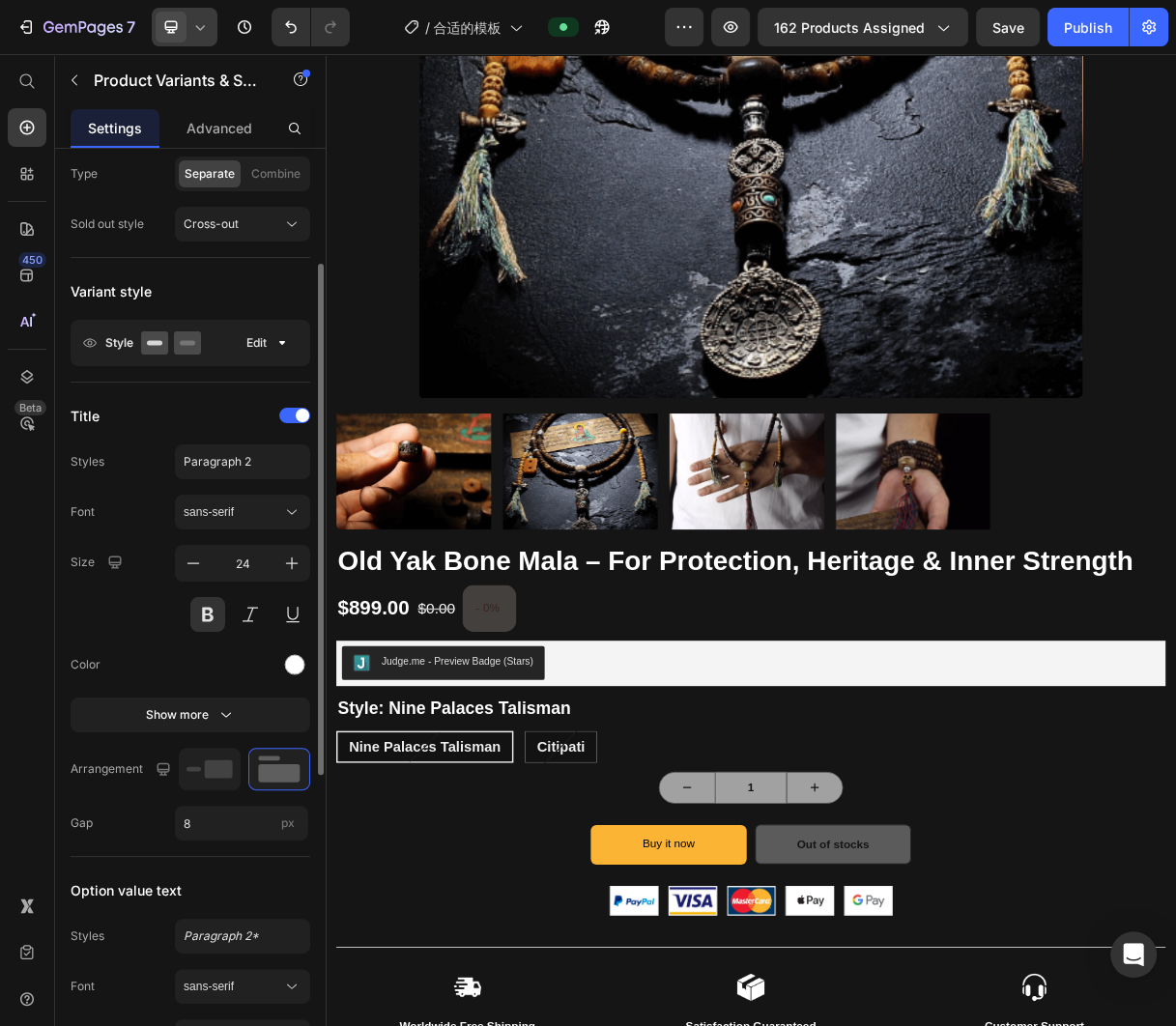 scroll, scrollTop: 76, scrollLeft: 0, axis: vertical 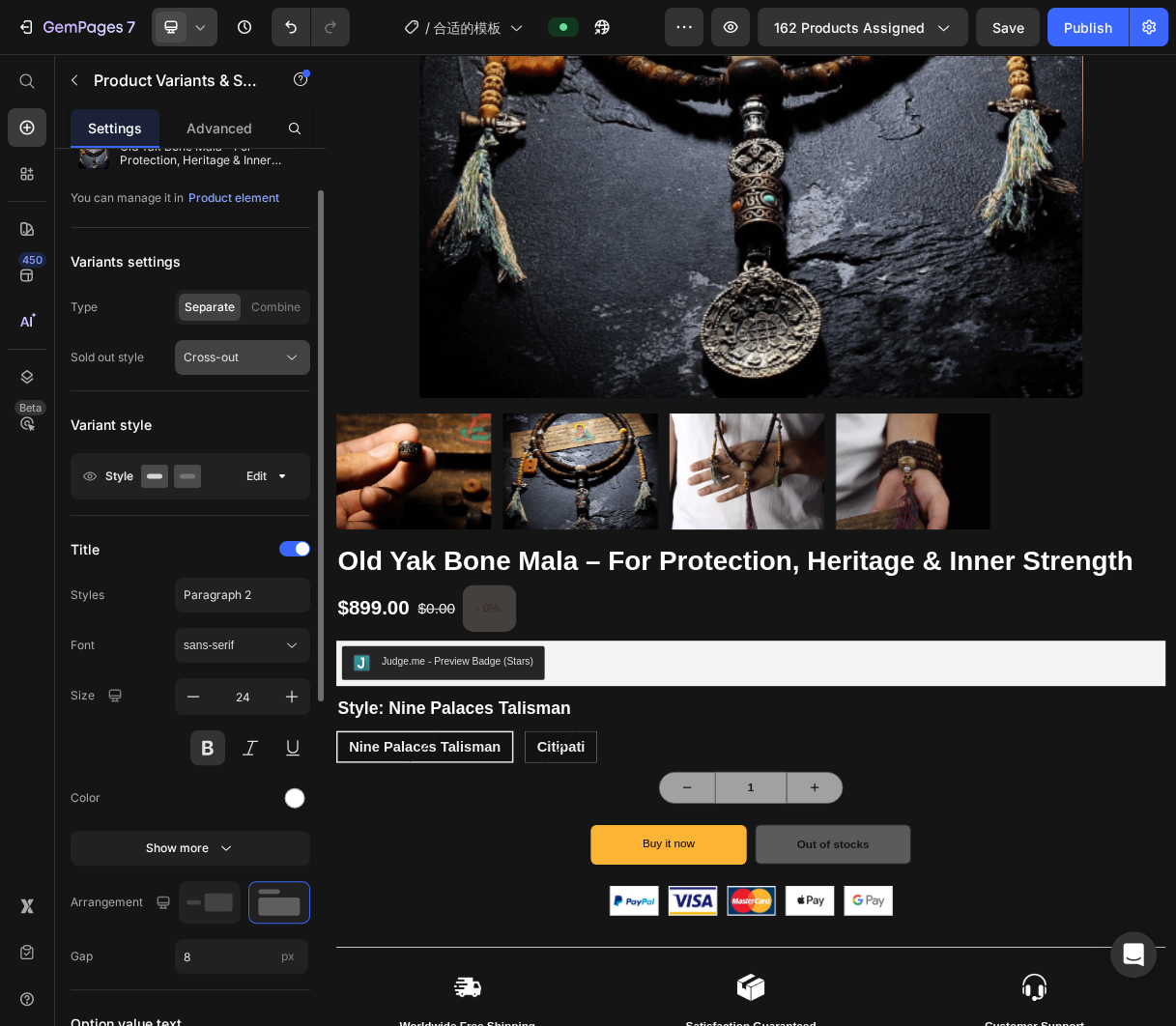 click on "Cross-out" at bounding box center [211, 357] 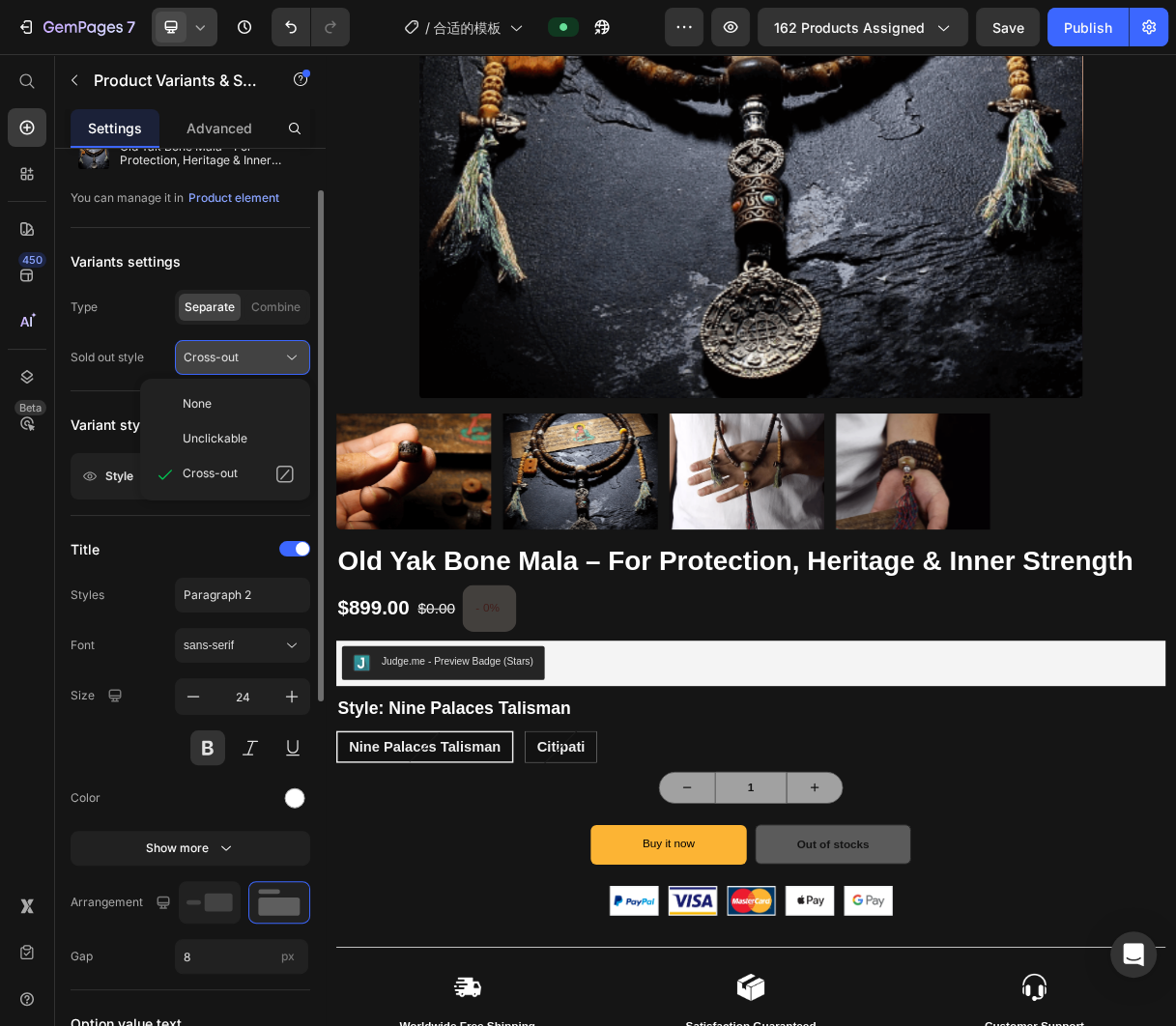 click on "Cross-out" at bounding box center [211, 357] 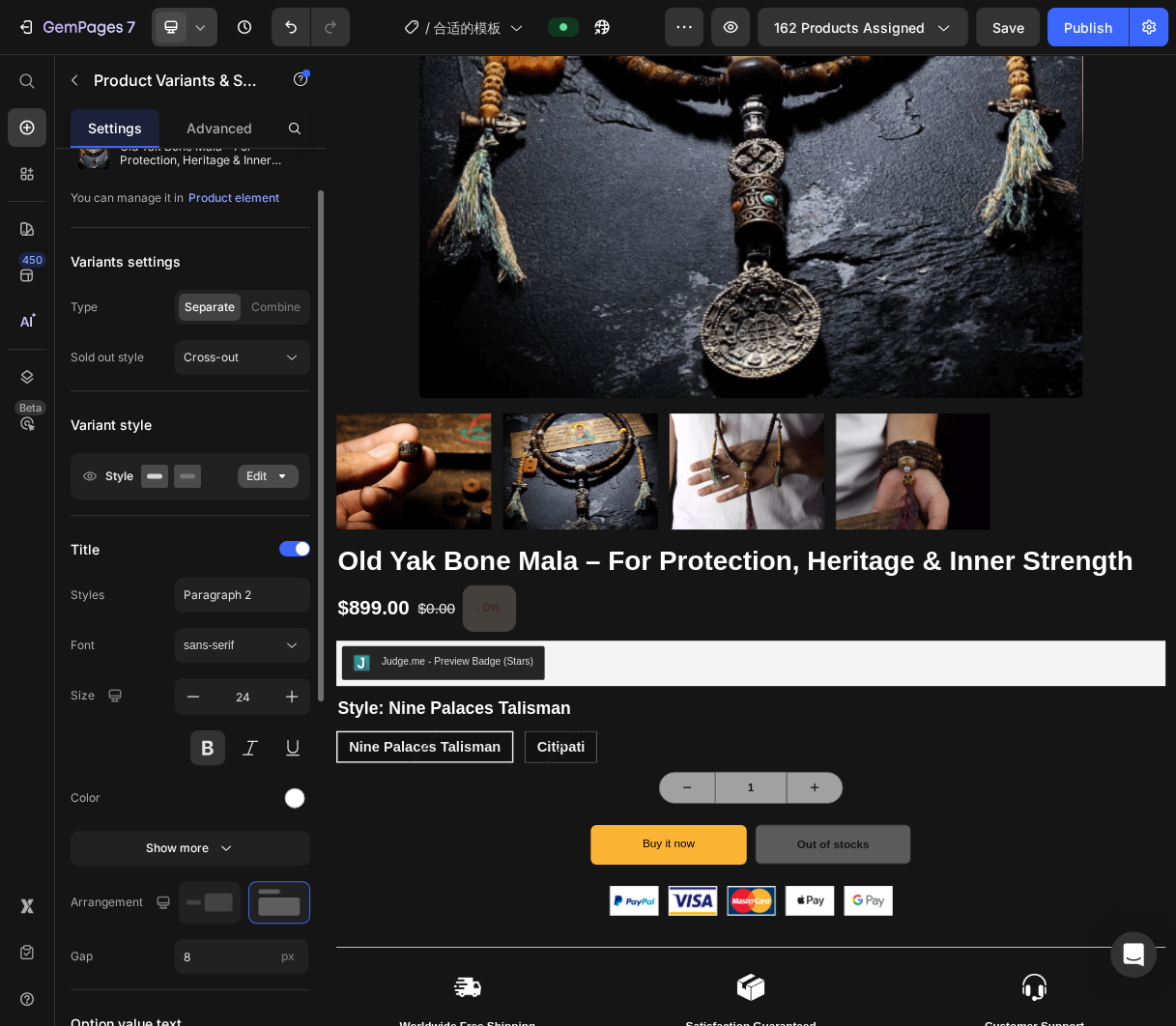 click on "Edit" 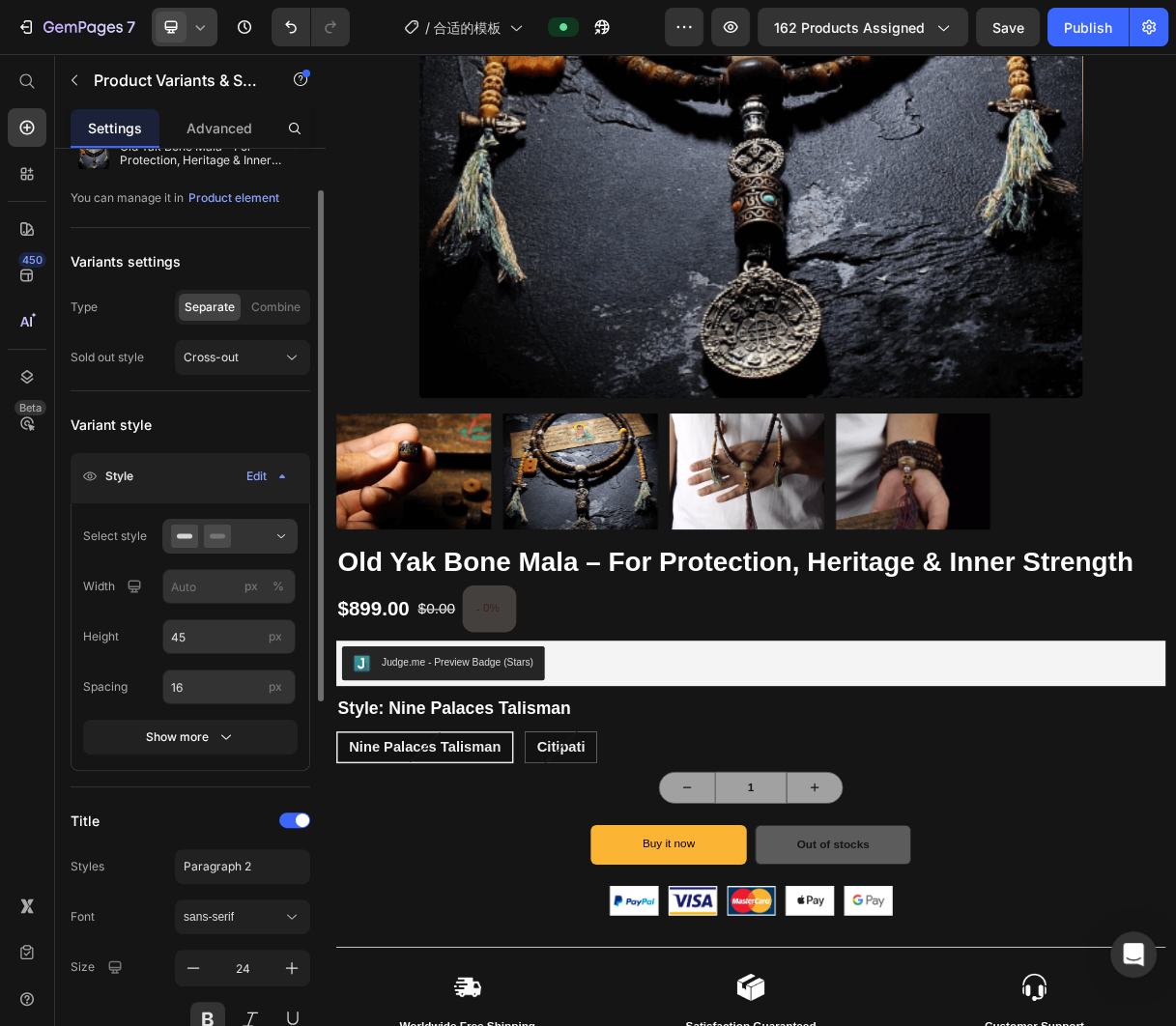 click on "Select style Width px % Height 45 px Spacing 16 px Show more" 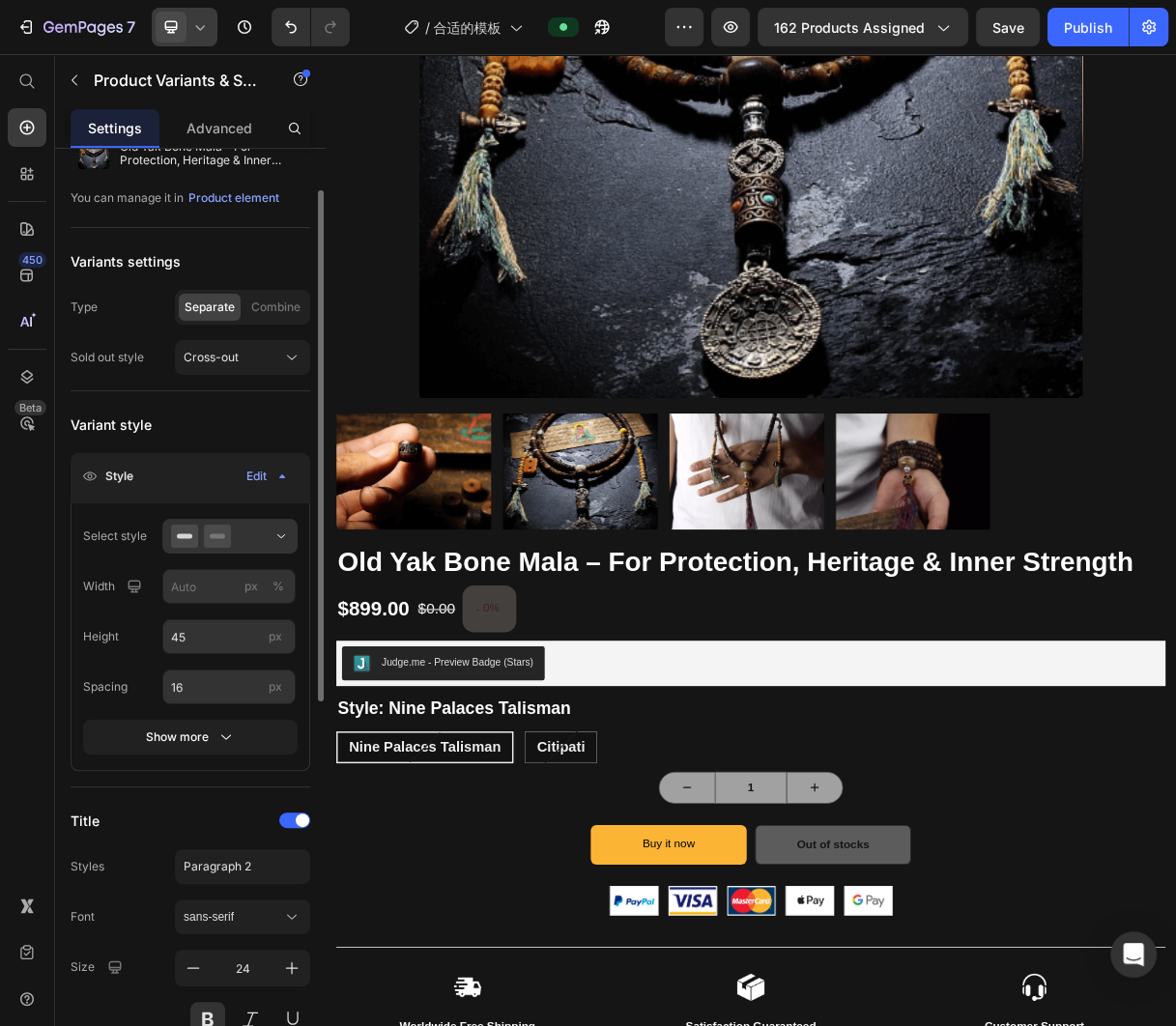 click on "Select style Width px % Height 45 px Spacing 16 px Show more" 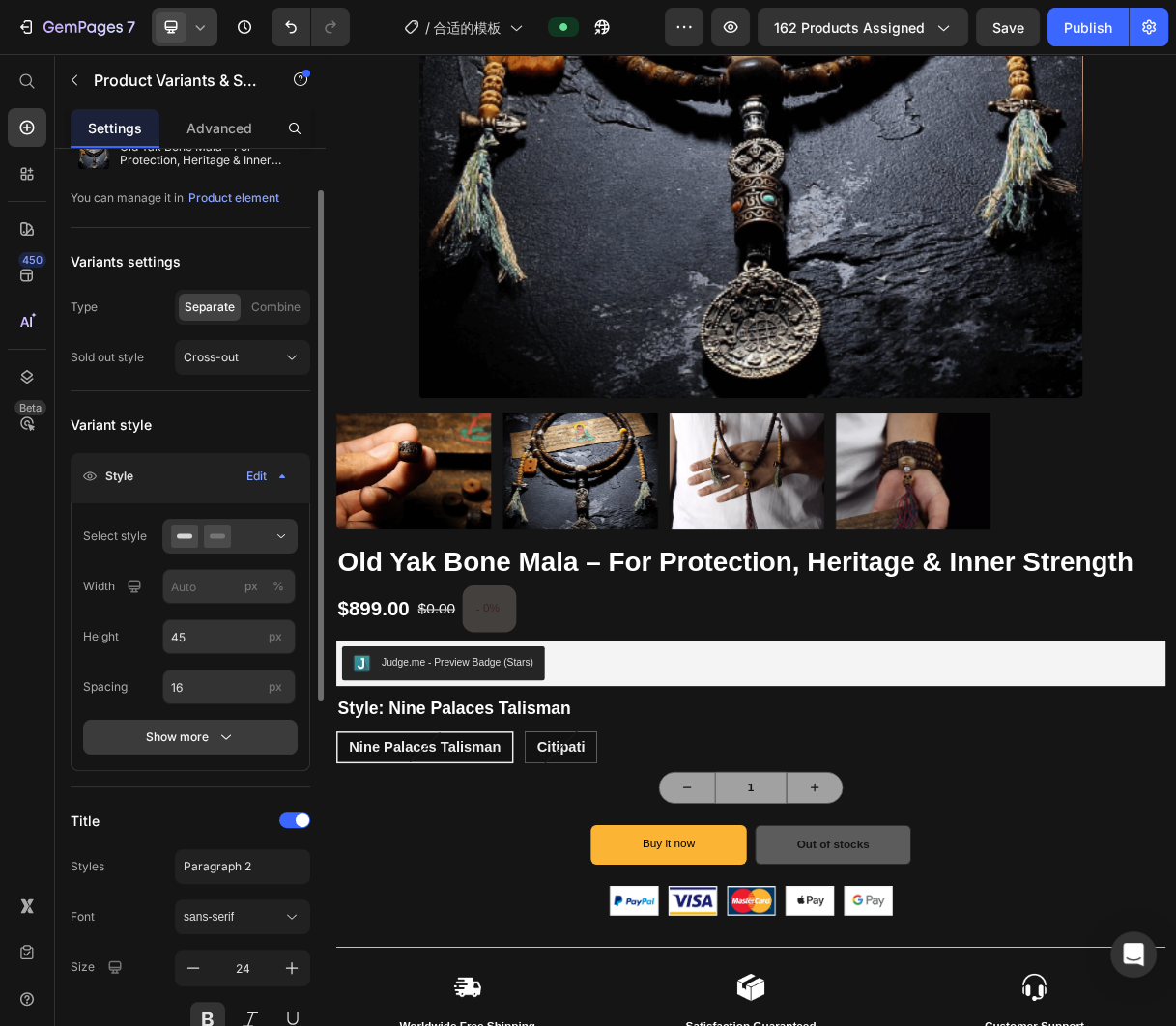 click on "Show more" at bounding box center [190, 737] 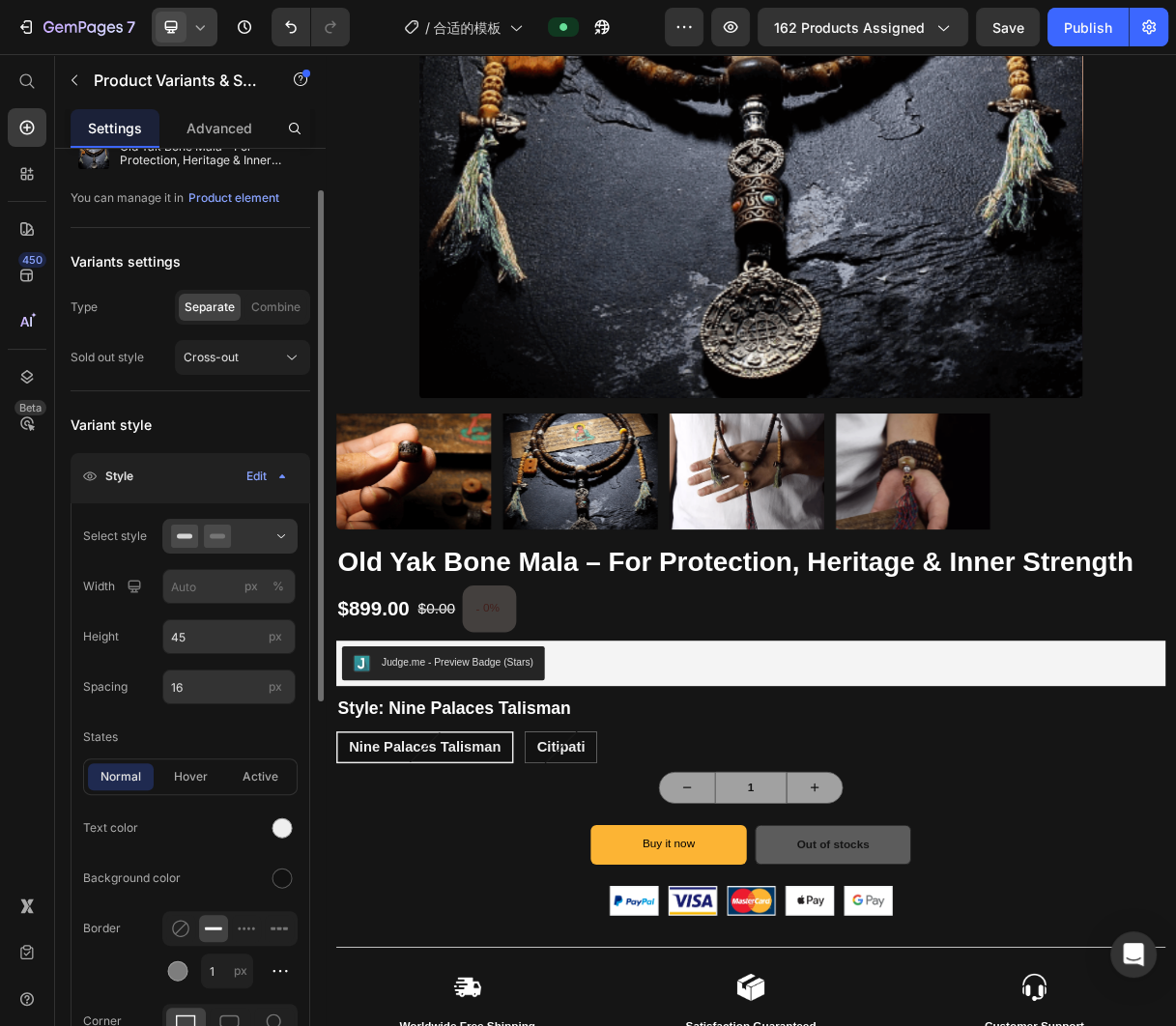 scroll, scrollTop: 105, scrollLeft: 0, axis: vertical 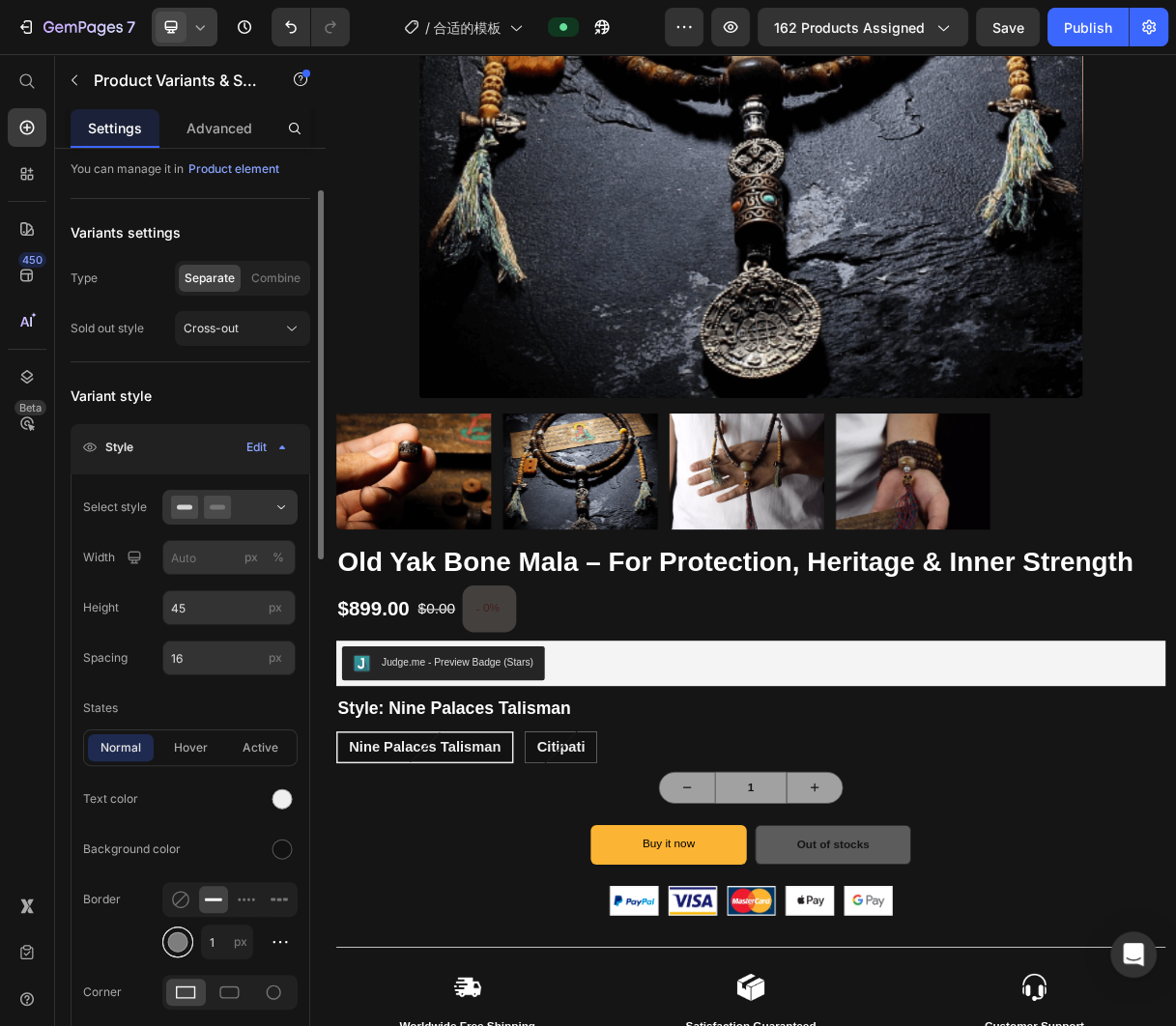 click at bounding box center (178, 942) 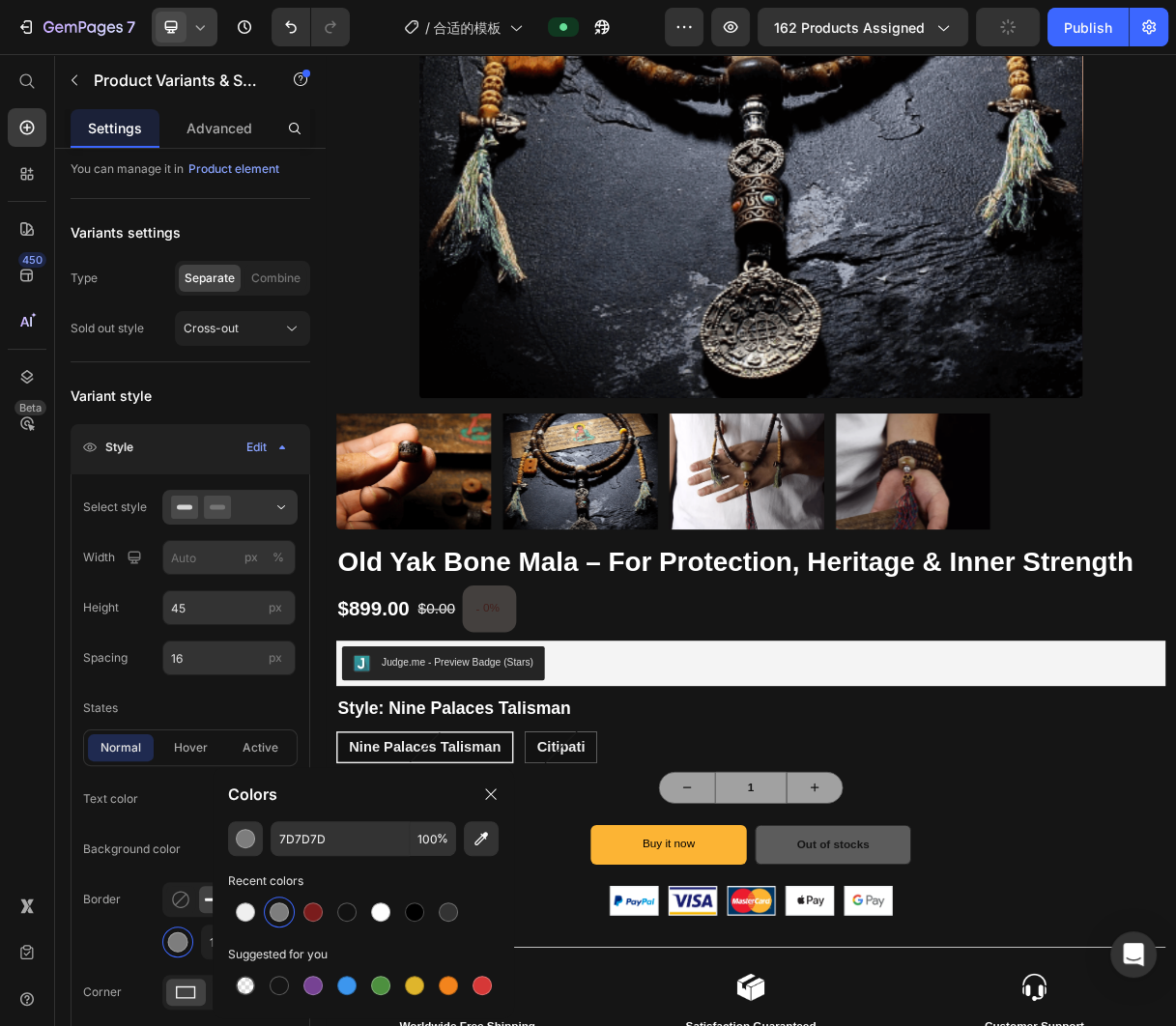 click on "[HEX] 100 % Recent colors Suggested for you" 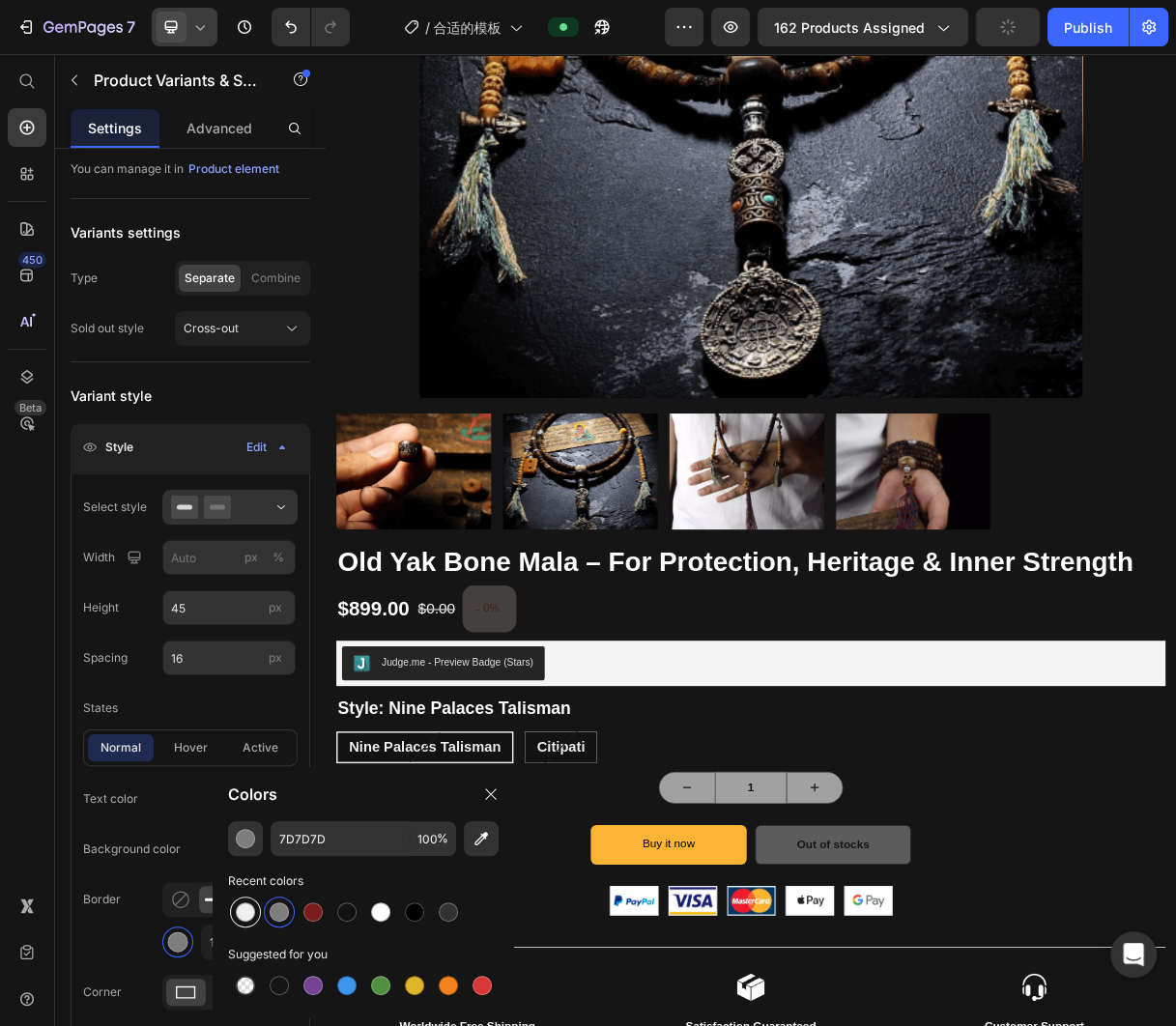click at bounding box center [245, 912] 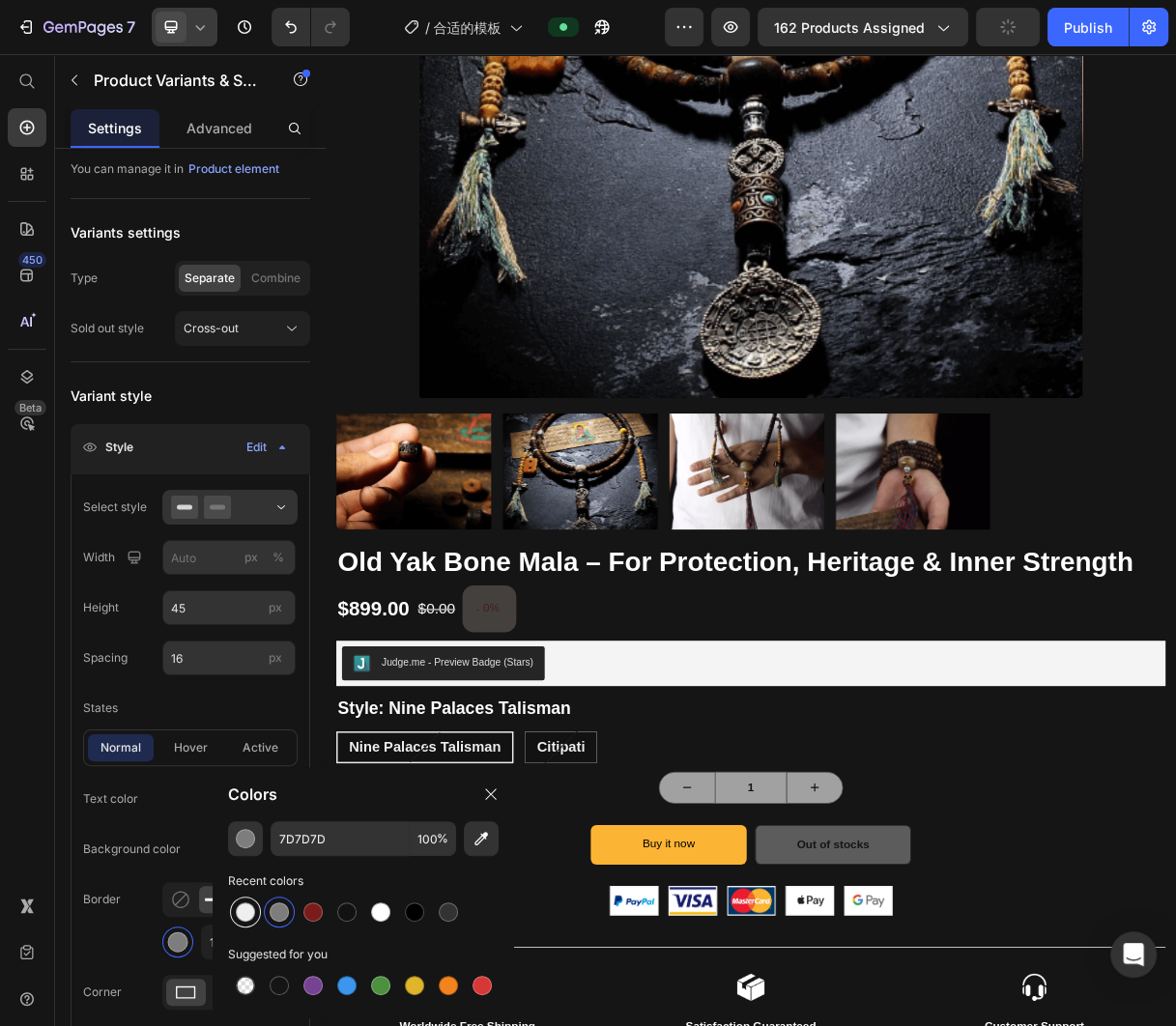 type on "EFEFEF" 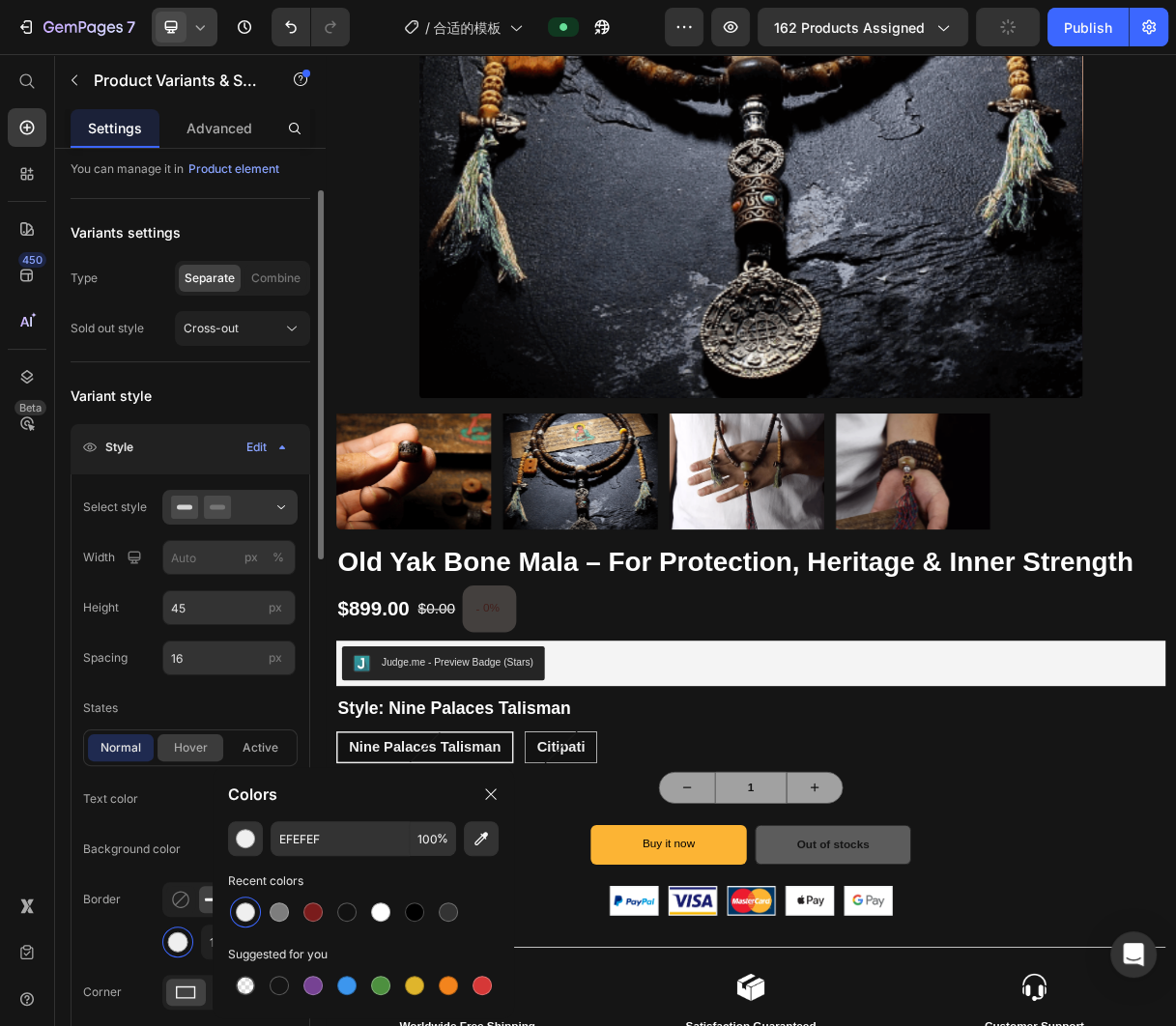 click on "hover" at bounding box center (190, 748) 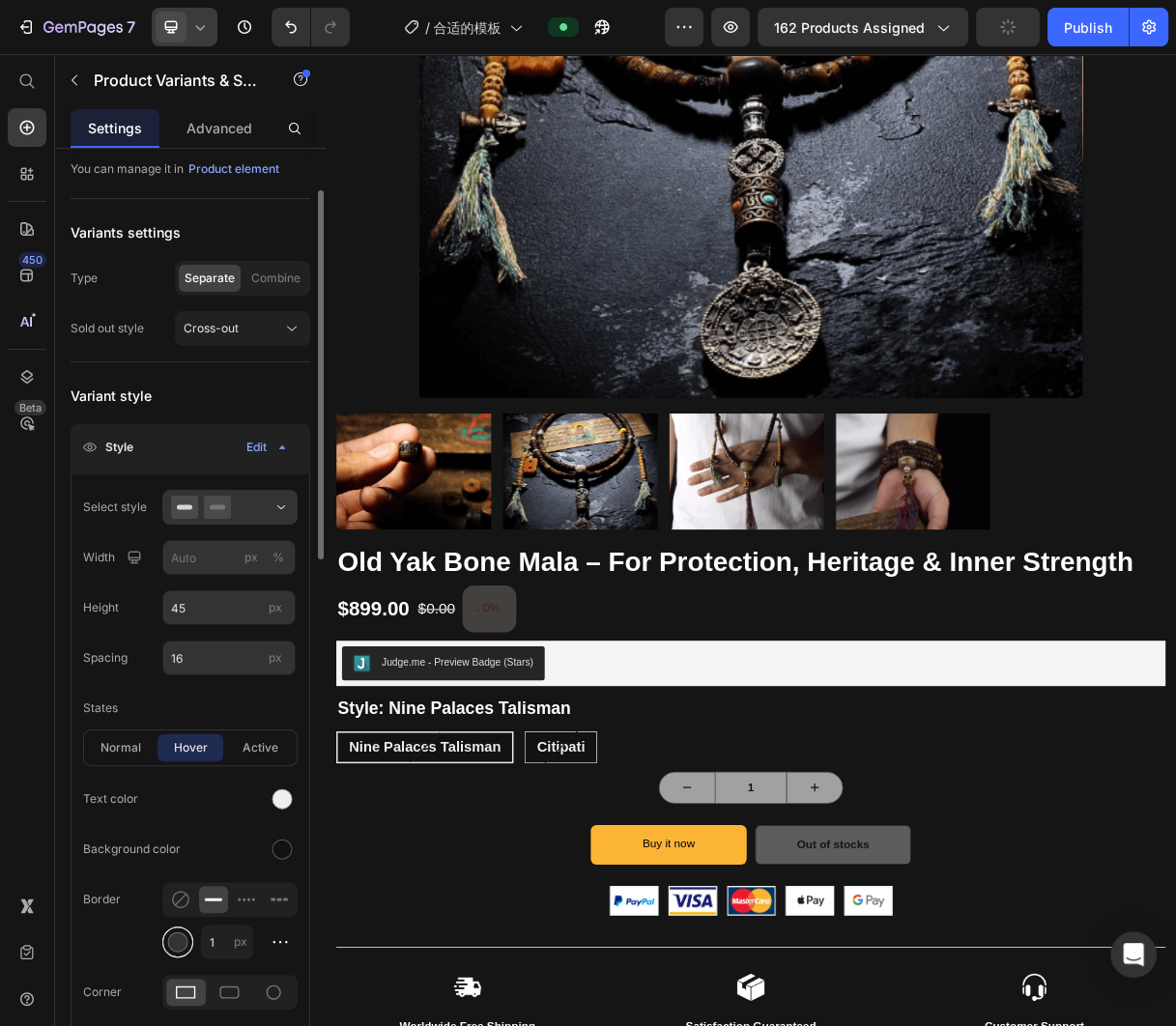 click at bounding box center (178, 942) 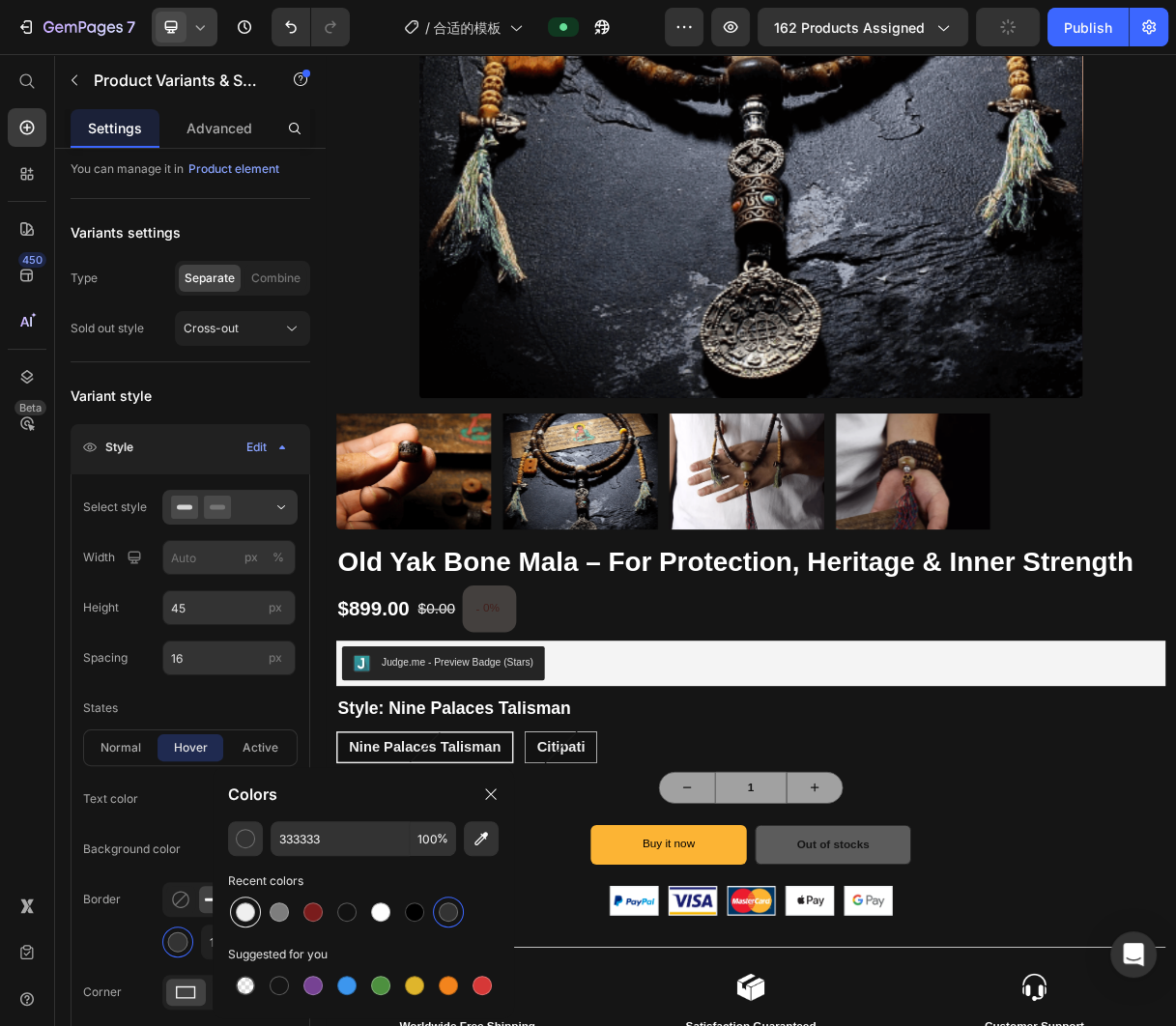 click at bounding box center [245, 912] 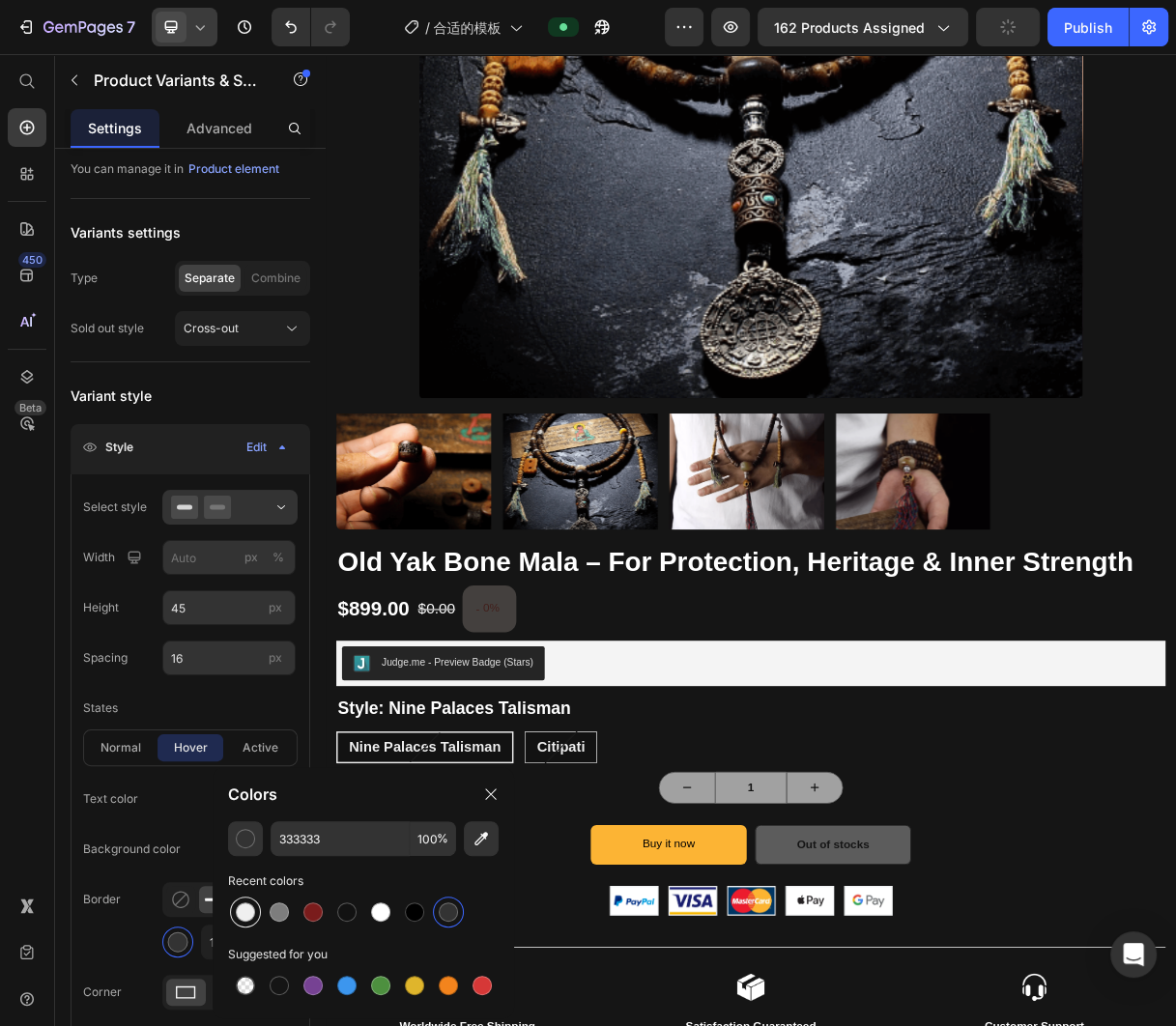 type on "EFEFEF" 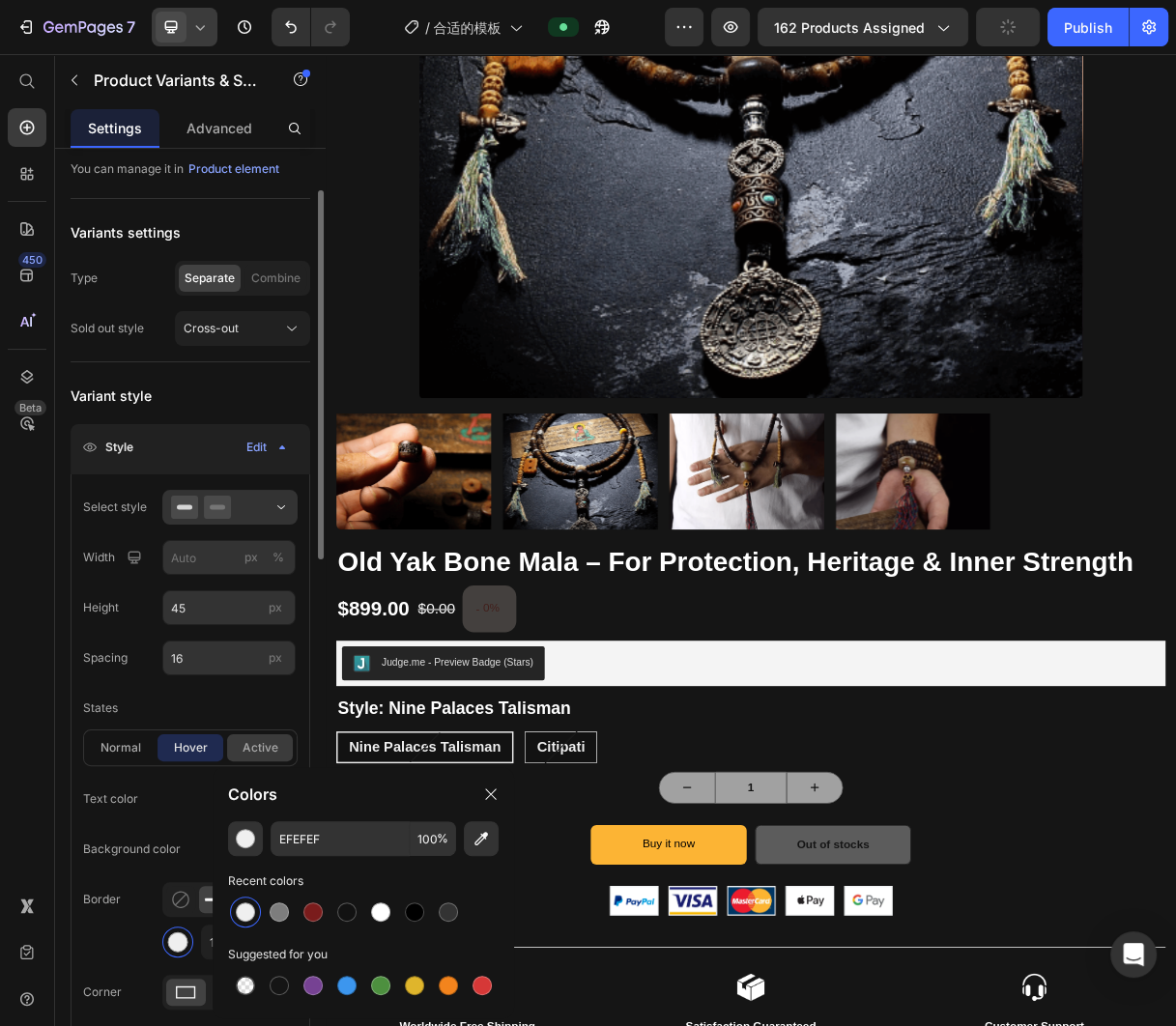 click on "active" at bounding box center (260, 748) 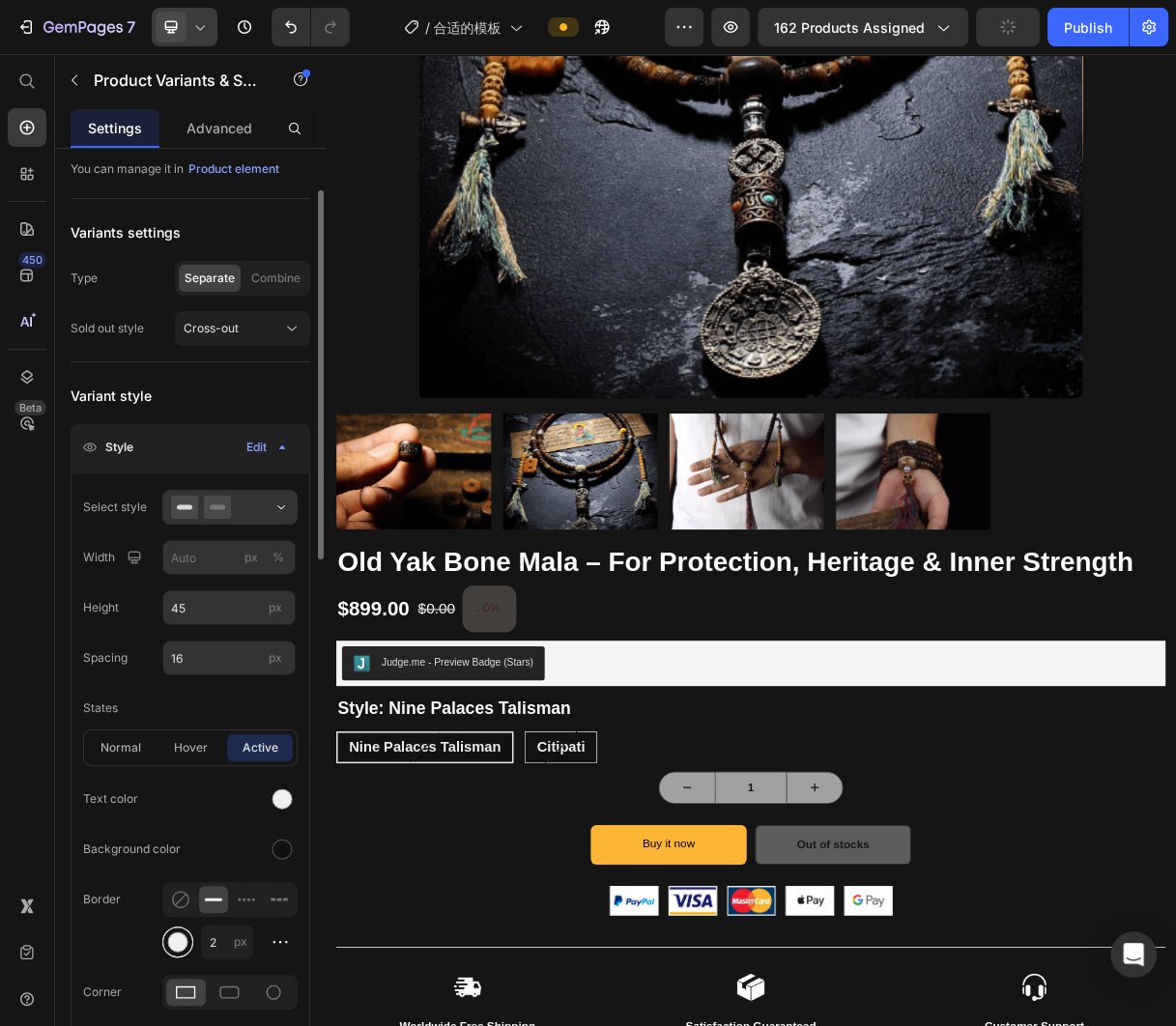 click at bounding box center (178, 942) 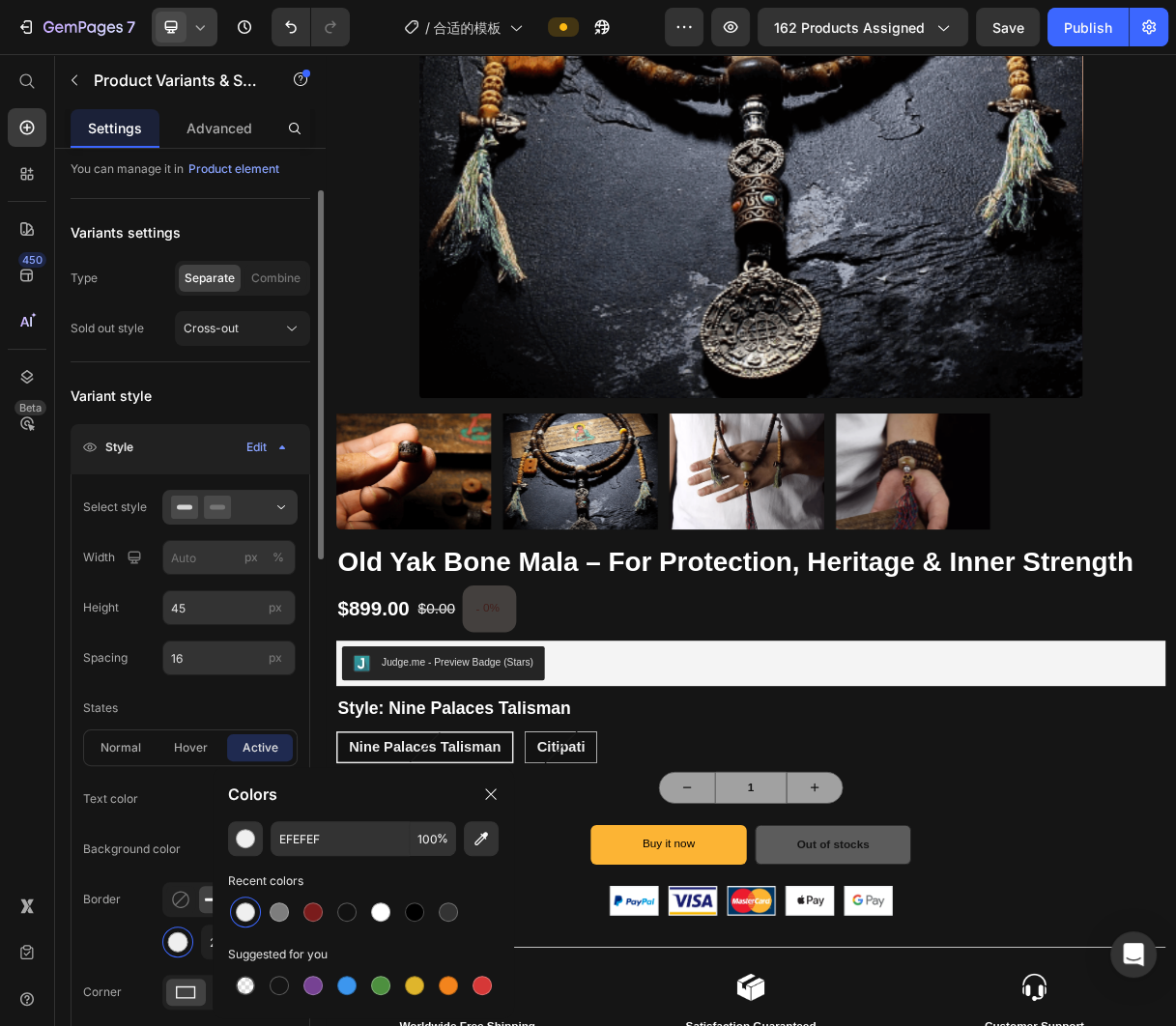 click on "Text color Background color Border 2 px Corner Shadow" 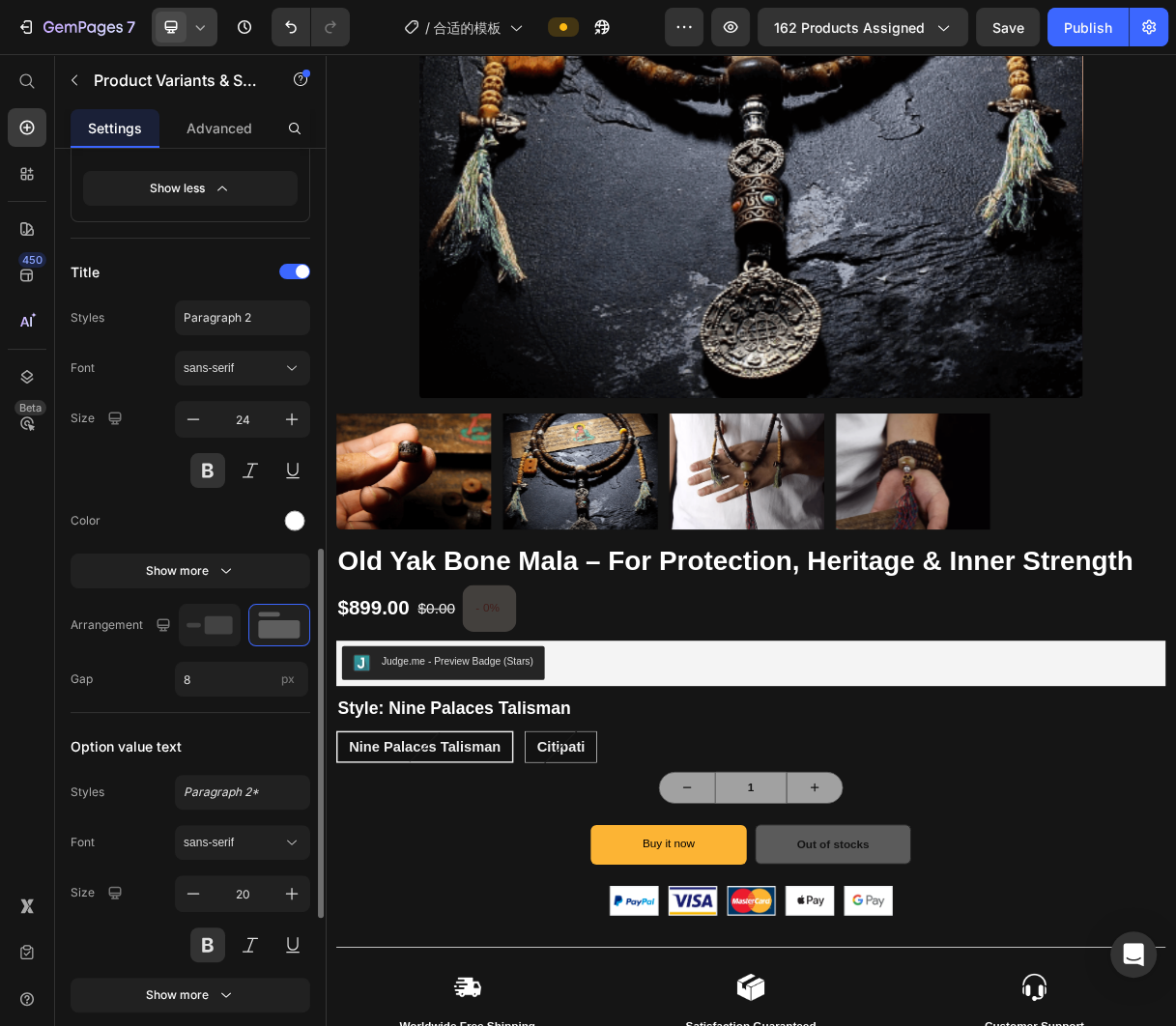 scroll, scrollTop: 1325, scrollLeft: 0, axis: vertical 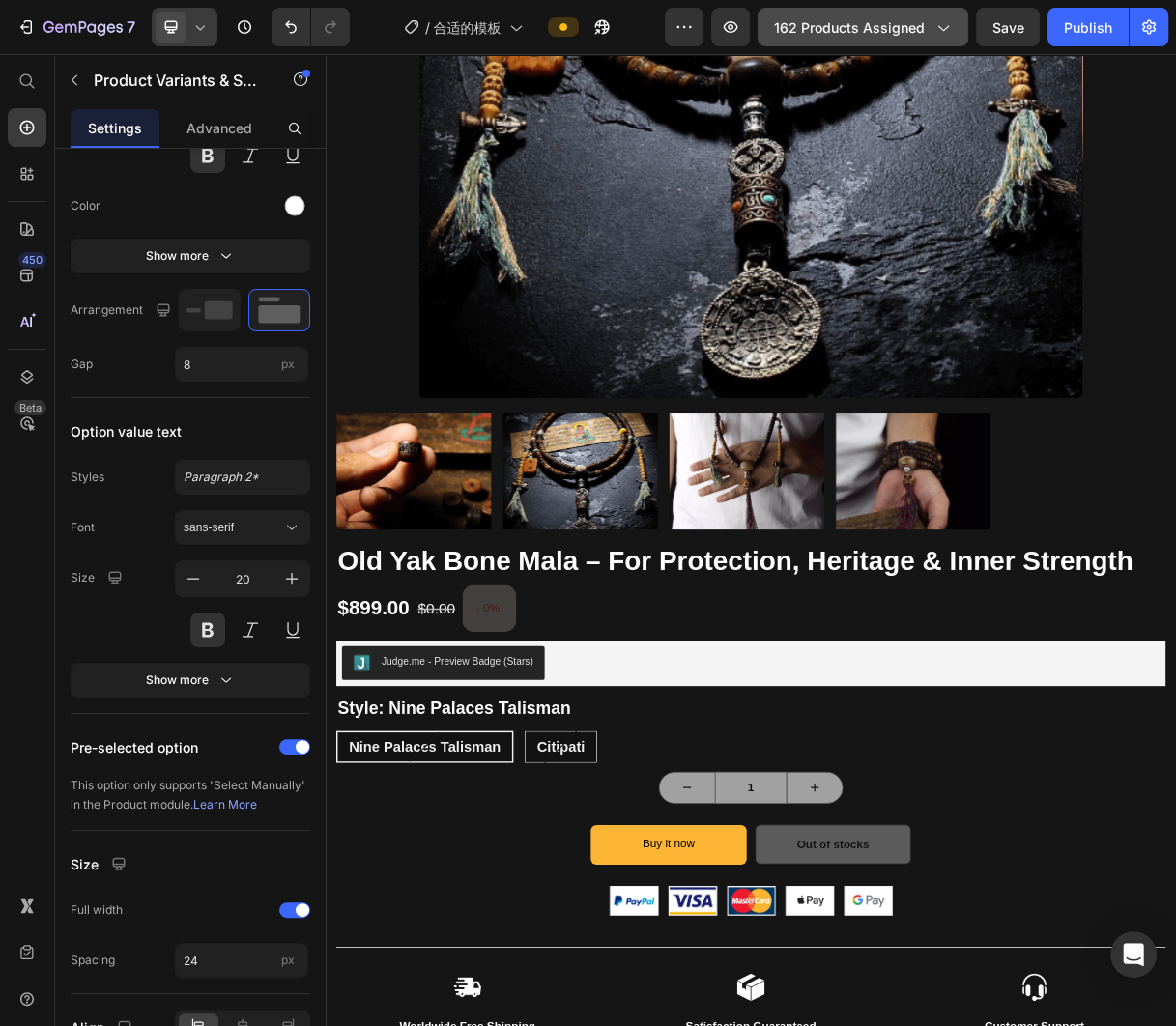 click on "162 products assigned" 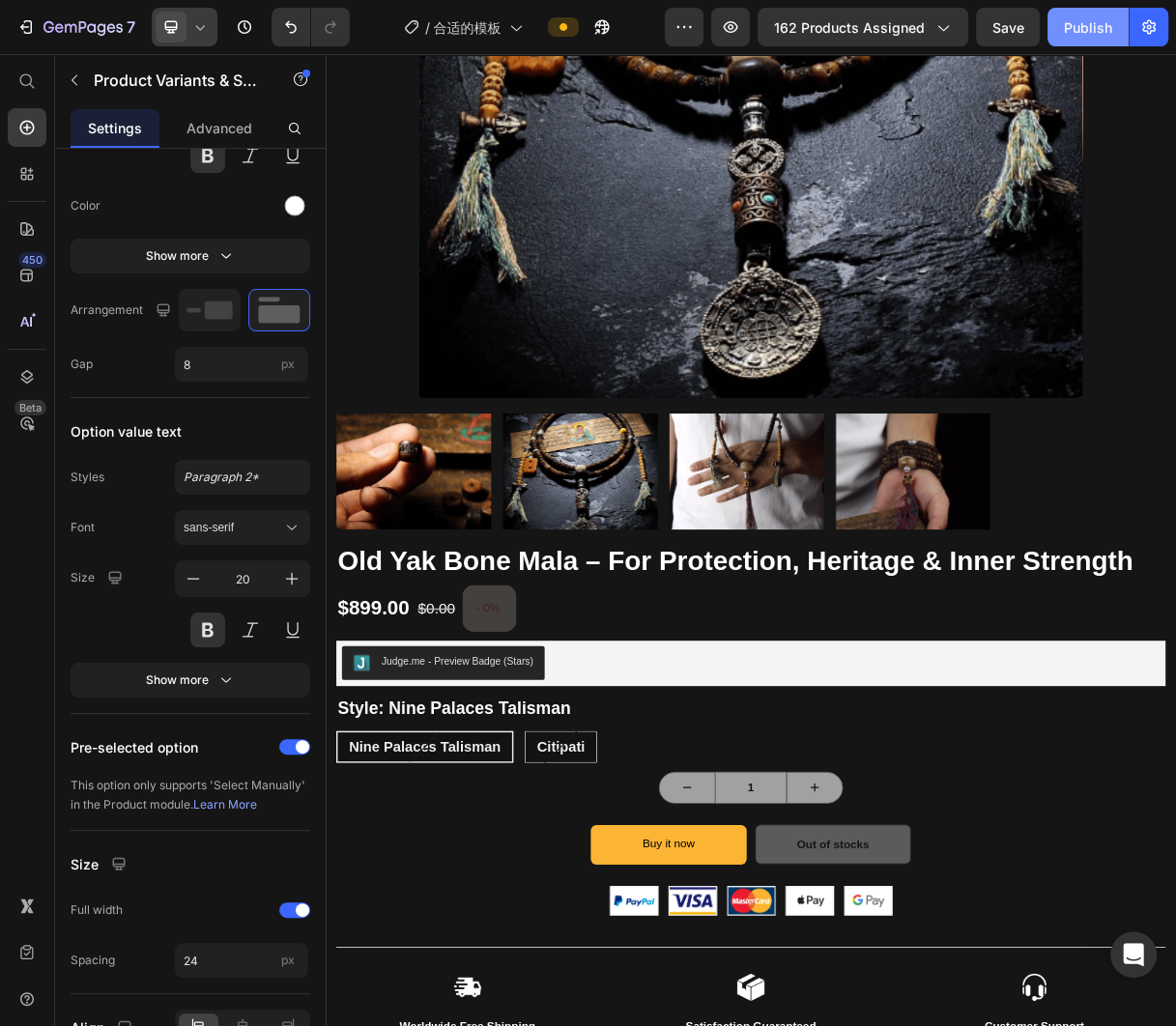 click on "Publish" at bounding box center [1088, 27] 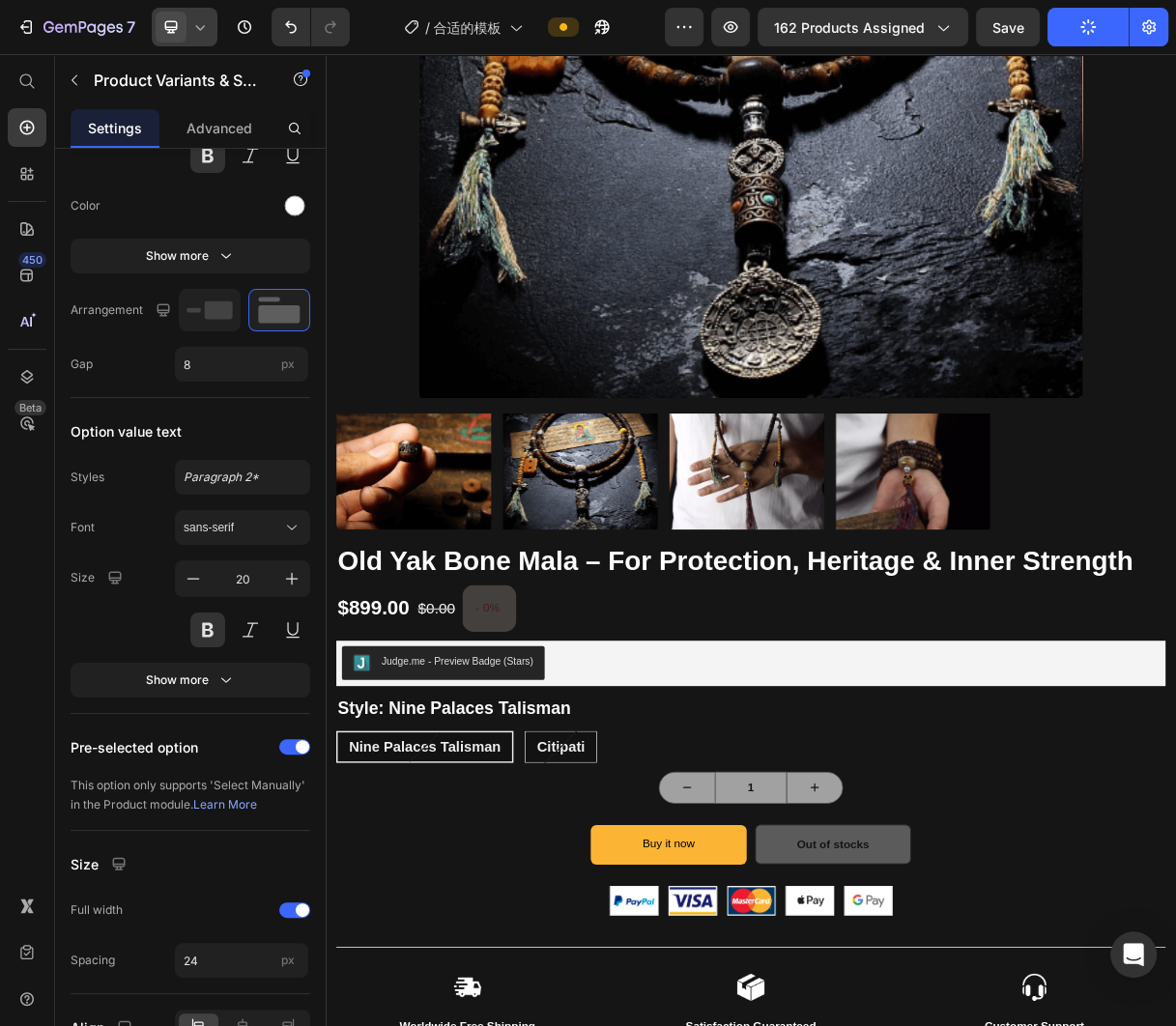 click on "Citipati" at bounding box center [646, 999] 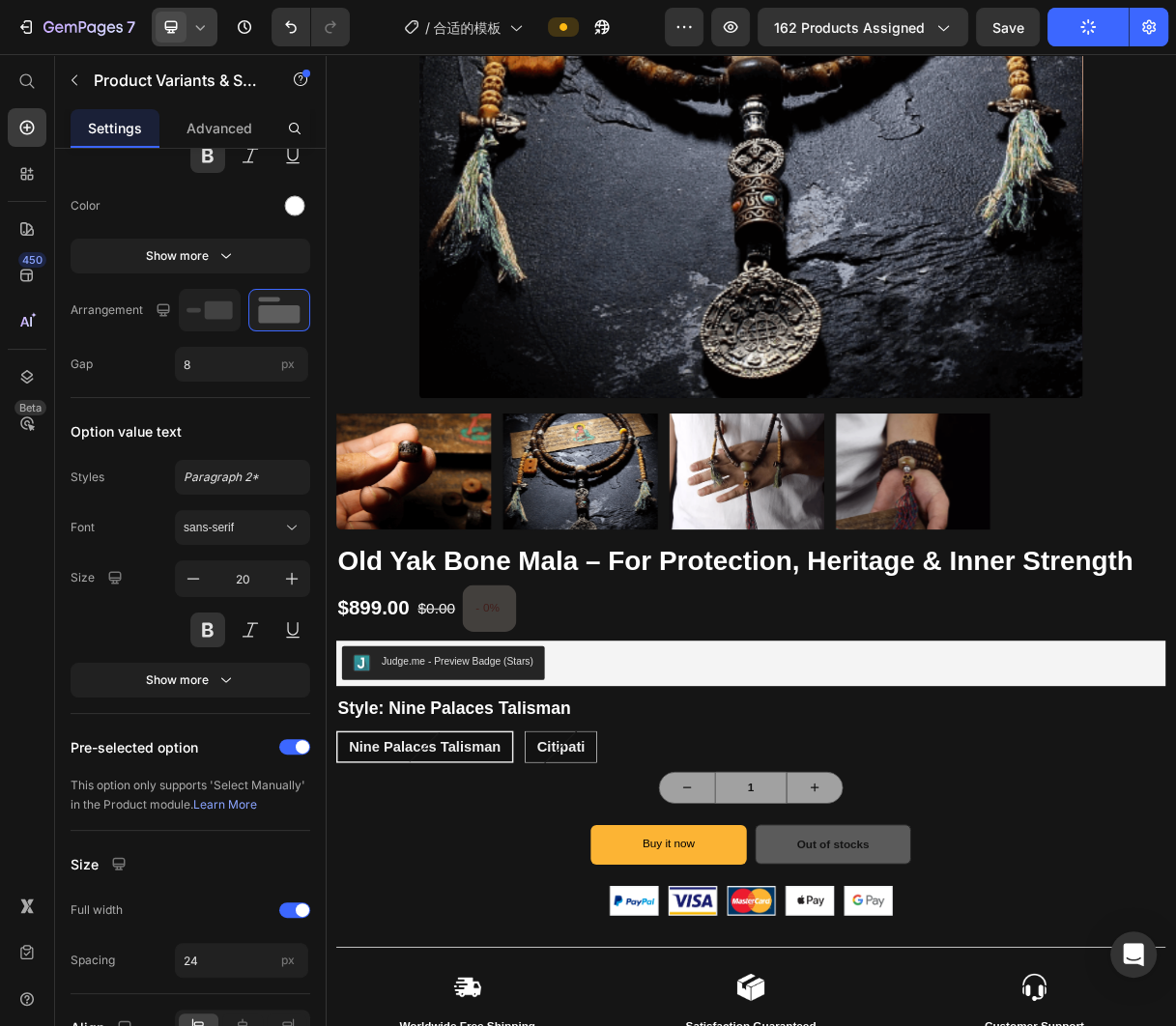 click on "Citipati Citipati Citipati" at bounding box center (596, 977) 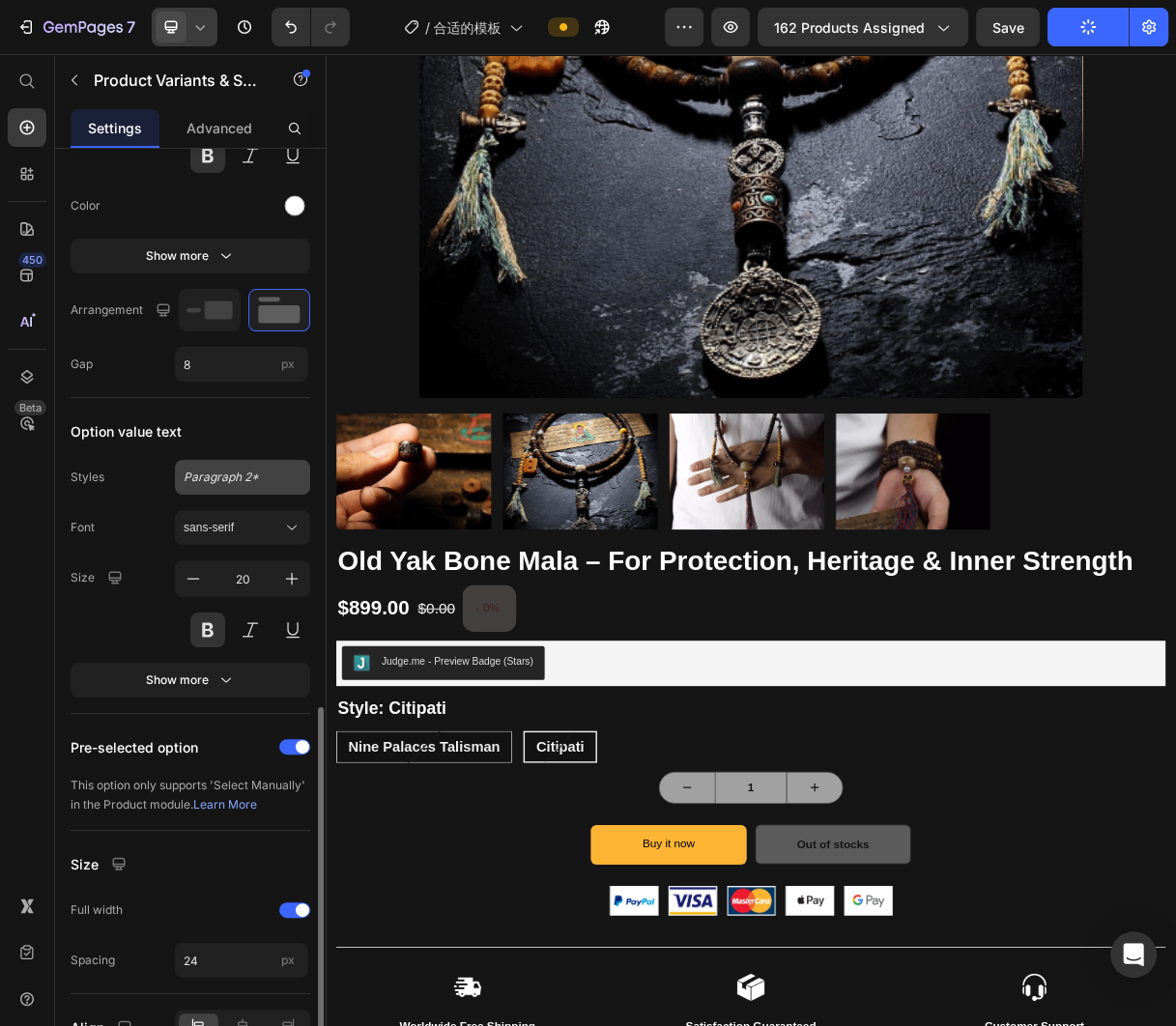 scroll, scrollTop: 1349, scrollLeft: 0, axis: vertical 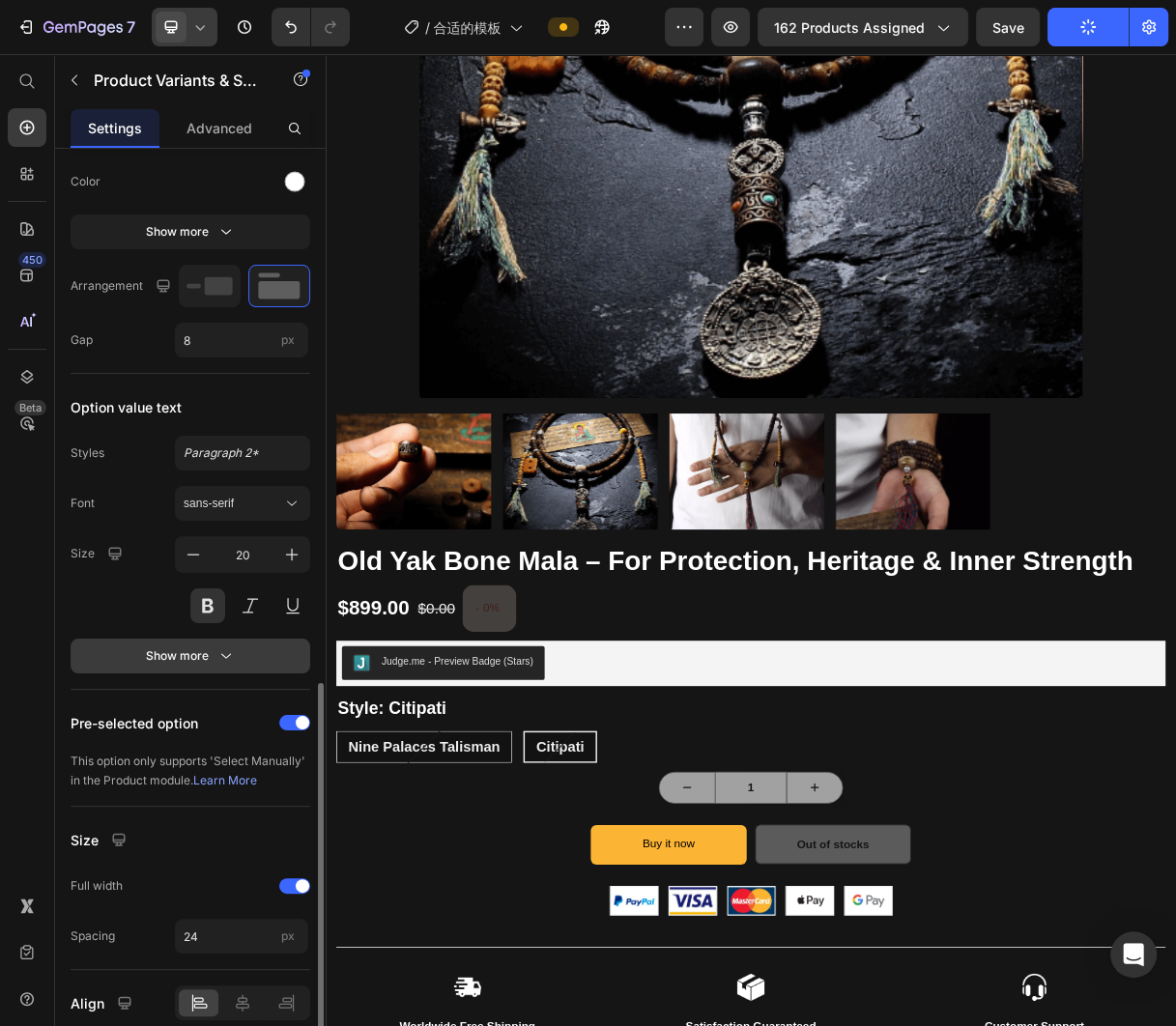 click on "Show more" at bounding box center (190, 656) 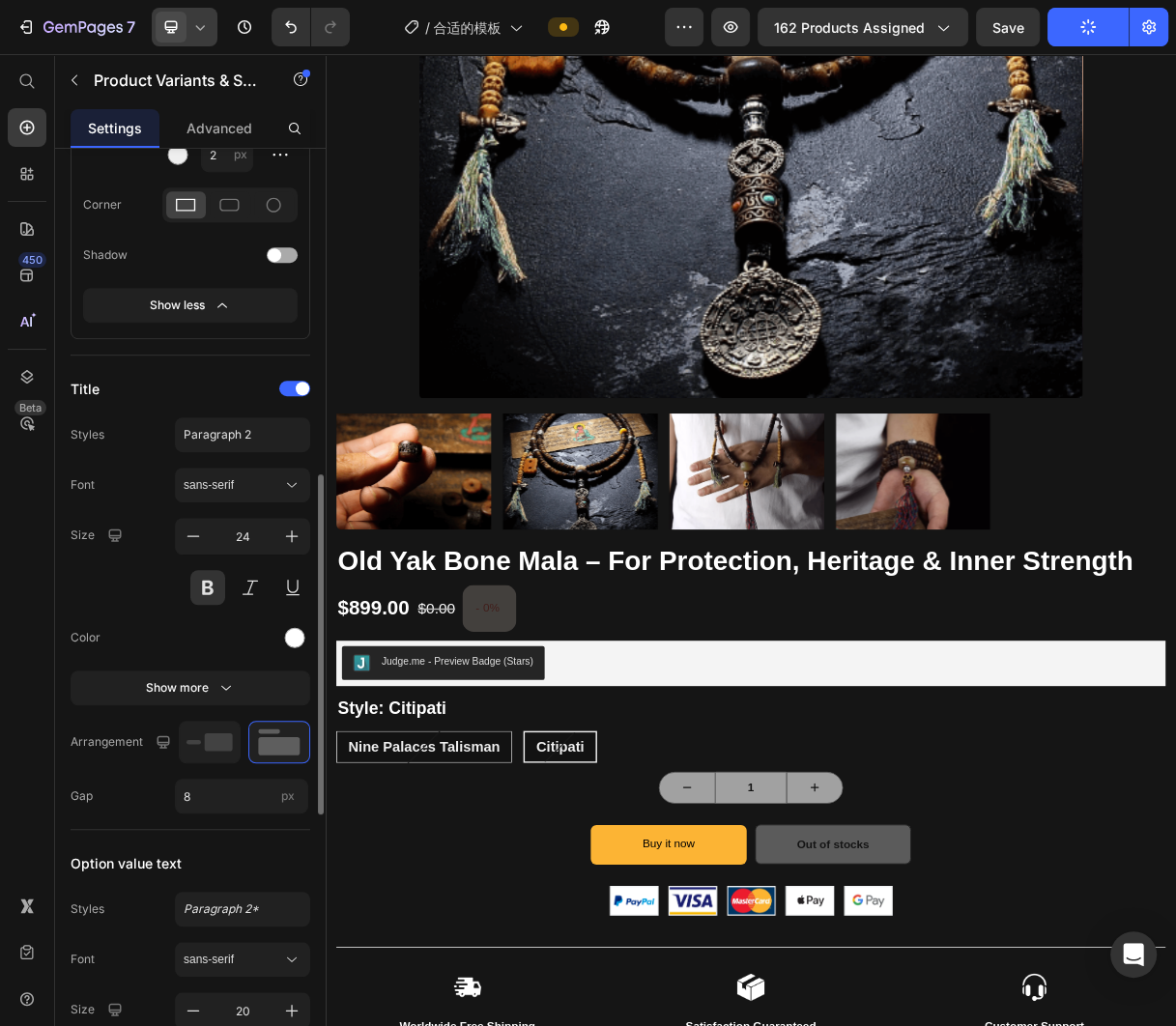 scroll, scrollTop: 0, scrollLeft: 0, axis: both 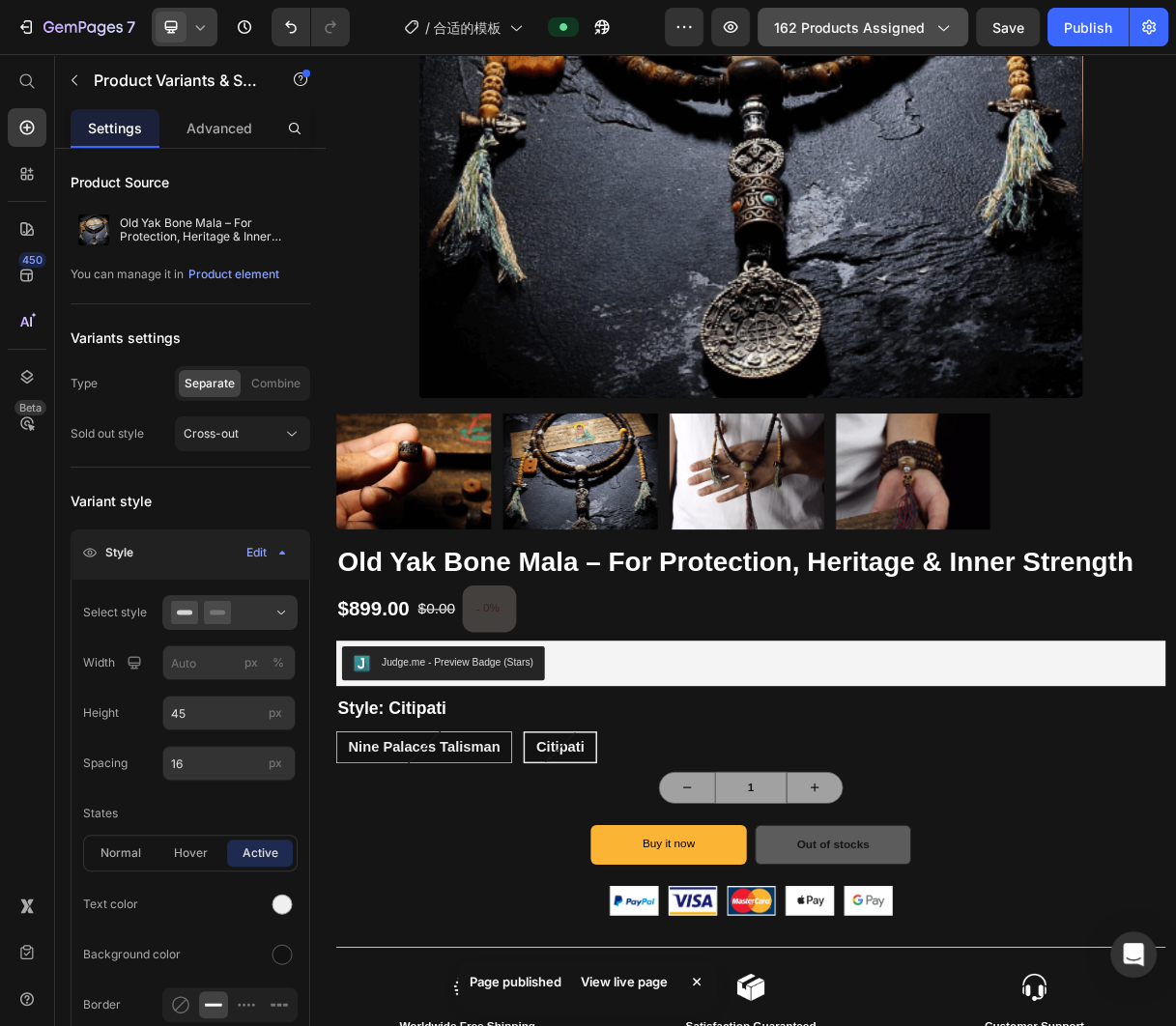 click on "162 products assigned" at bounding box center [863, 27] 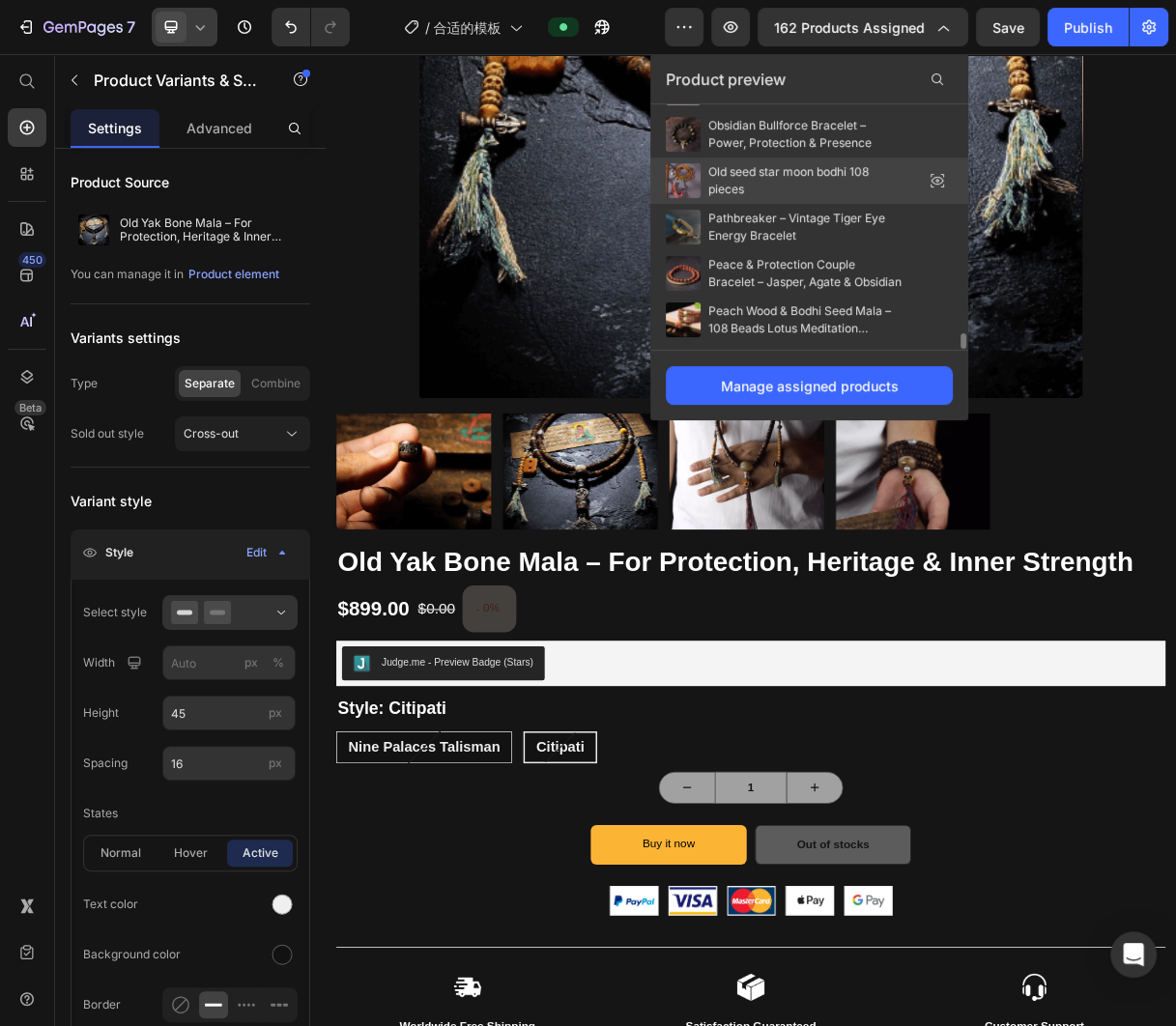scroll, scrollTop: 3349, scrollLeft: 0, axis: vertical 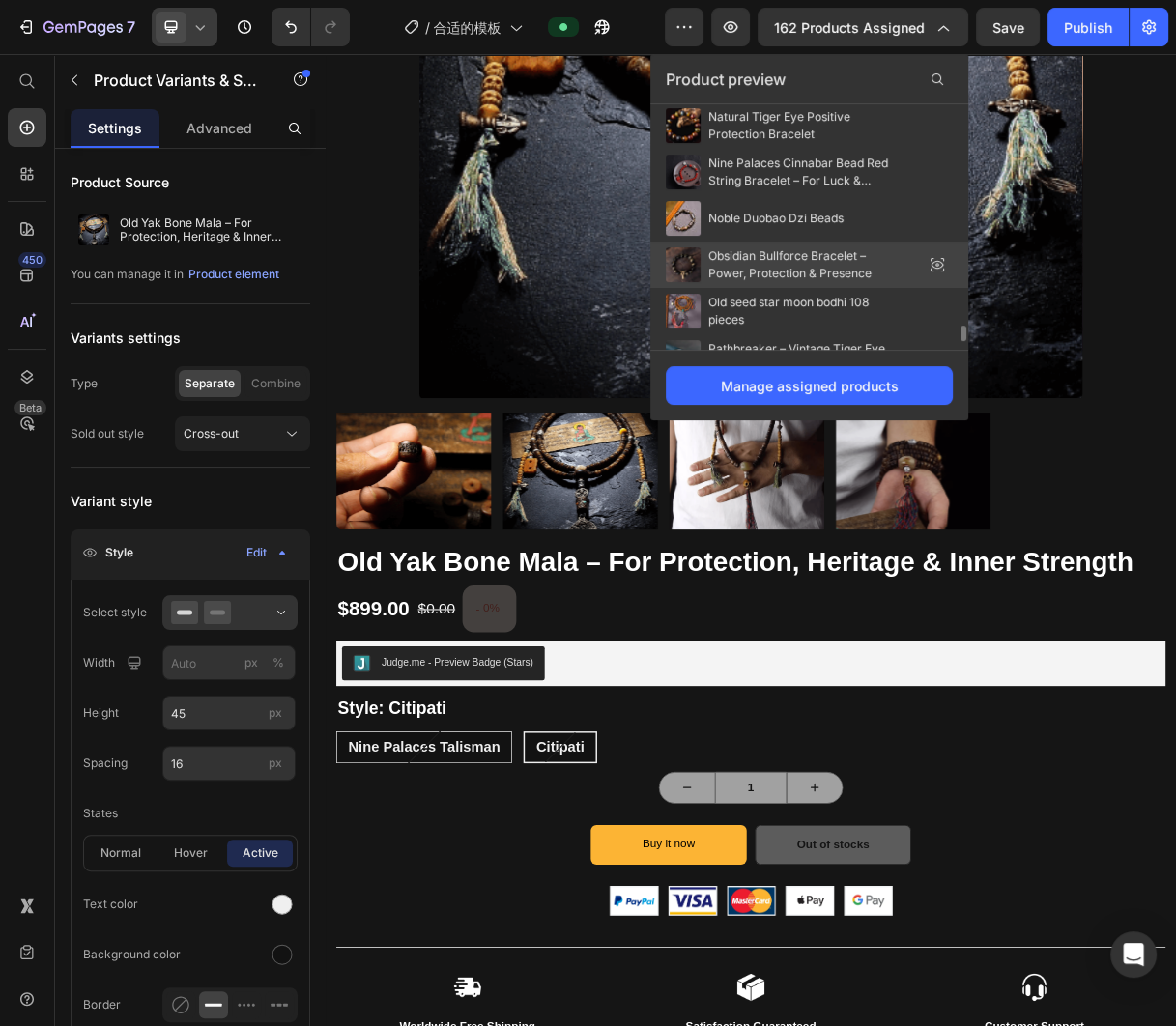 click on "Obsidian Bullforce Bracelet – Power, Protection & Presence" at bounding box center [805, 265] 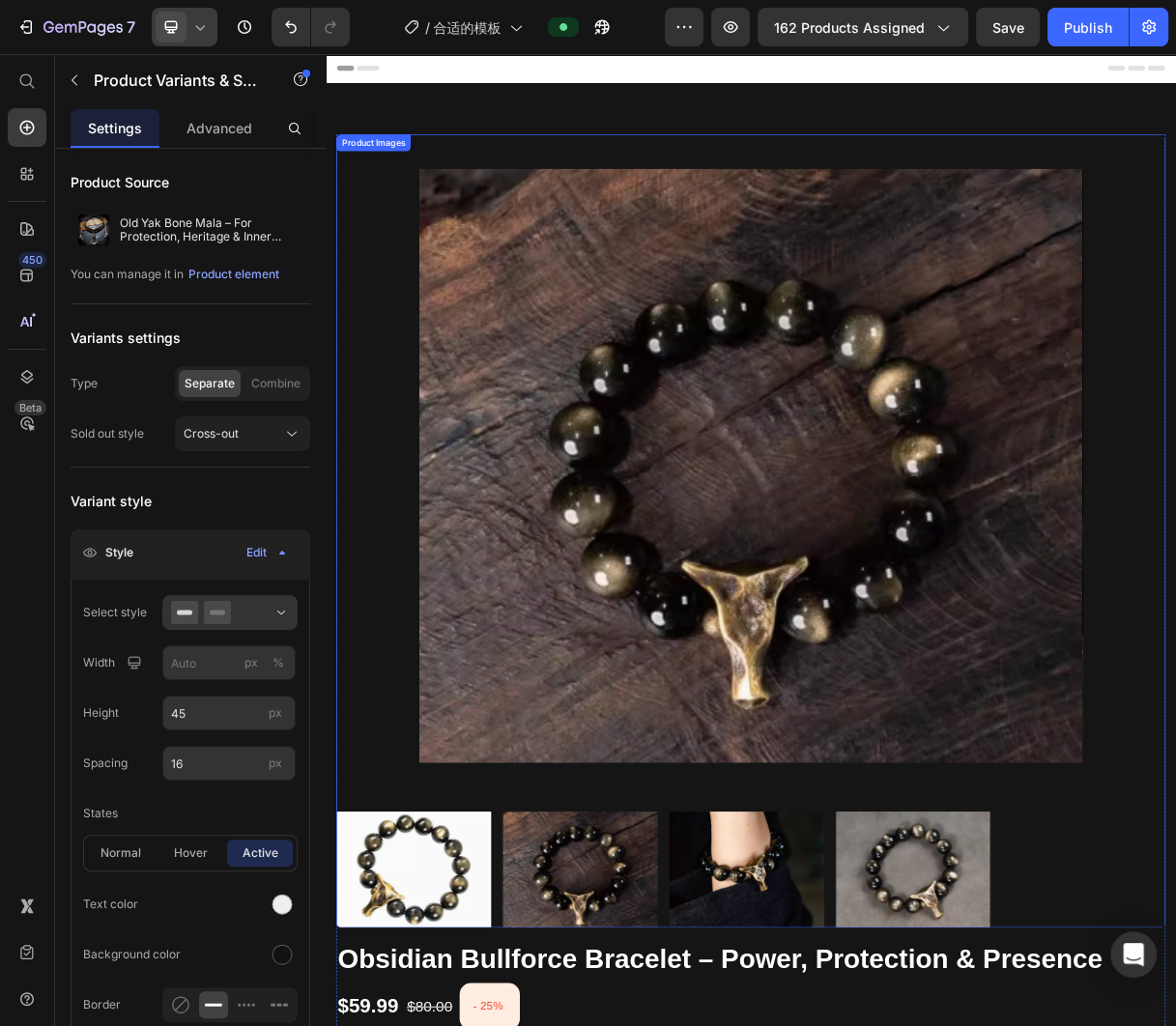 scroll, scrollTop: 1040, scrollLeft: 0, axis: vertical 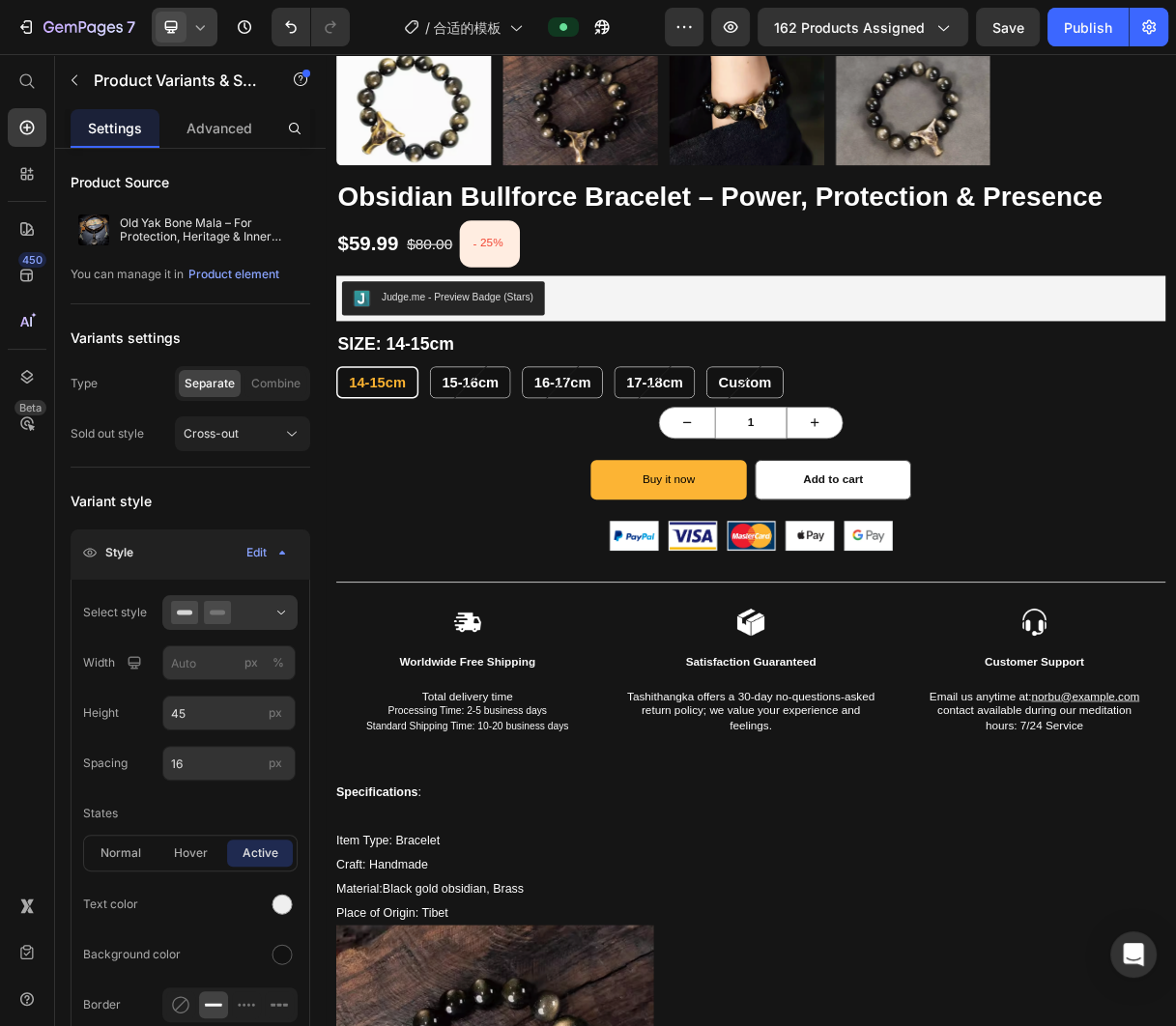 click on "custom" at bounding box center [897, 501] 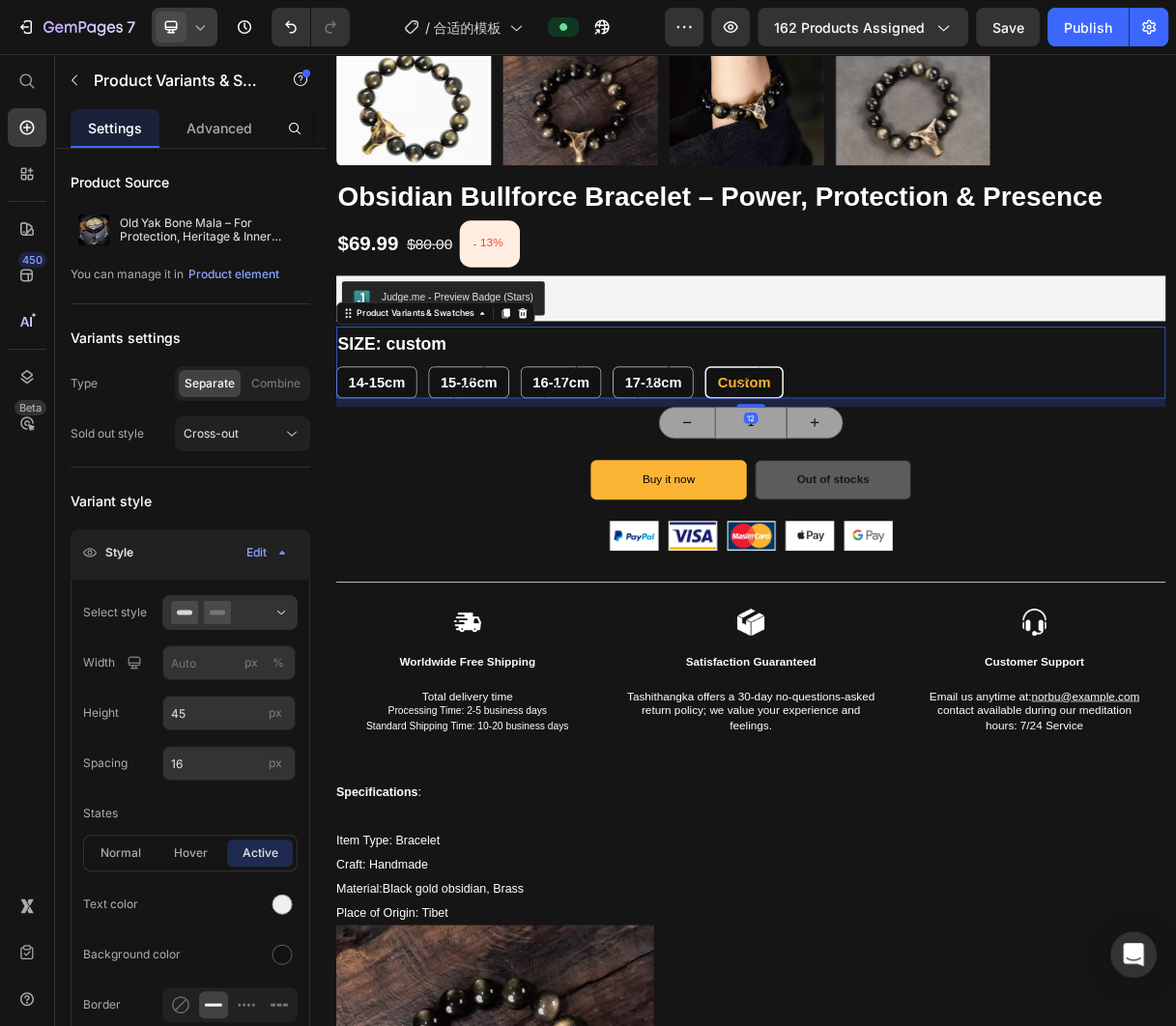 click on "custom" at bounding box center [896, 501] 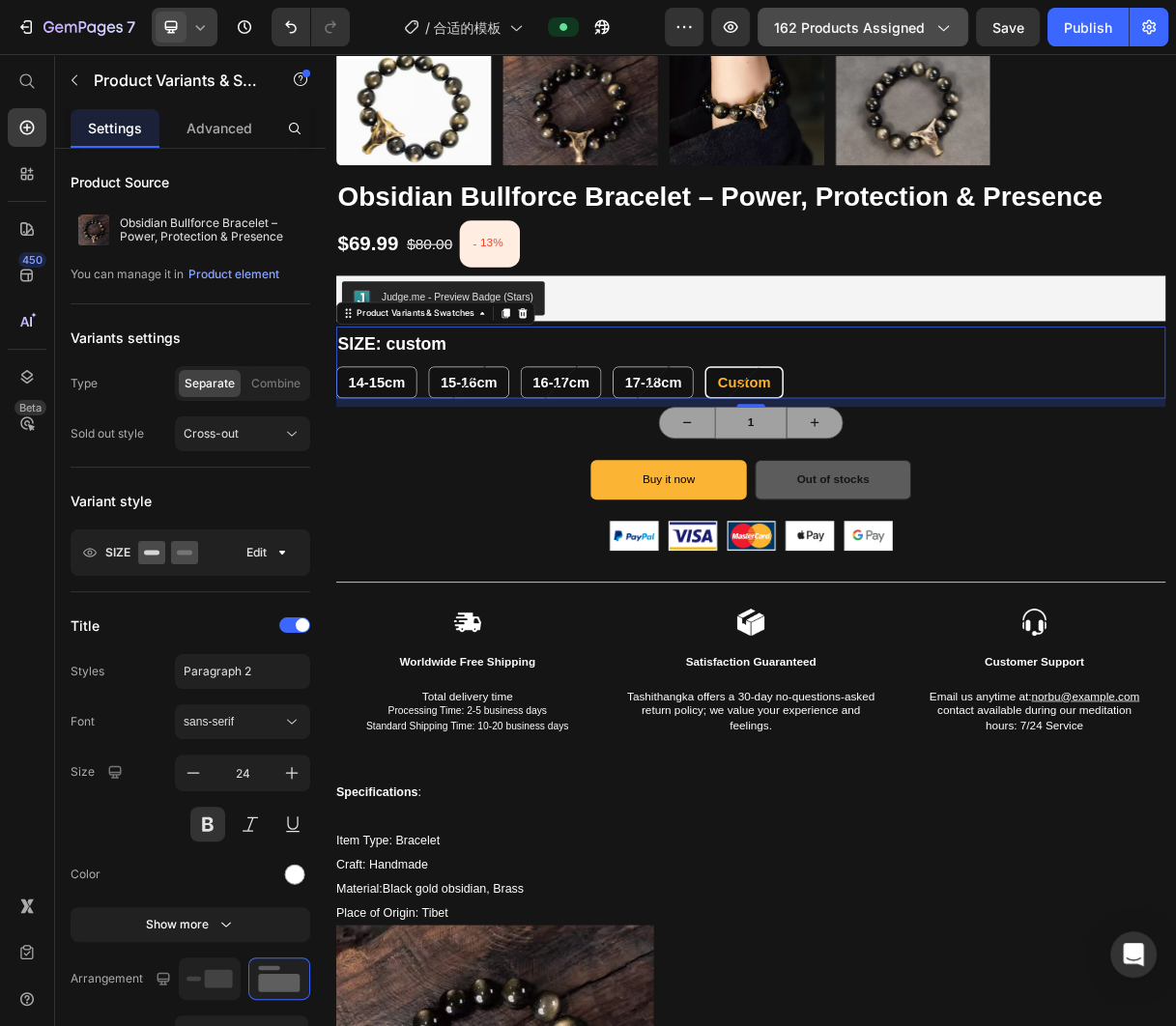 click 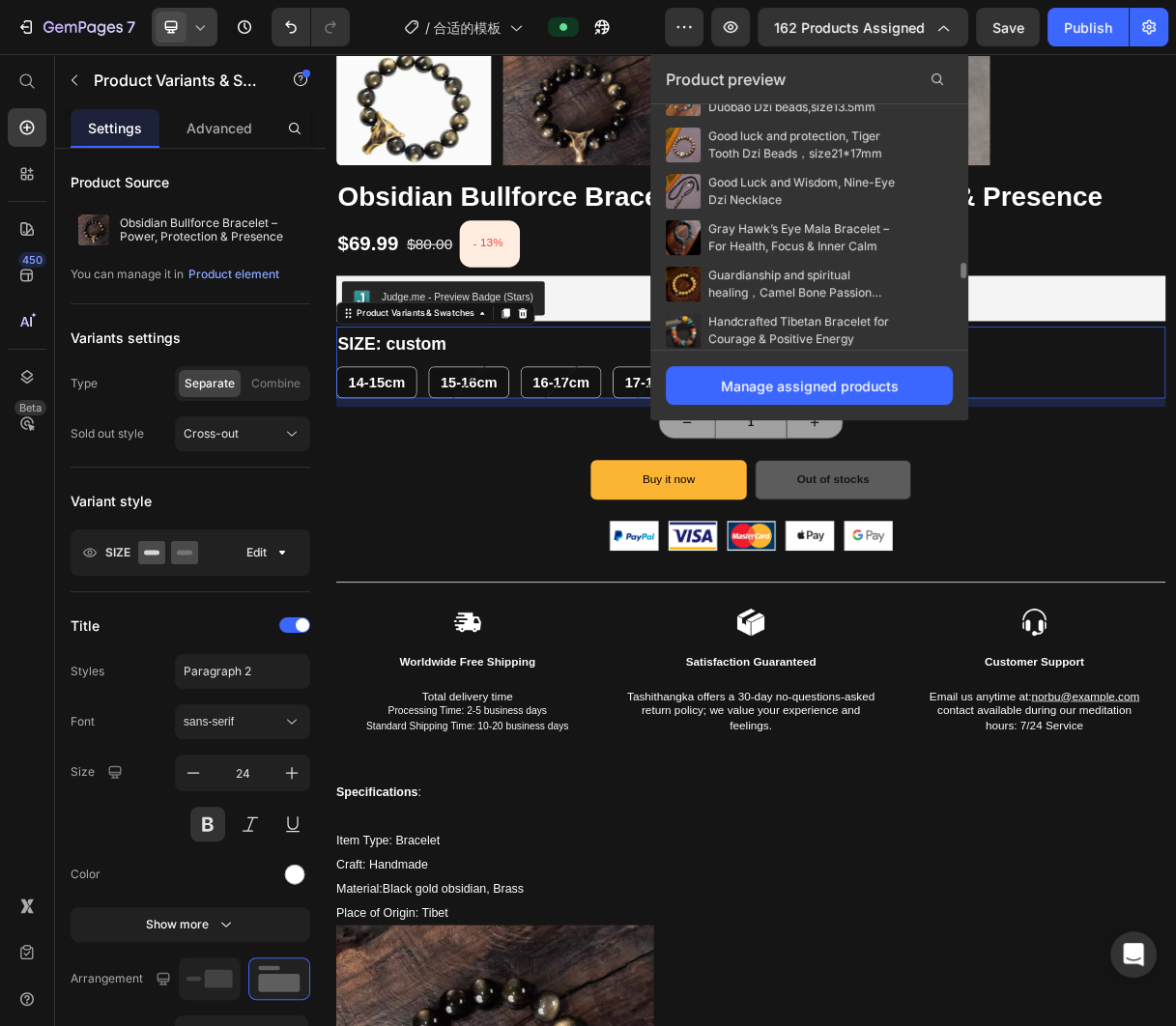 scroll, scrollTop: 2530, scrollLeft: 0, axis: vertical 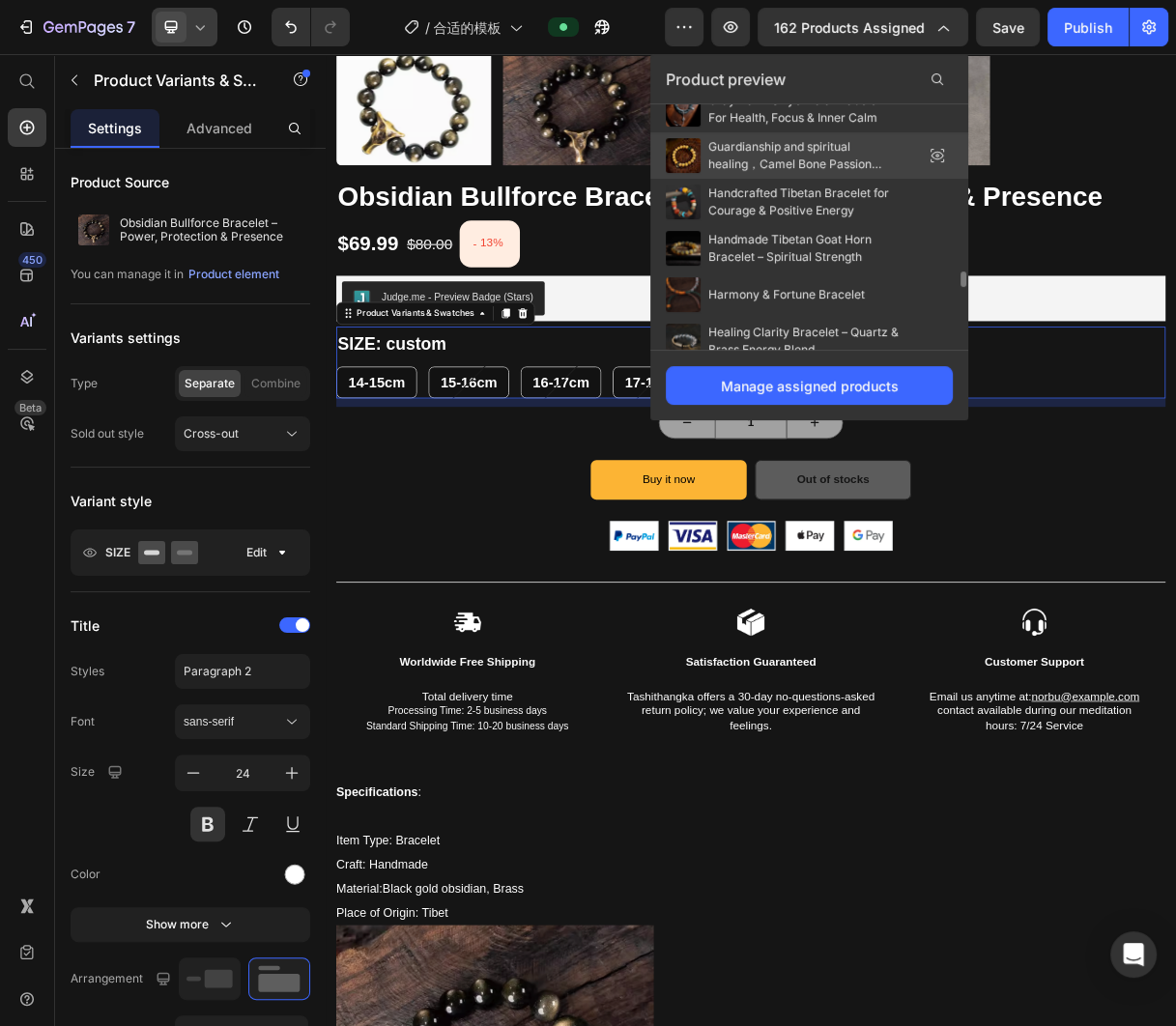 click on "Guardianship and spiritual healing，Camel Bone Passion Seed Natural Bracelet" at bounding box center [805, 156] 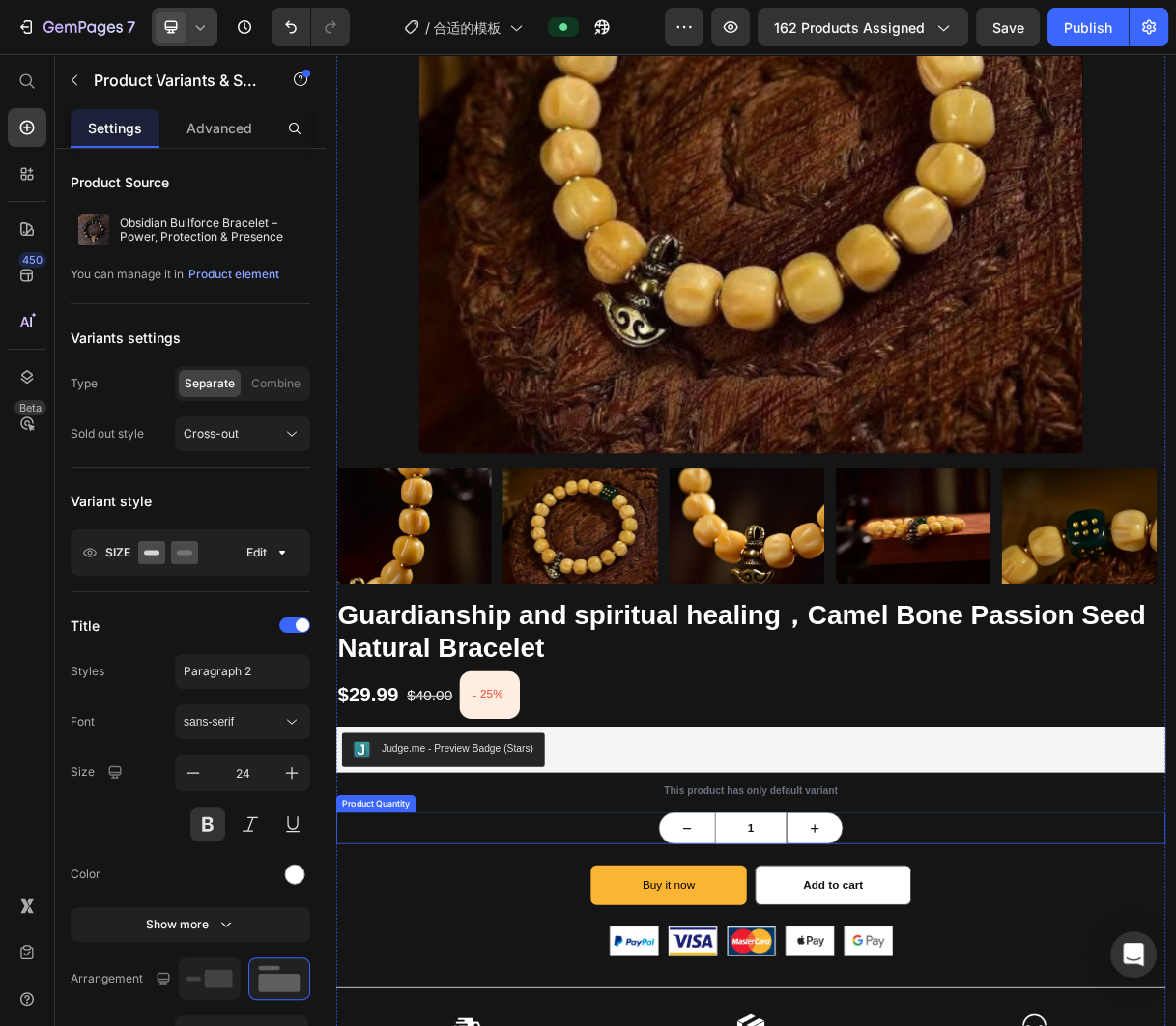 scroll, scrollTop: 1030, scrollLeft: 0, axis: vertical 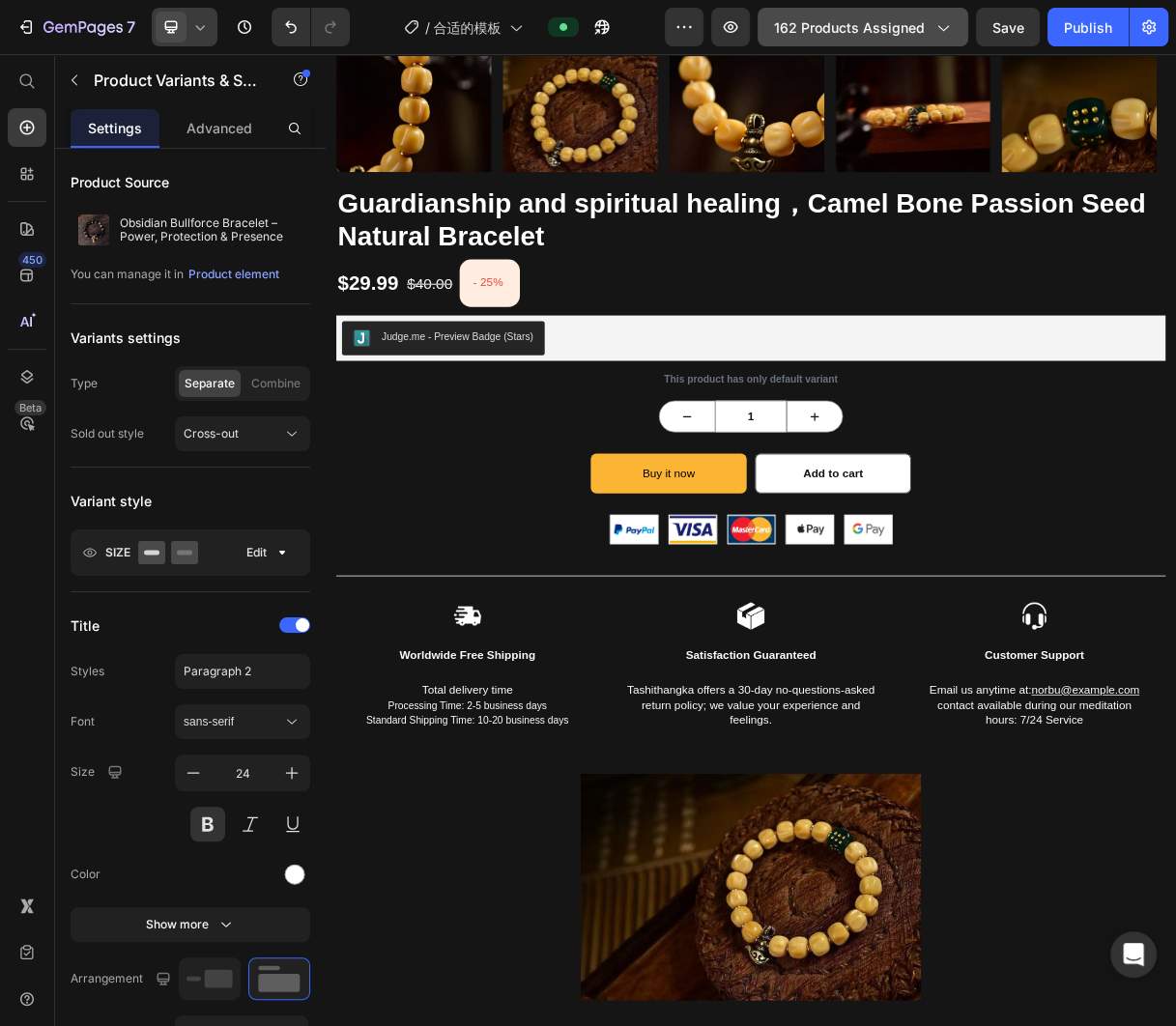 click on "162 products assigned" 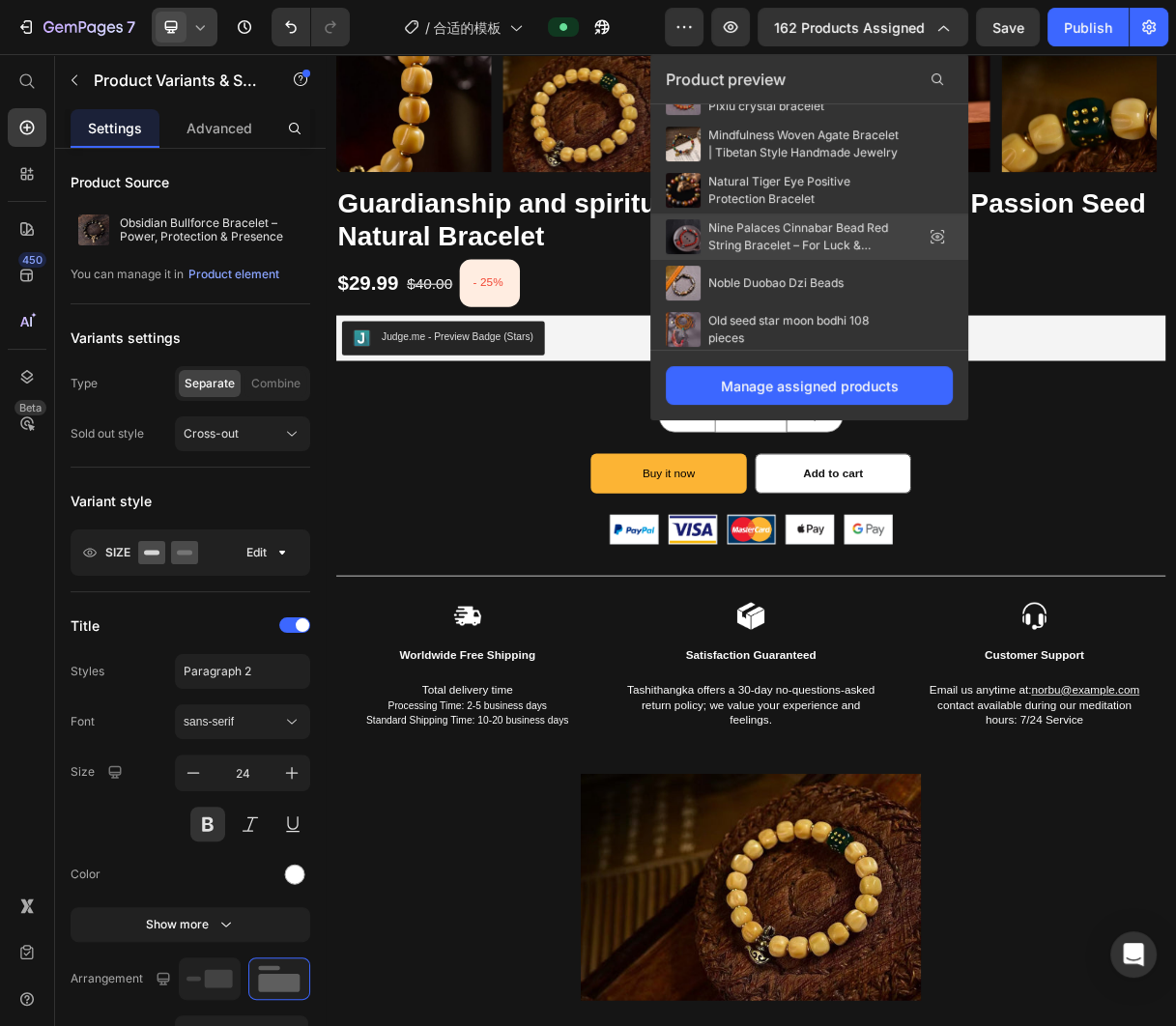 scroll, scrollTop: 3525, scrollLeft: 0, axis: vertical 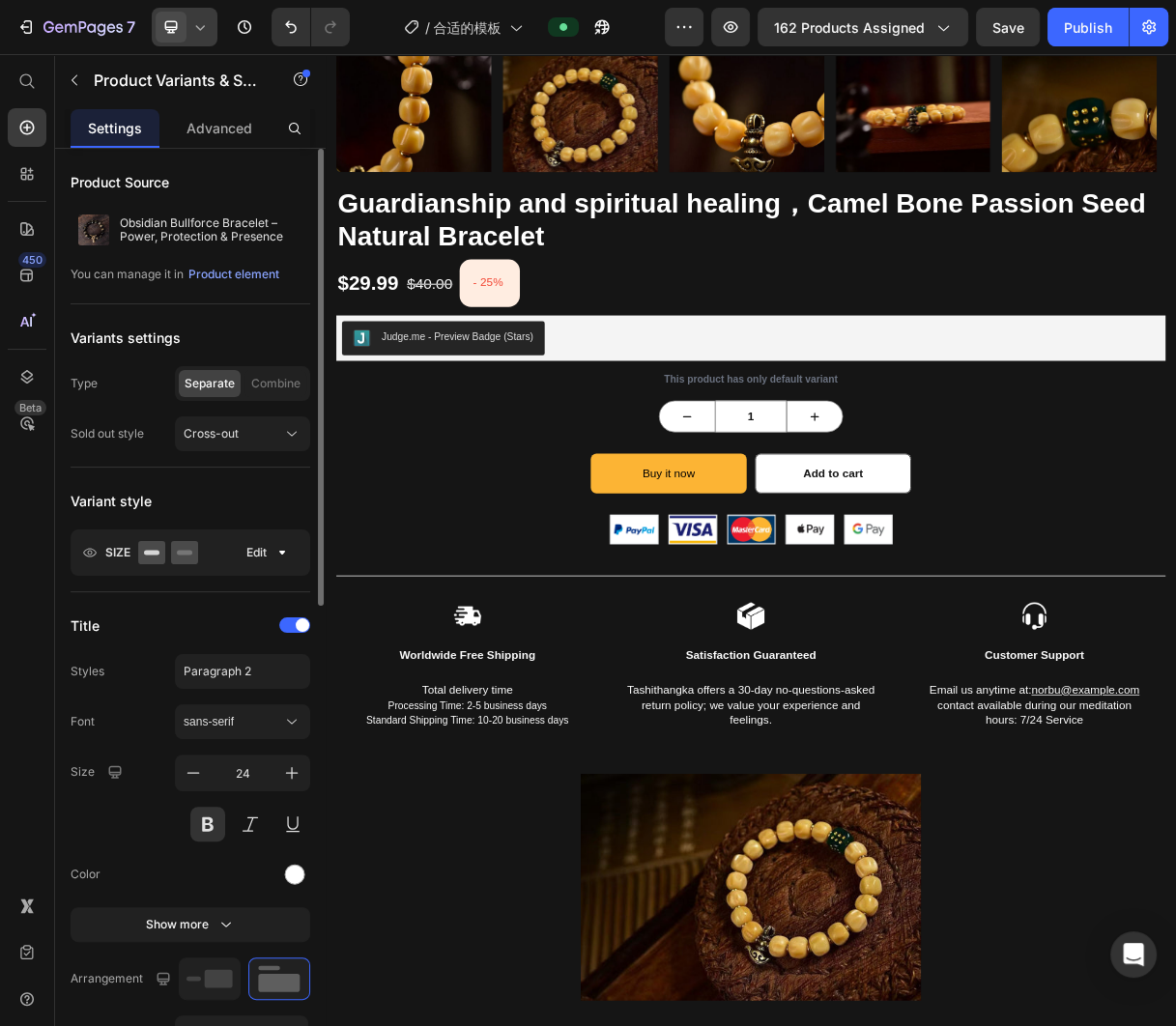 click on "Variants settings" at bounding box center (126, 337) 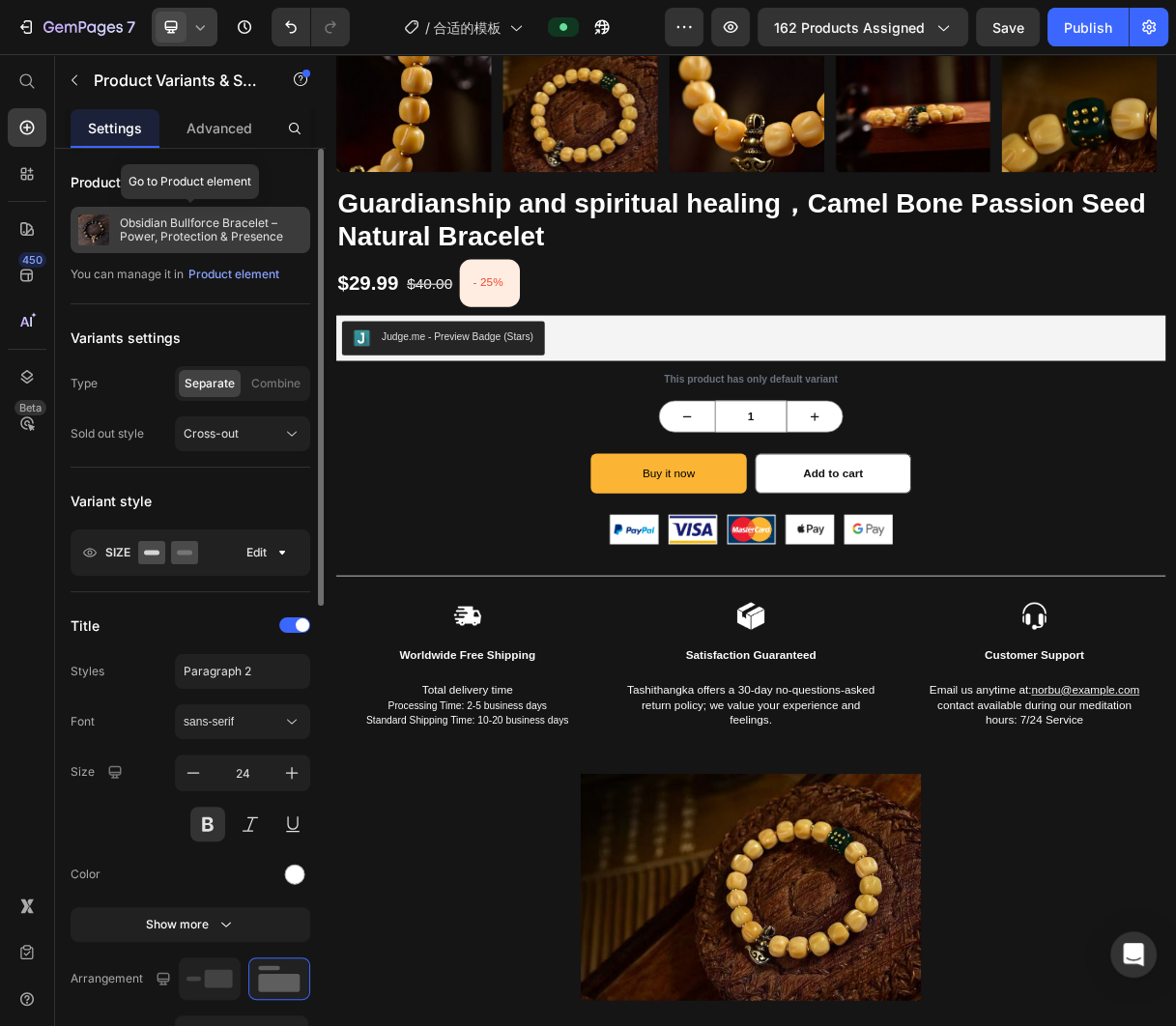 click on "Obsidian Bullforce Bracelet – Power, Protection & Presence" 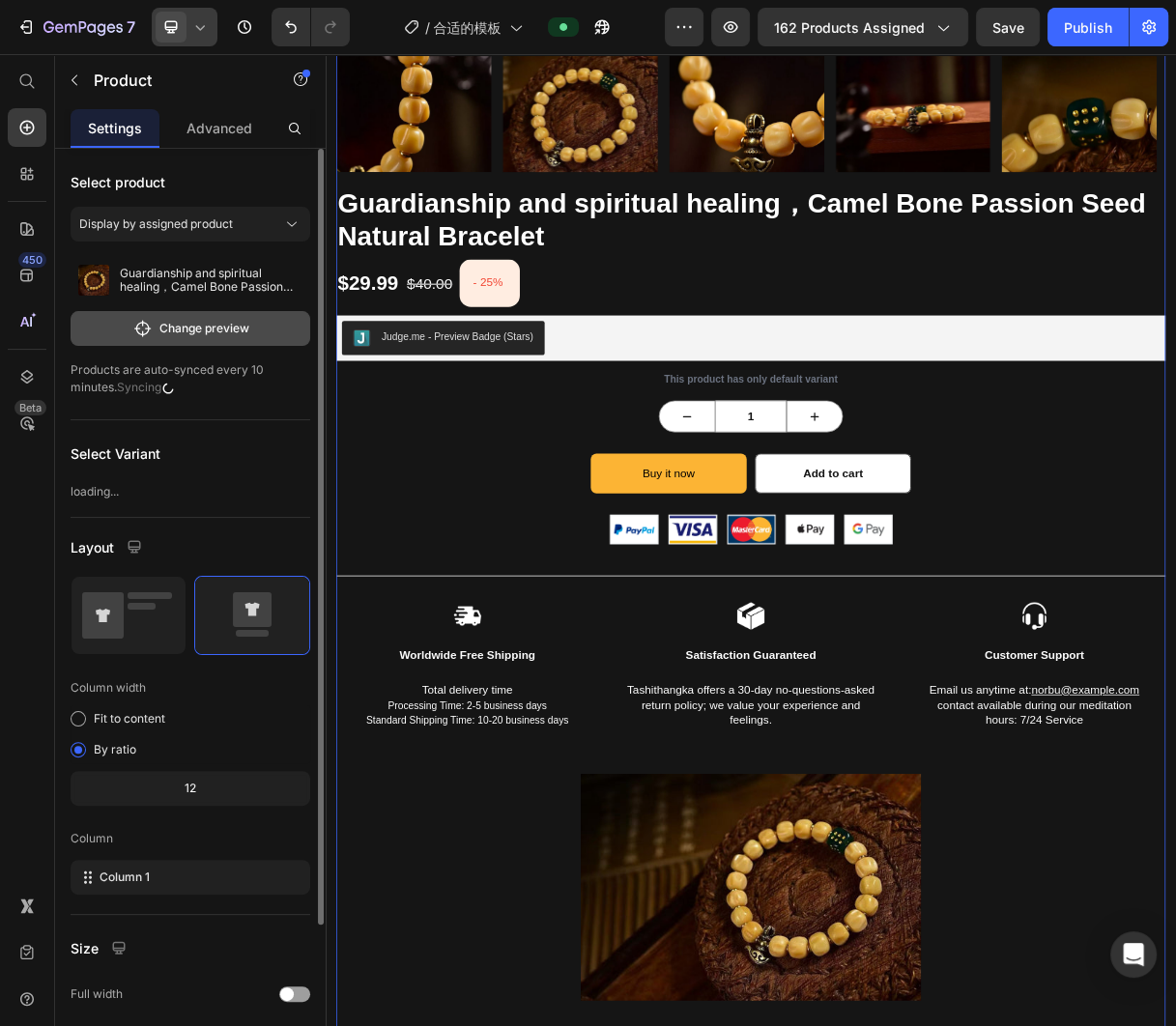 click on "Change preview" at bounding box center (190, 328) 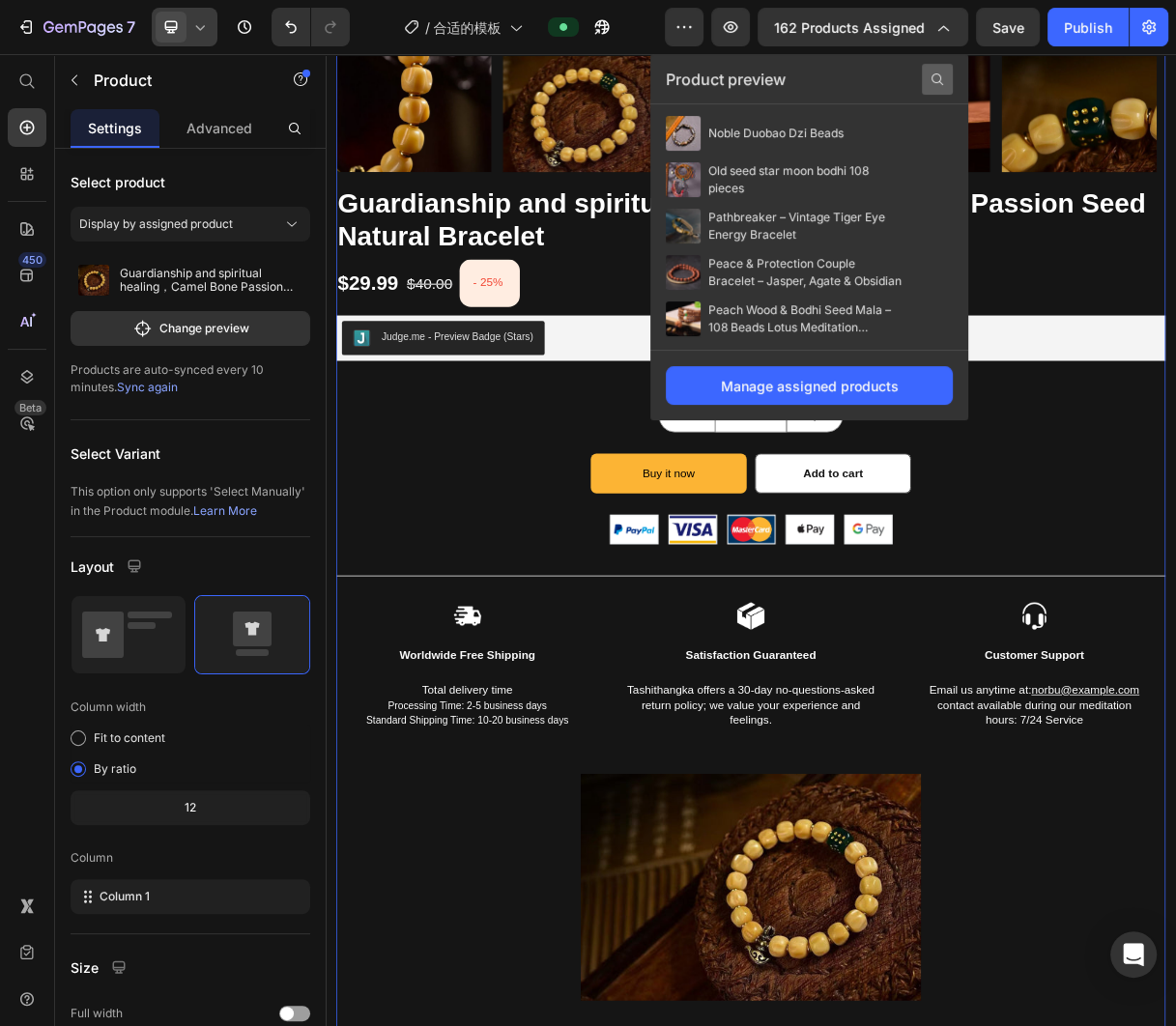 scroll, scrollTop: 3479, scrollLeft: 0, axis: vertical 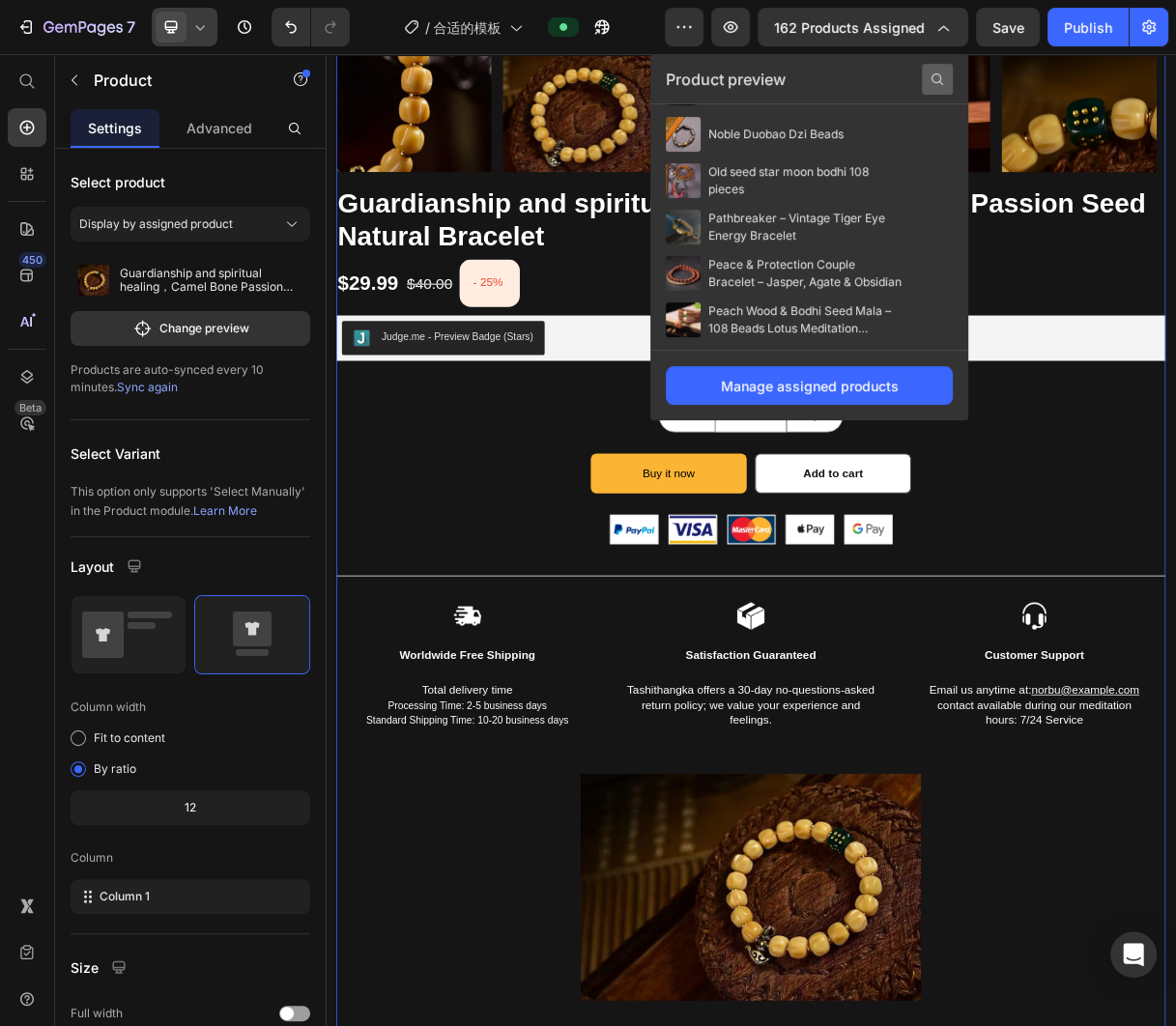 click 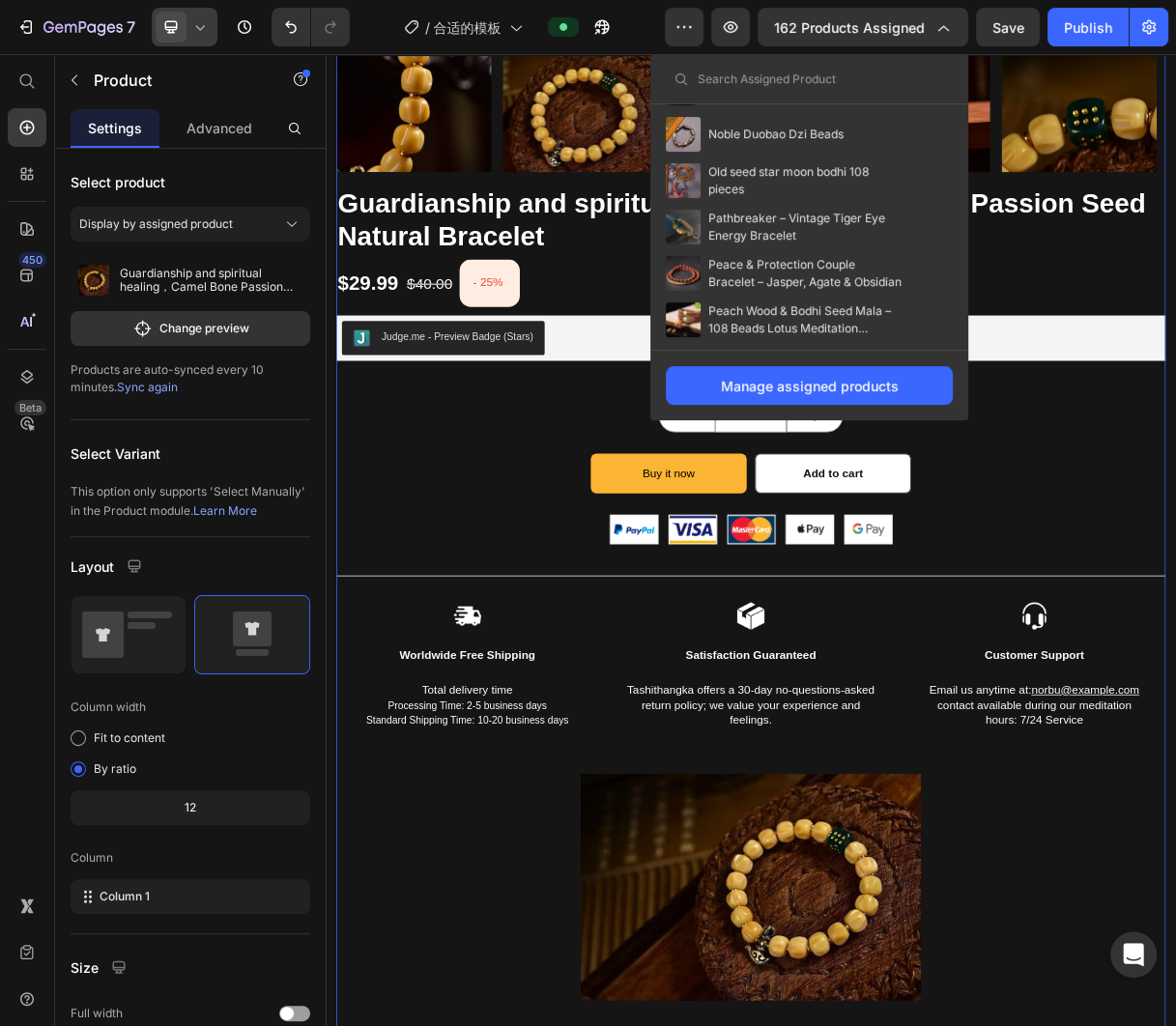 click at bounding box center (809, 79) 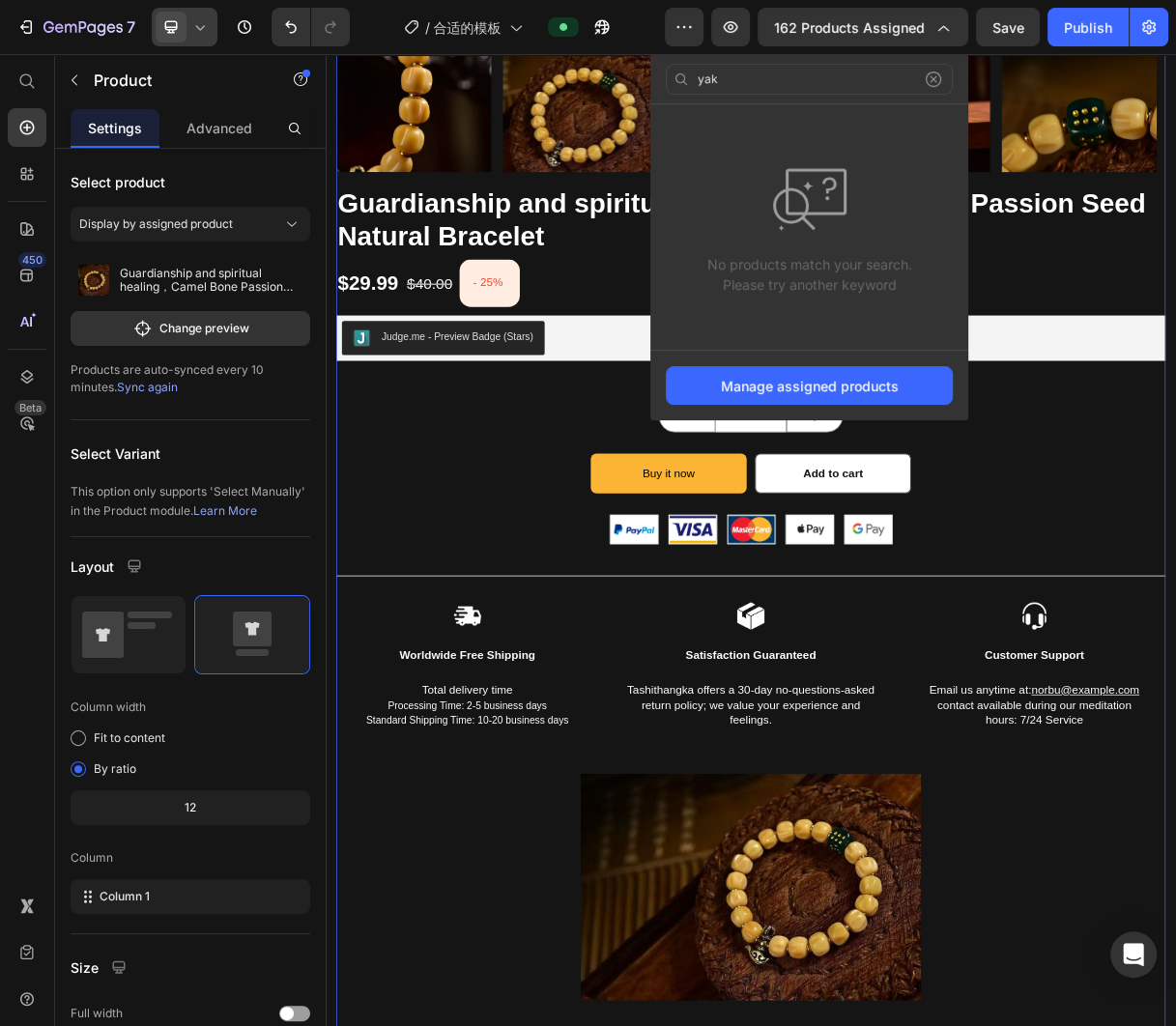 type on "yak" 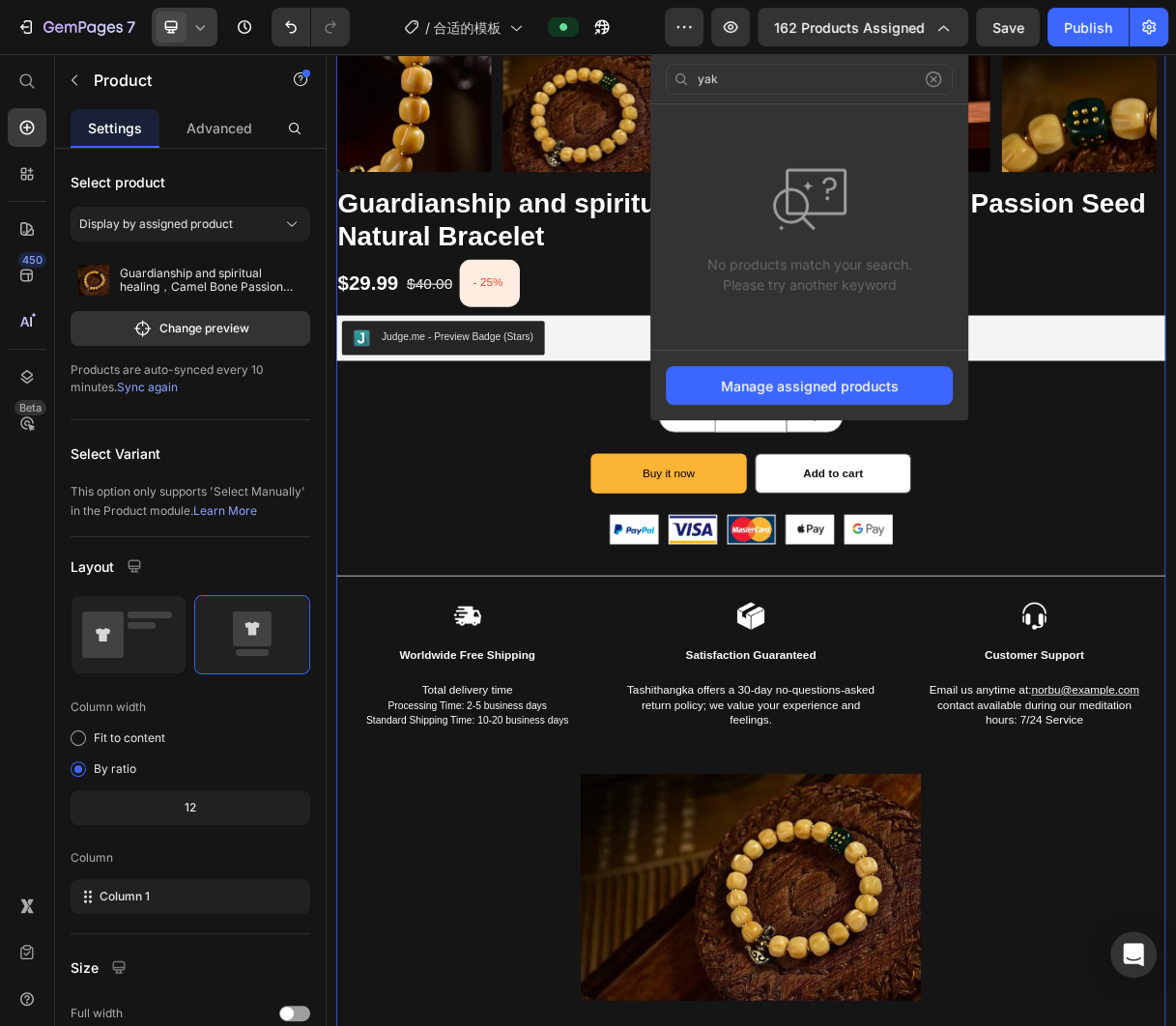 click 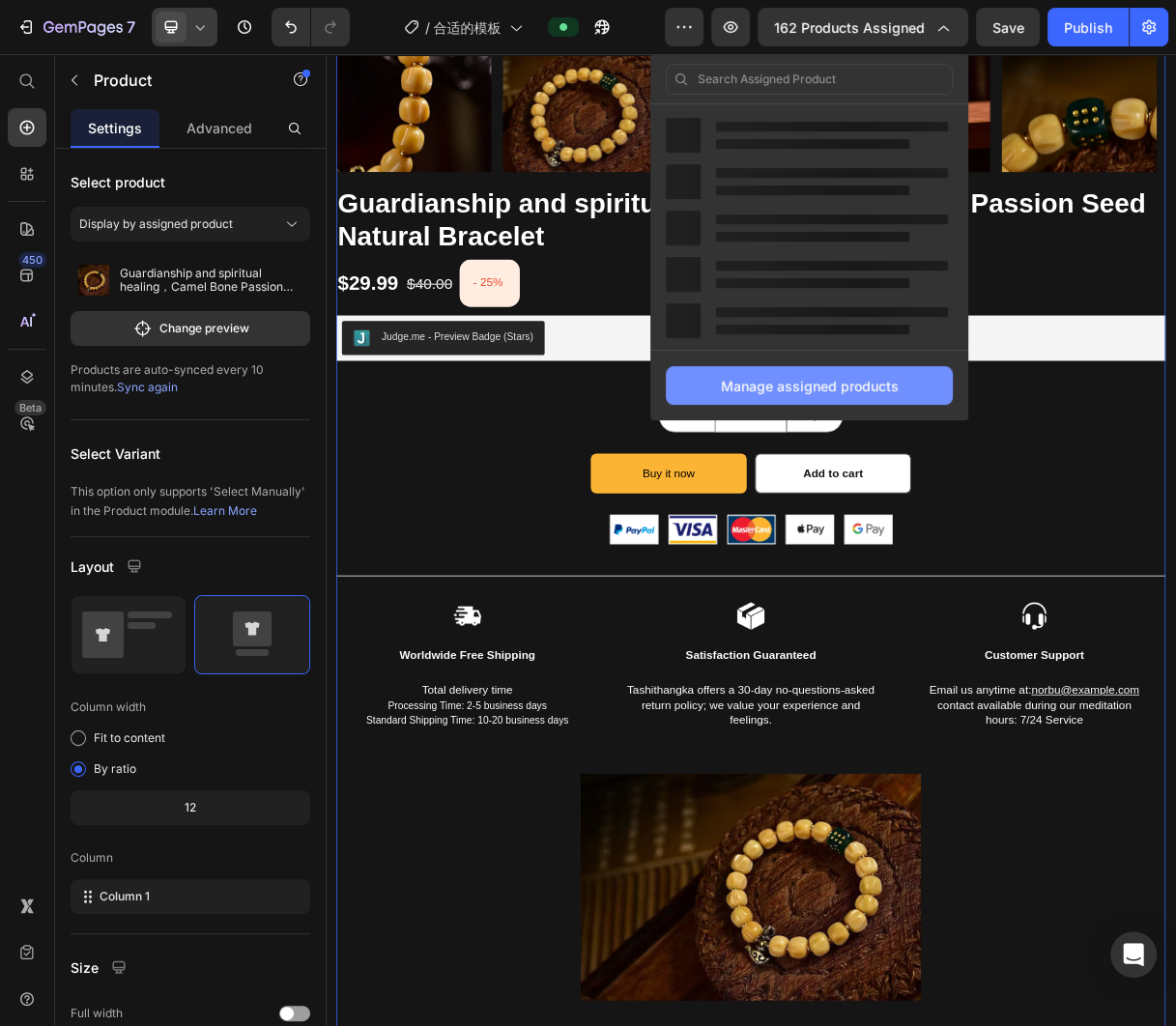 click on "Manage assigned products" at bounding box center [810, 385] 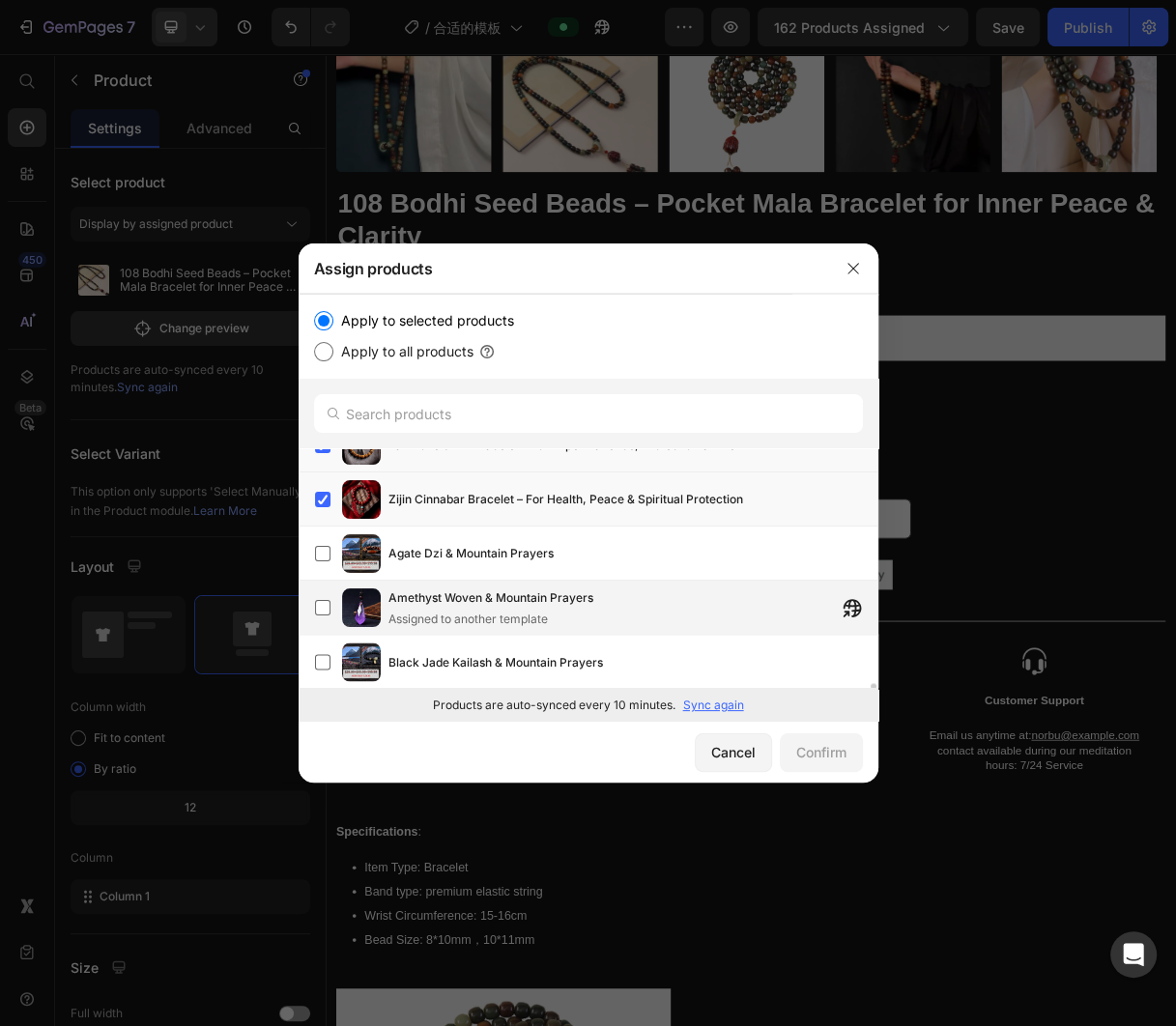 scroll, scrollTop: 8741, scrollLeft: 0, axis: vertical 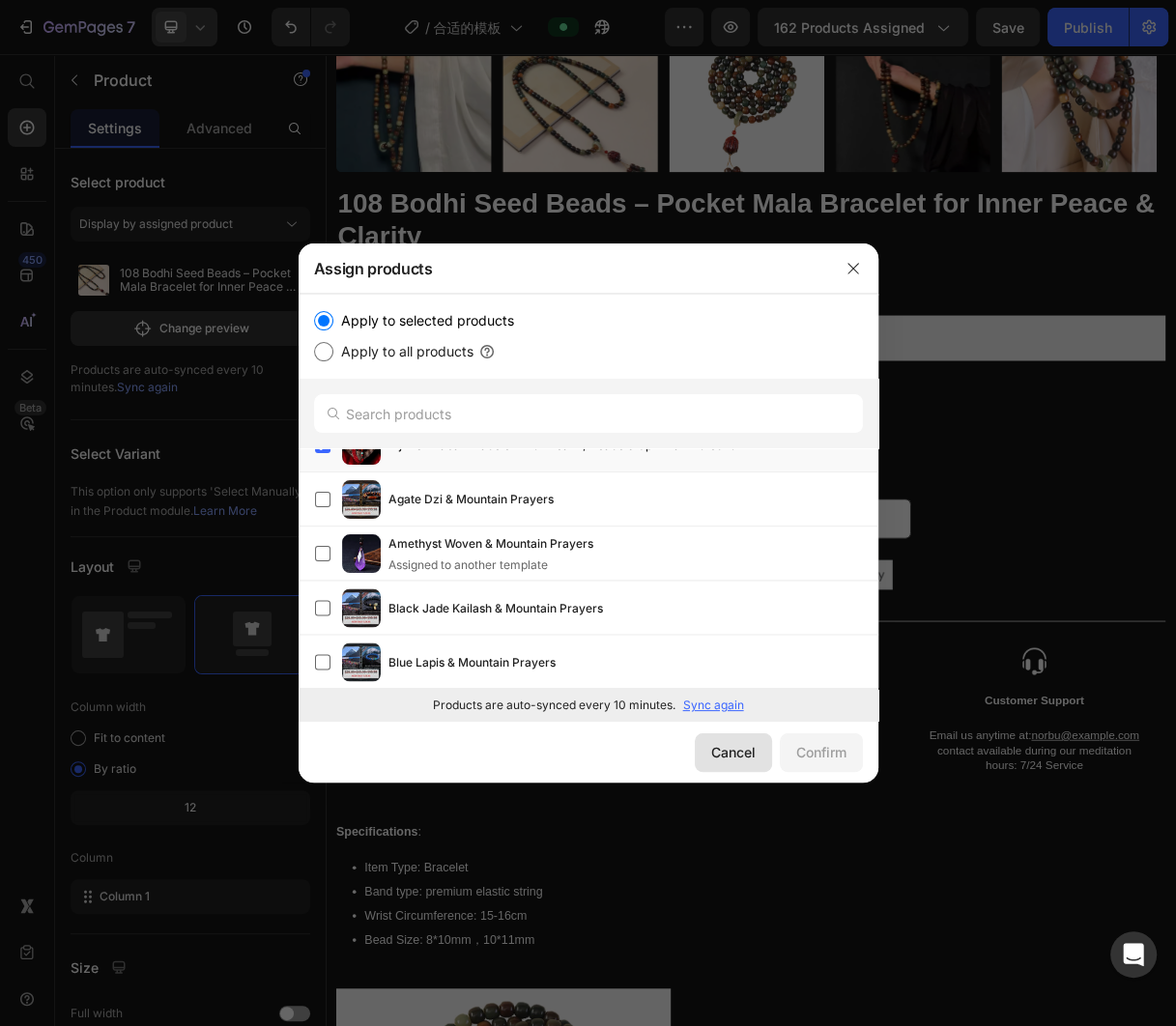 click on "Cancel" at bounding box center [733, 752] 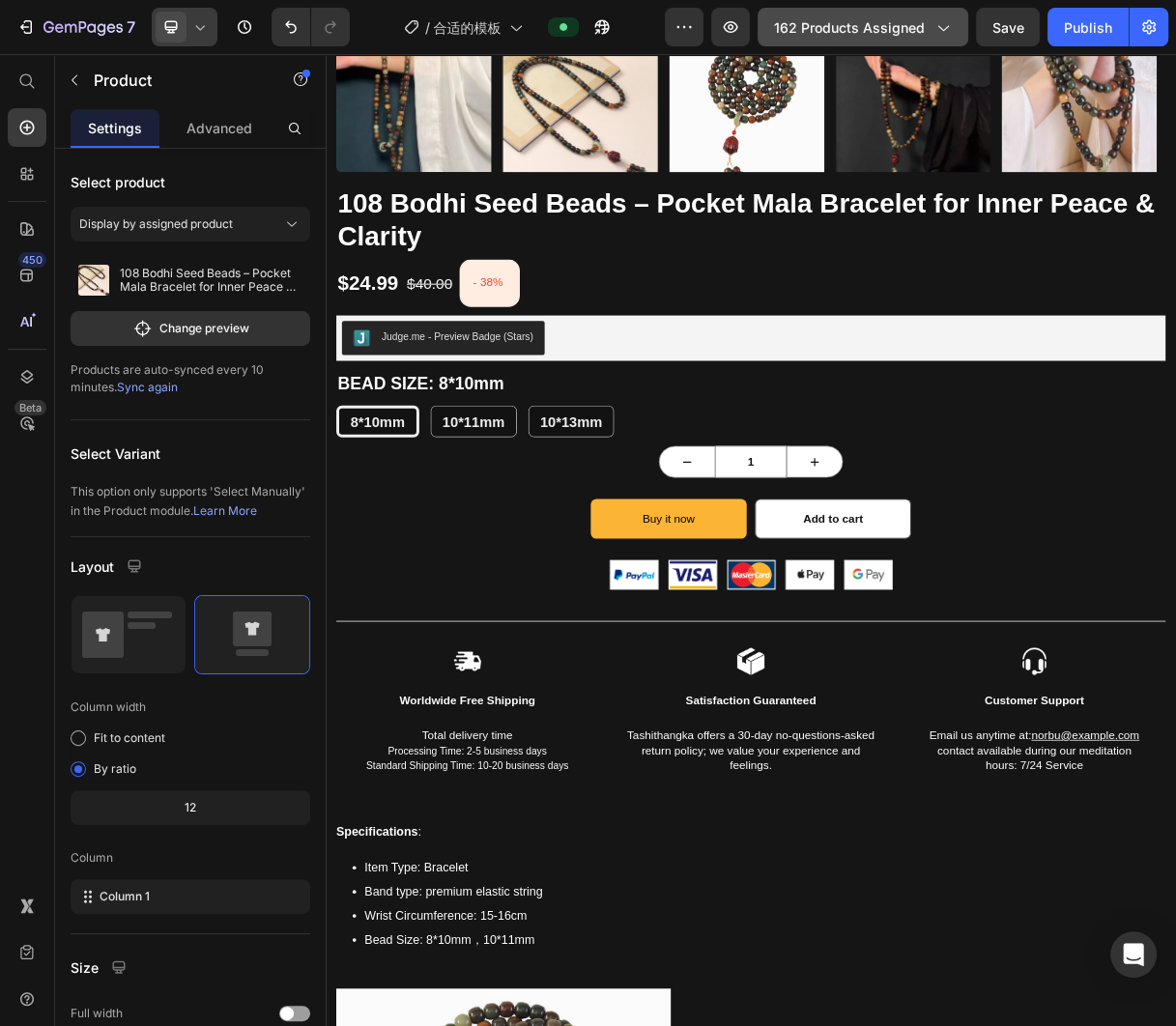 click on "162 products assigned" at bounding box center [863, 27] 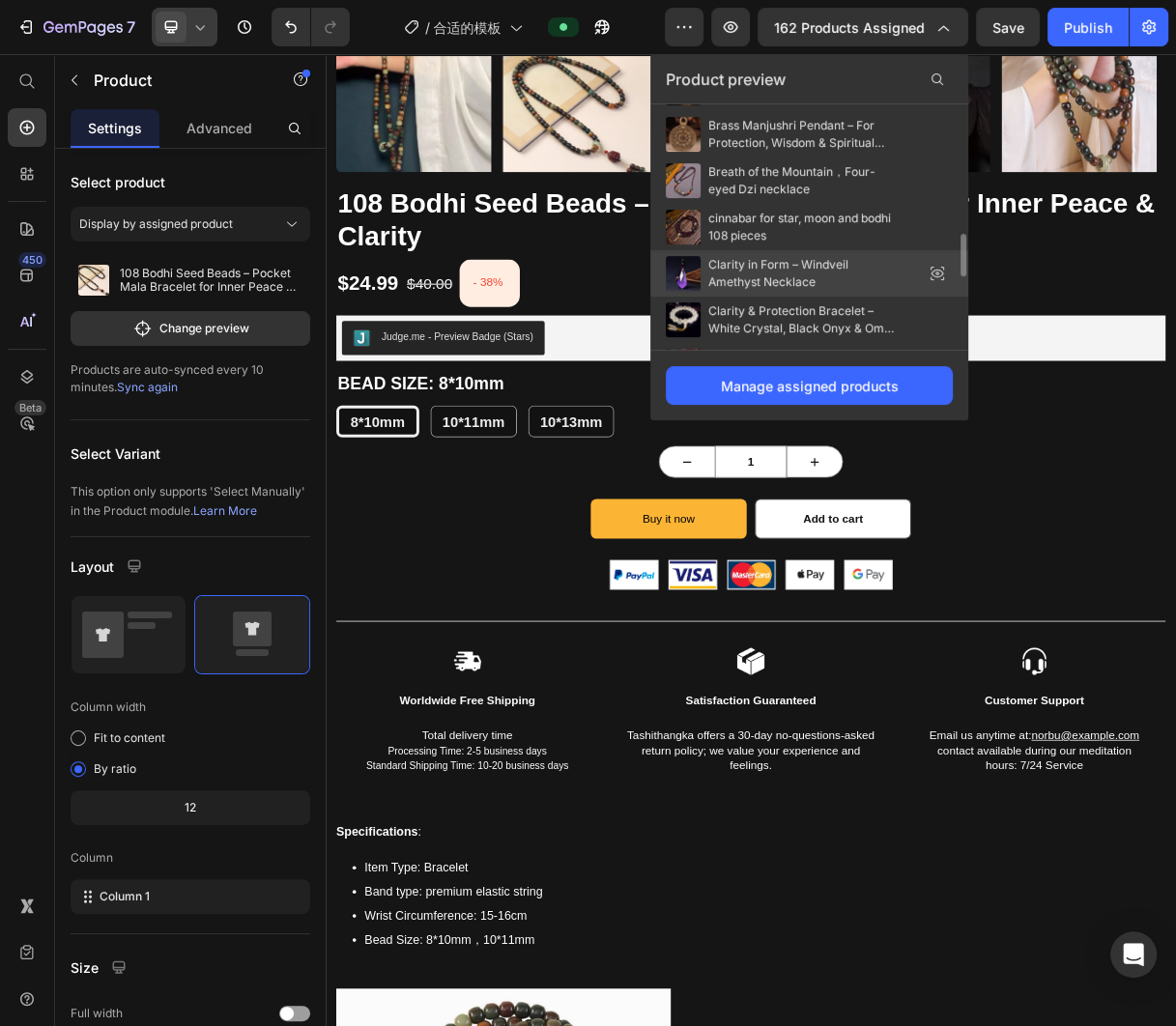 scroll, scrollTop: 1207, scrollLeft: 0, axis: vertical 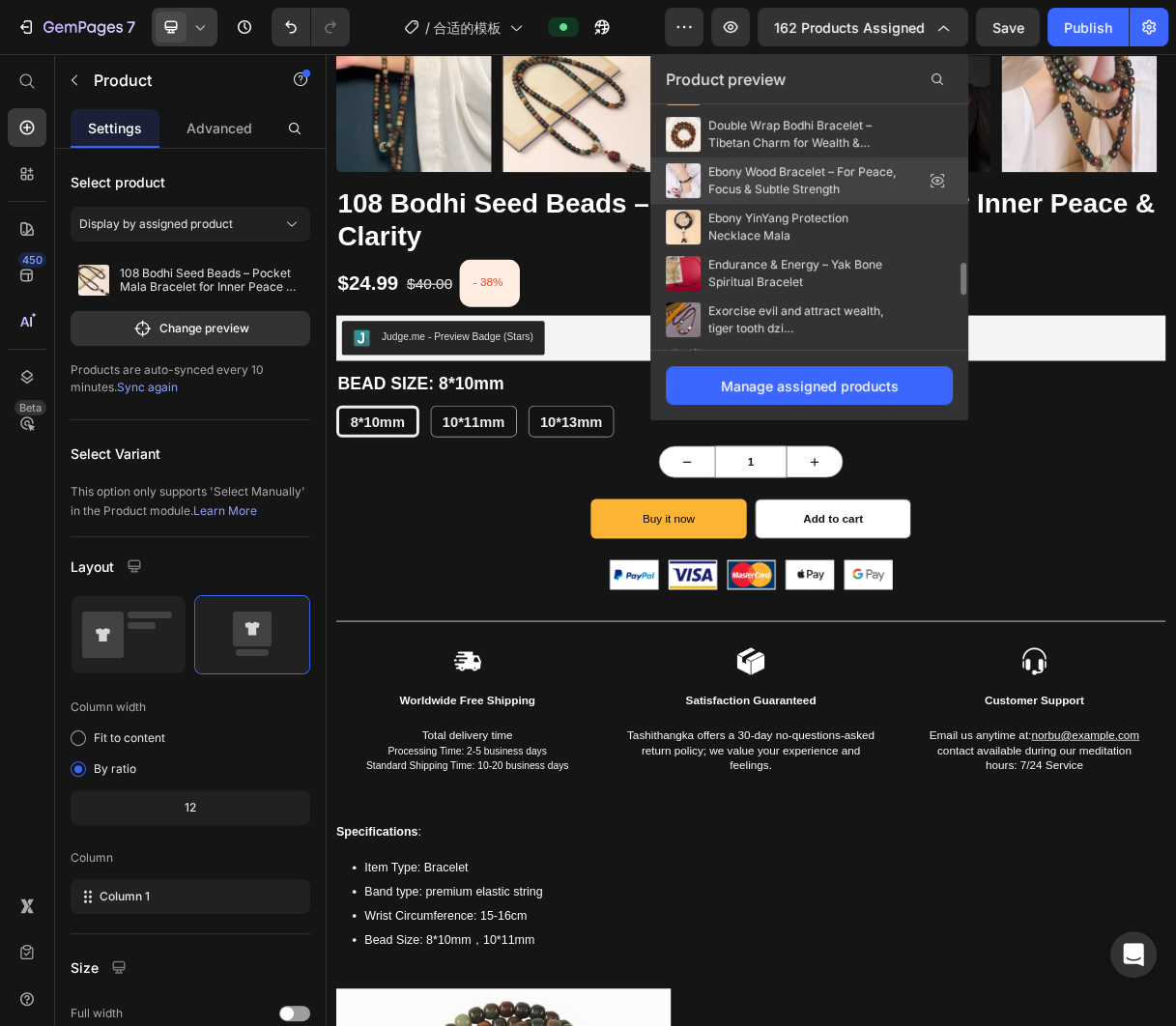 click on "Ebony Wood Bracelet – For Peace, Focus & Subtle Strength" at bounding box center [805, 181] 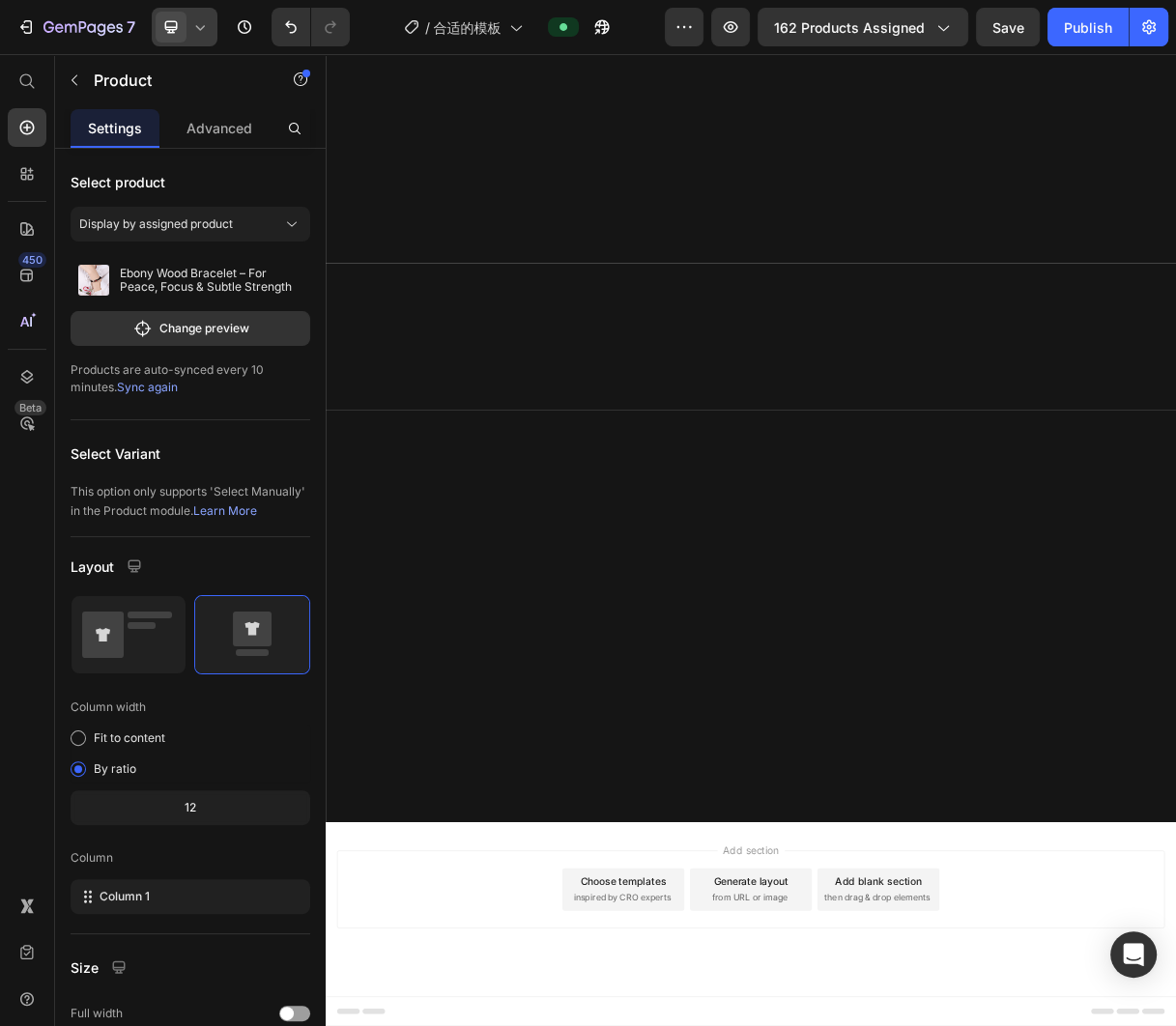 scroll, scrollTop: 5582, scrollLeft: 0, axis: vertical 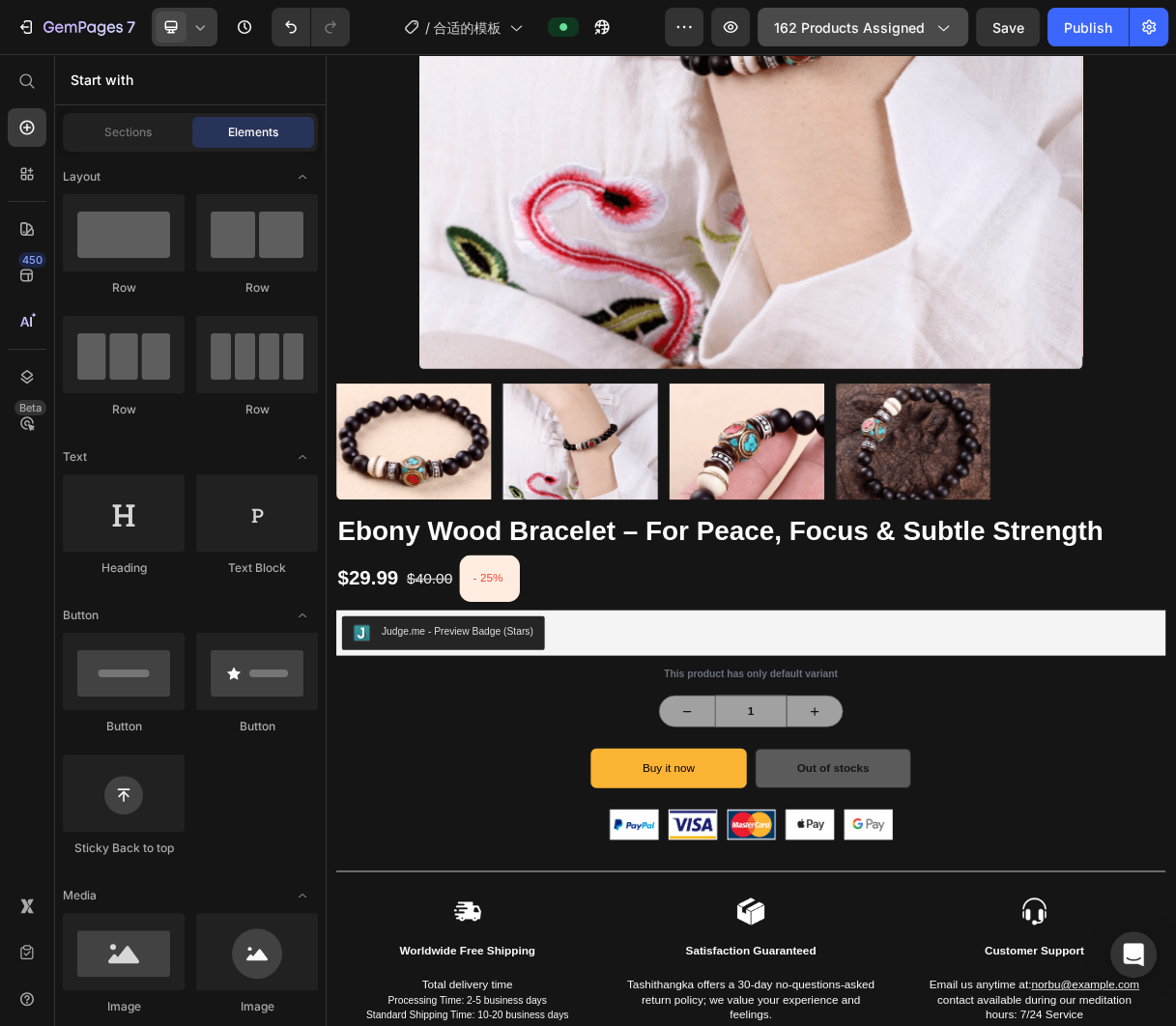 click on "162 products assigned" at bounding box center [863, 27] 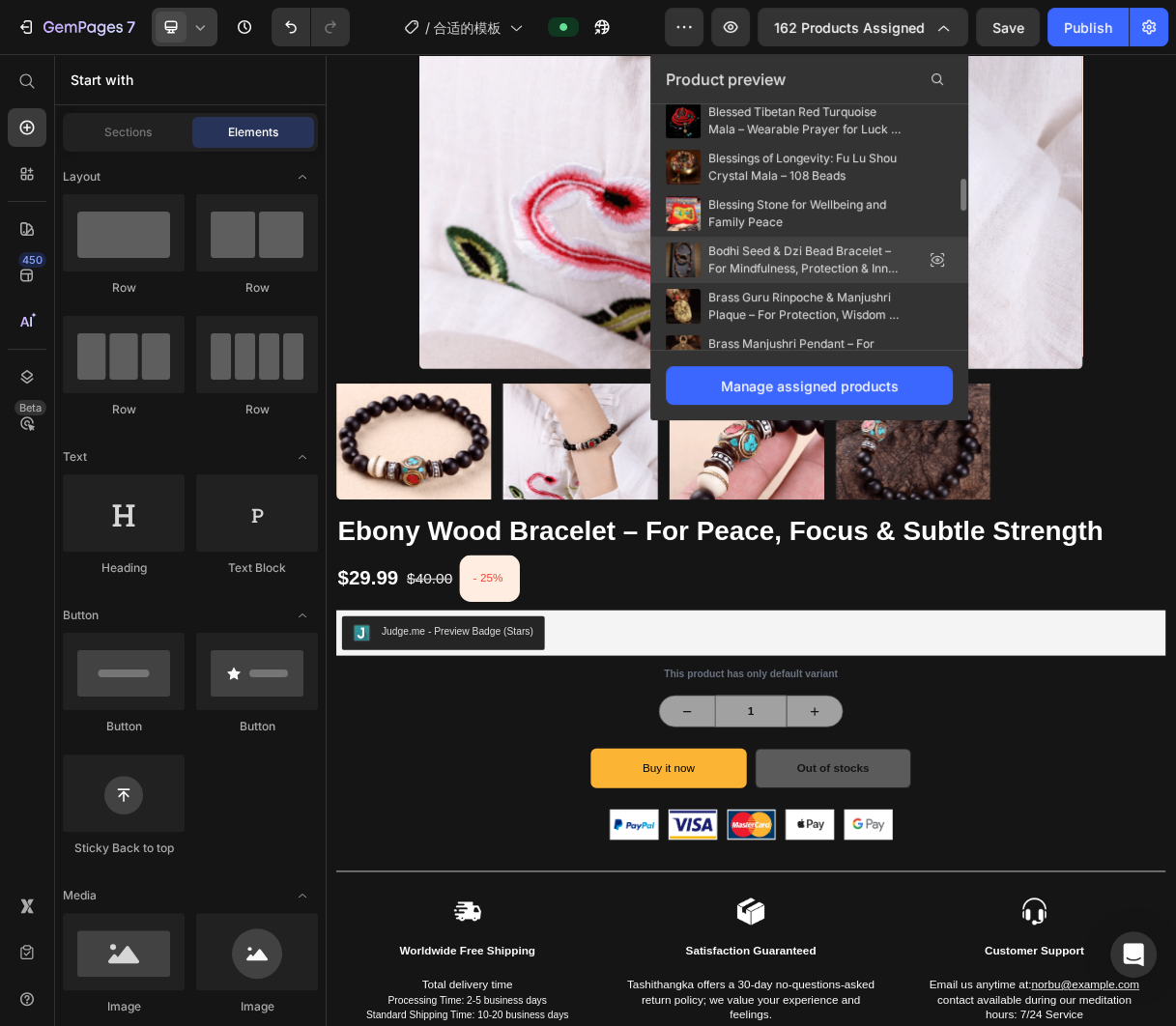 scroll, scrollTop: 541, scrollLeft: 0, axis: vertical 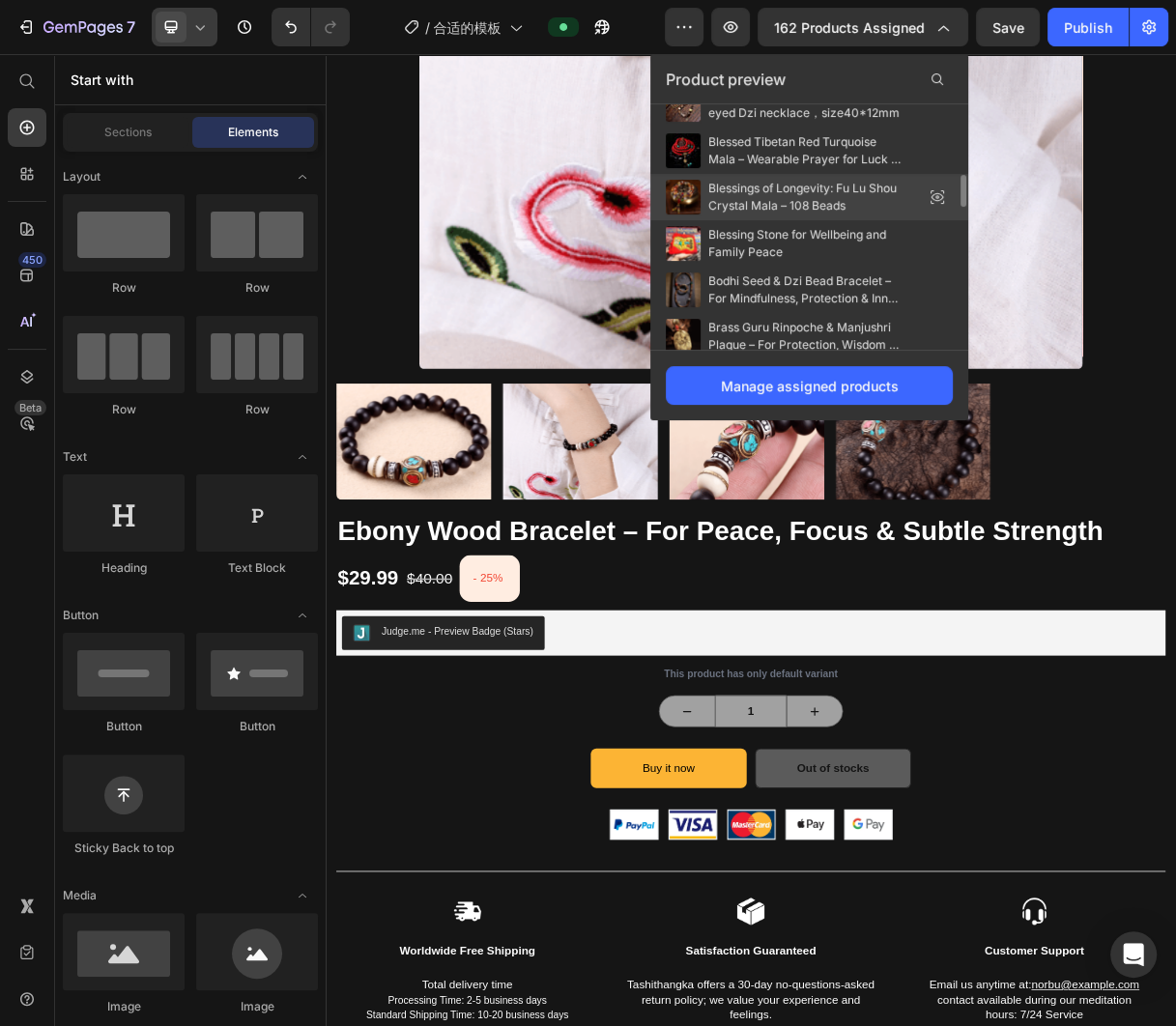 click on "Blessings of Longevity: Fu Lu Shou Crystal Mala – 108 Beads" at bounding box center (805, 197) 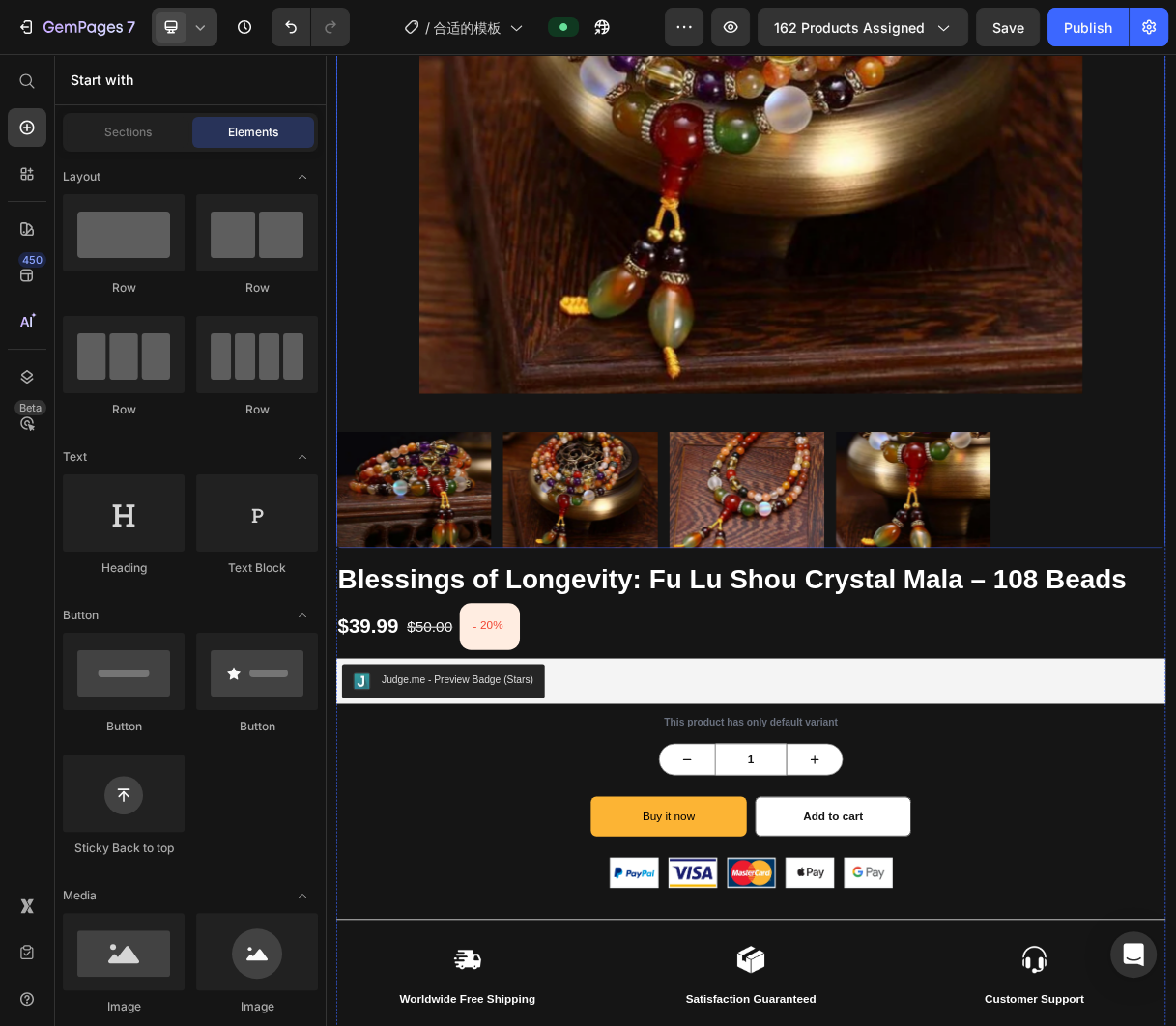 scroll, scrollTop: 778, scrollLeft: 0, axis: vertical 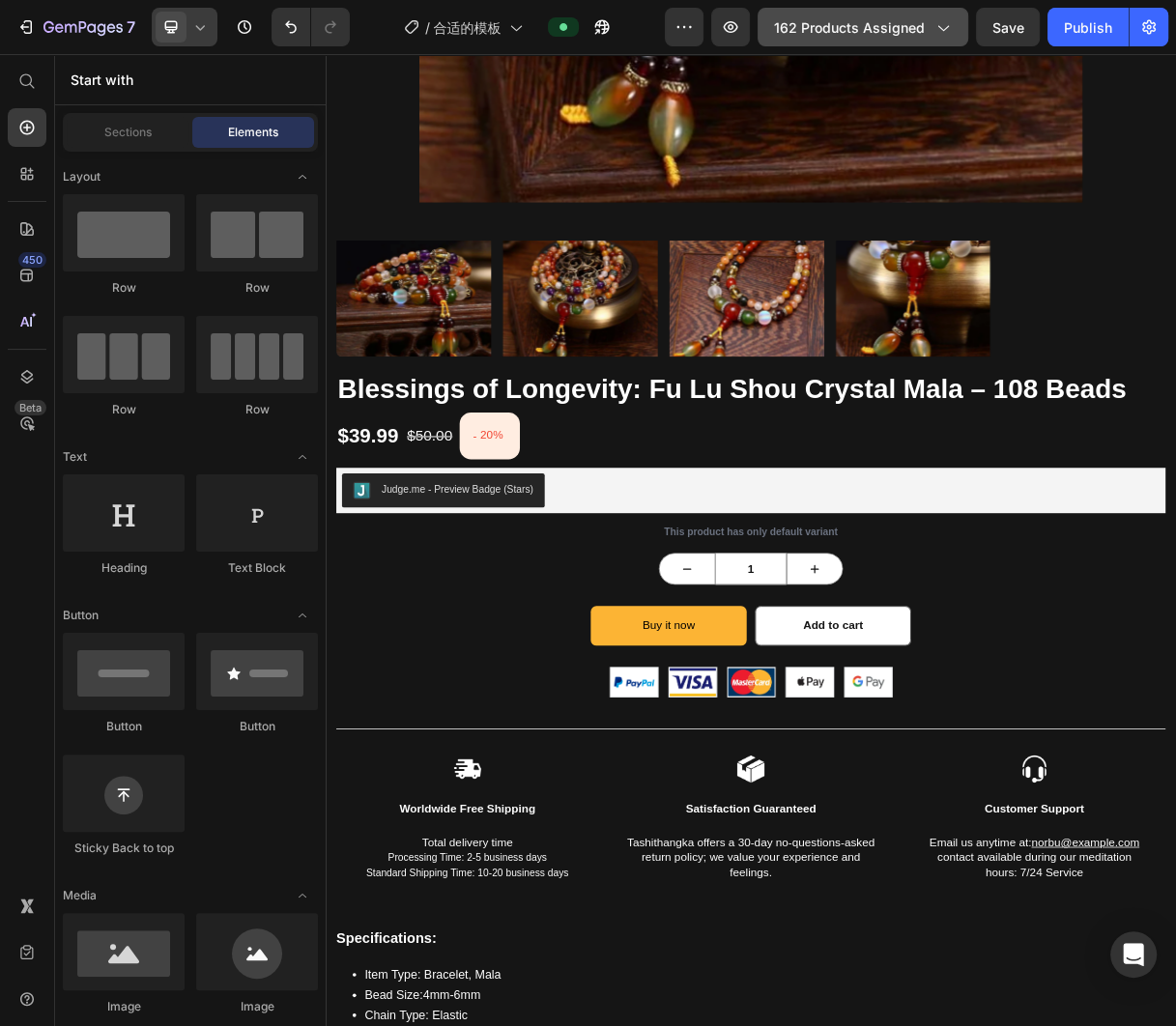 click on "162 products assigned" 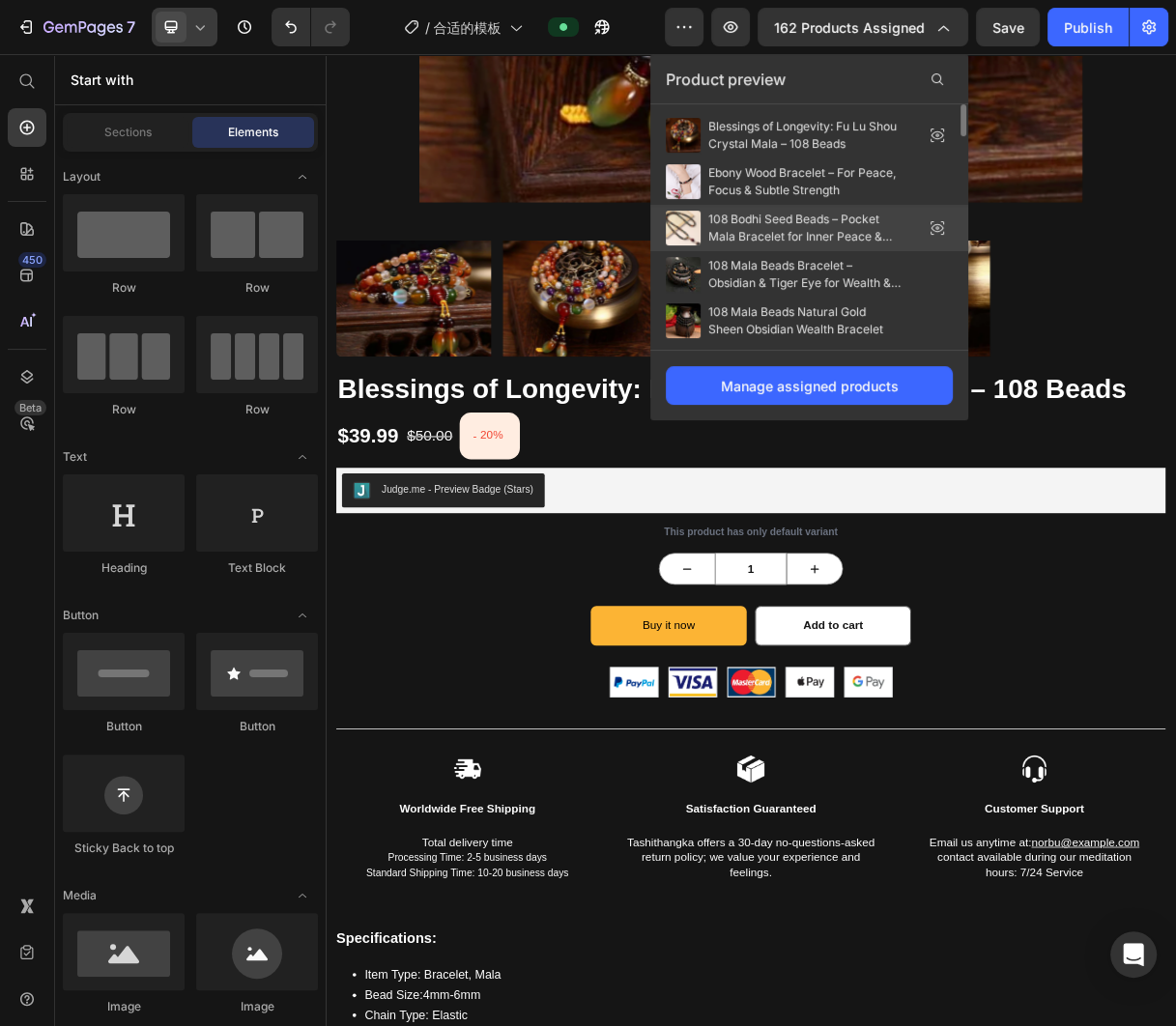 scroll, scrollTop: 1021, scrollLeft: 0, axis: vertical 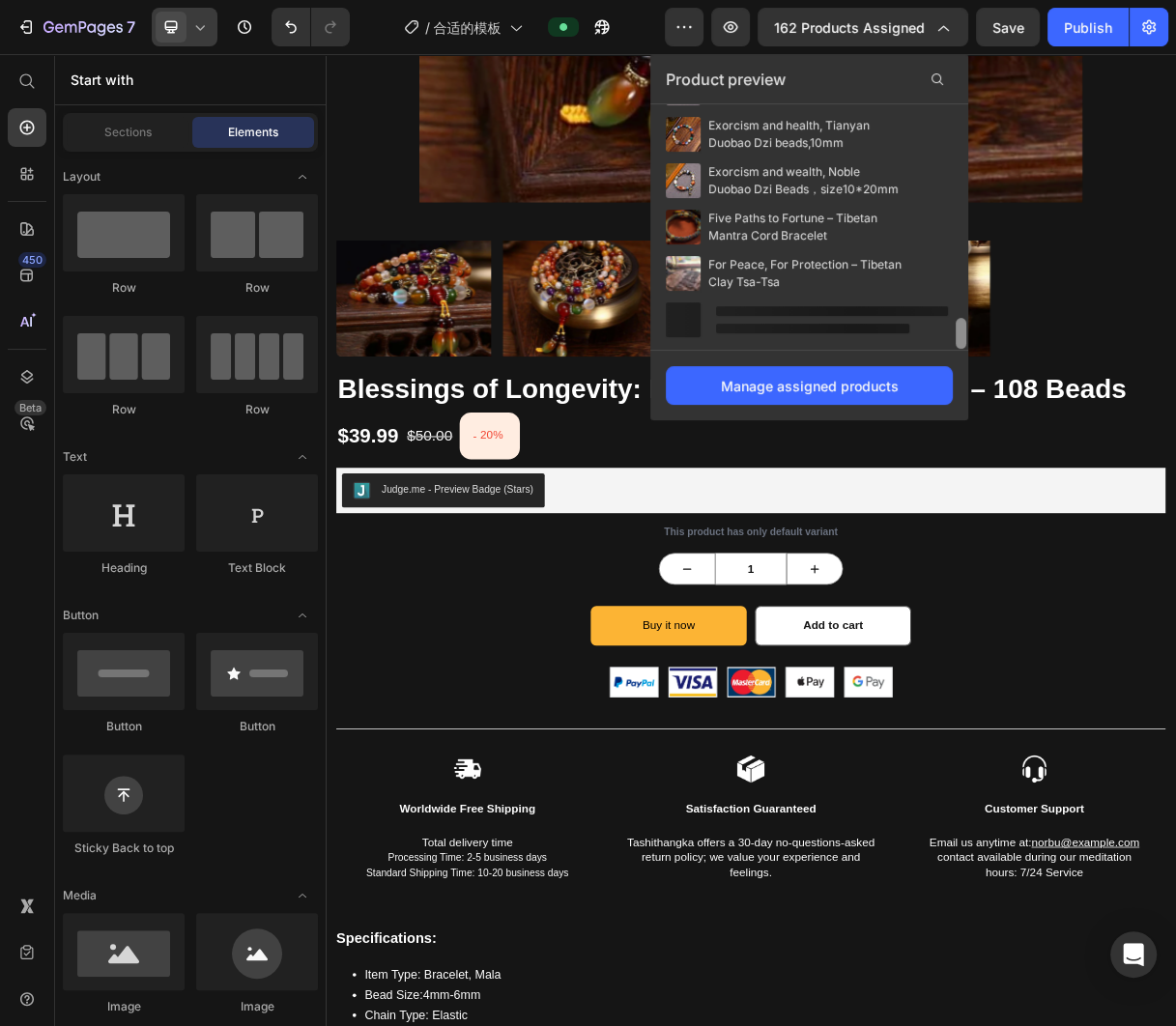 drag, startPoint x: 960, startPoint y: 246, endPoint x: 953, endPoint y: 359, distance: 113.21661 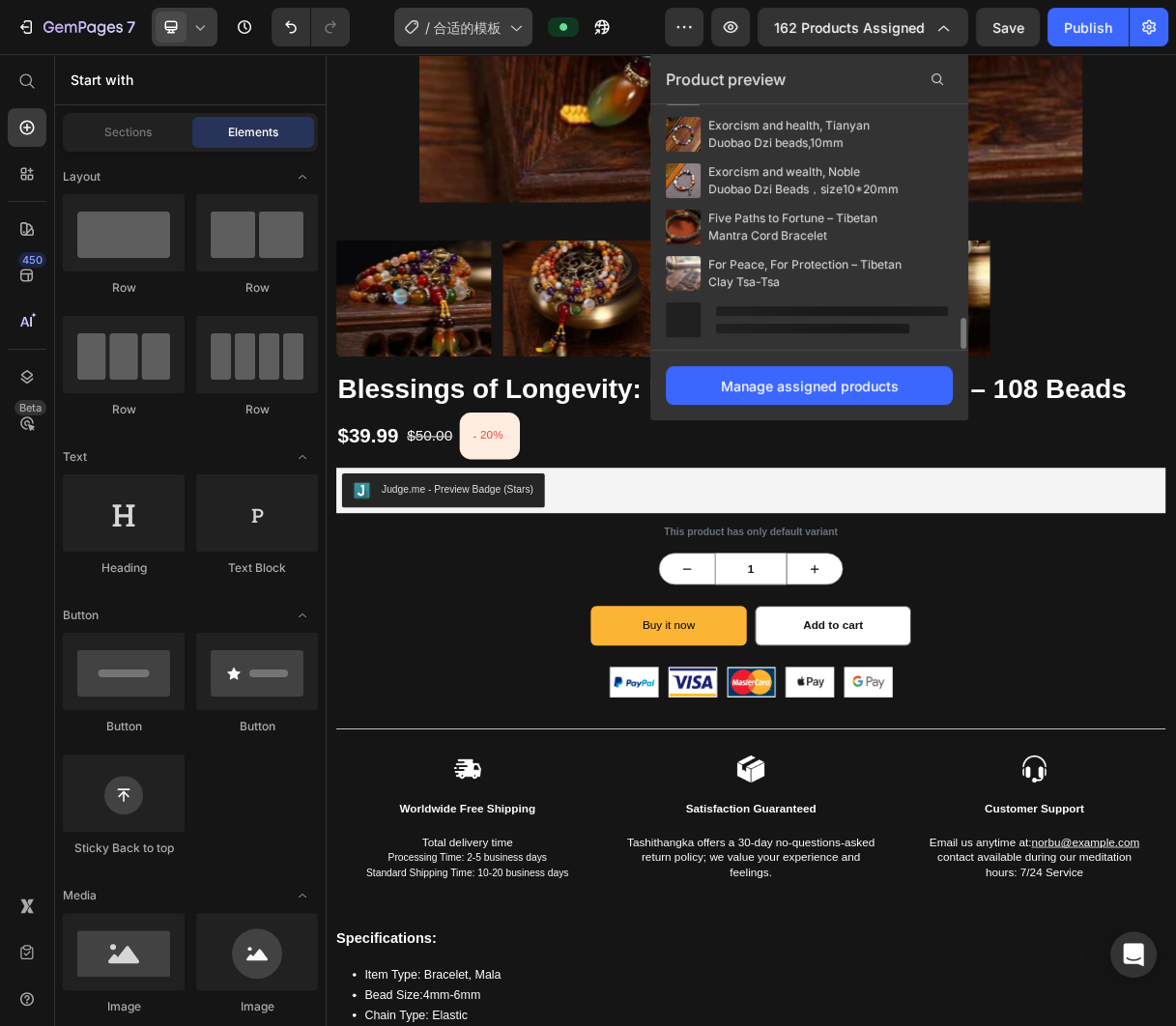 scroll, scrollTop: 1624, scrollLeft: 0, axis: vertical 